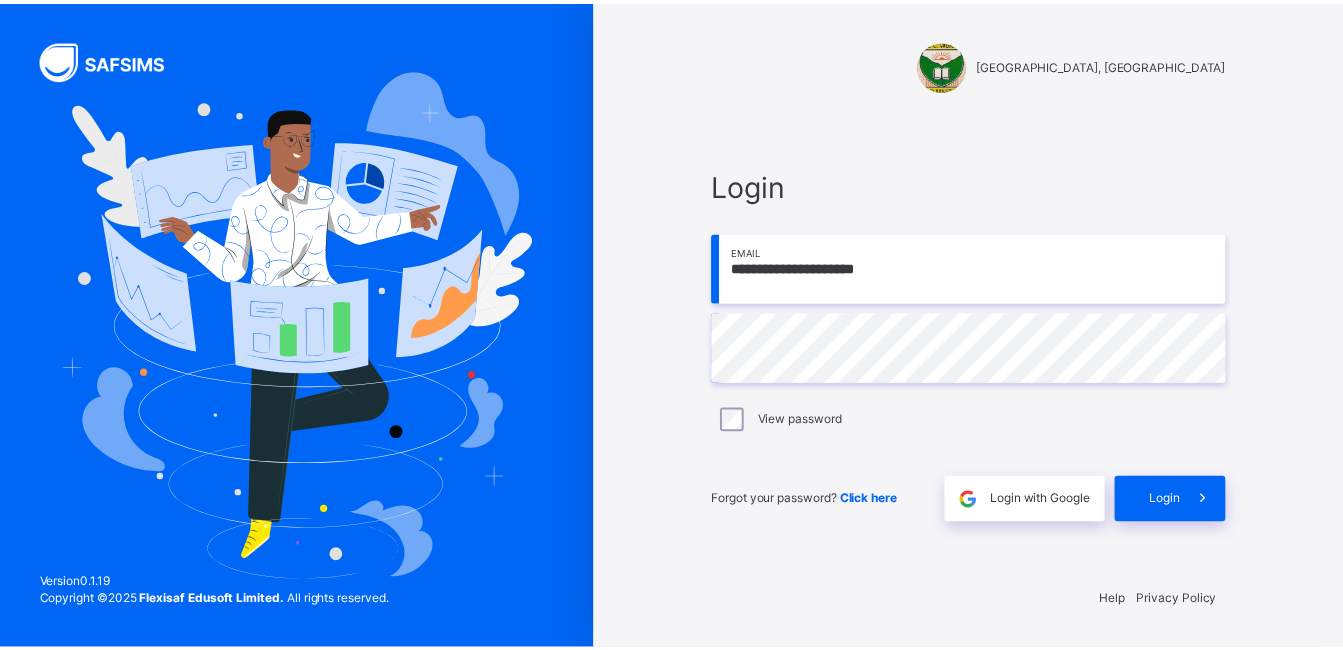scroll, scrollTop: 0, scrollLeft: 0, axis: both 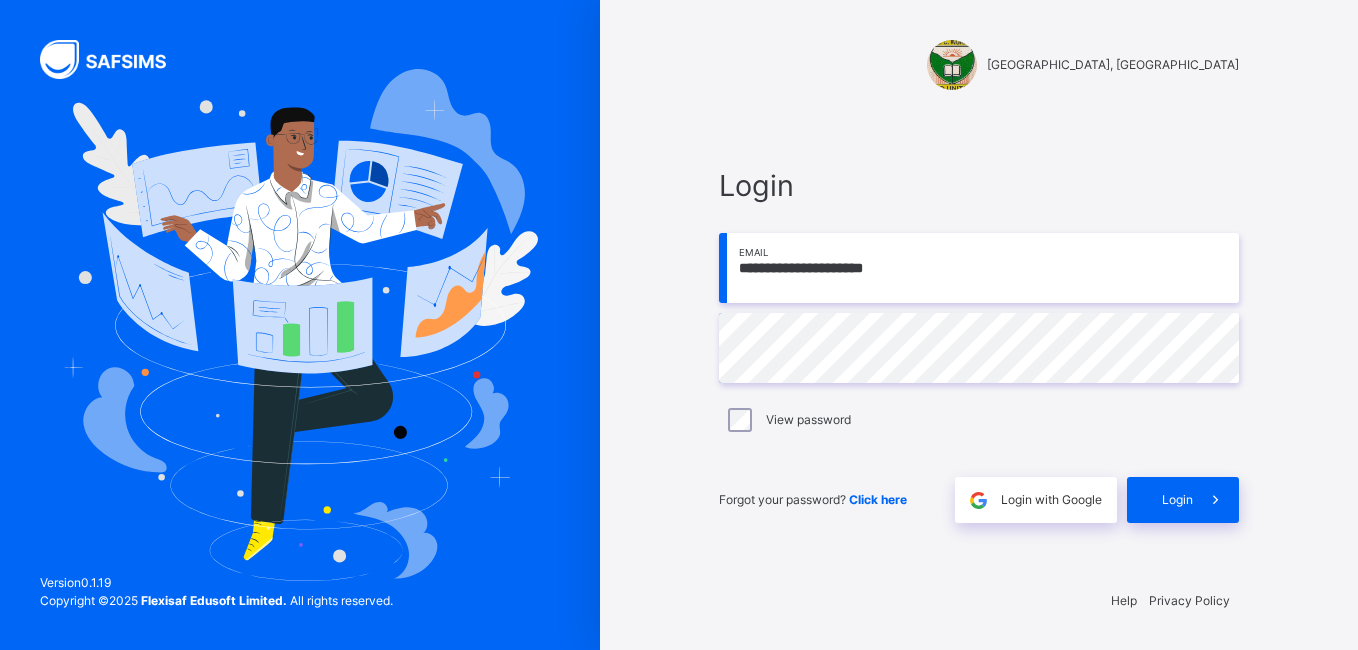 click on "**********" at bounding box center [979, 268] 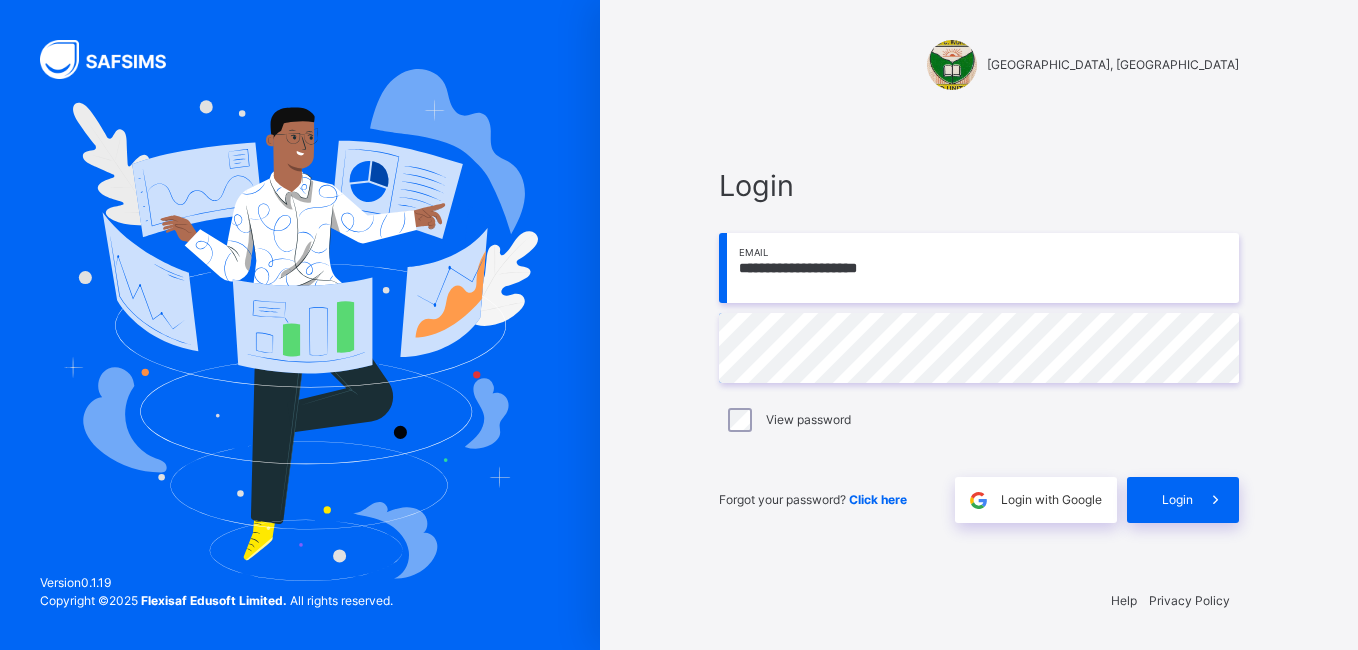 type on "**********" 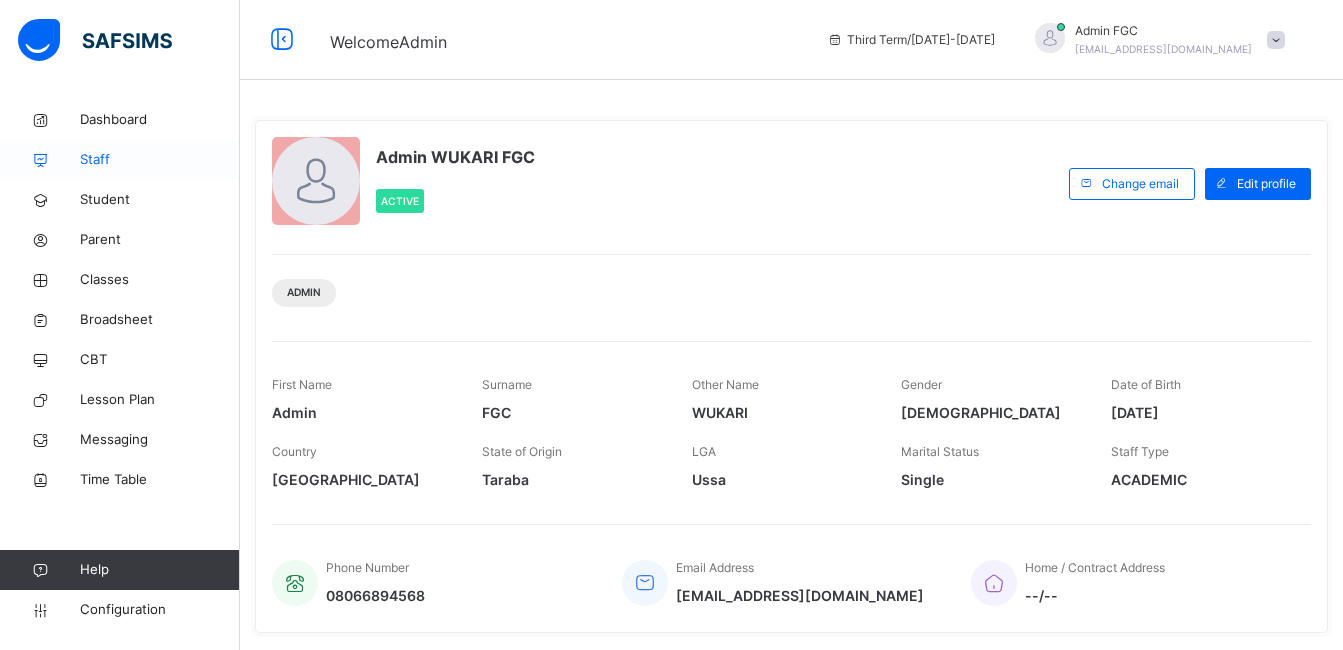 click on "Staff" at bounding box center [160, 160] 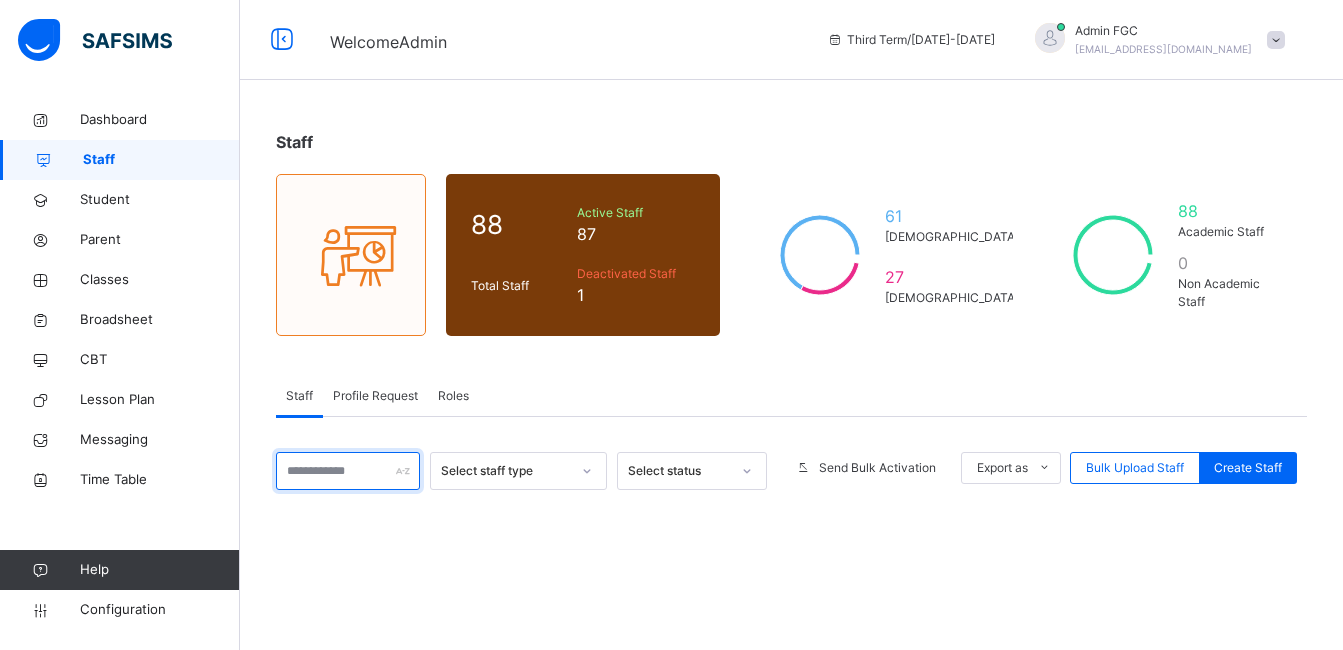 click at bounding box center [348, 471] 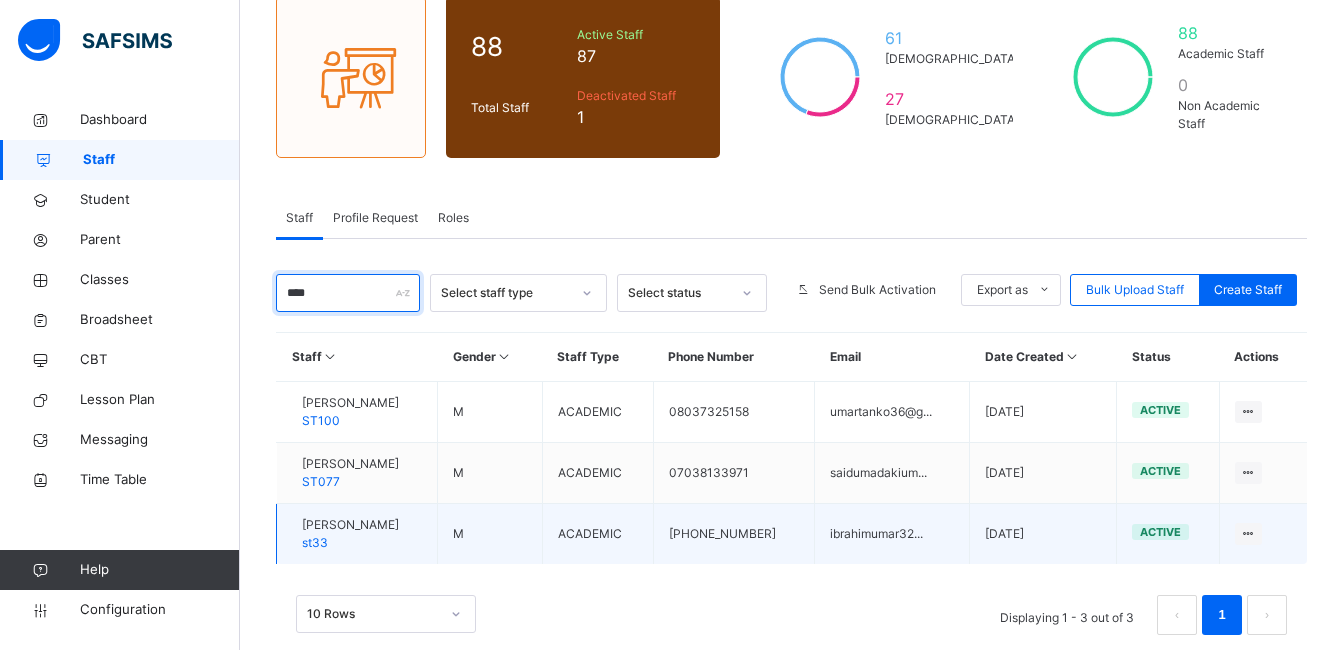 scroll, scrollTop: 200, scrollLeft: 0, axis: vertical 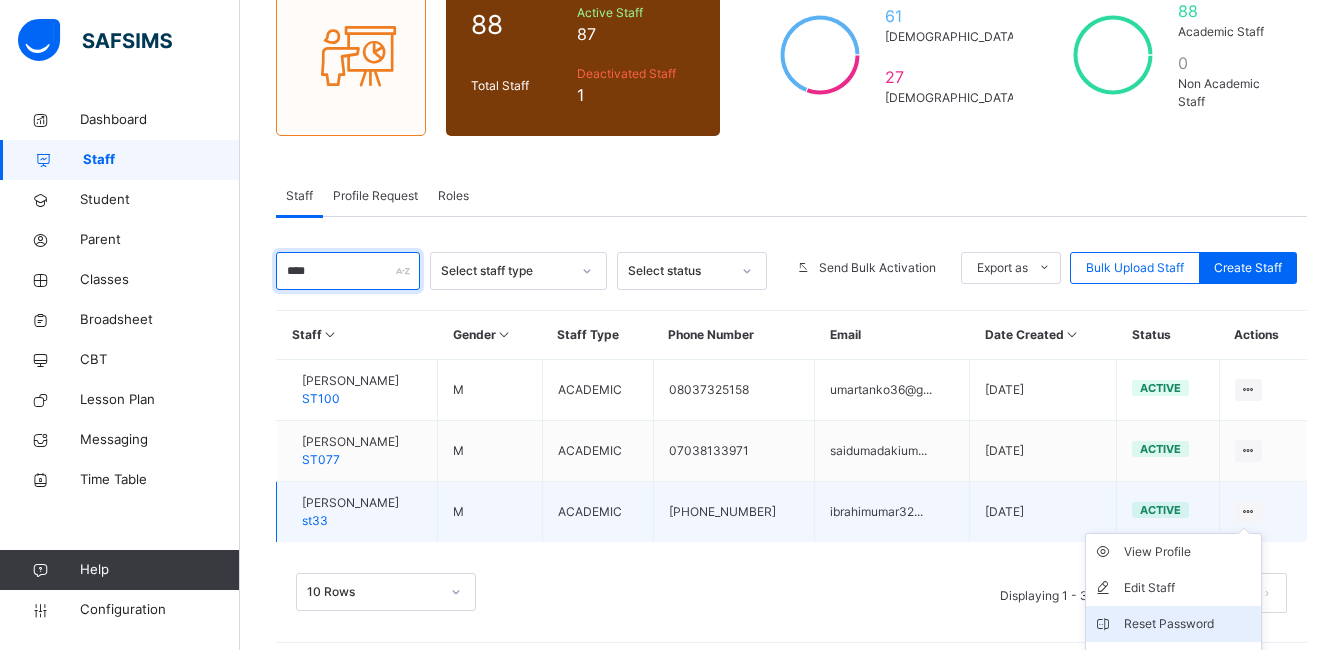 type on "****" 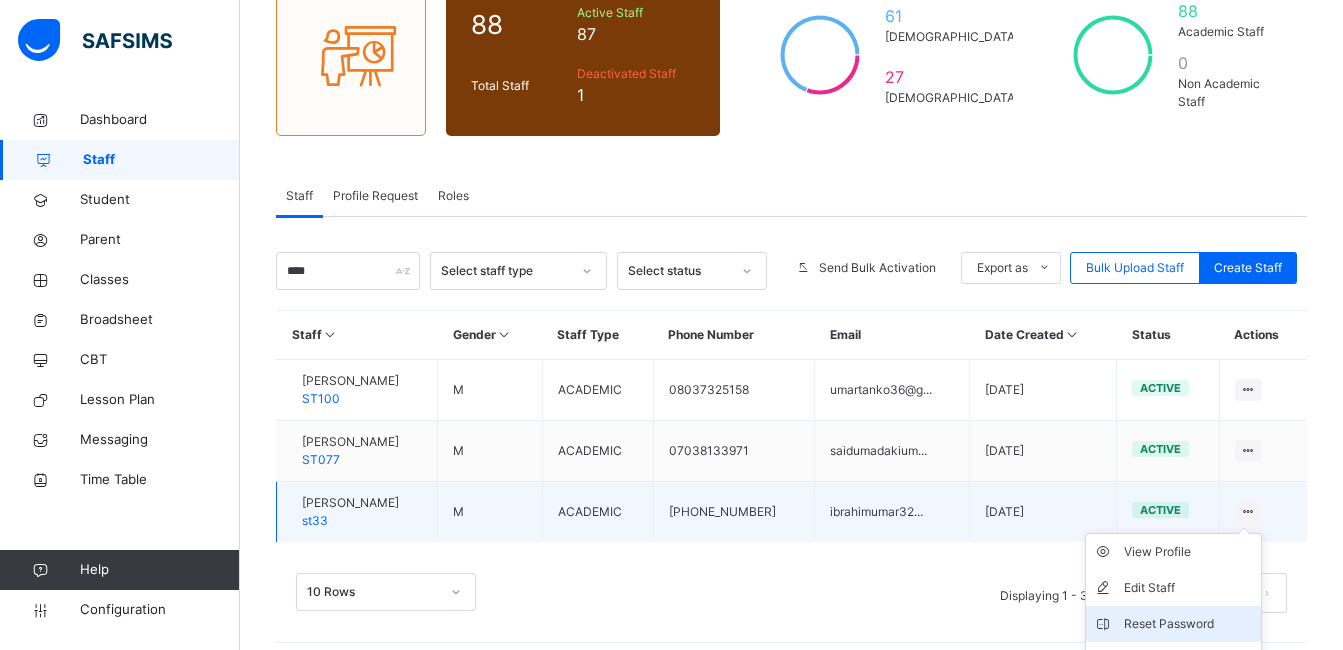 click on "Reset Password" at bounding box center (1173, 624) 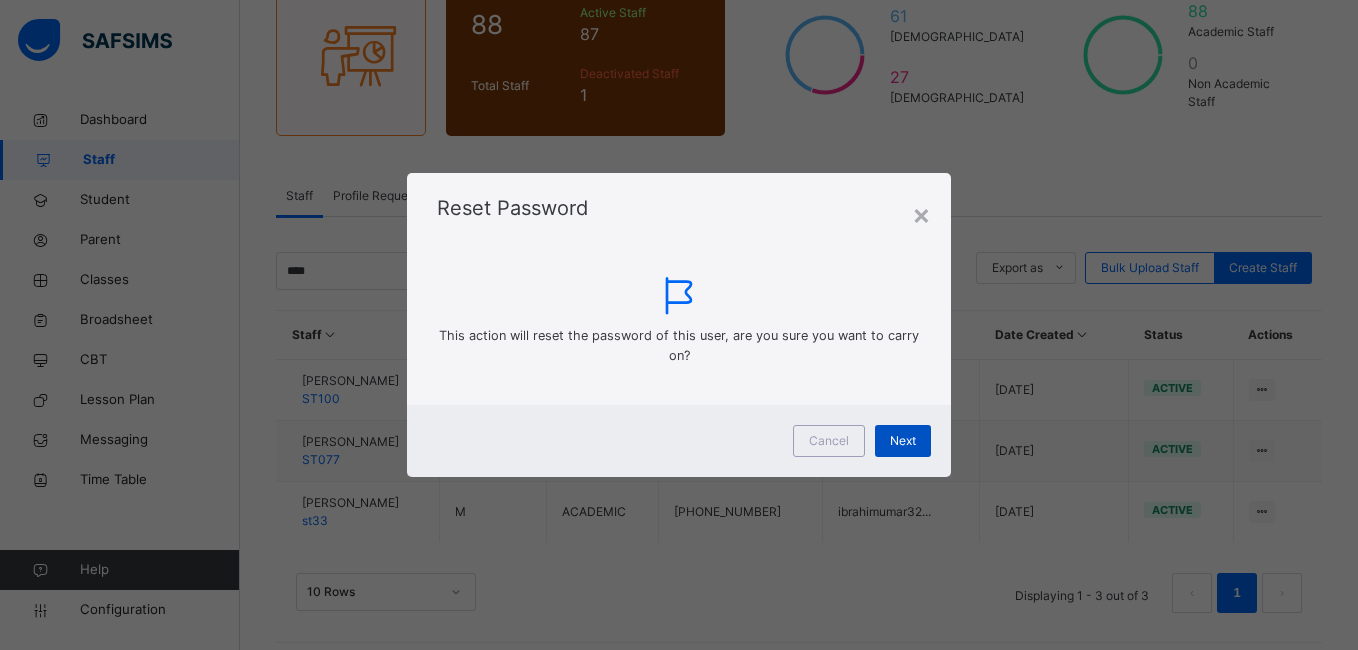 click on "Next" at bounding box center [903, 441] 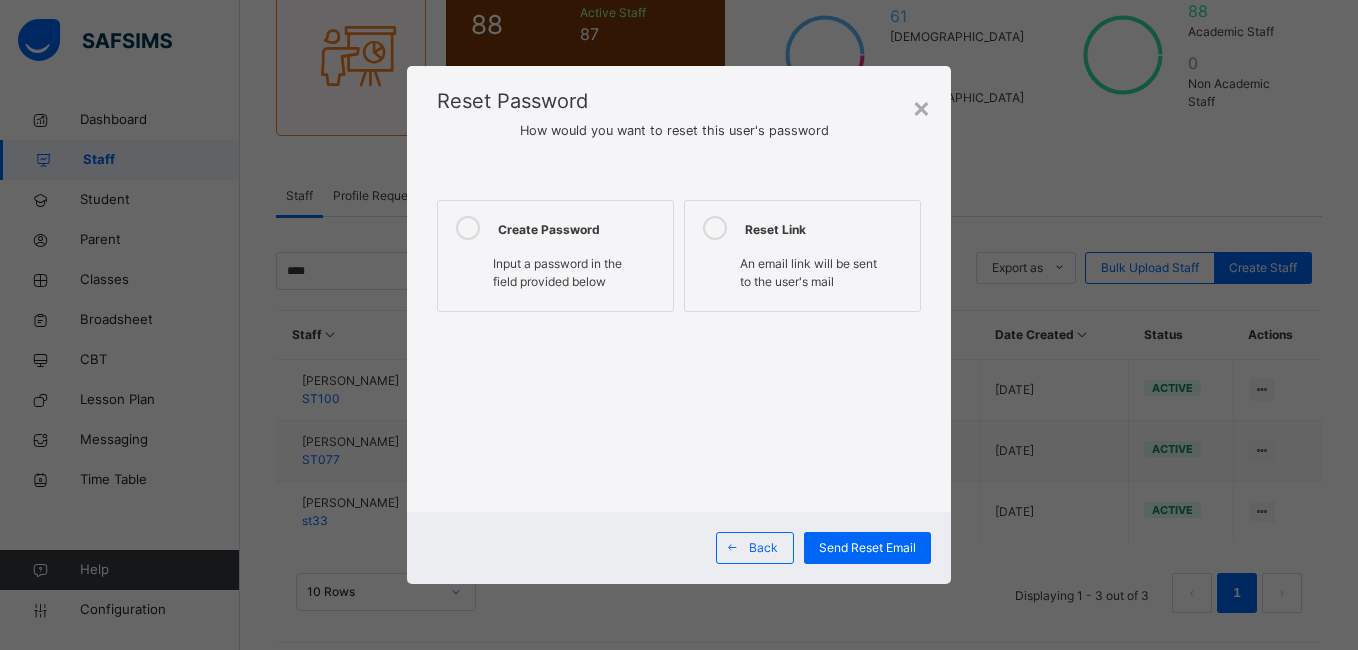click on "Input a password in the field provided below" at bounding box center (555, 275) 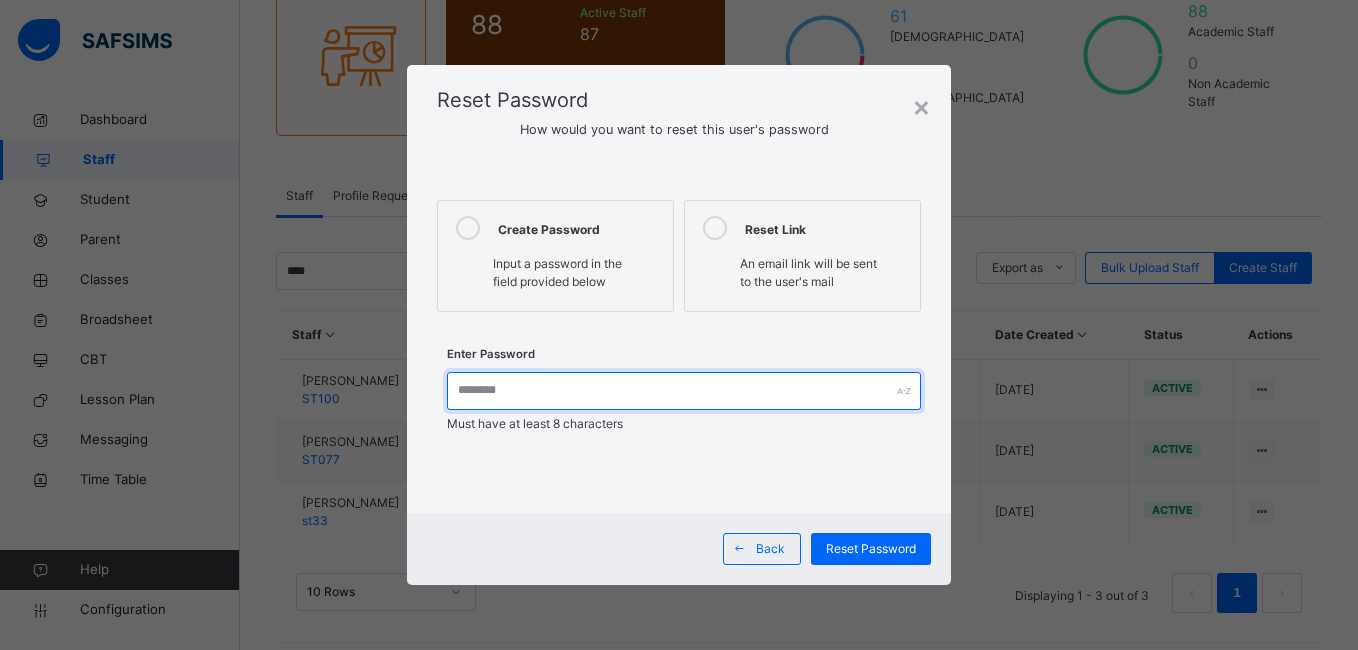 click at bounding box center (683, 391) 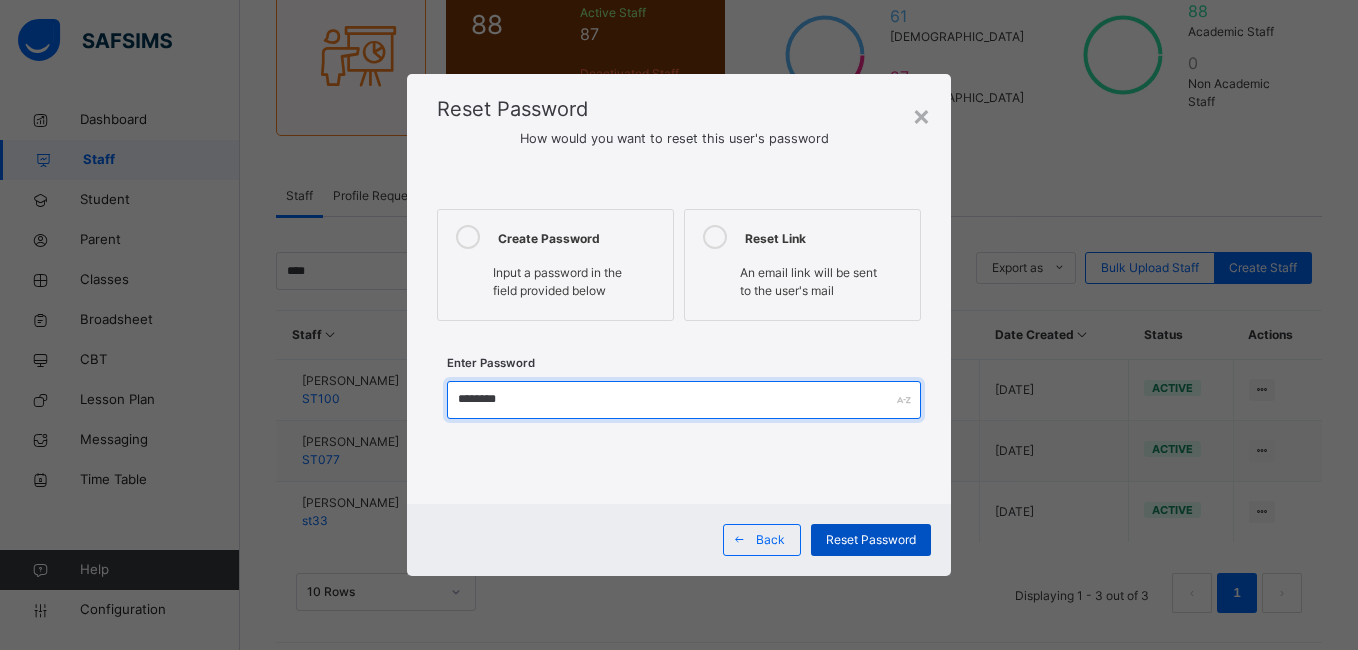 type on "********" 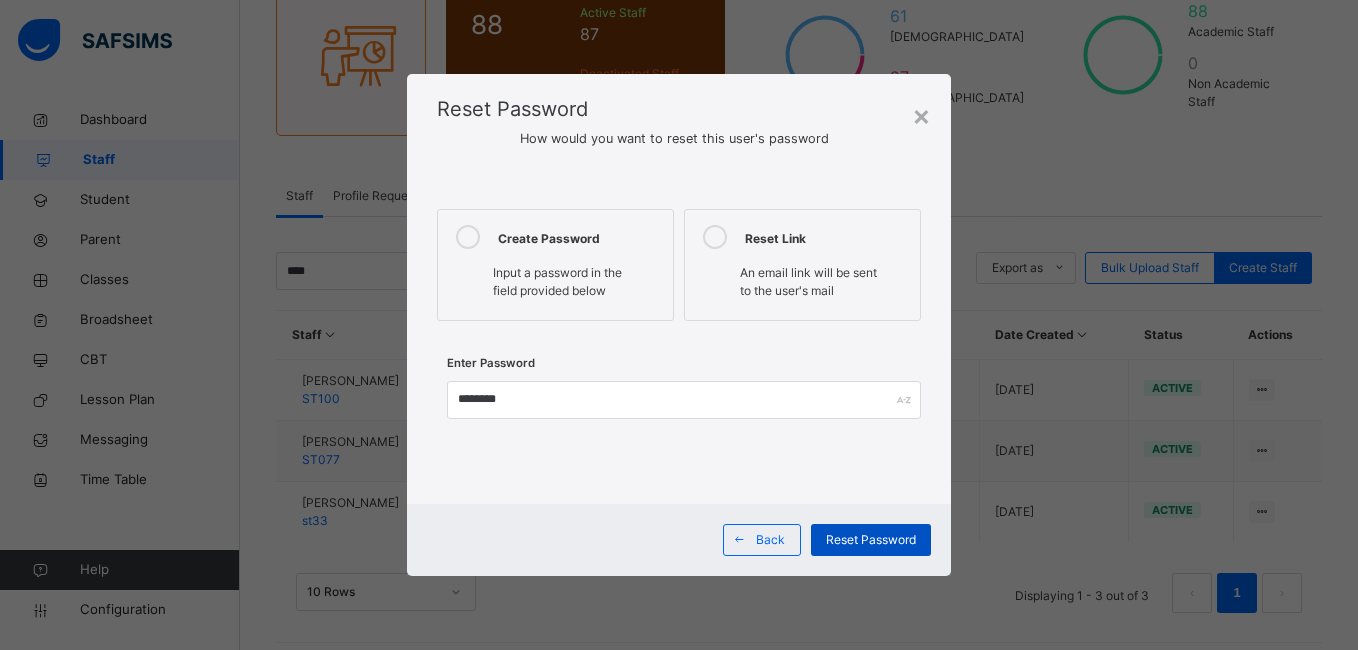 click on "Reset Password" at bounding box center [871, 540] 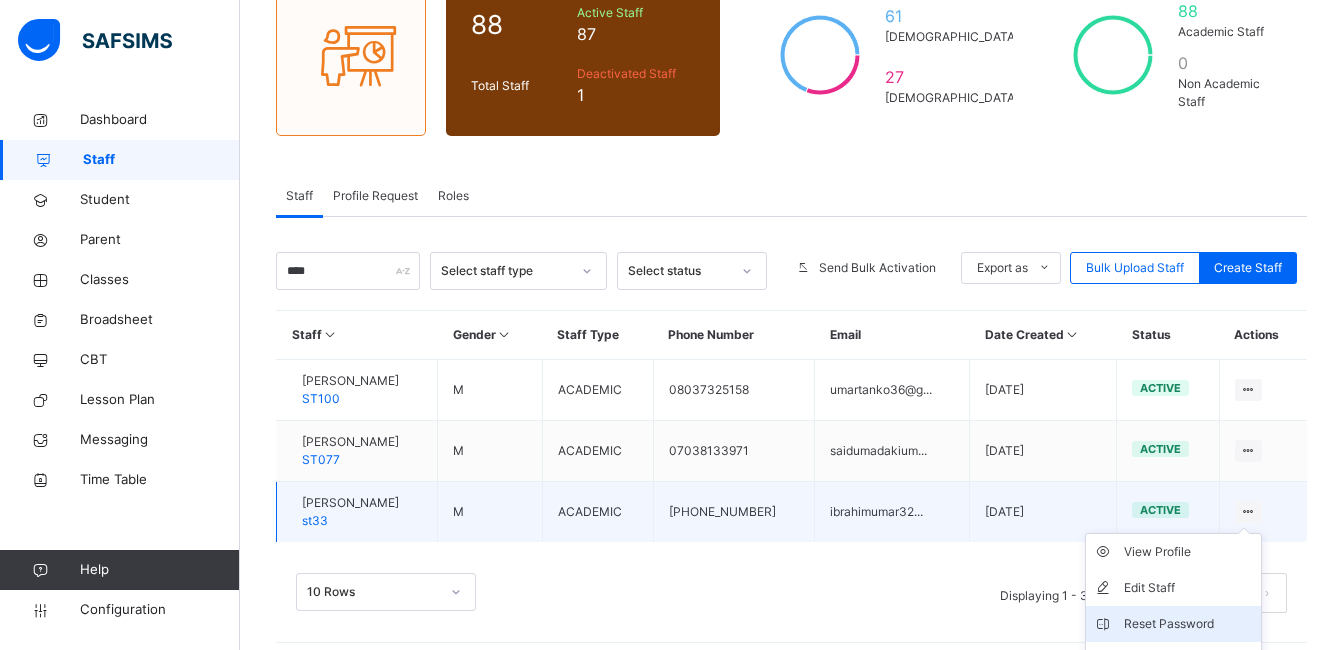 click on "Reset Password" at bounding box center (1173, 624) 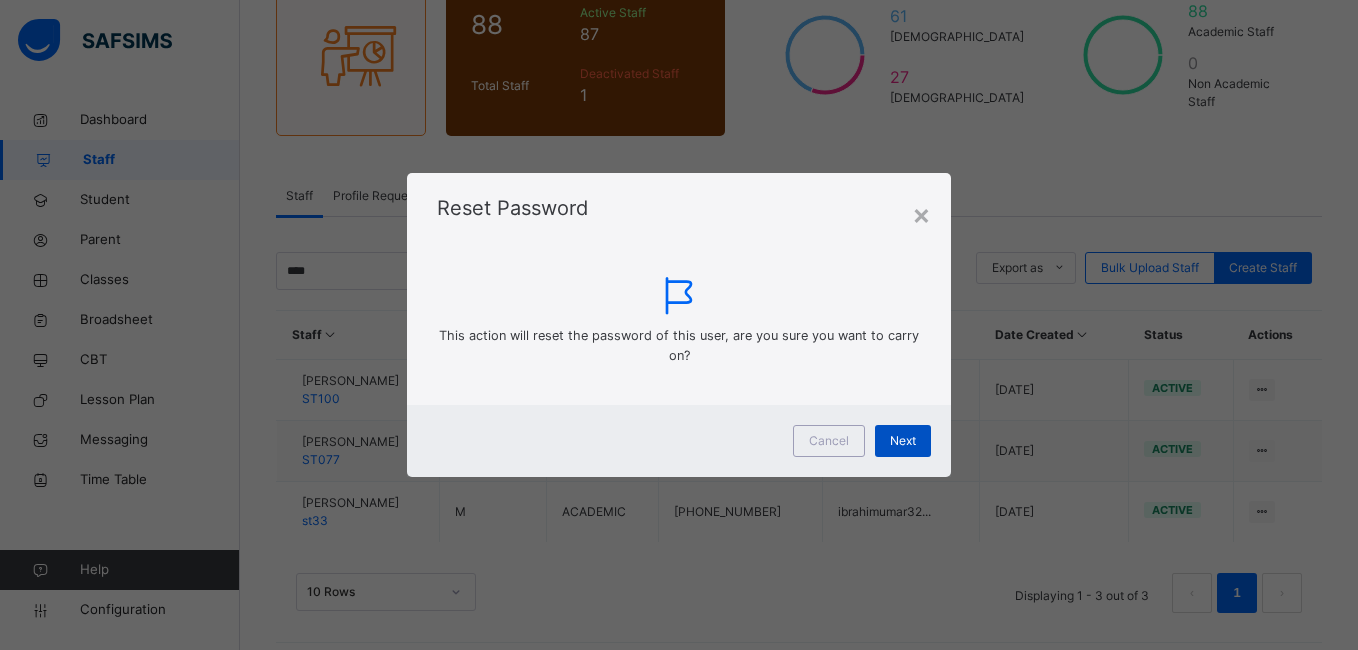 click on "Next" at bounding box center (903, 441) 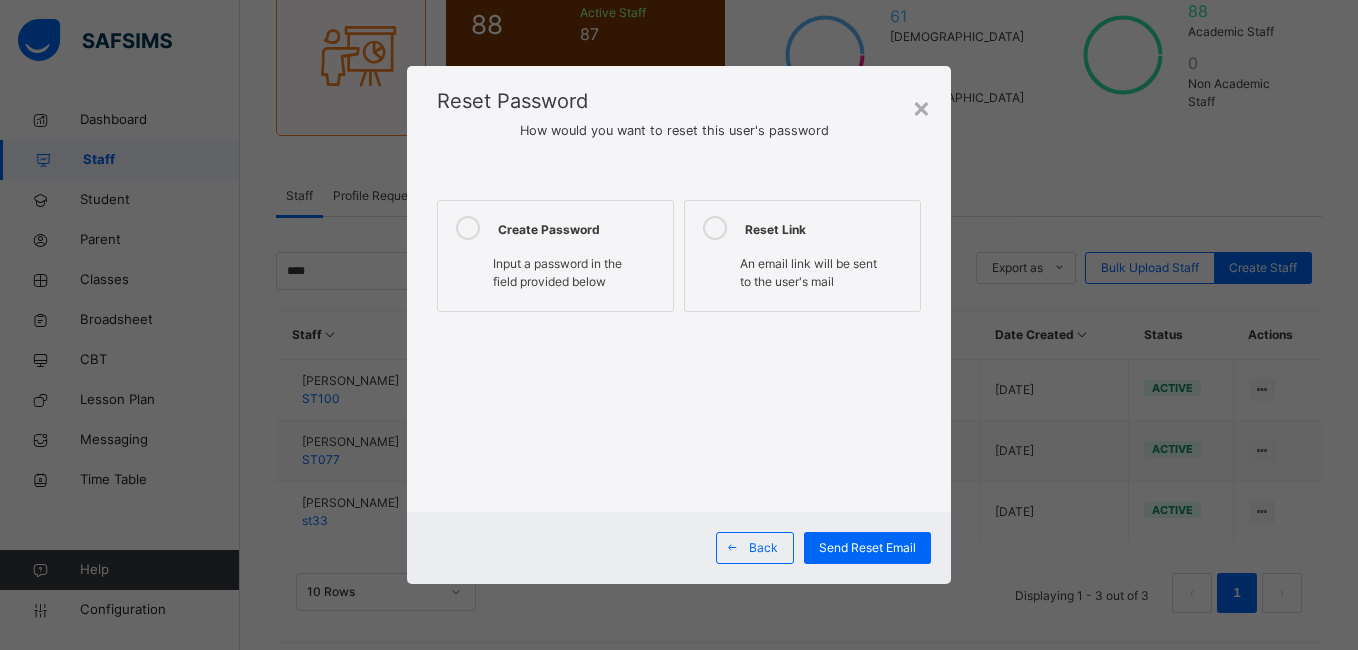 click on "Input a password in the field provided below" at bounding box center [557, 272] 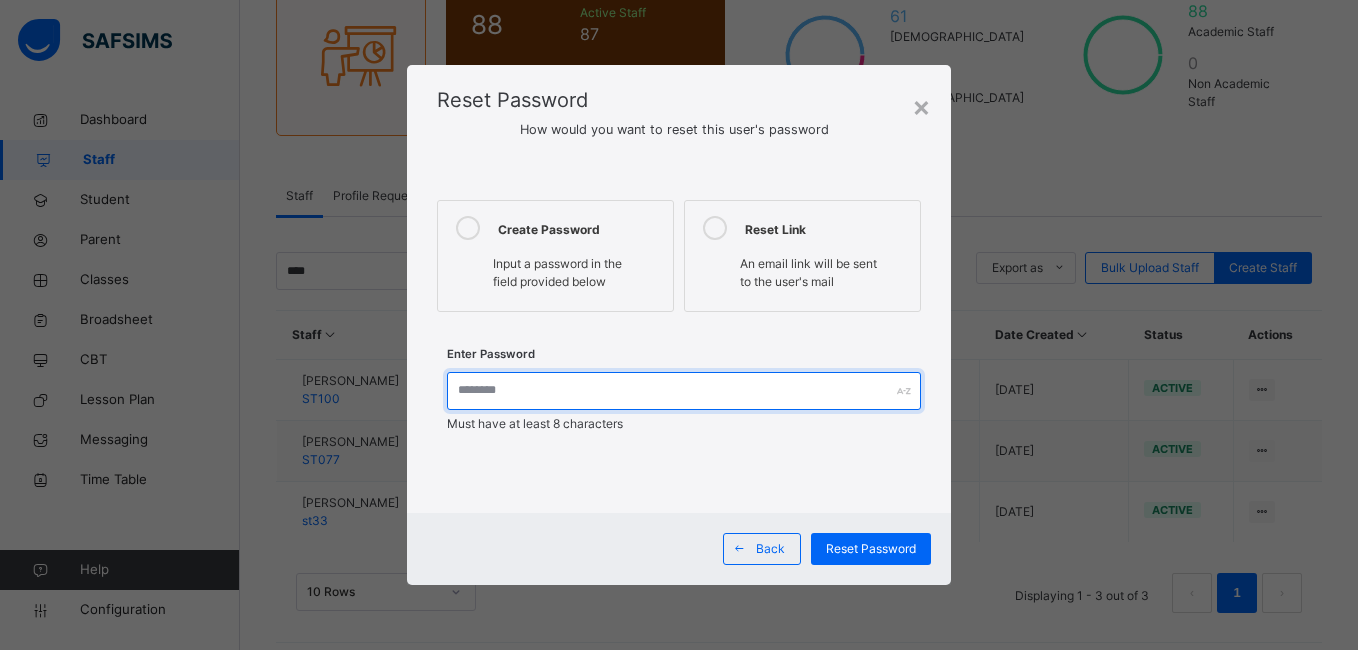 click at bounding box center [683, 391] 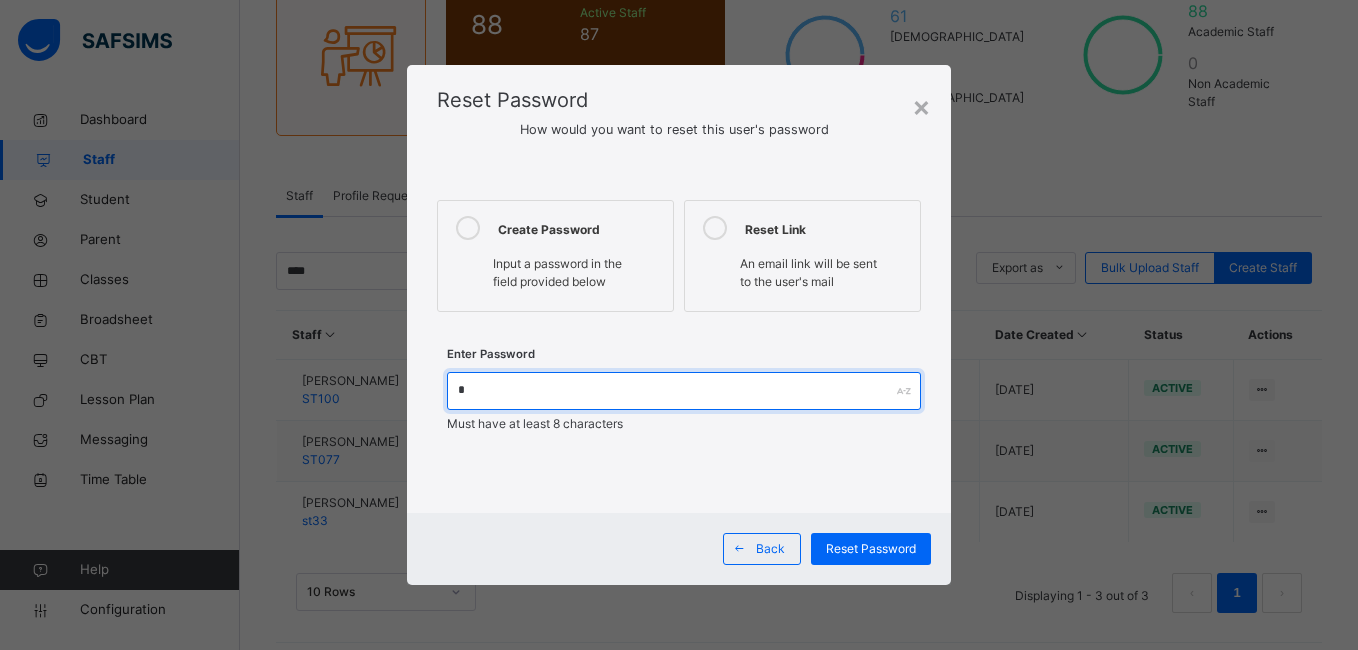 type on "*" 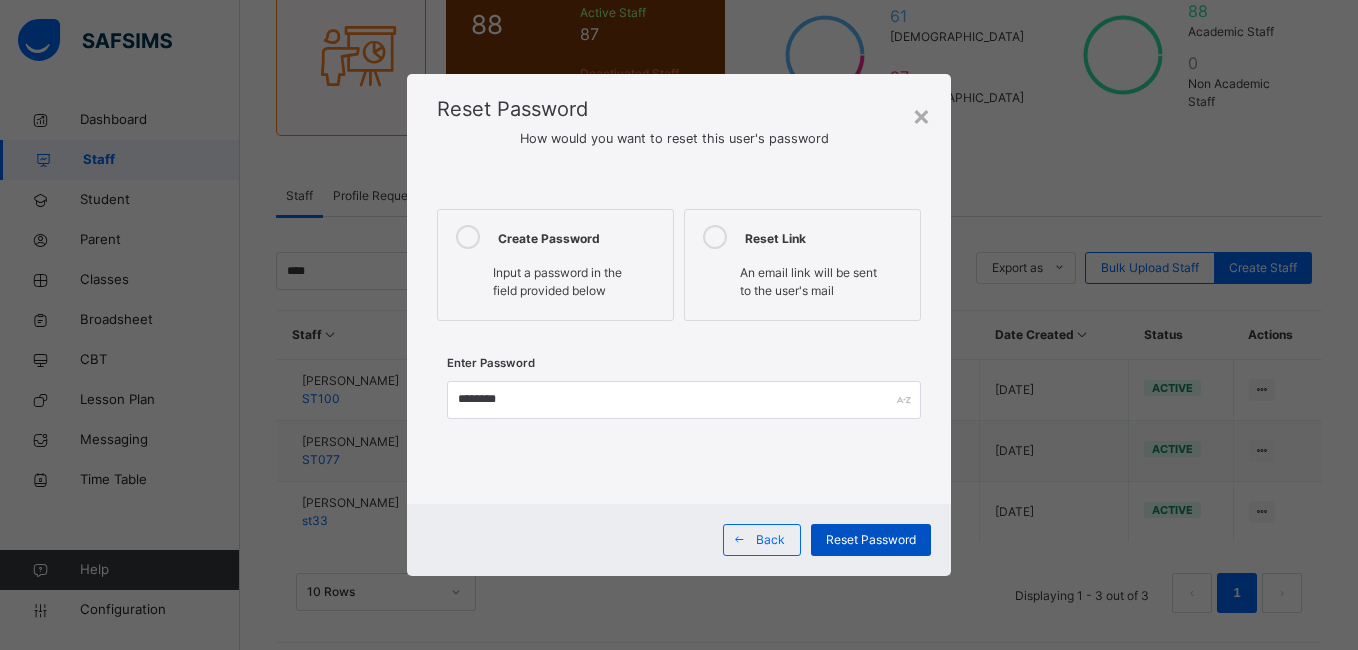 click on "Reset Password" at bounding box center [871, 540] 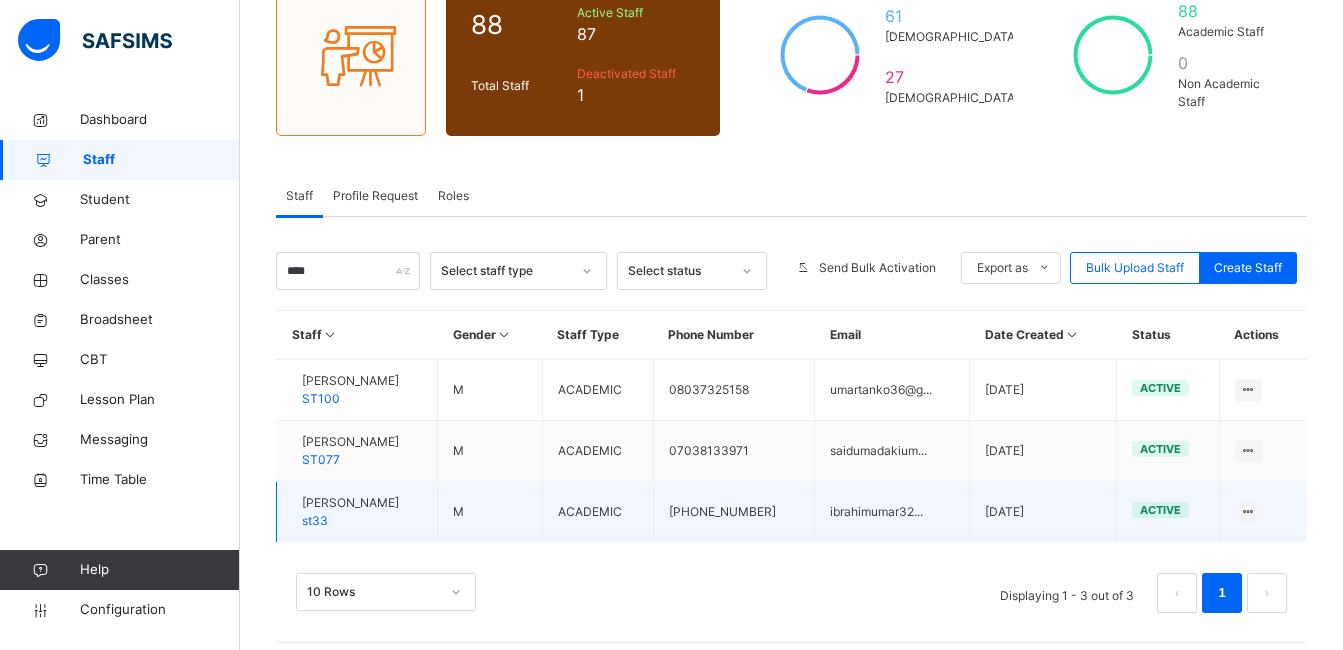 click on "IBRAHIM  UMAR" at bounding box center (350, 503) 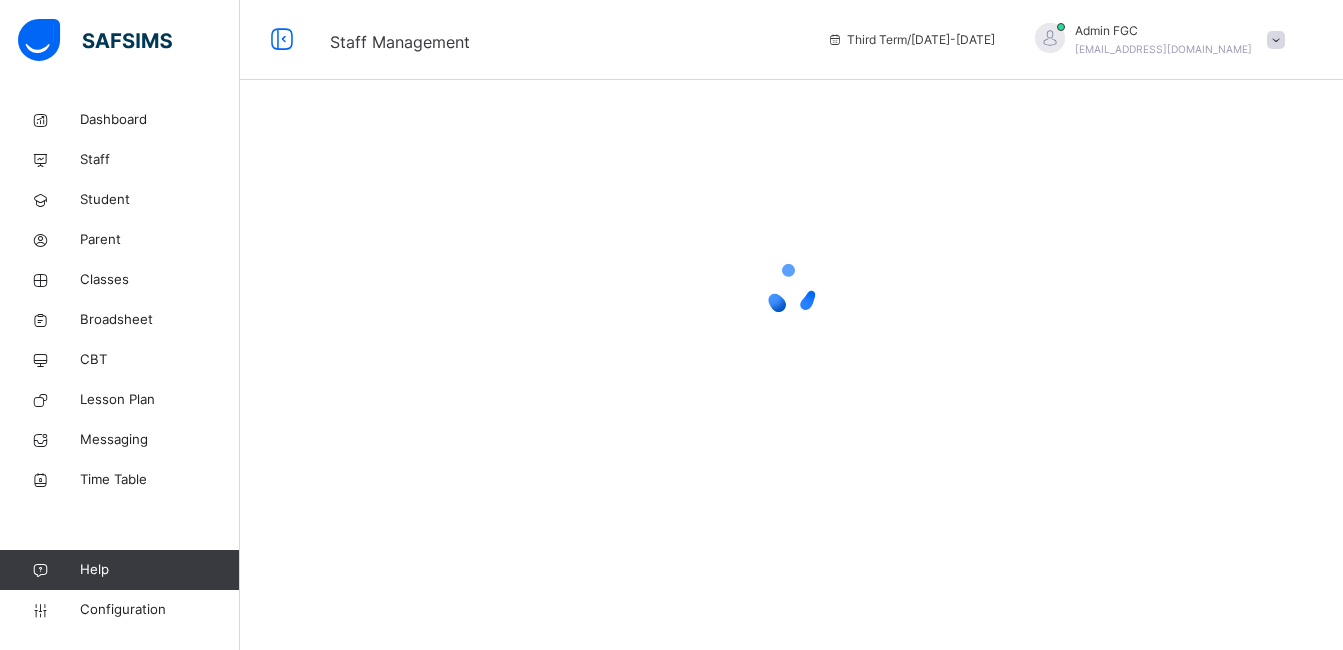 scroll, scrollTop: 0, scrollLeft: 0, axis: both 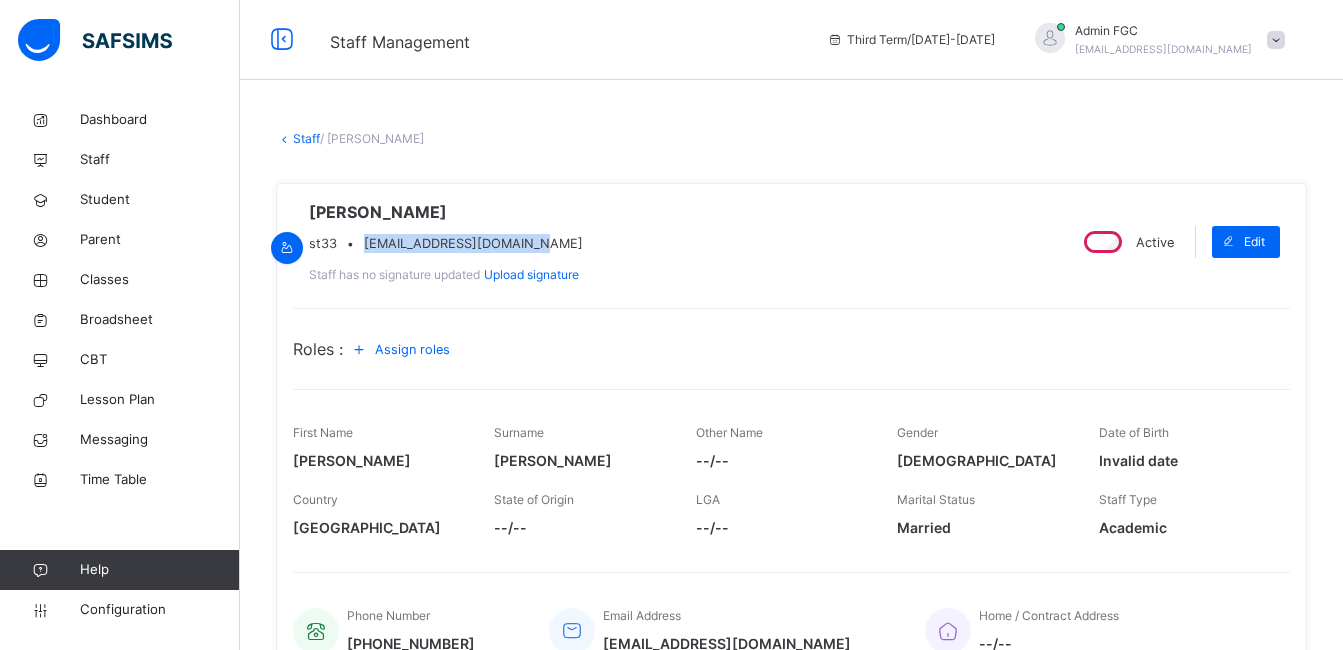 drag, startPoint x: 451, startPoint y: 244, endPoint x: 620, endPoint y: 248, distance: 169.04733 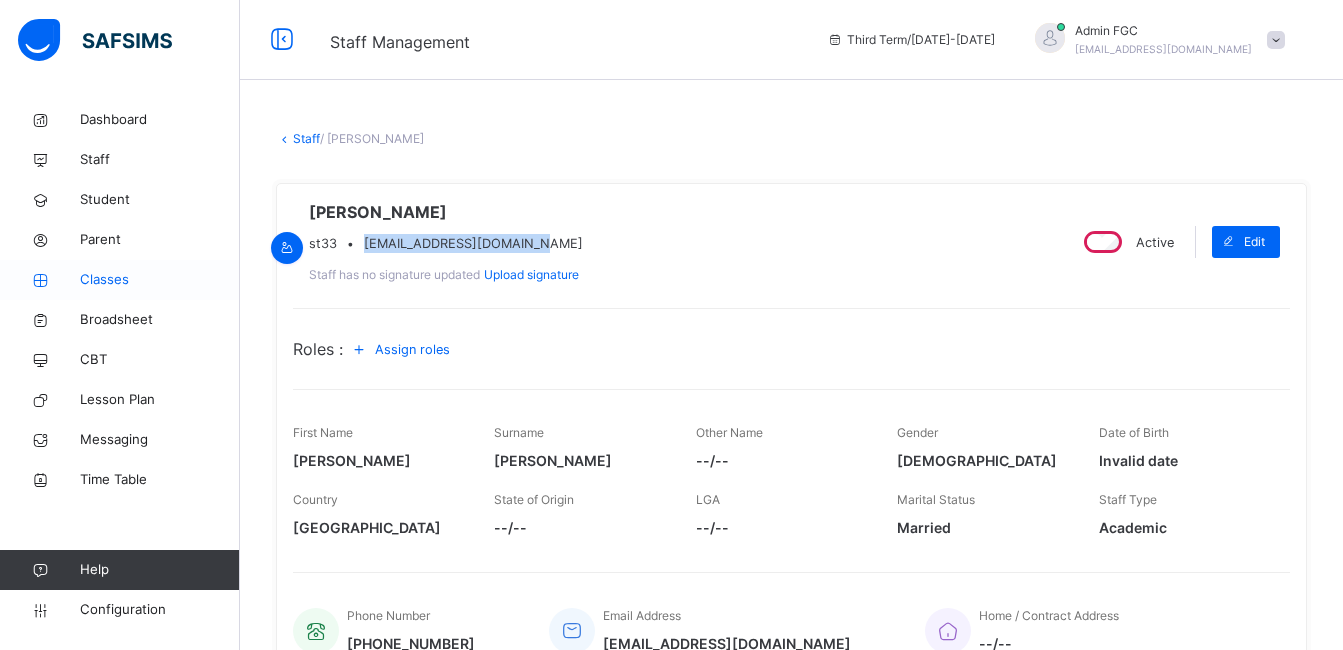 click on "Classes" at bounding box center (160, 280) 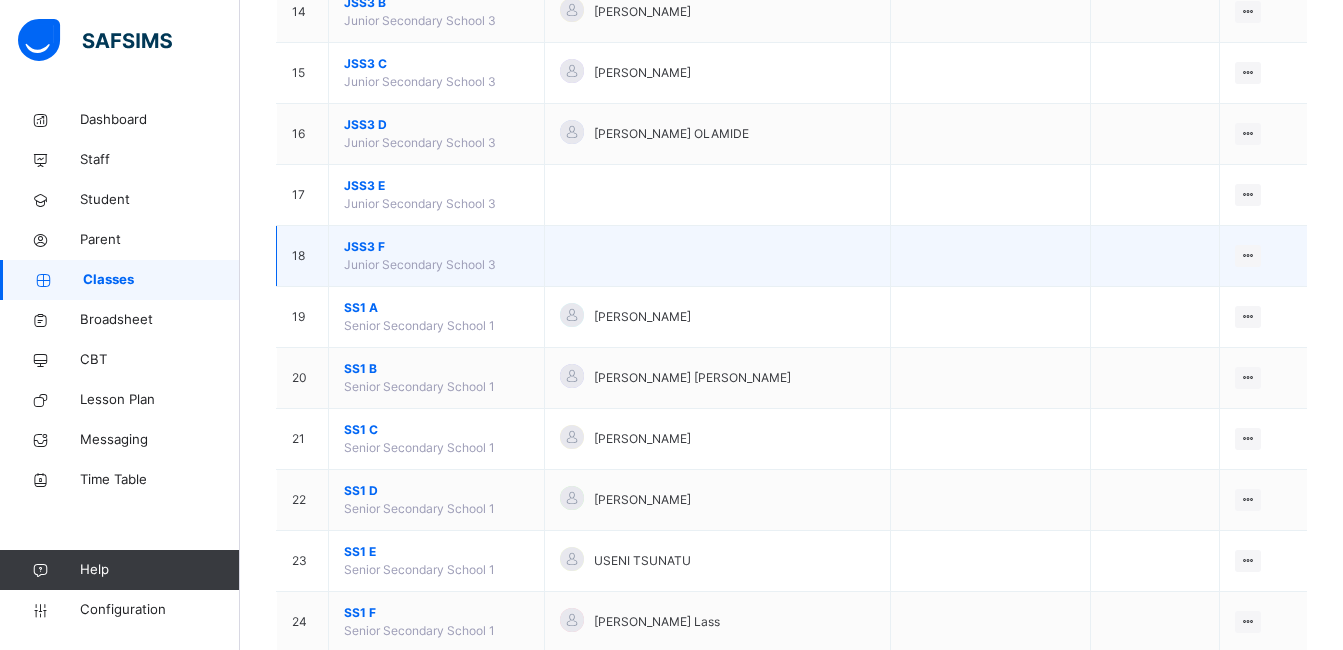 scroll, scrollTop: 1100, scrollLeft: 0, axis: vertical 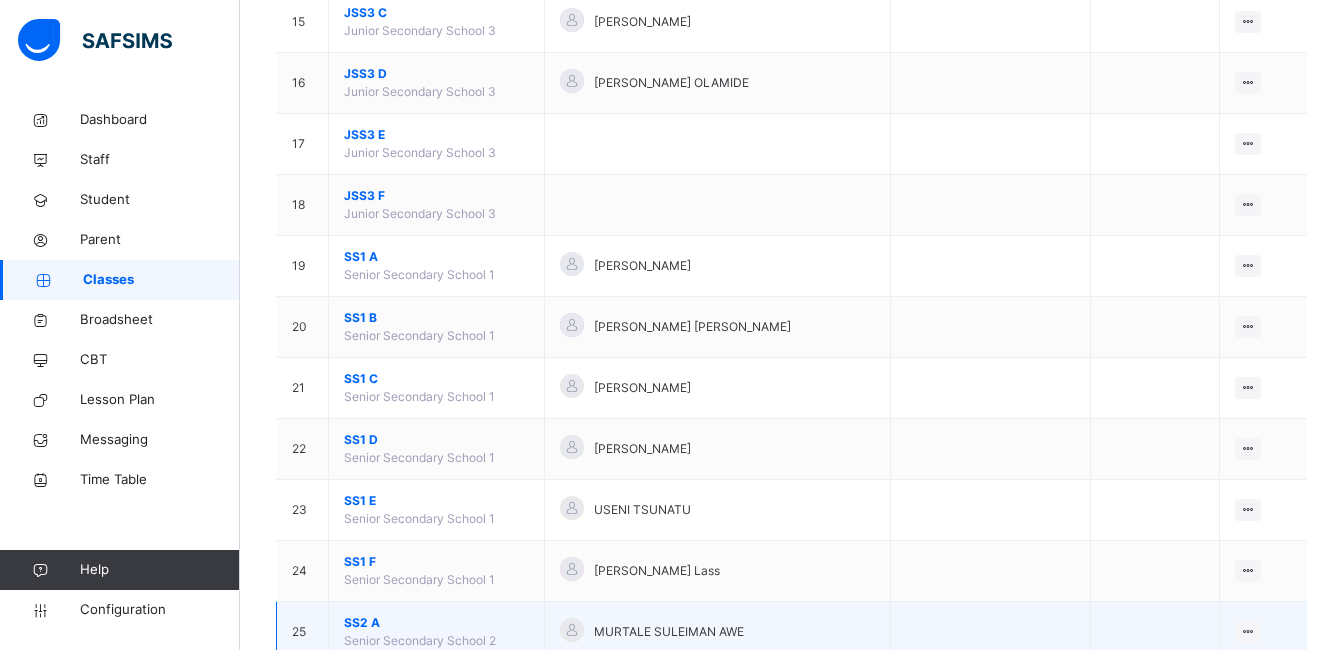 click on "SS2   A" at bounding box center (436, 623) 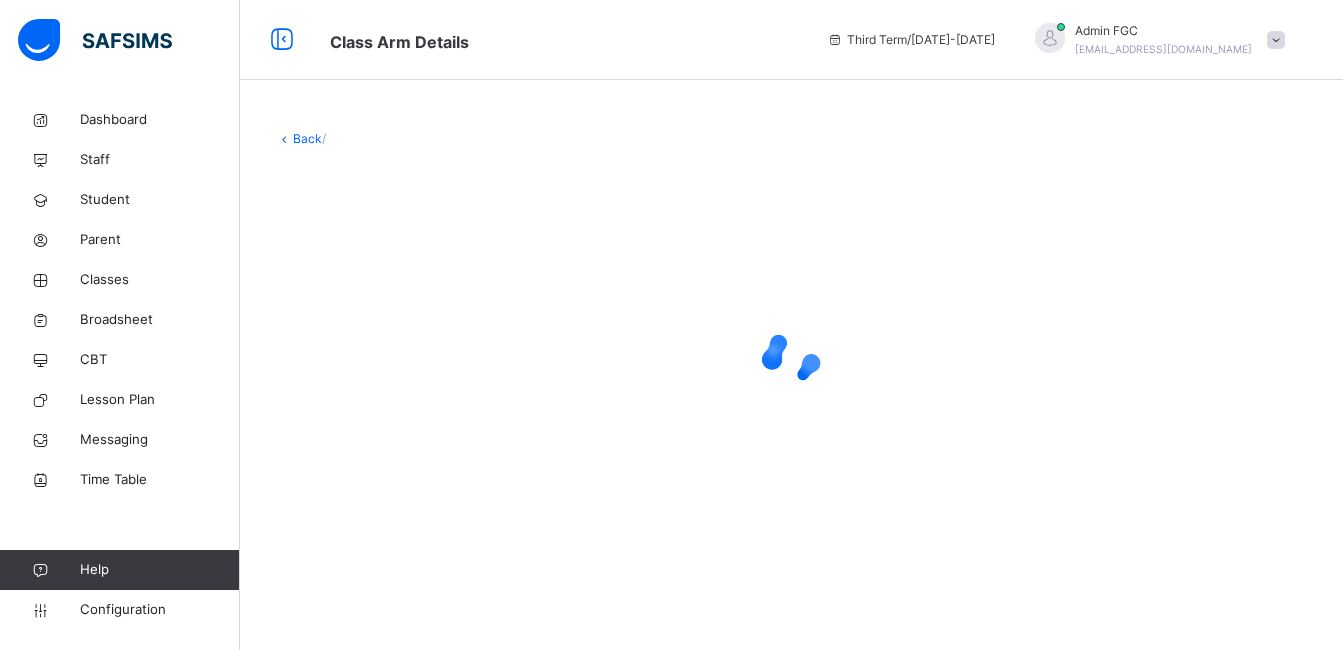 scroll, scrollTop: 0, scrollLeft: 0, axis: both 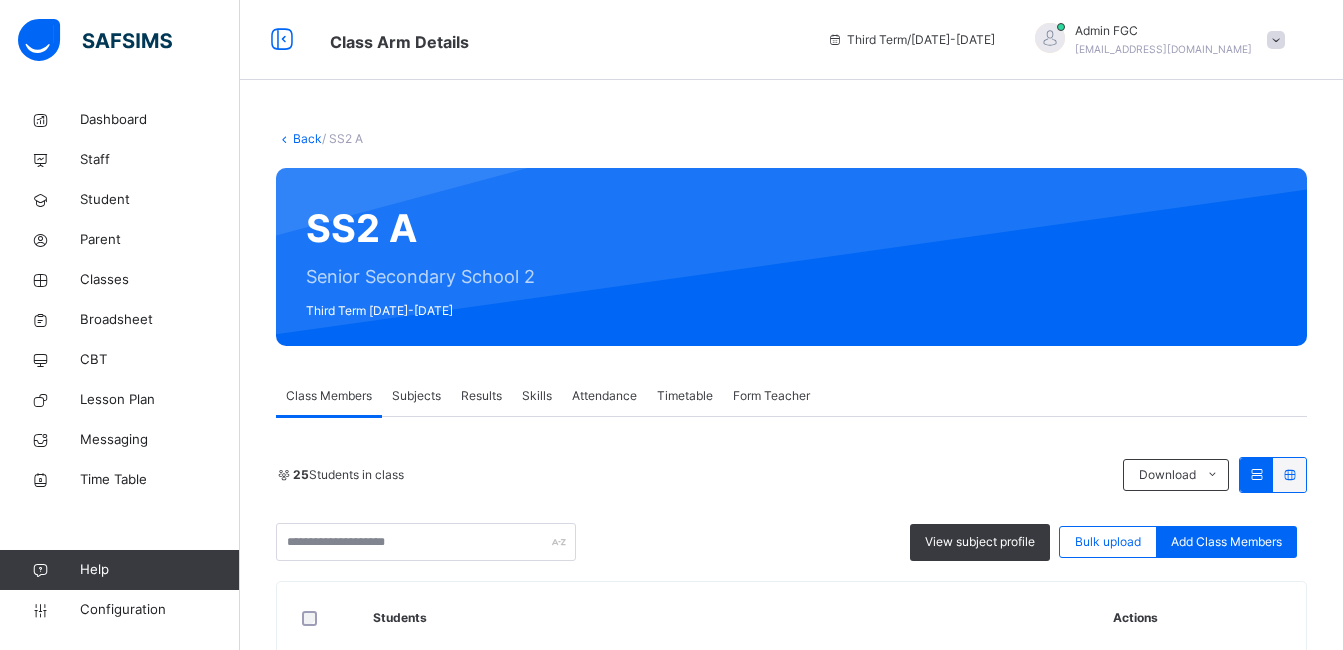 click on "Subjects" at bounding box center (416, 396) 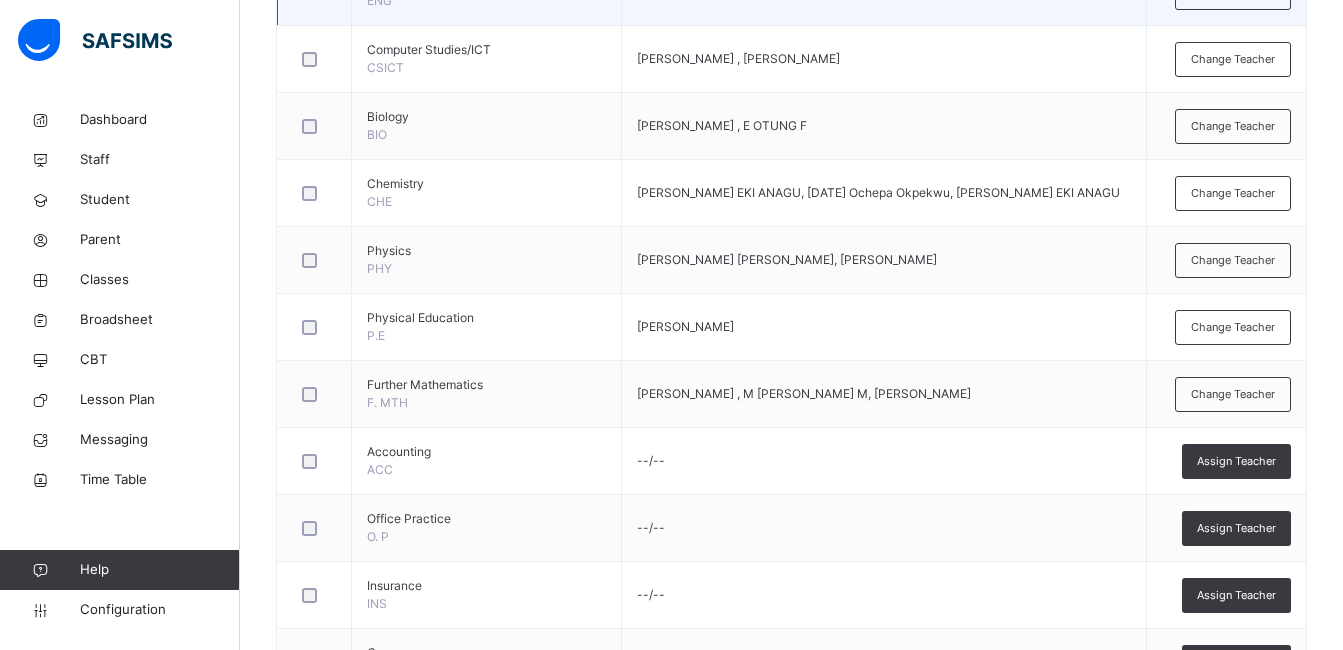 scroll, scrollTop: 700, scrollLeft: 0, axis: vertical 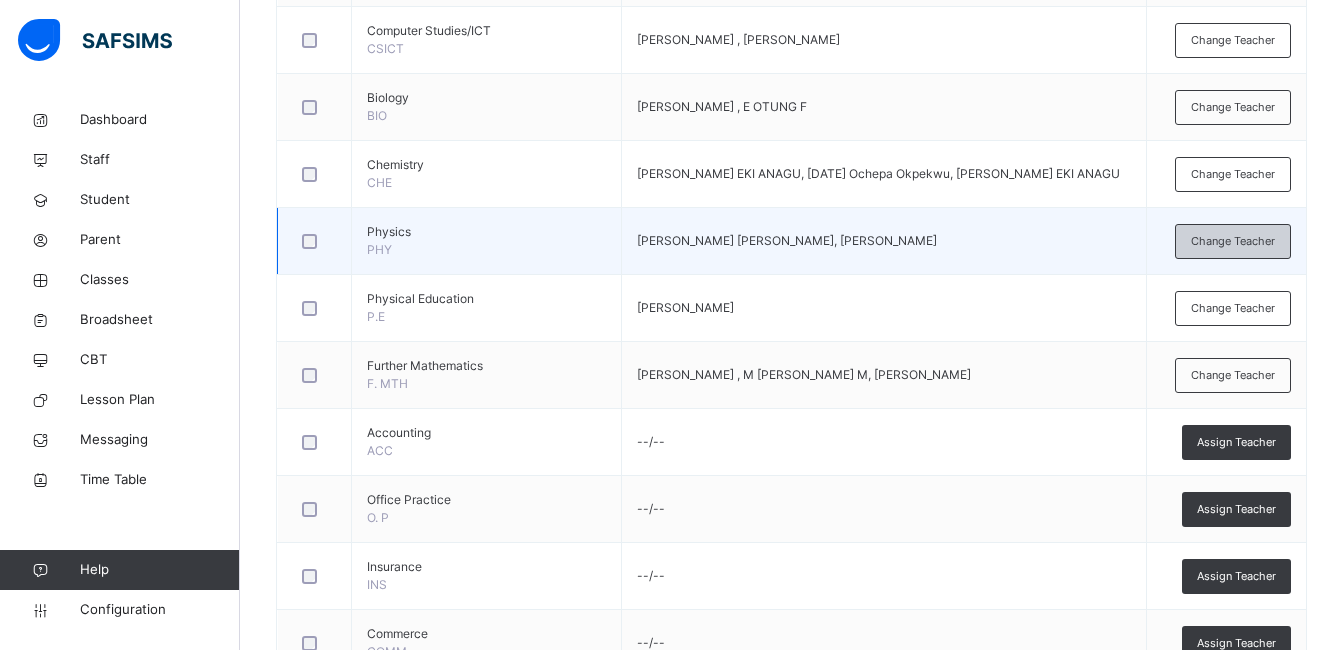 click on "Change Teacher" at bounding box center (1233, 241) 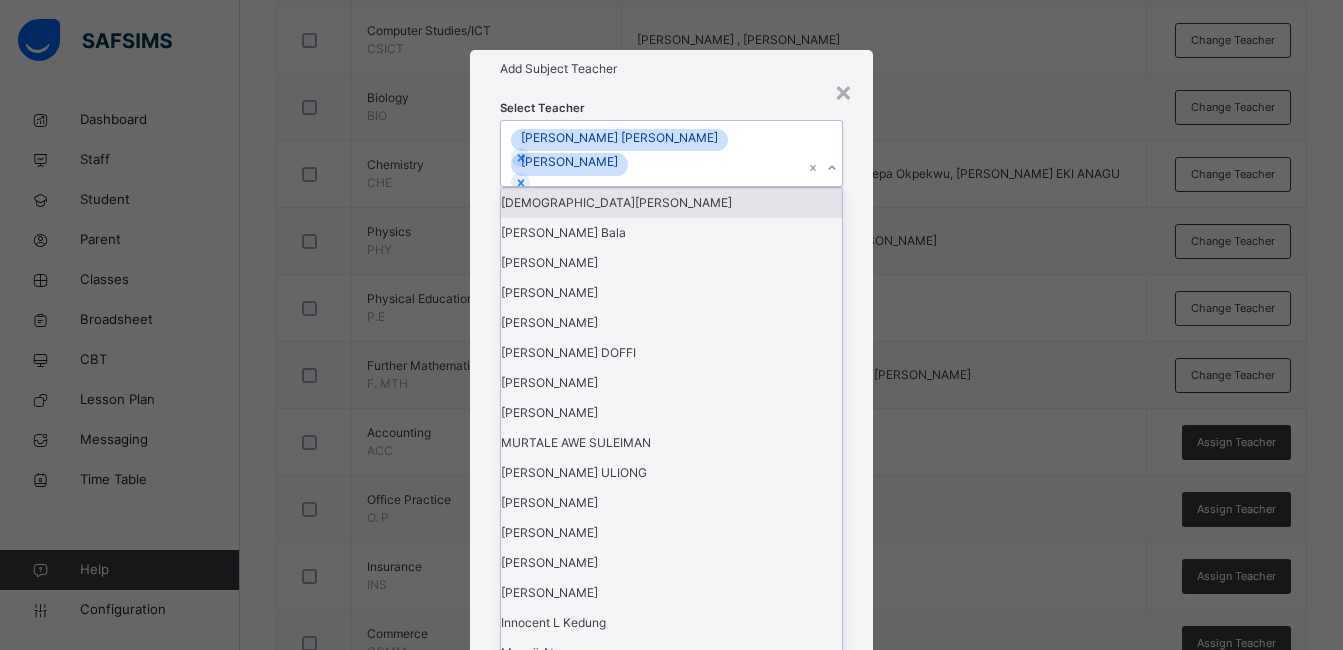 click on "Simon Sangkpbown S.M ACHA ABRAHAM" at bounding box center (652, 153) 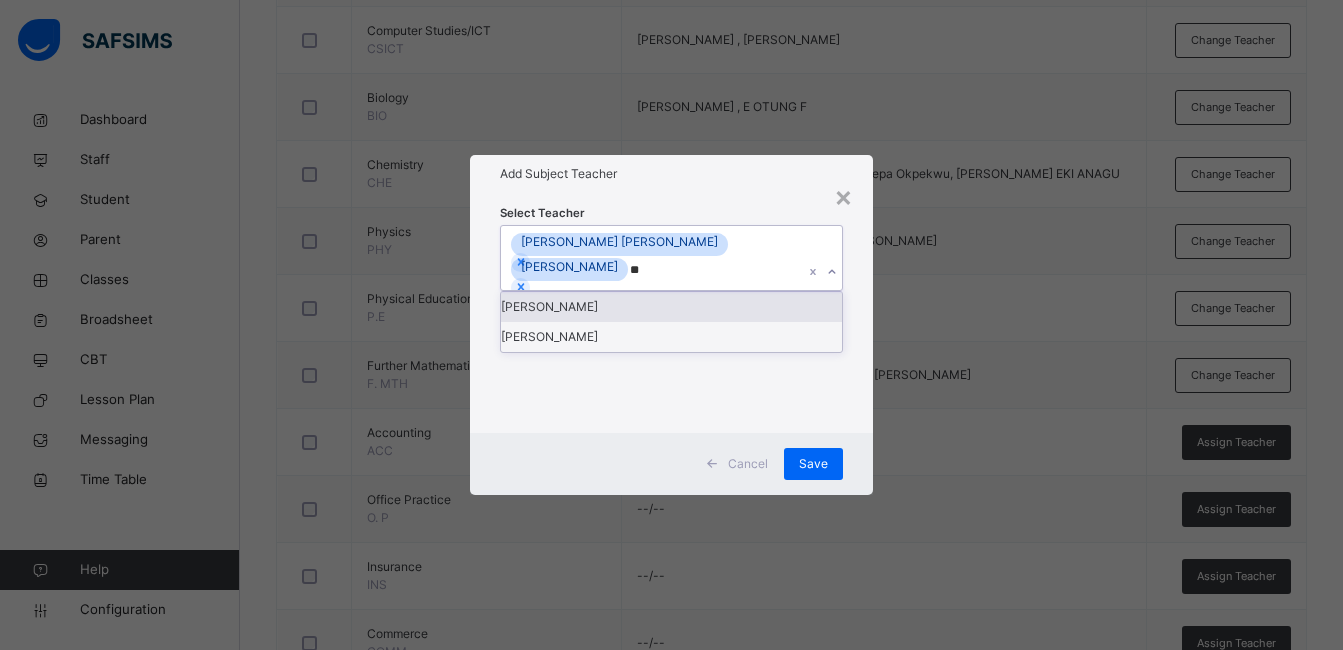 type on "***" 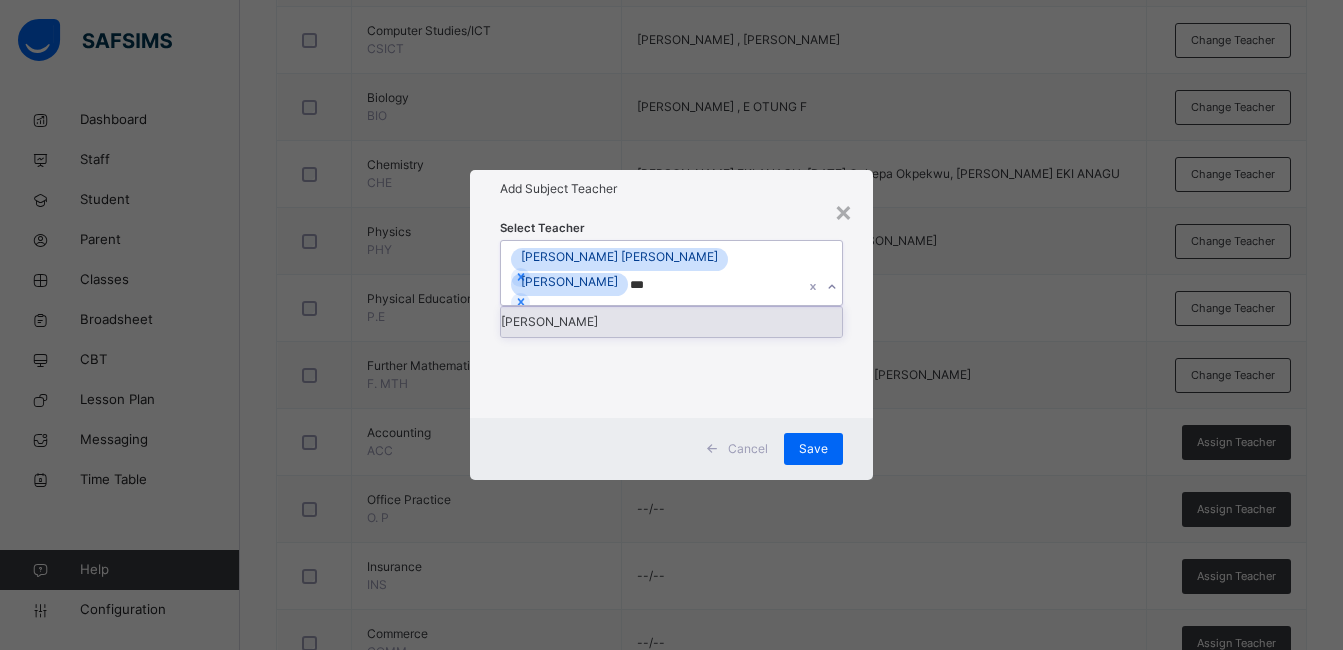 click on "IBRAHIM  UMAR" at bounding box center (671, 322) 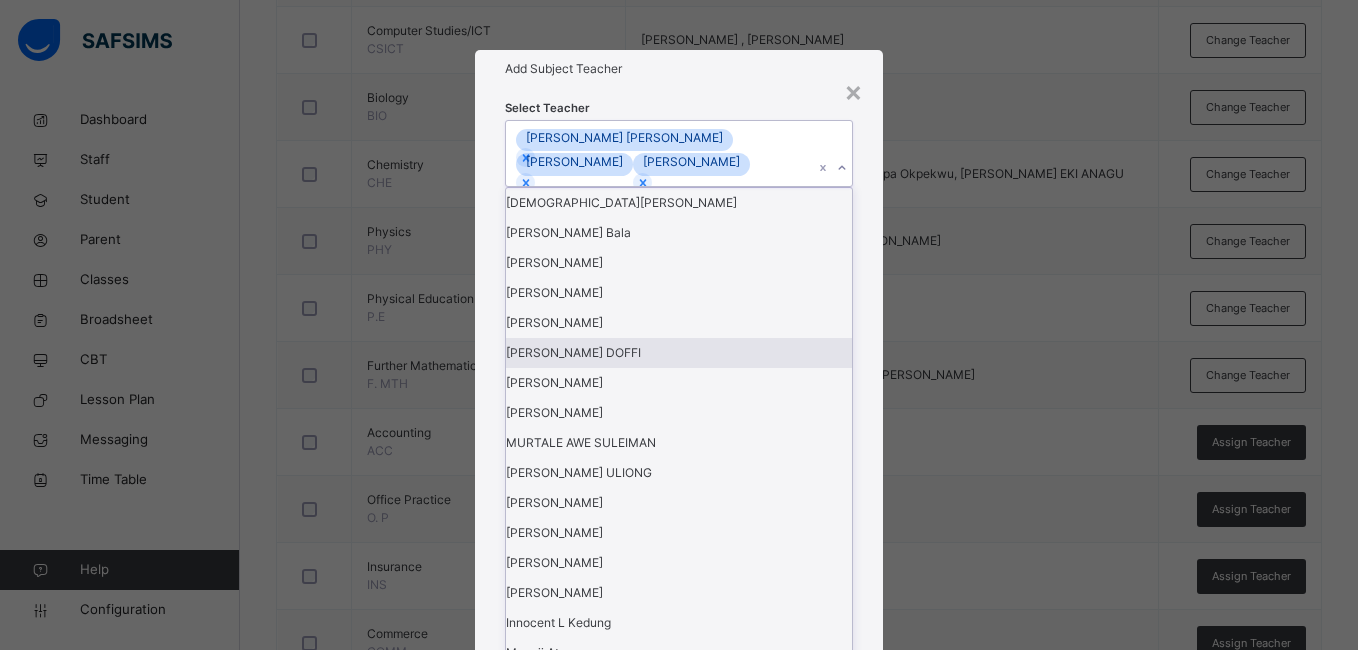 click on "× Add Subject Teacher Select Teacher   option IBRAHIM  UMAR, selected.    option RICHARD OKPOGA DOFFI focused, 6 of 88. 85 results available. Use Up and Down to choose options, press Enter to select the currently focused option, press Escape to exit the menu, press Tab to select the option and exit the menu. Simon Sangkpbown S.M ACHA ABRAHAM  IBRAHIM  UMAR Nafisat  Lawal Benedicta Lass Bala EZEKIEL OLAMIDE OLORUNFEMI JERRY  GOJA KEMI  ADAMS RICHARD OKPOGA DOFFI EMMANUEL BITRUS NEKWUOJO BLESSING  ZHEMA MURTALE AWE SULEIMAN ETIM EFFIONG ULIONG STELLA  EKI Sarah D Buba JOY SAJE BARNABAS MAGARETH OSUJI CHOKE Innocent L Kedung Magaji  Ato Constance C Ohaeri SAIDU  ENOCH Binkap Timloh Nansur Yekini T Adeyemi KELVIN ANAGU EKI Andrew M Lodiya Ladi  Tsokwa Grace  Edimeh Fidelia Abah Fidelia D Y UBALE Patrick Terver Gandekwen Remi Charity Arowosegbe S. O EWONODE I D ENOCH E E AGBO B  EZEUGWU Abubakar  Buba E F OTUNG BITRUS  IRIMIYA FRANCIS M IORTER TANKO  UMAR M M ADEYEMI SOLOMON OLOGBO EWENODE MBON TUBUA DiVINE" at bounding box center (679, 325) 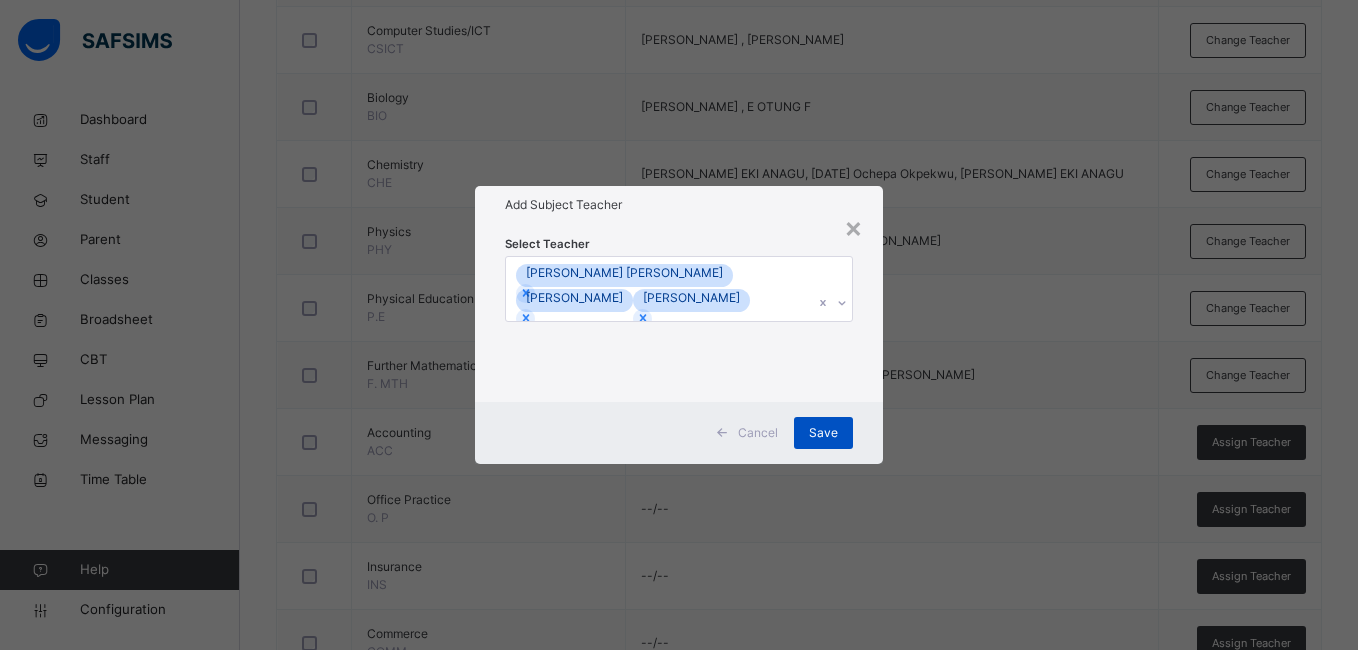 click on "Save" at bounding box center (823, 433) 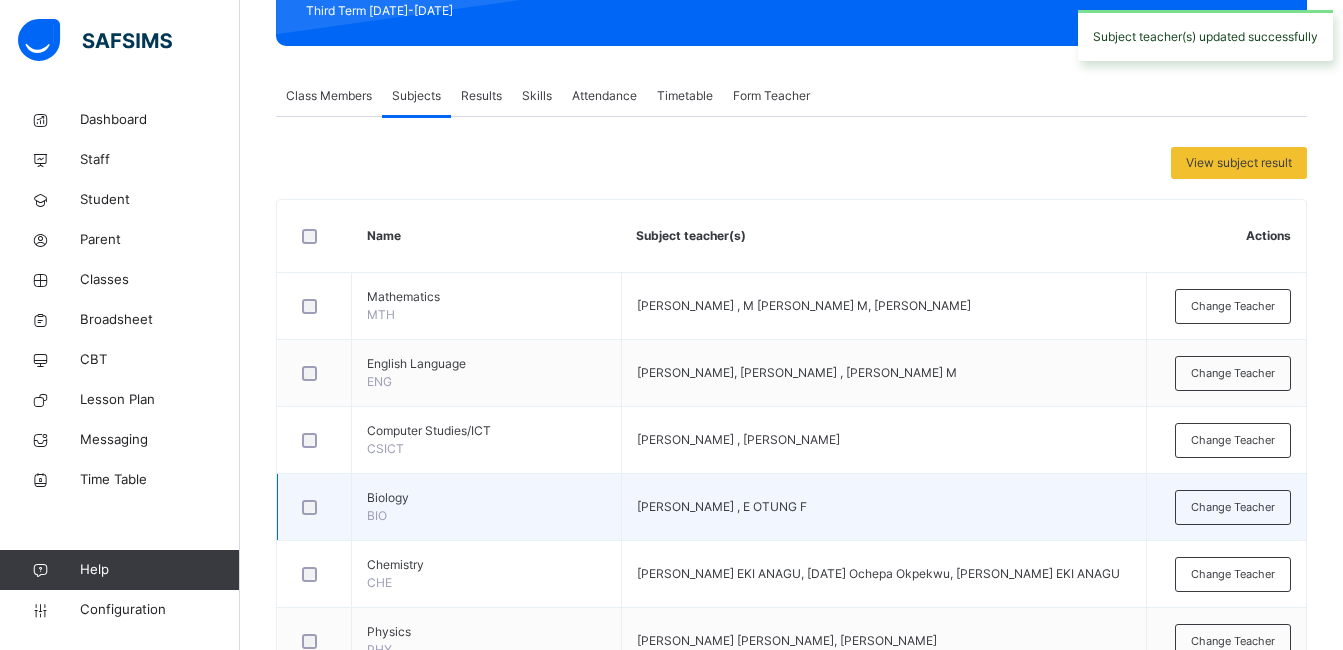scroll, scrollTop: 0, scrollLeft: 0, axis: both 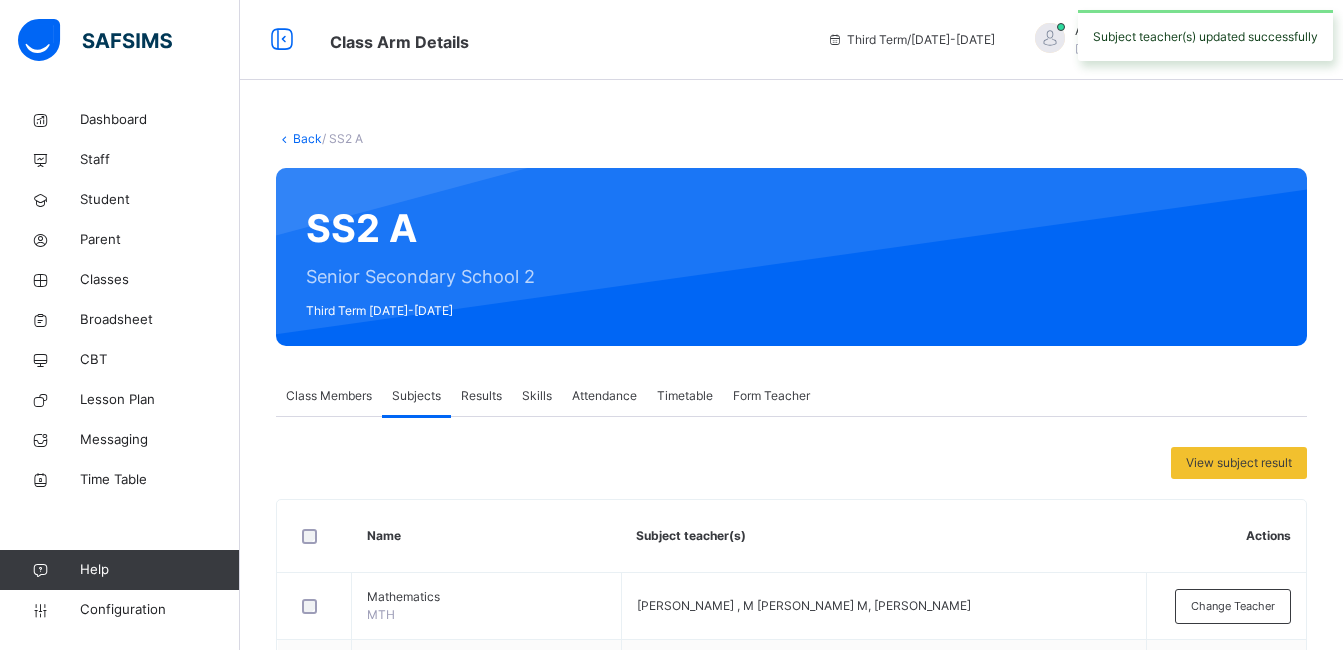 click on "Back" at bounding box center (307, 138) 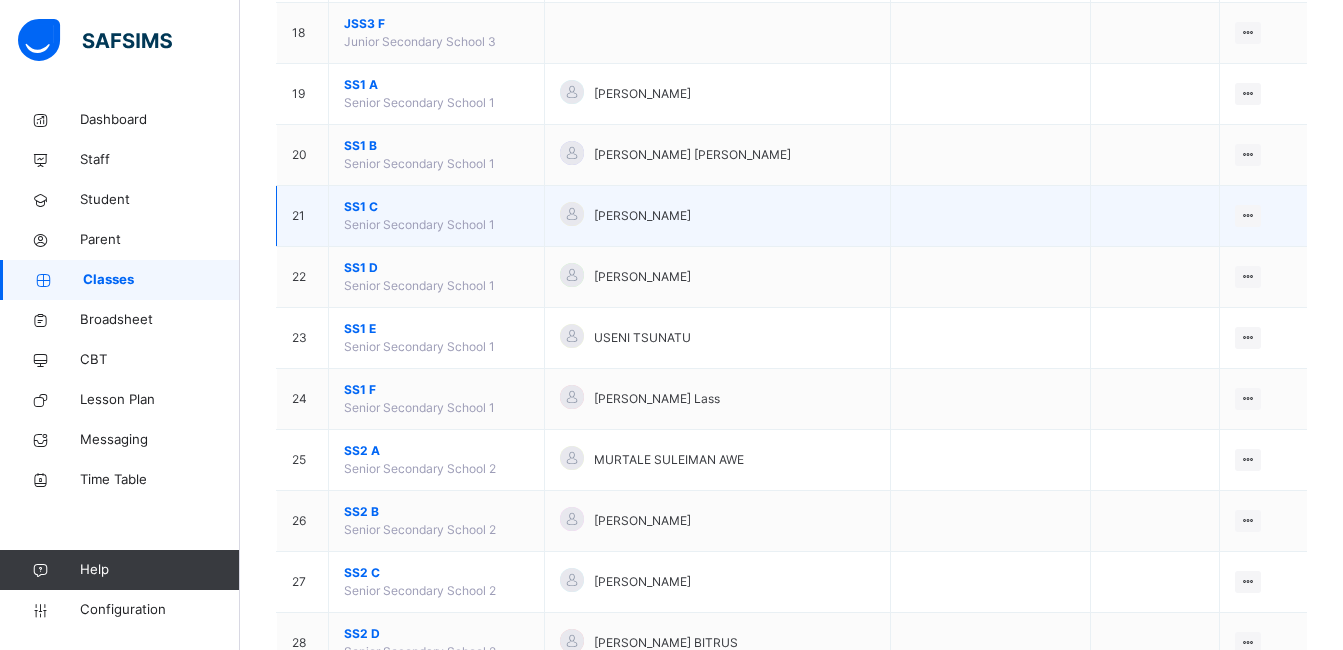 scroll, scrollTop: 1300, scrollLeft: 0, axis: vertical 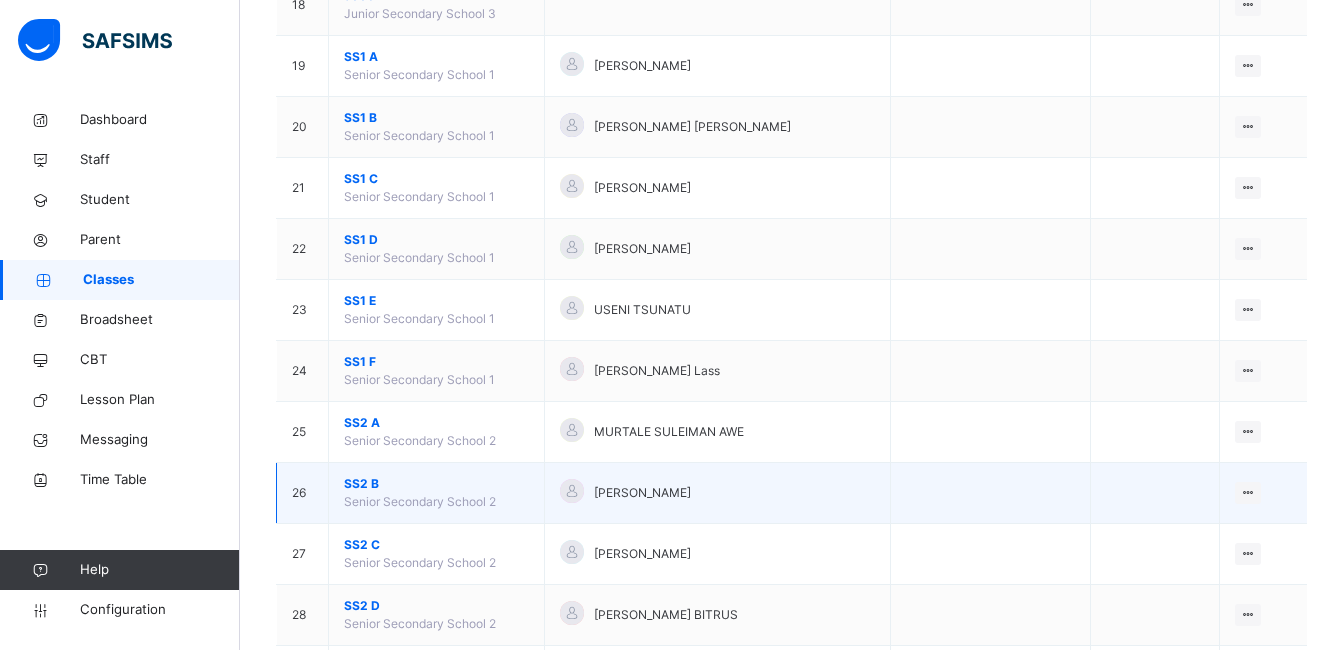 click on "SS2   B" at bounding box center [436, 484] 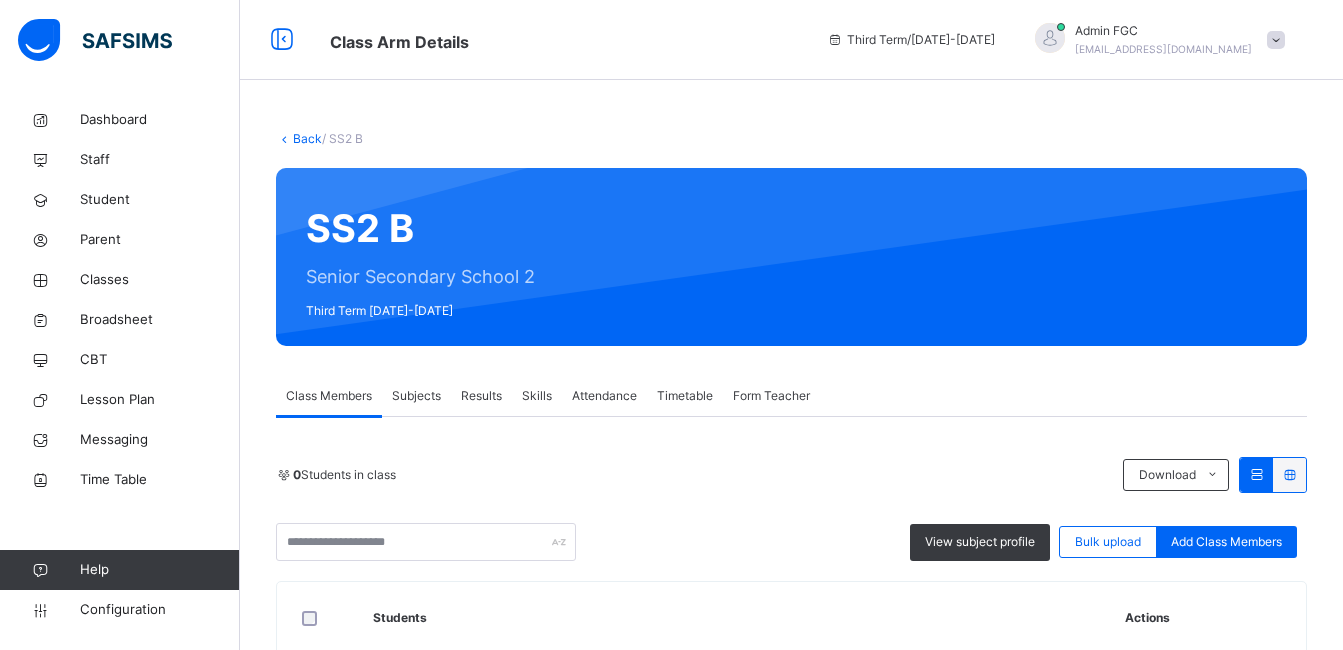 click on "Subjects" at bounding box center (416, 396) 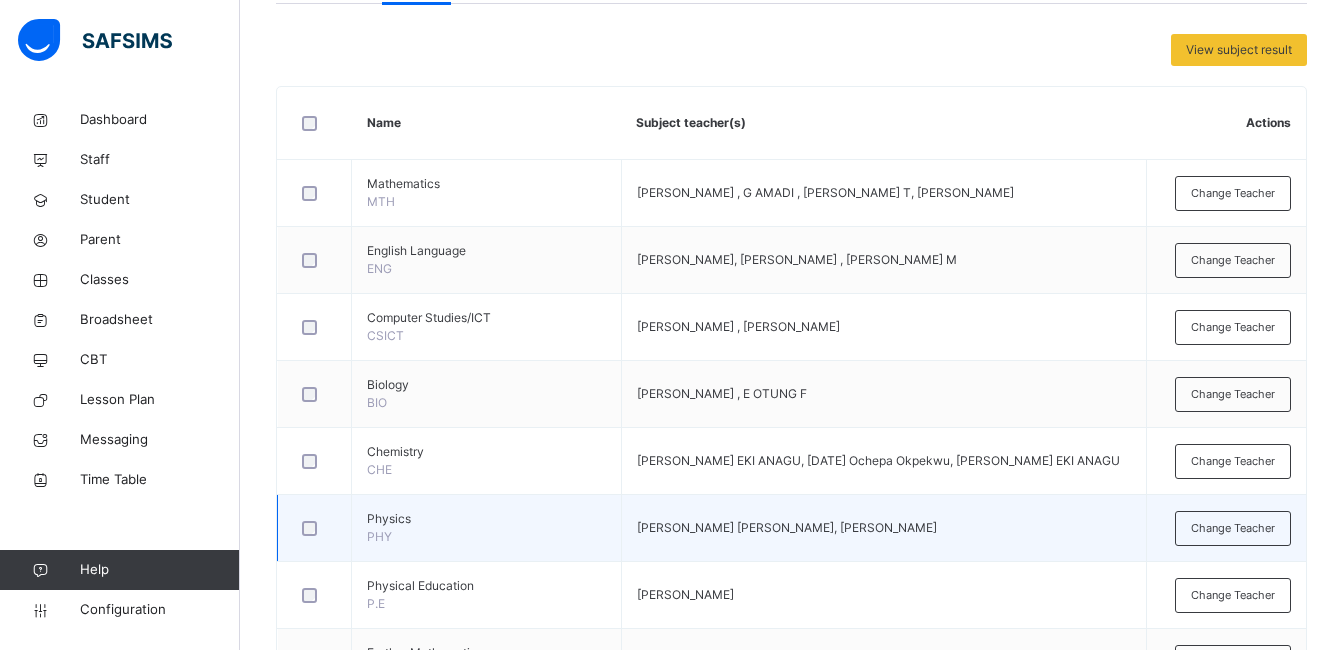scroll, scrollTop: 500, scrollLeft: 0, axis: vertical 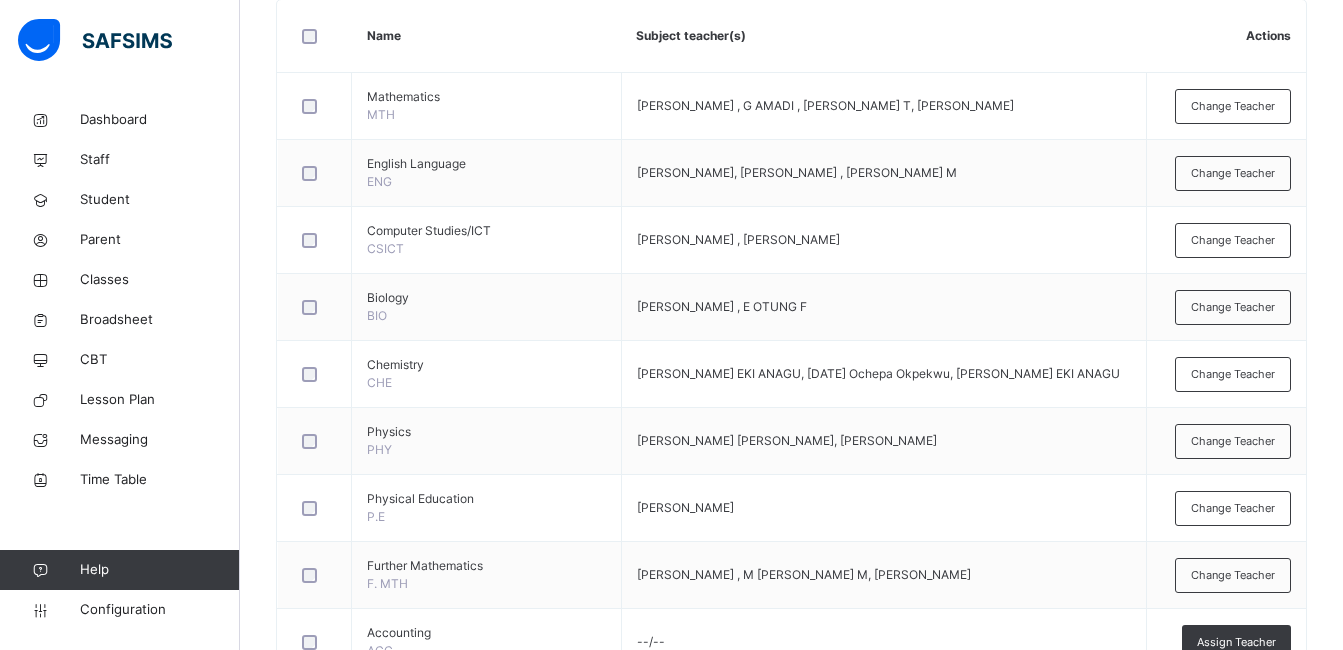 click on "Change Teacher" at bounding box center [1233, 441] 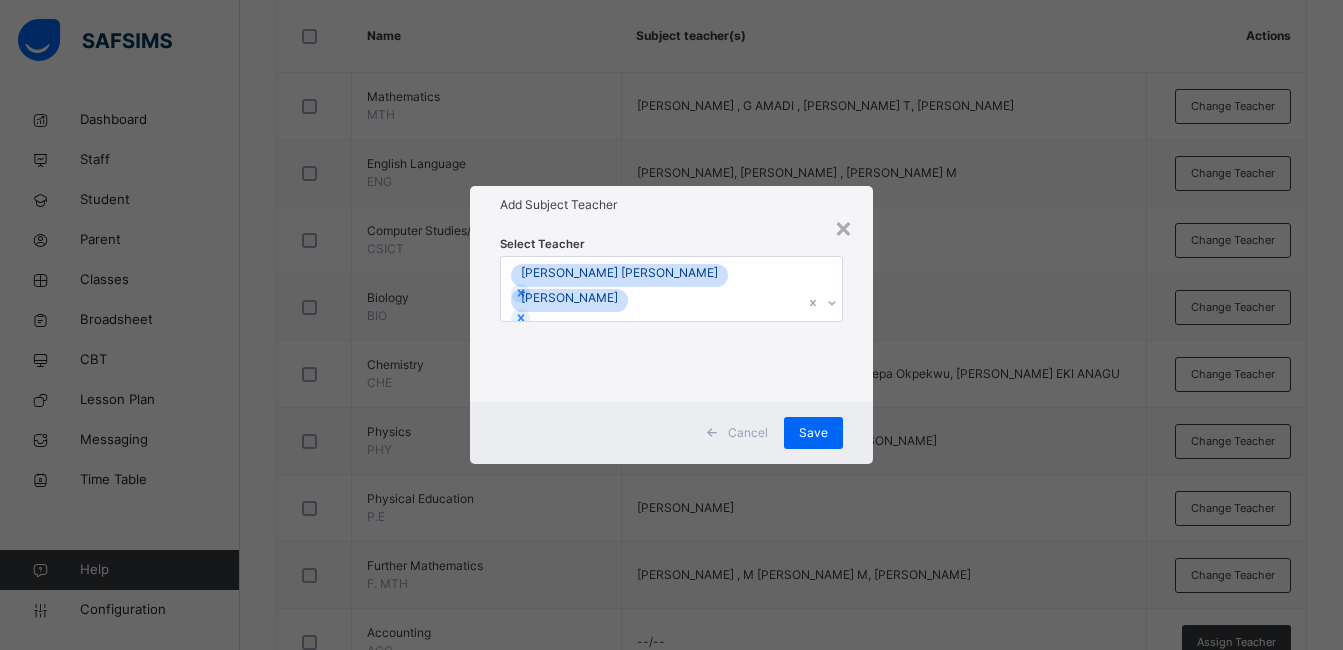 click on "Simon Sangkpbown S.M ACHA ABRAHAM" at bounding box center (652, 289) 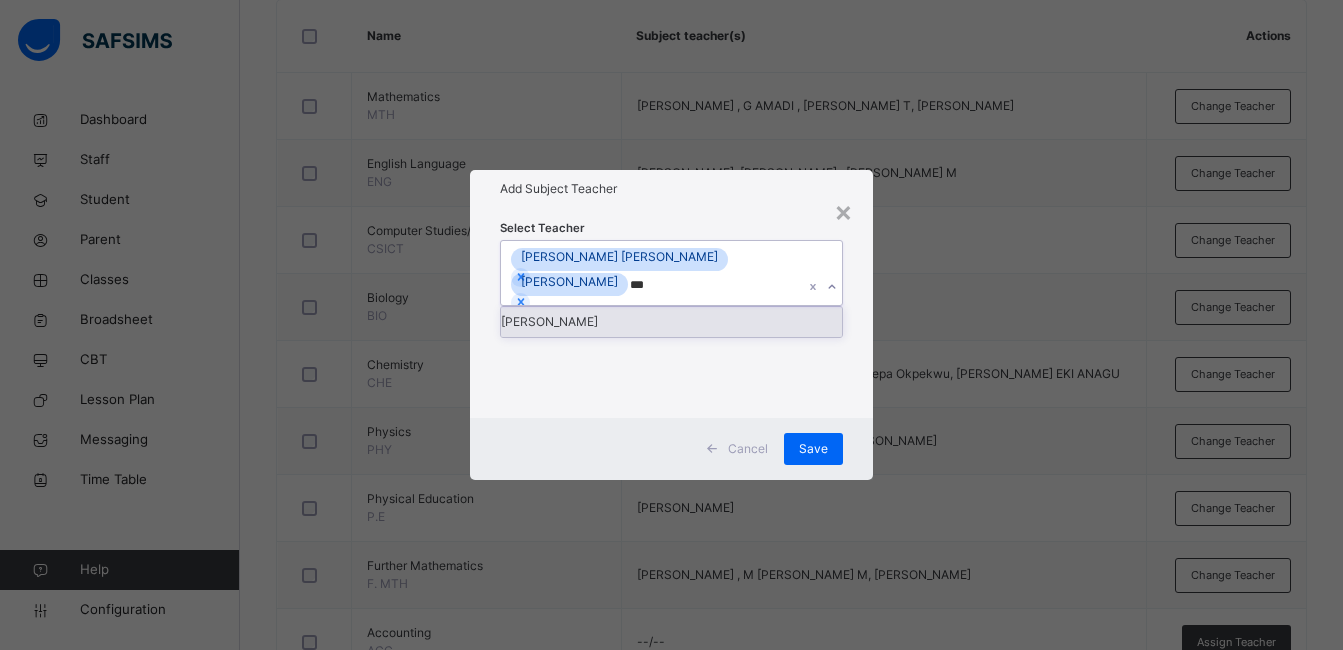 type on "****" 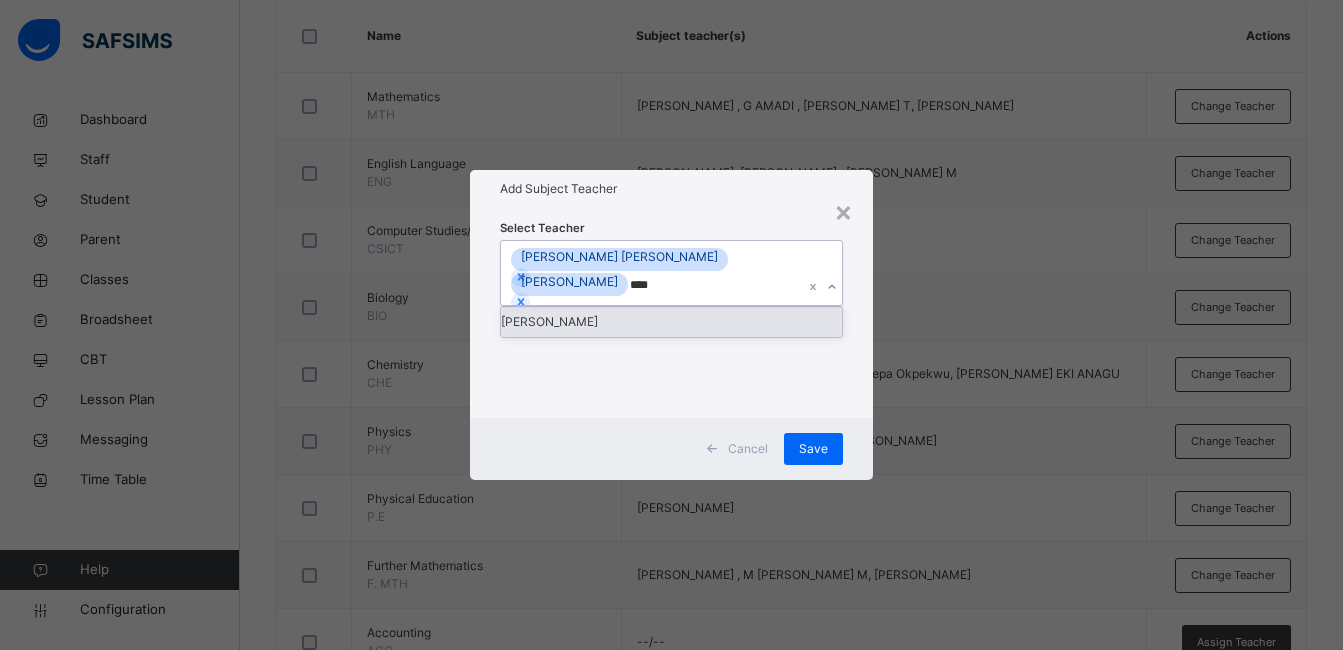 click on "IBRAHIM  UMAR" at bounding box center [671, 322] 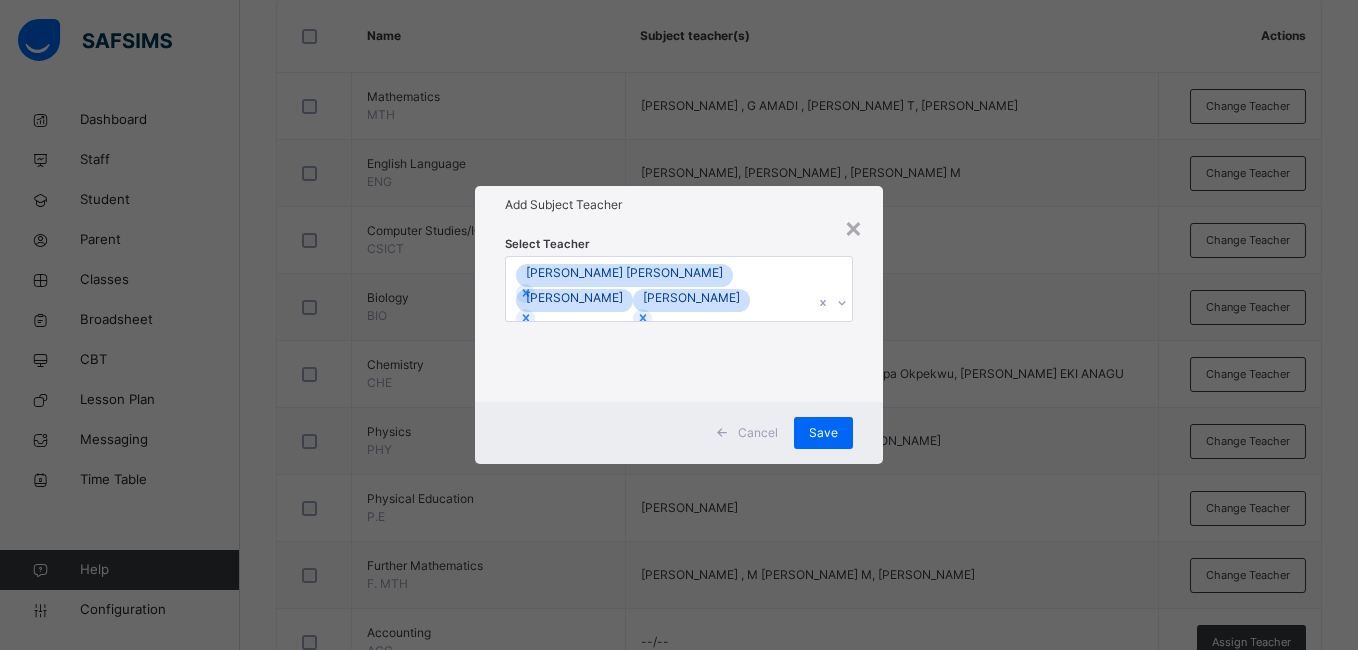 click on "Select Teacher Simon Sangkpbown S.M ACHA ABRAHAM  IBRAHIM  UMAR" at bounding box center (678, 313) 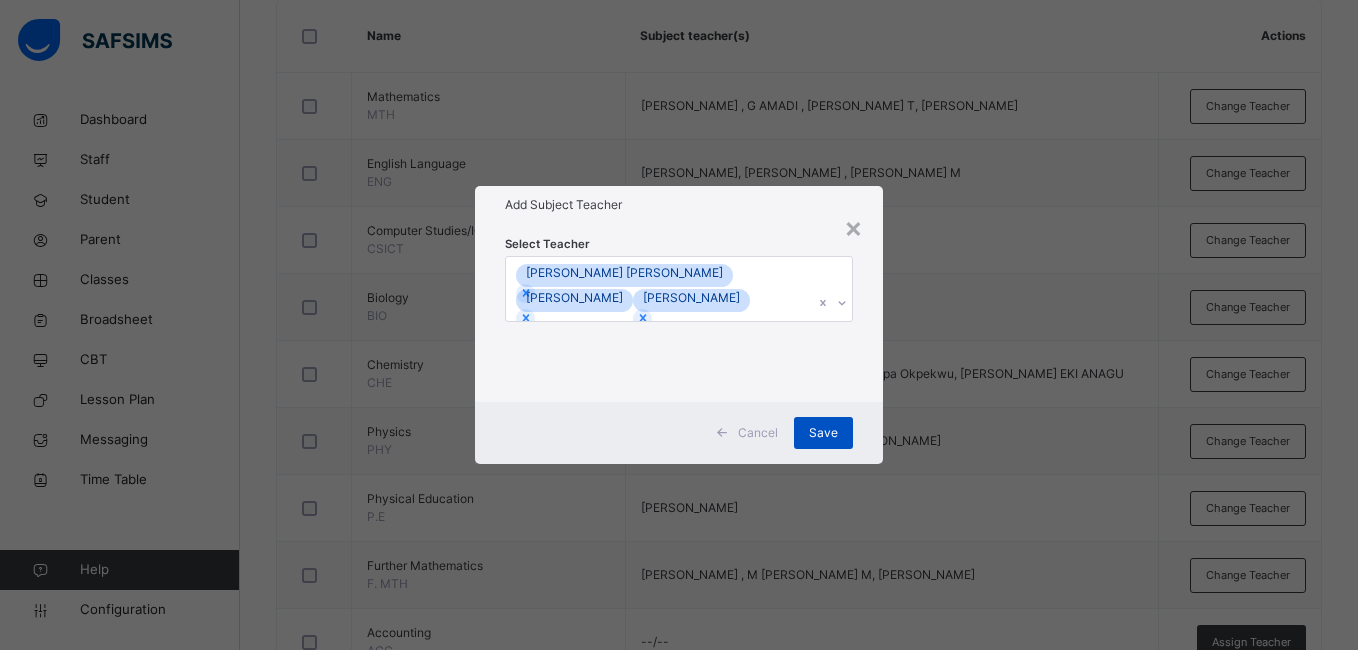 click on "Save" at bounding box center (823, 433) 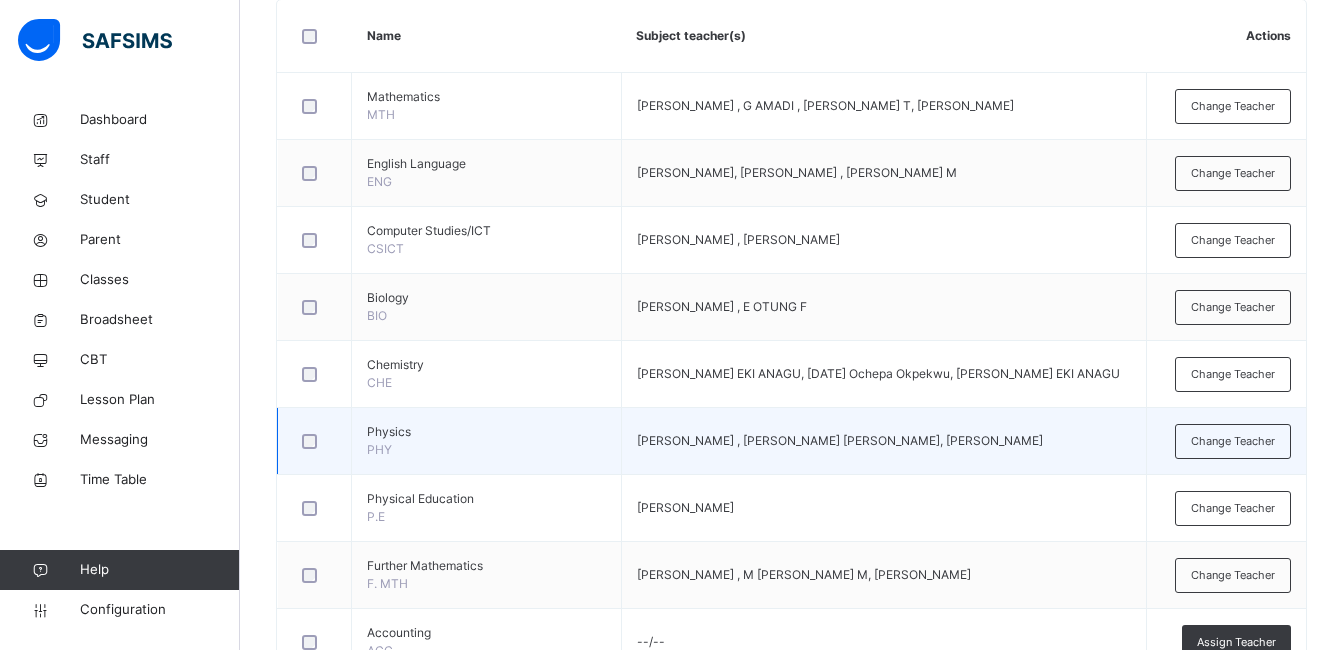scroll, scrollTop: 100, scrollLeft: 0, axis: vertical 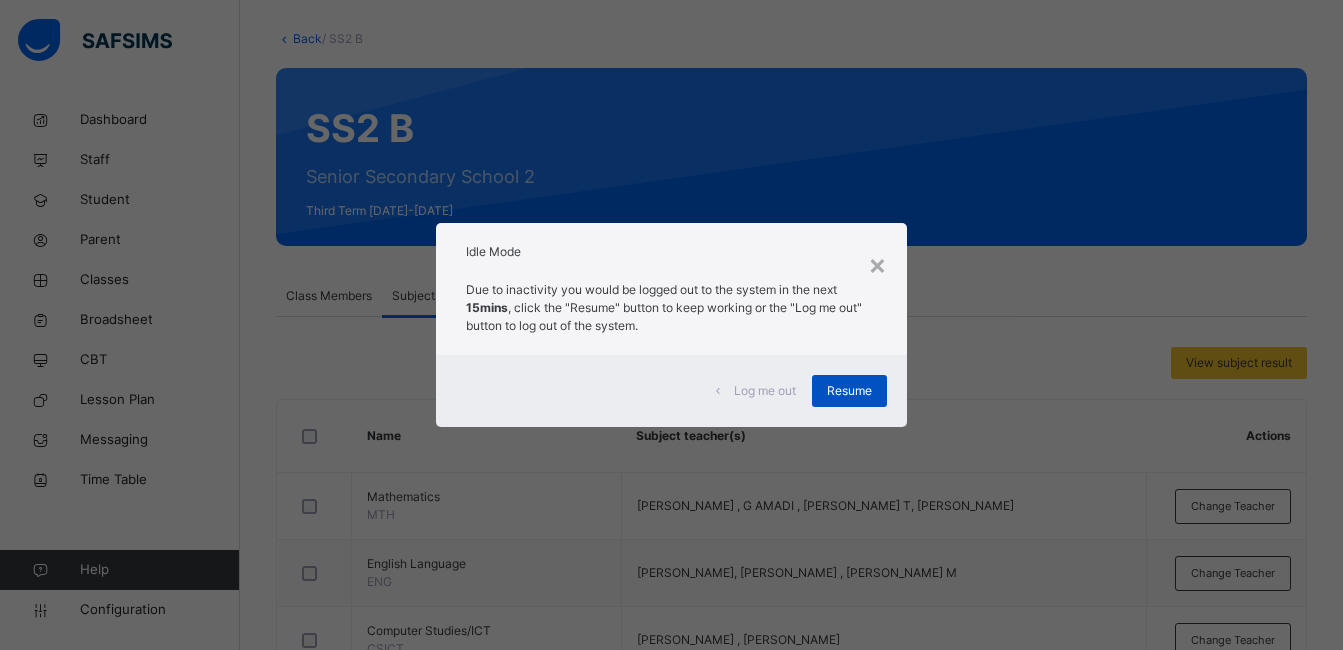 click on "Resume" at bounding box center (849, 391) 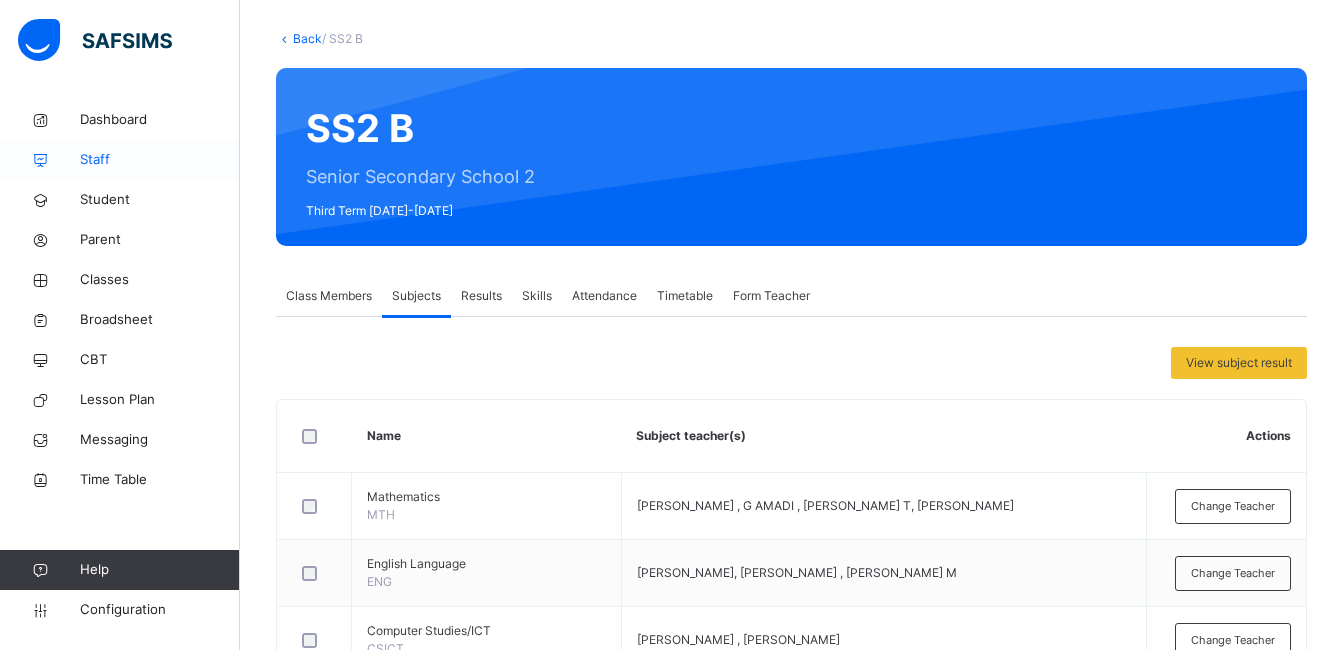 click on "Staff" at bounding box center (160, 160) 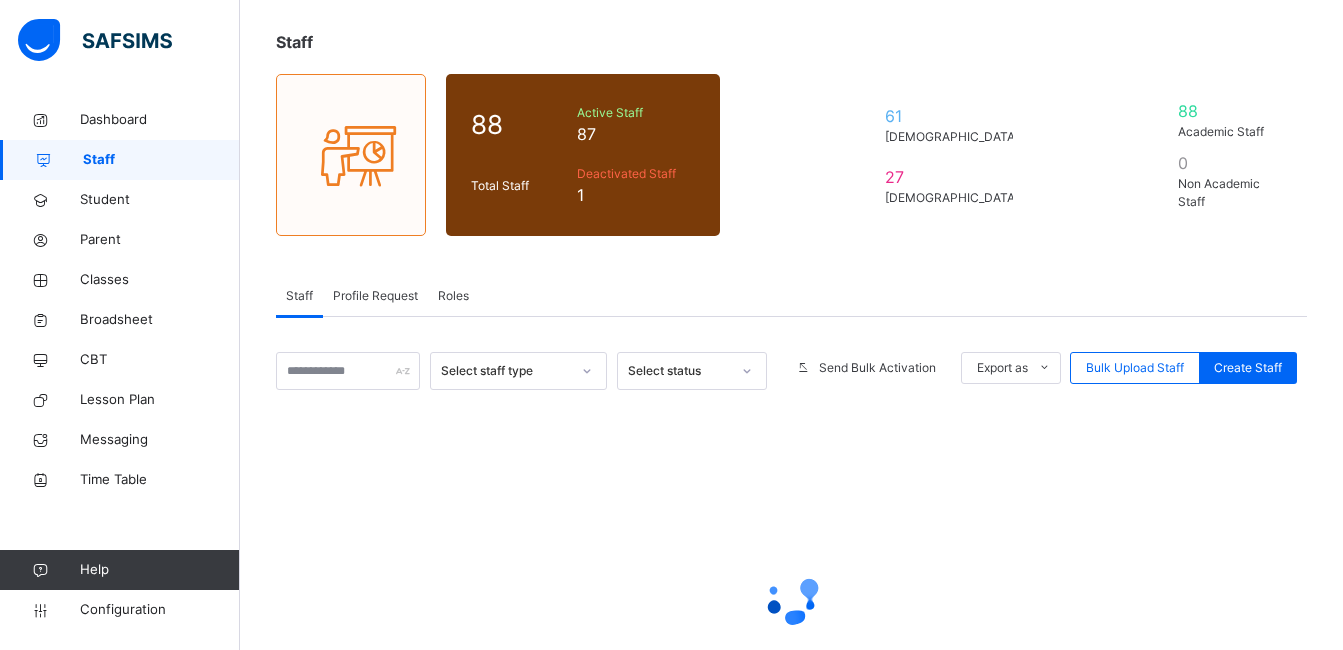 scroll, scrollTop: 0, scrollLeft: 0, axis: both 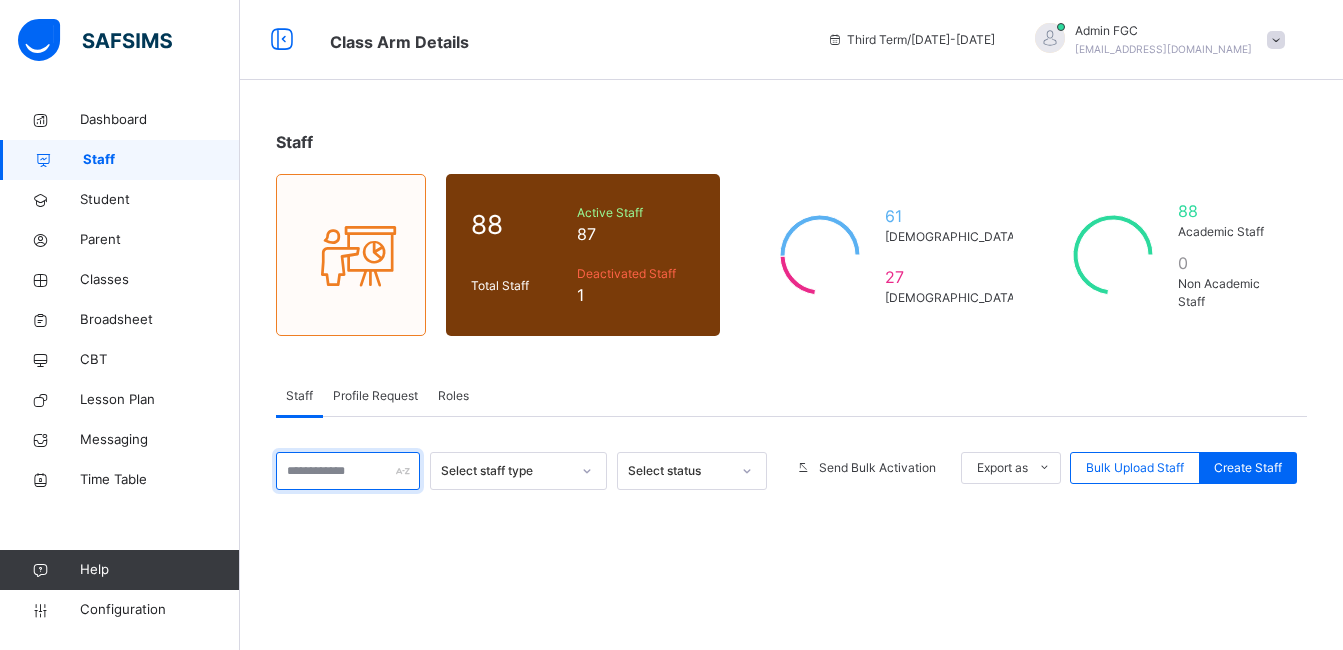 click at bounding box center (348, 471) 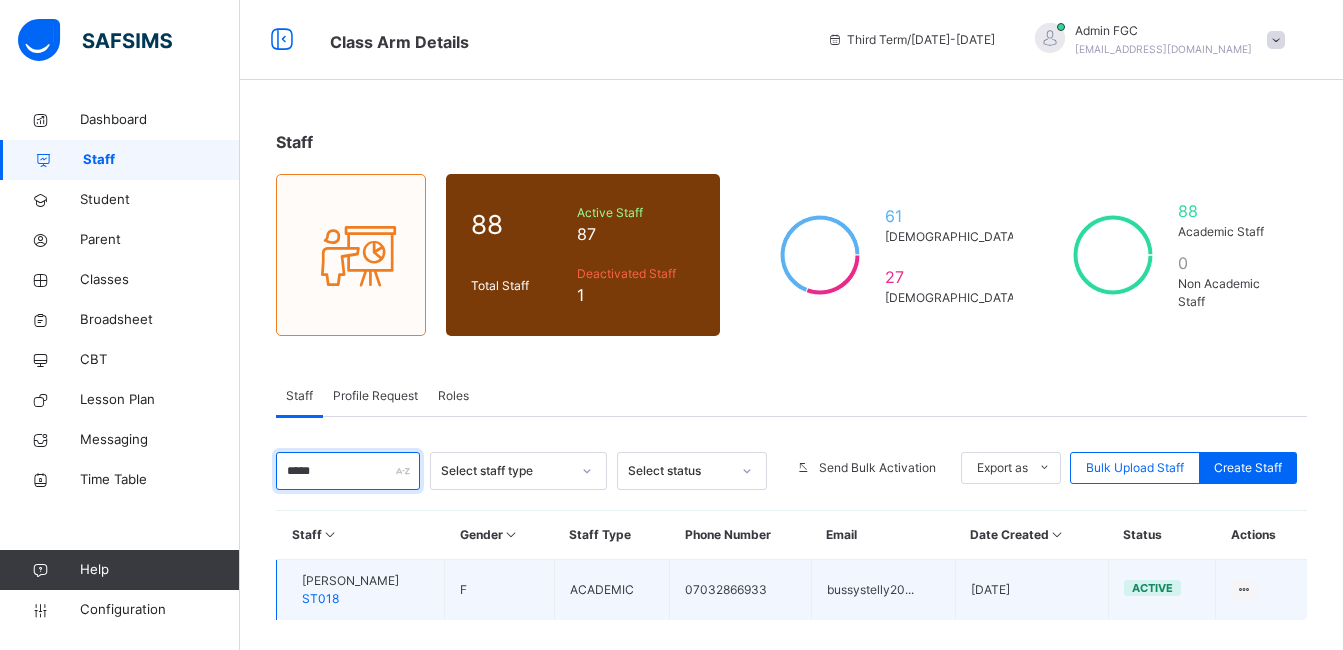 type on "*****" 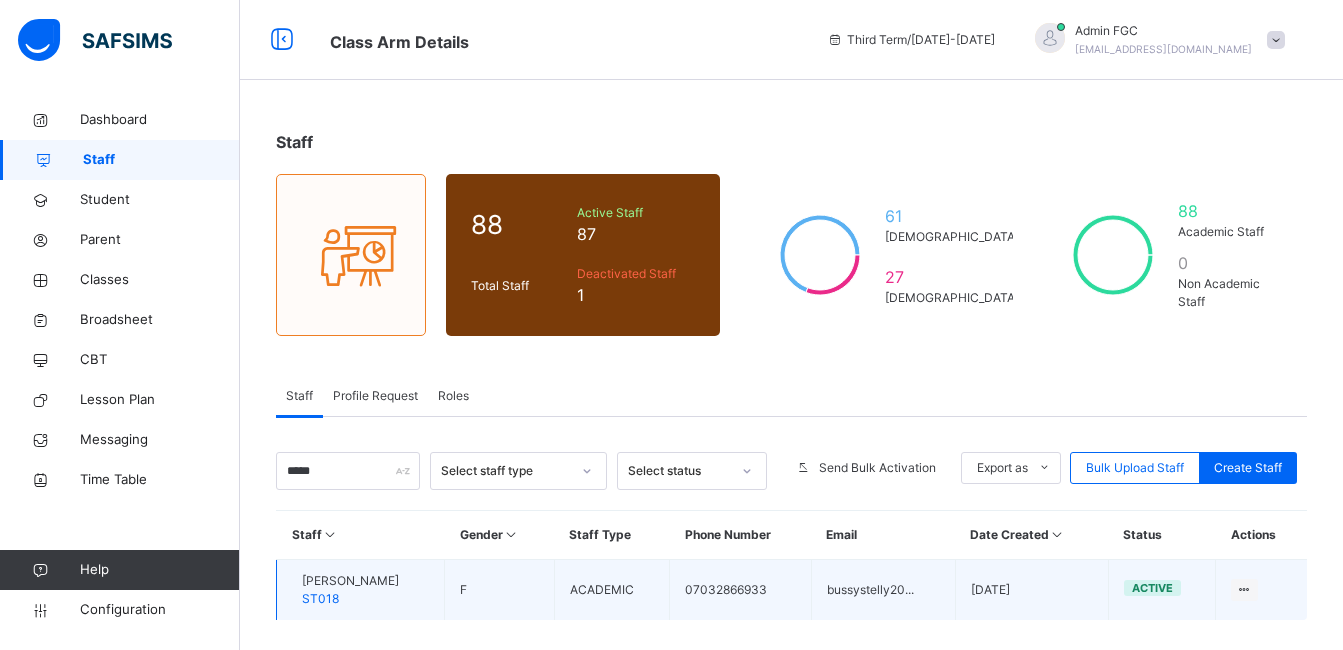 click on "[PERSON_NAME]" at bounding box center (350, 581) 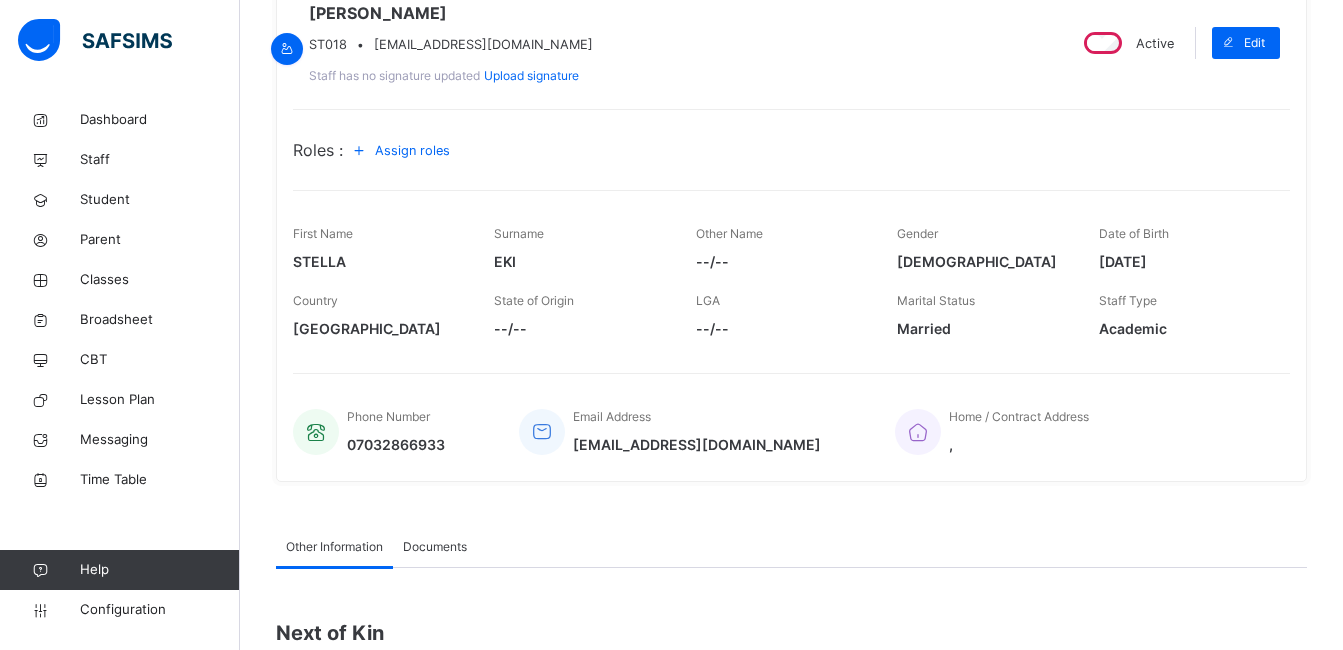 scroll, scrollTop: 200, scrollLeft: 0, axis: vertical 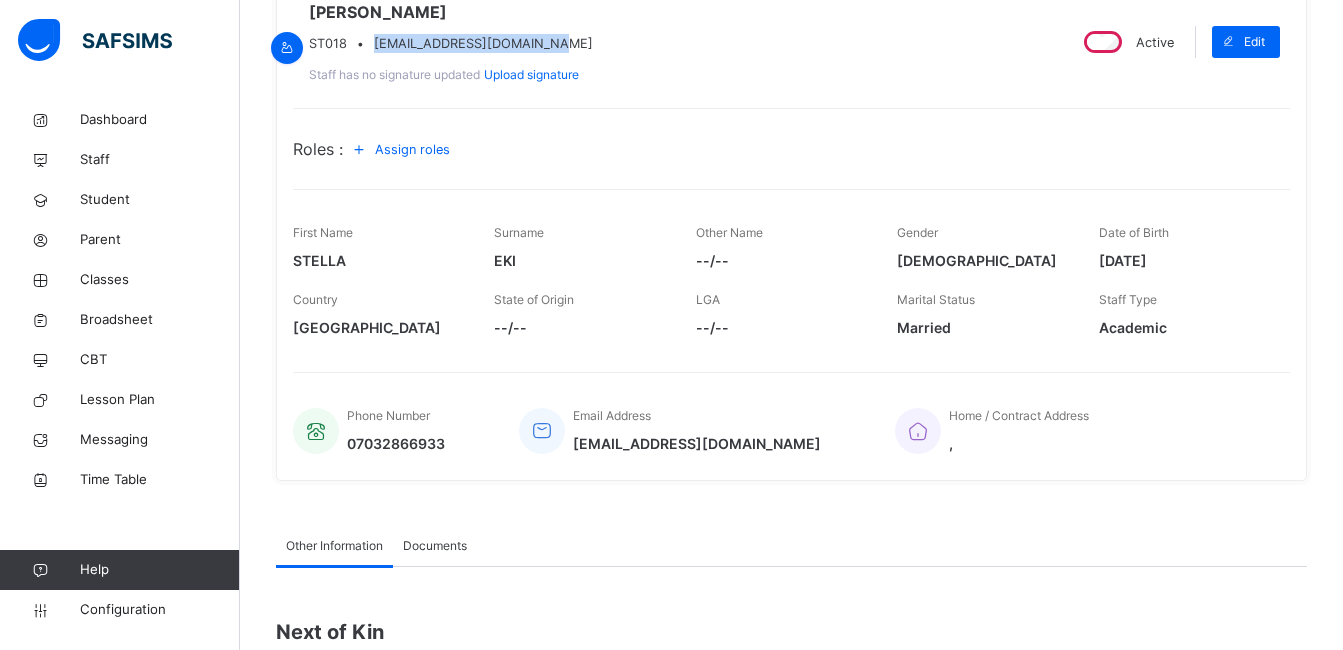 drag, startPoint x: 464, startPoint y: 47, endPoint x: 641, endPoint y: 48, distance: 177.00282 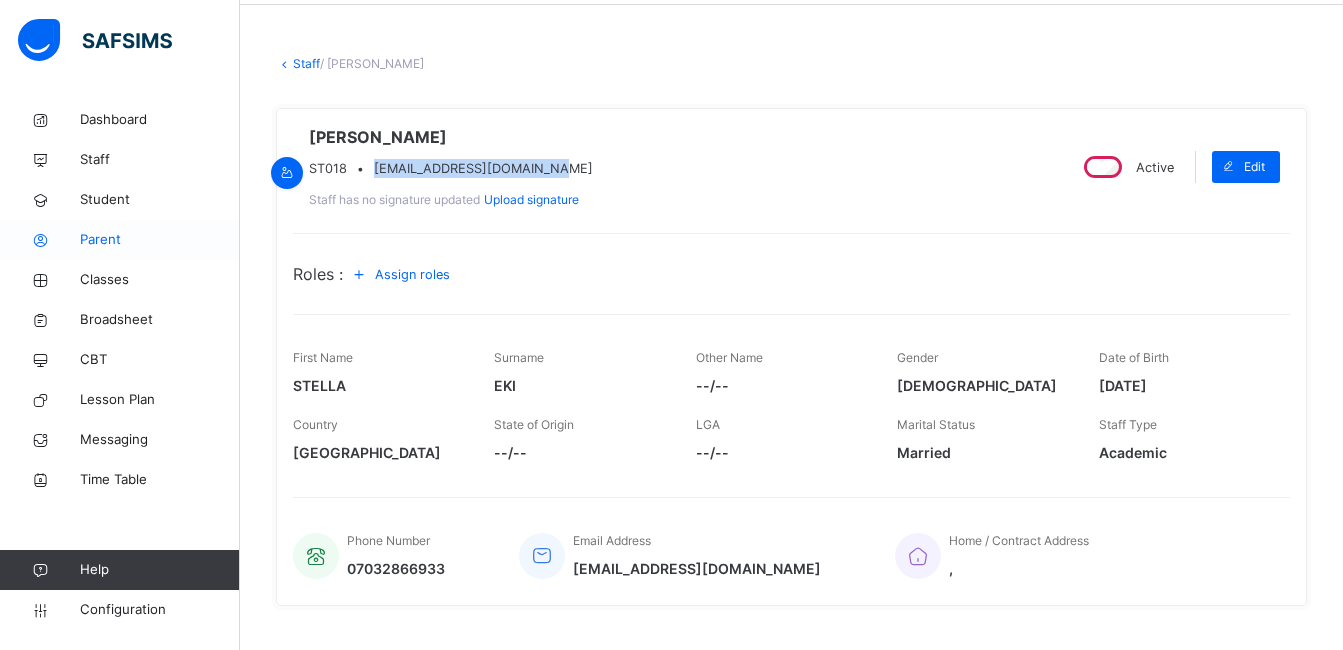 scroll, scrollTop: 0, scrollLeft: 0, axis: both 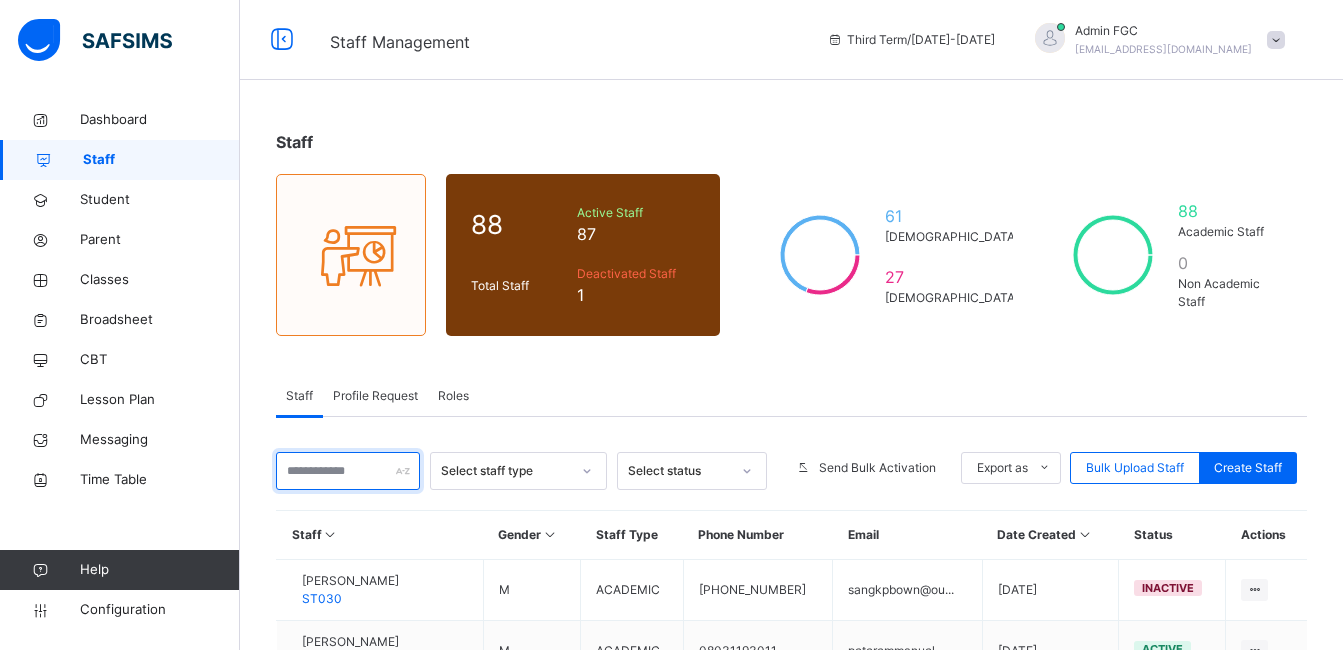 click at bounding box center (348, 471) 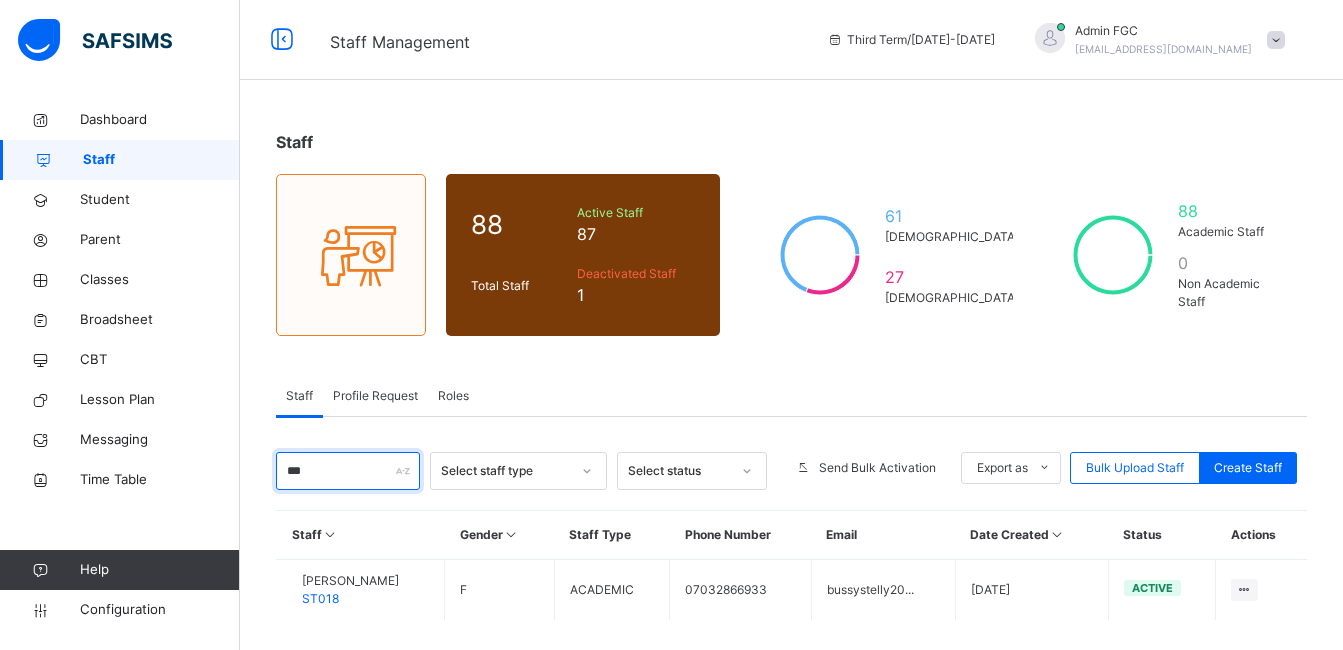 type on "******" 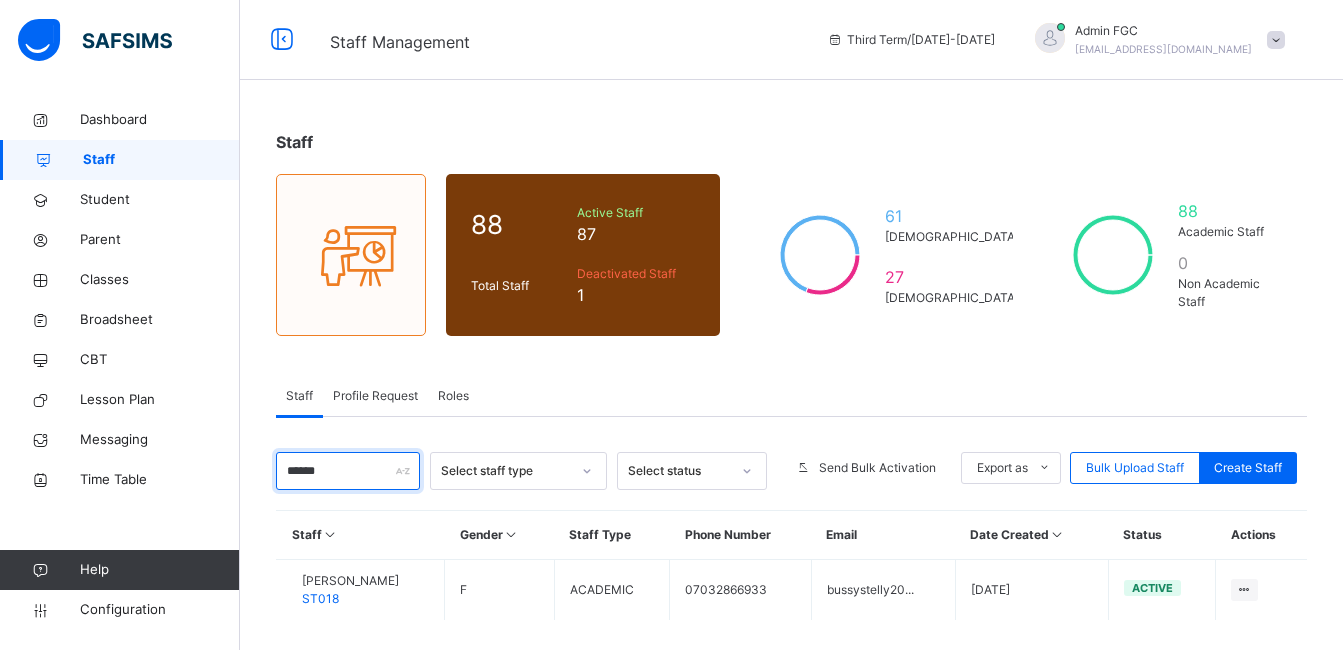 scroll, scrollTop: 91, scrollLeft: 0, axis: vertical 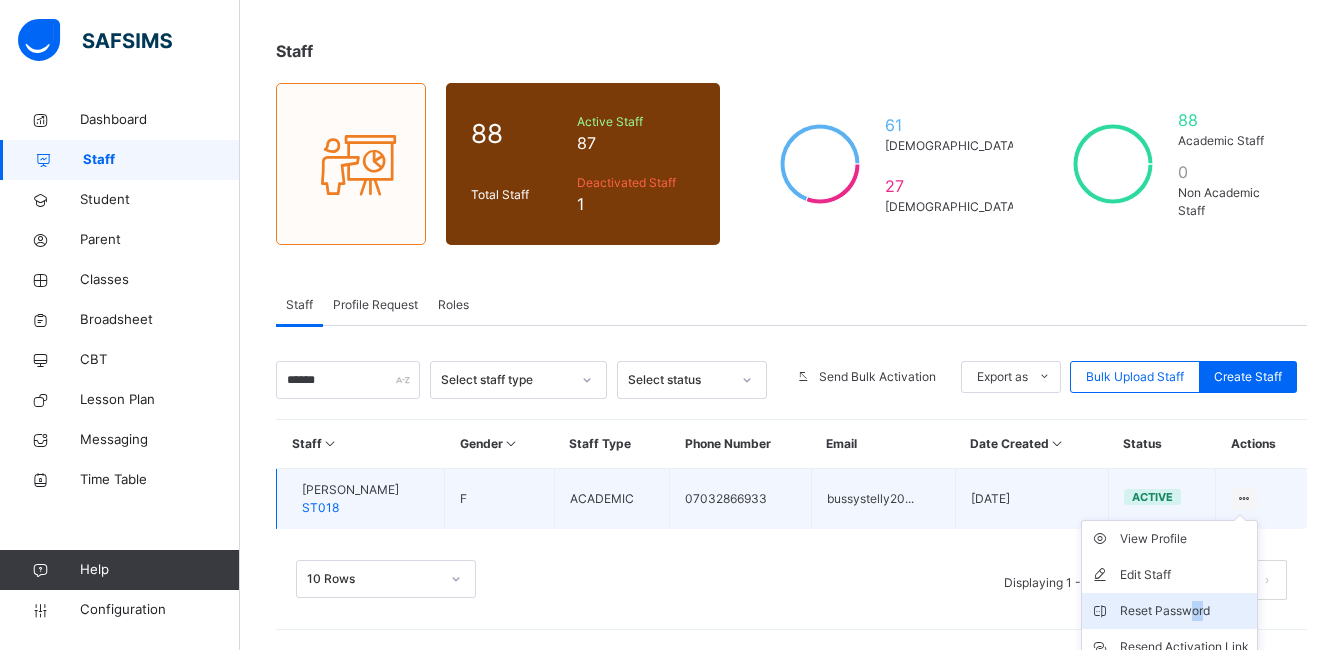 click on "Reset Password" at bounding box center [1184, 611] 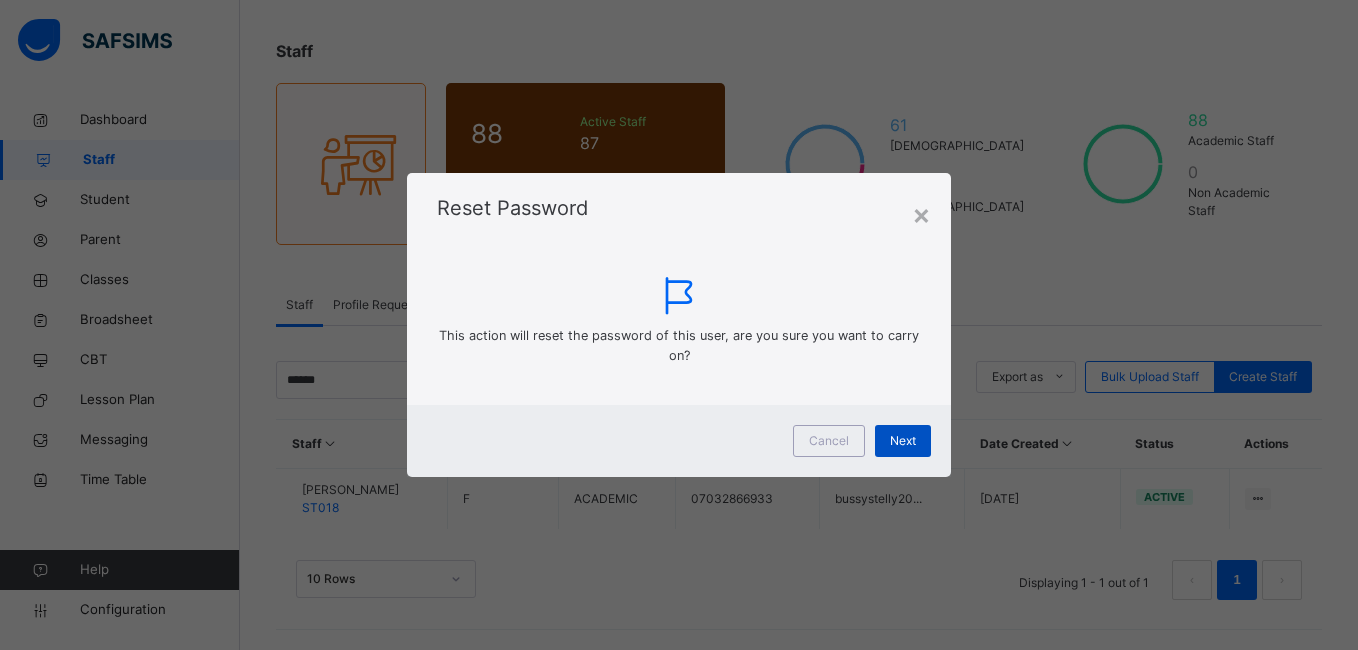 click on "Next" at bounding box center (903, 441) 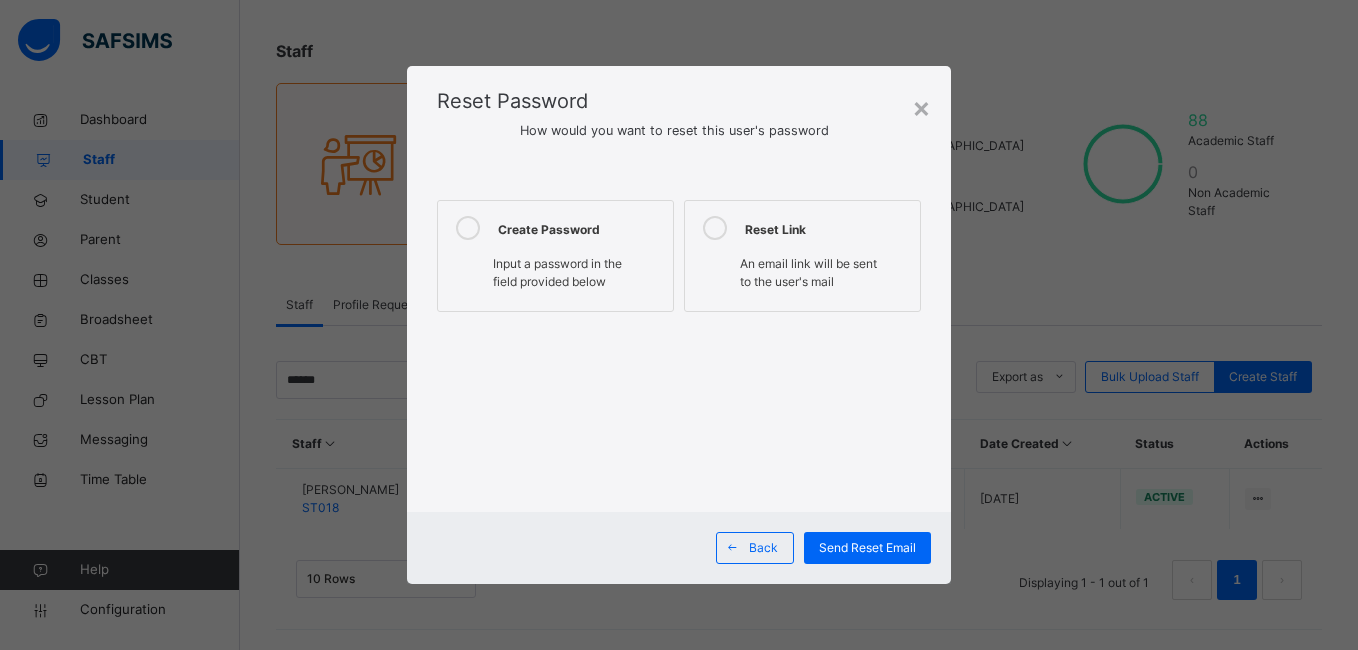 click on "Input a password in the field provided below" at bounding box center [557, 272] 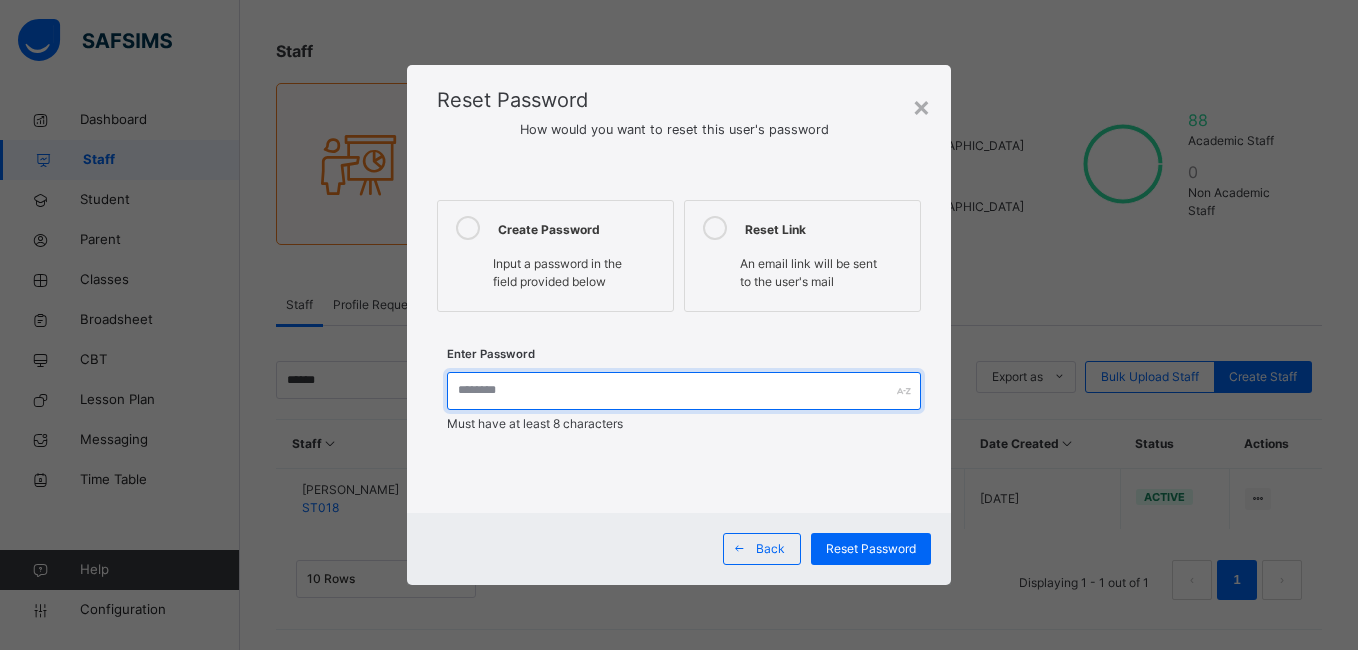 click at bounding box center [683, 391] 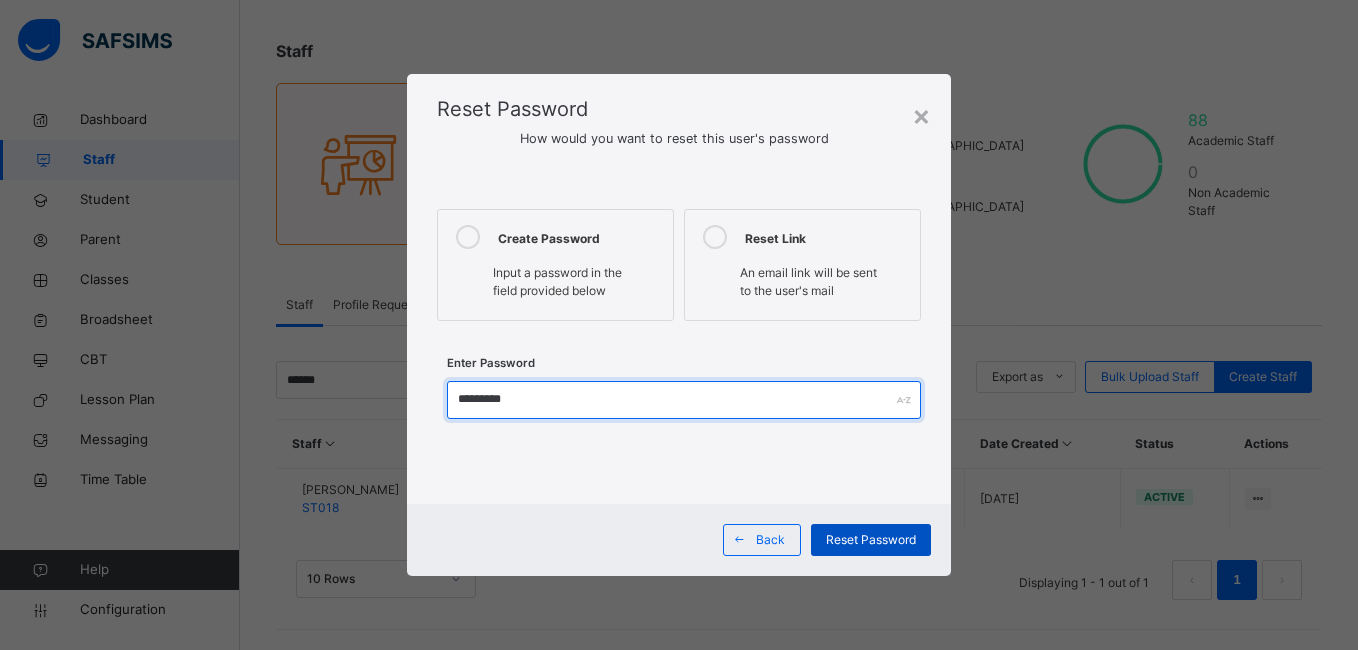 type on "*********" 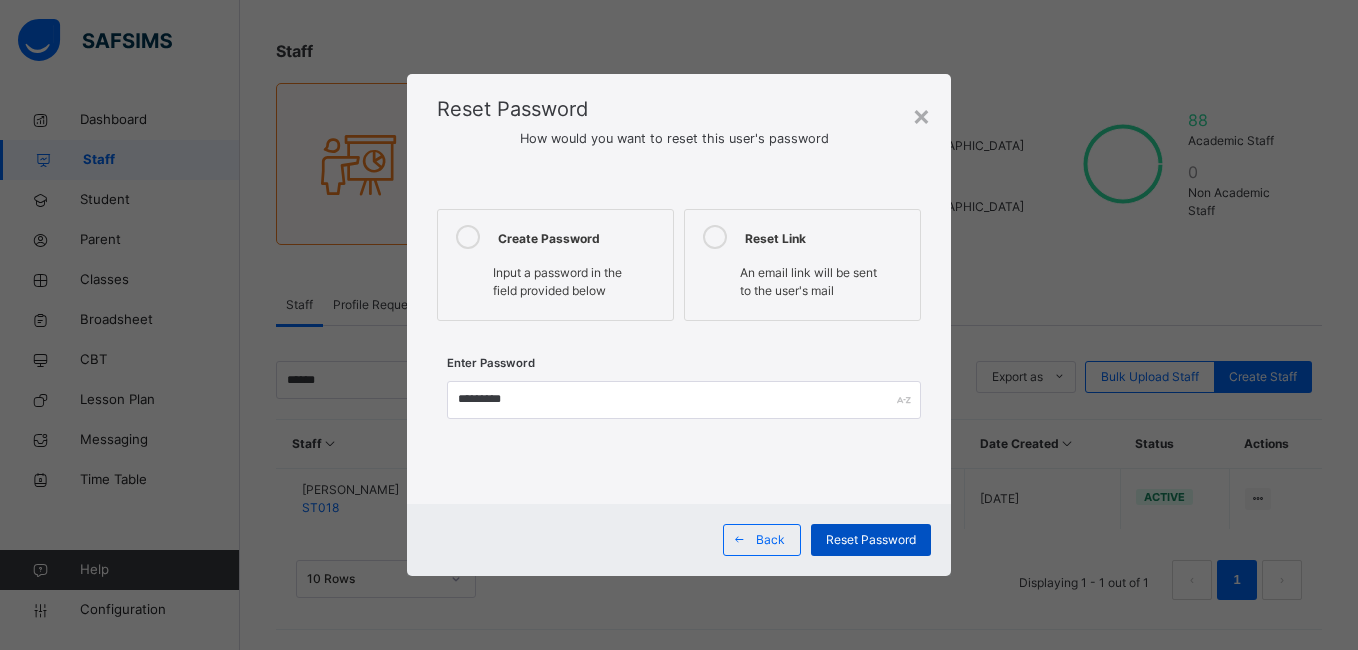 click on "Reset Password" at bounding box center (871, 540) 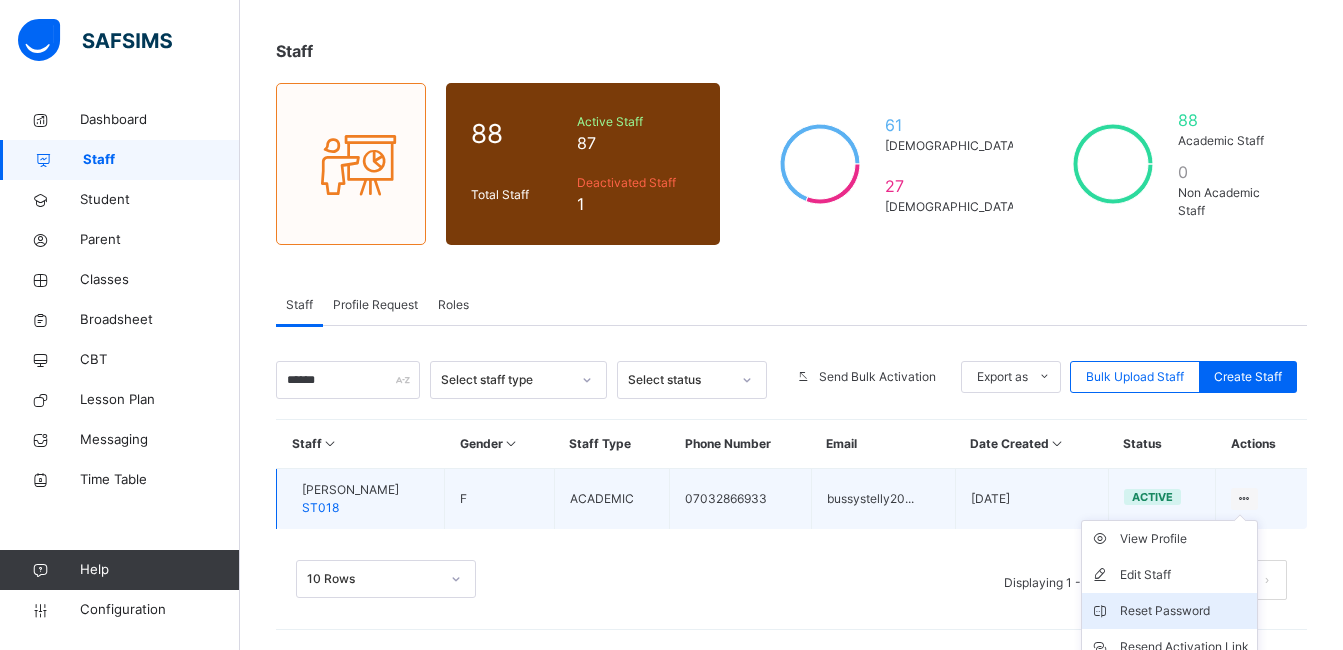 click on "Reset Password" at bounding box center [1184, 611] 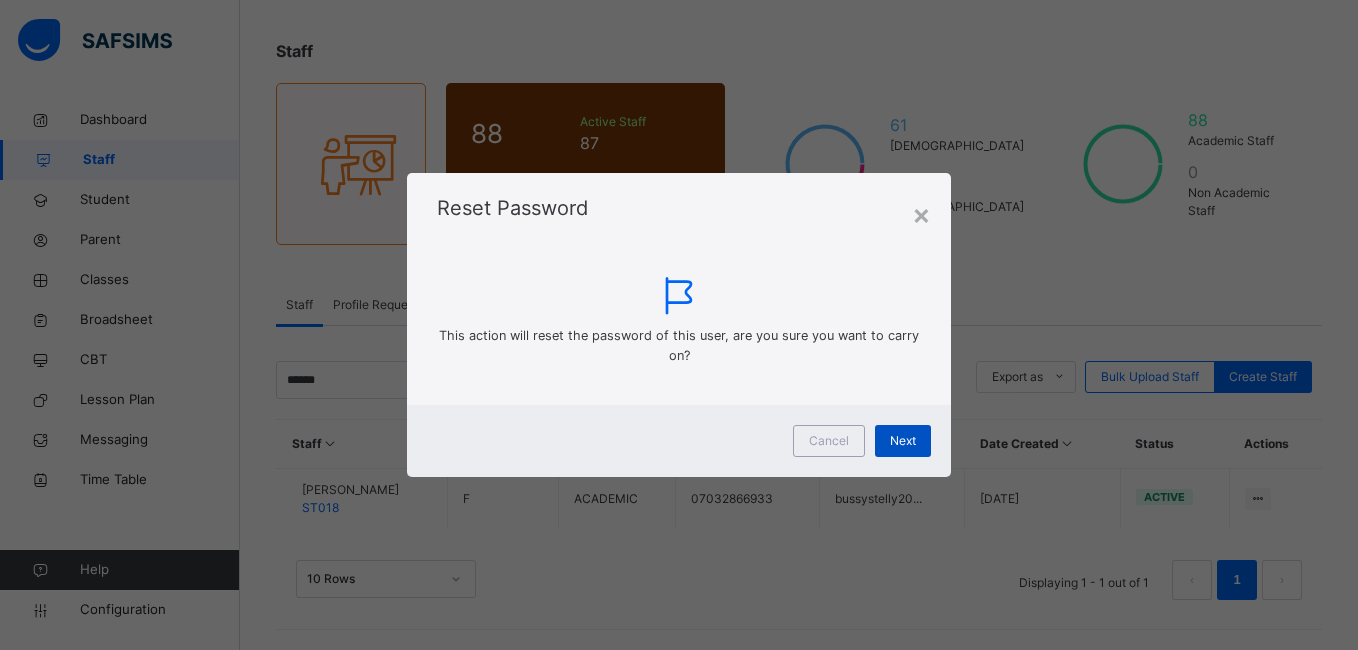 click on "Next" at bounding box center (903, 441) 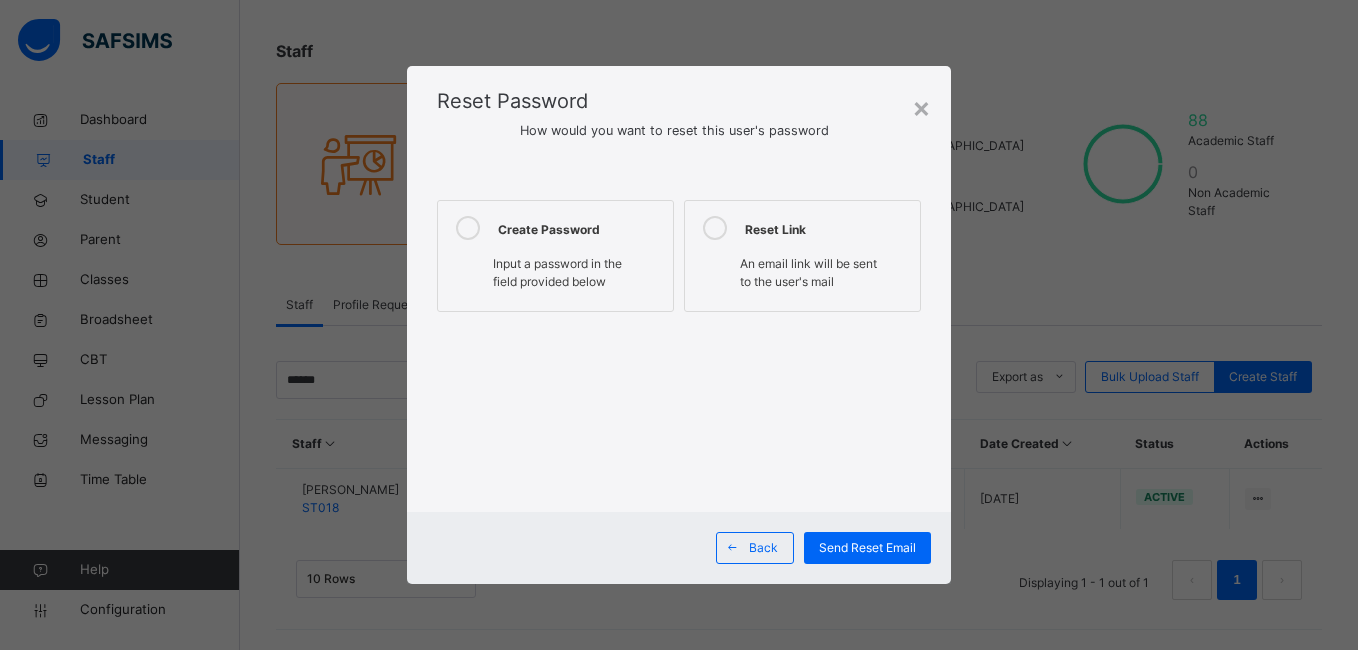 click on "Input a password in the field provided below" at bounding box center (555, 275) 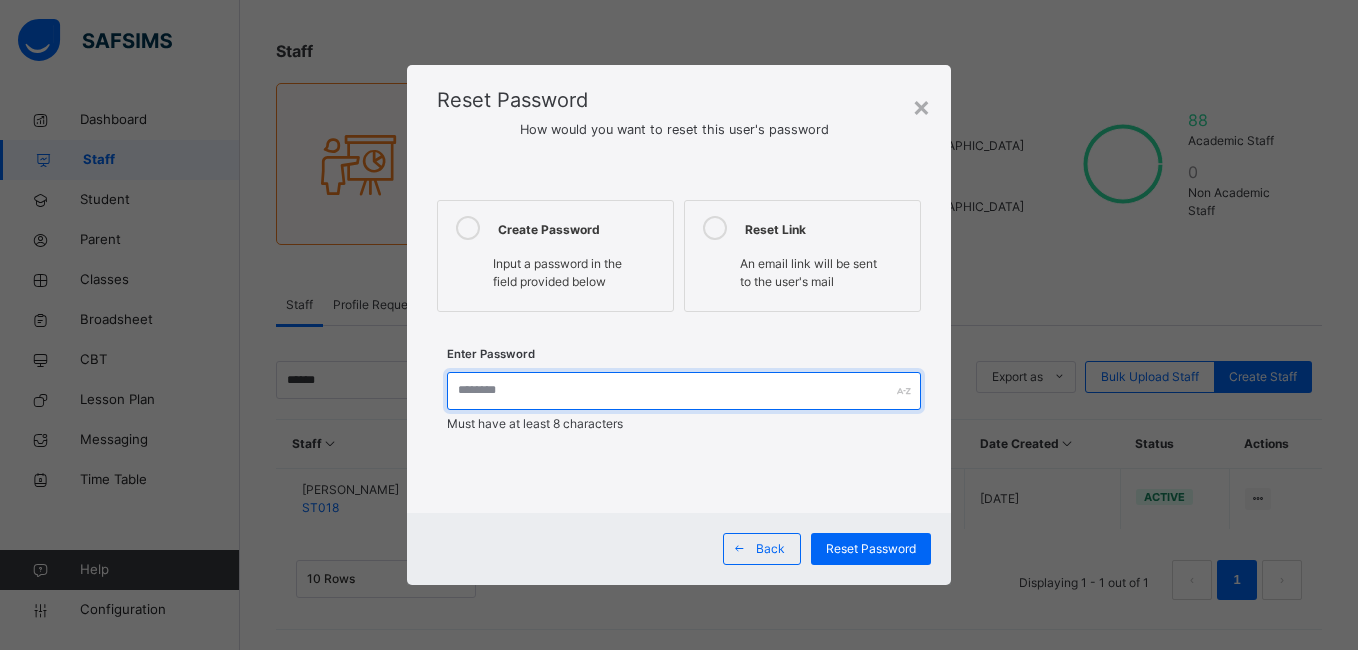 click at bounding box center (683, 391) 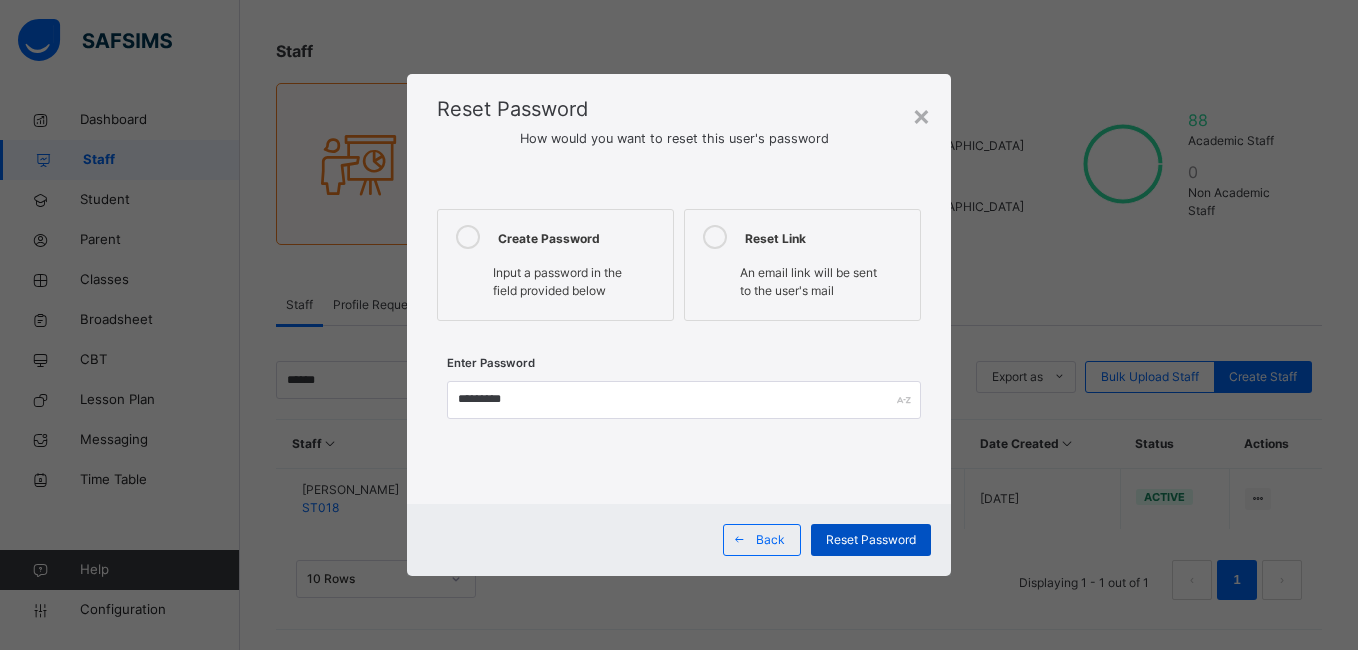 click on "Reset Password" at bounding box center (871, 540) 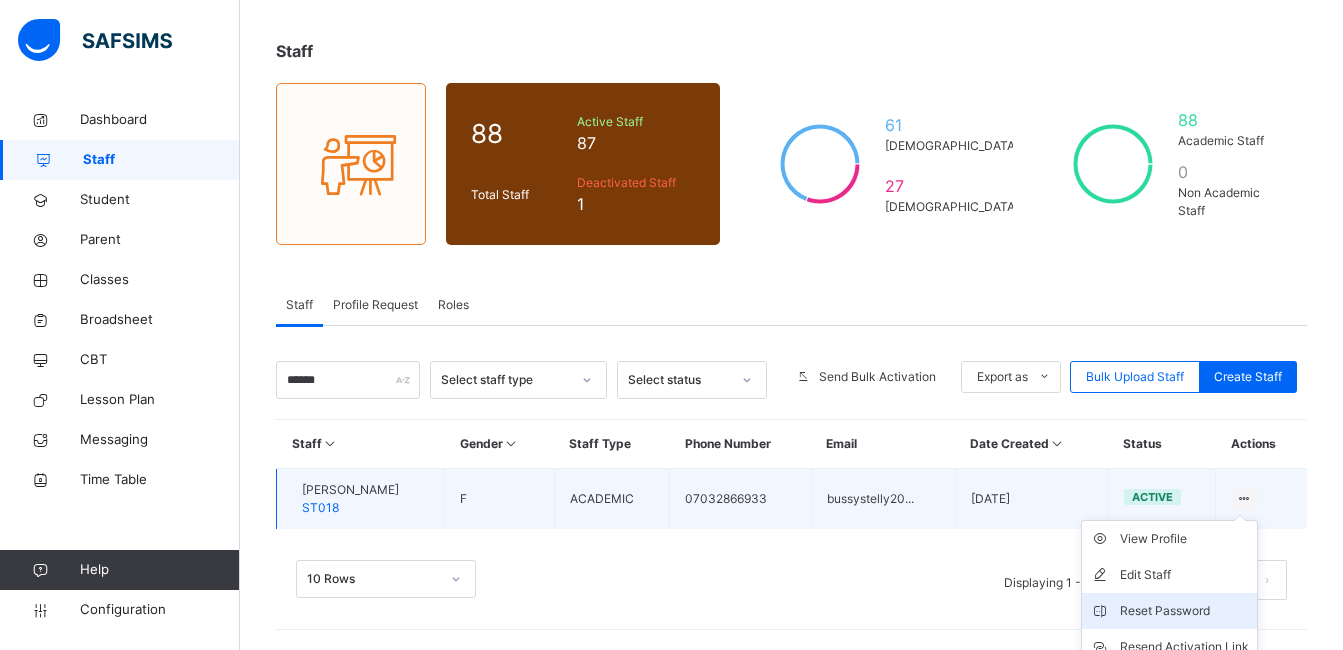 click on "Reset Password" at bounding box center [1184, 611] 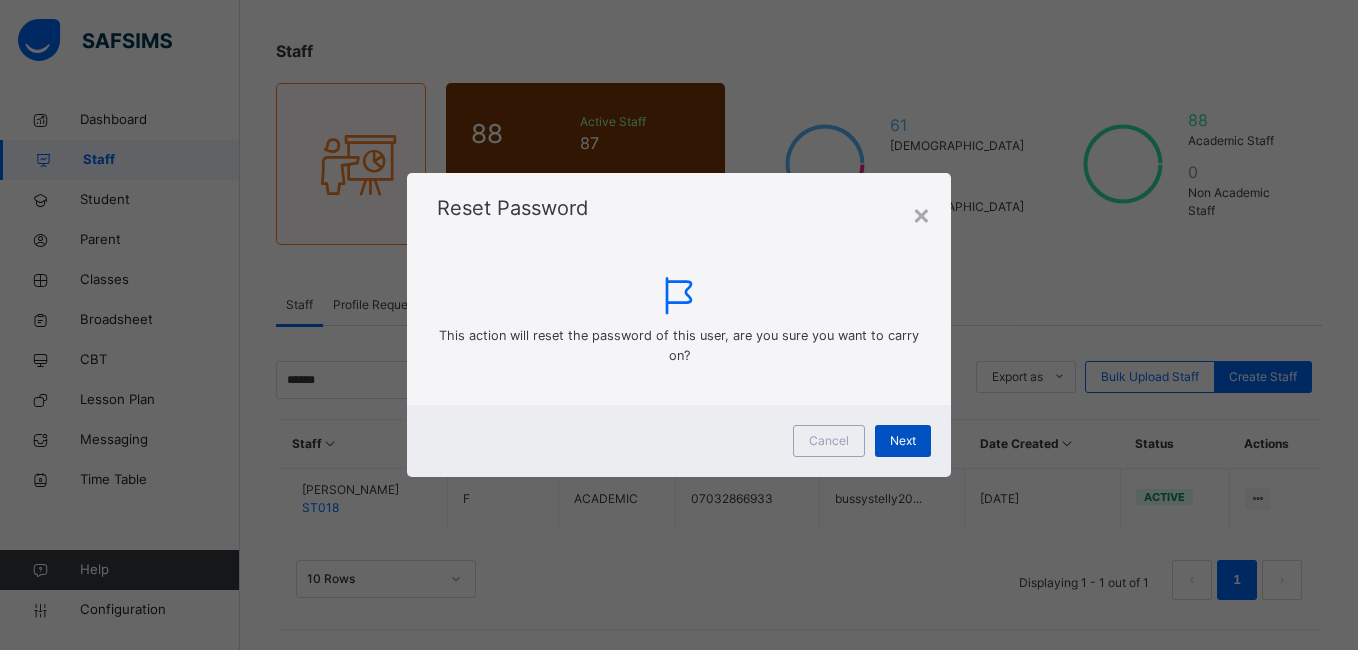 click on "Next" at bounding box center [903, 441] 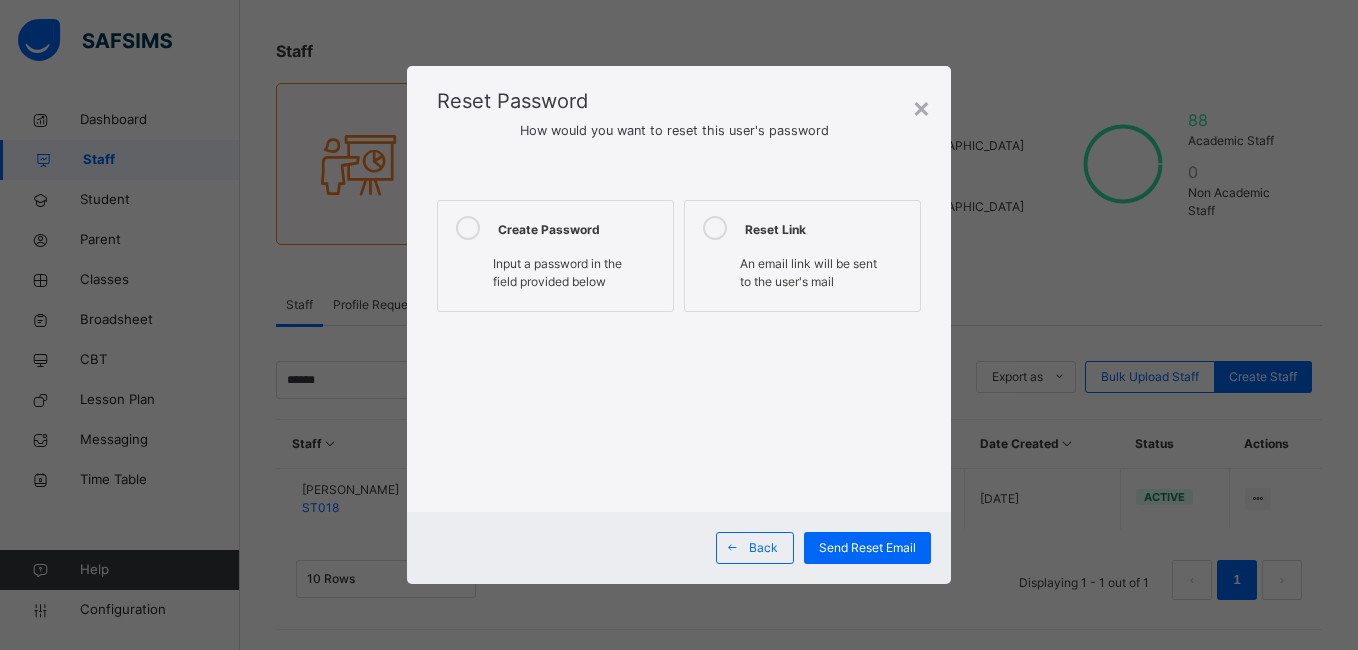 click on "Create Password" at bounding box center (580, 228) 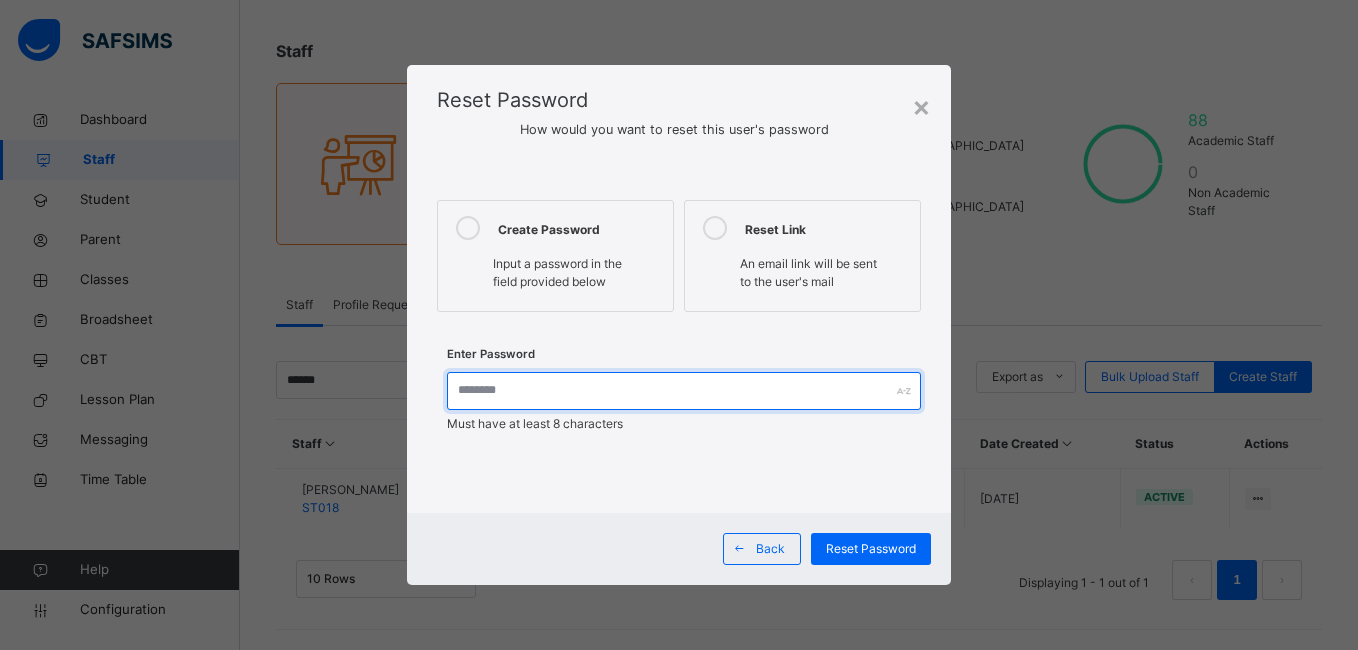 click at bounding box center [683, 391] 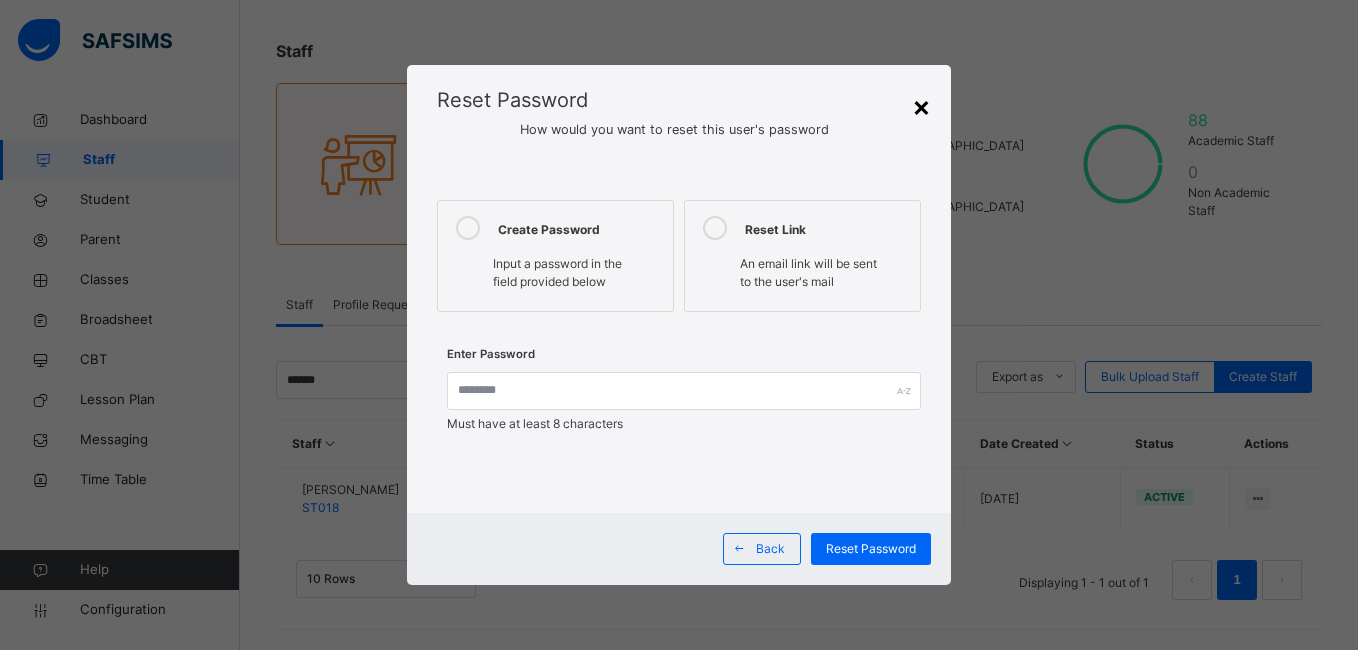 click on "×" at bounding box center (921, 106) 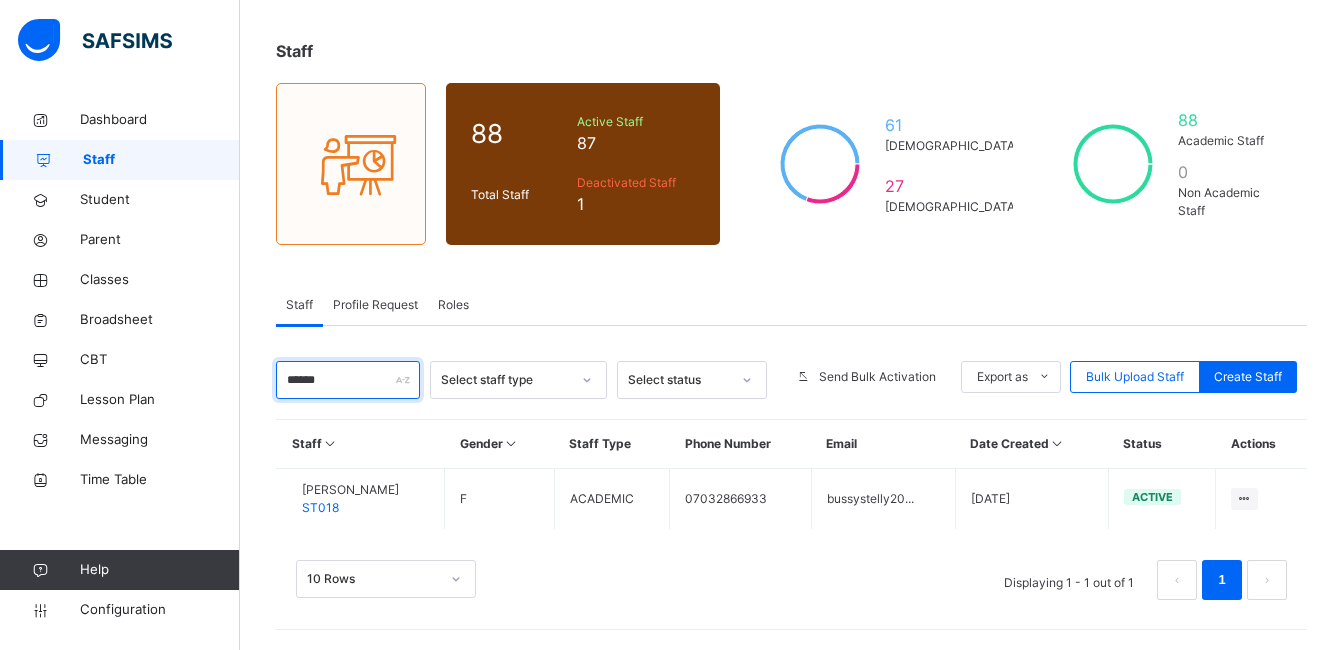 click on "******" at bounding box center (348, 380) 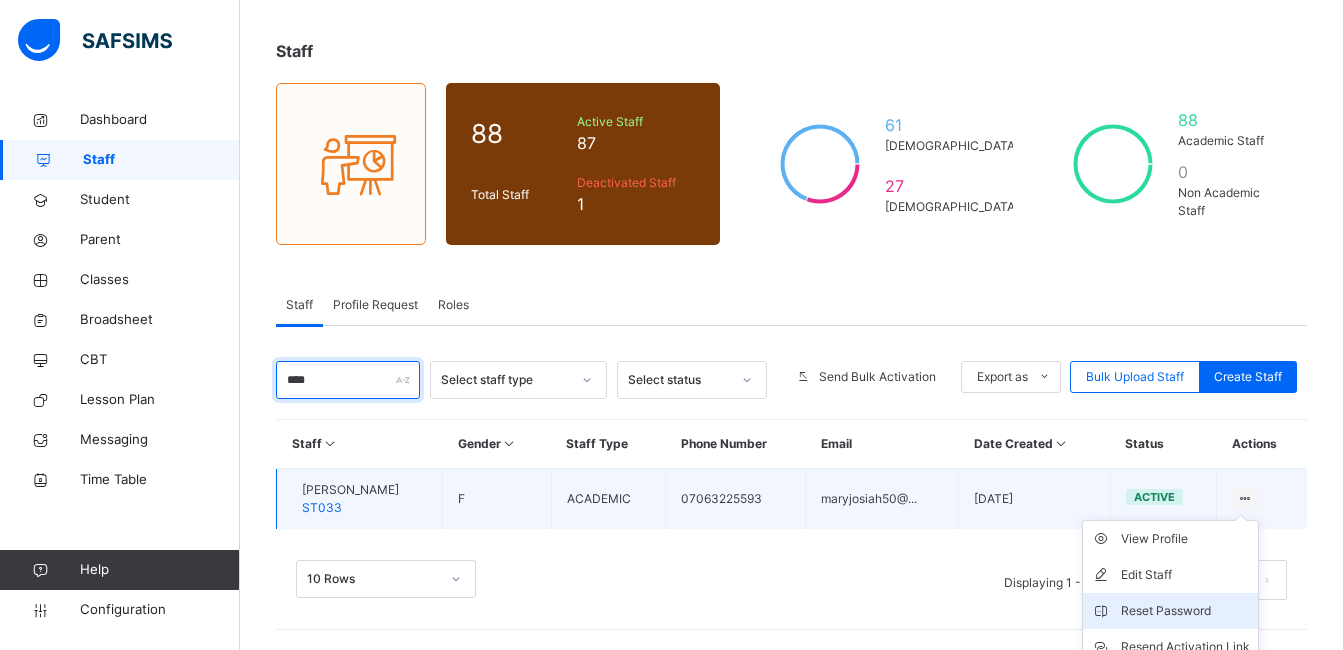 type on "****" 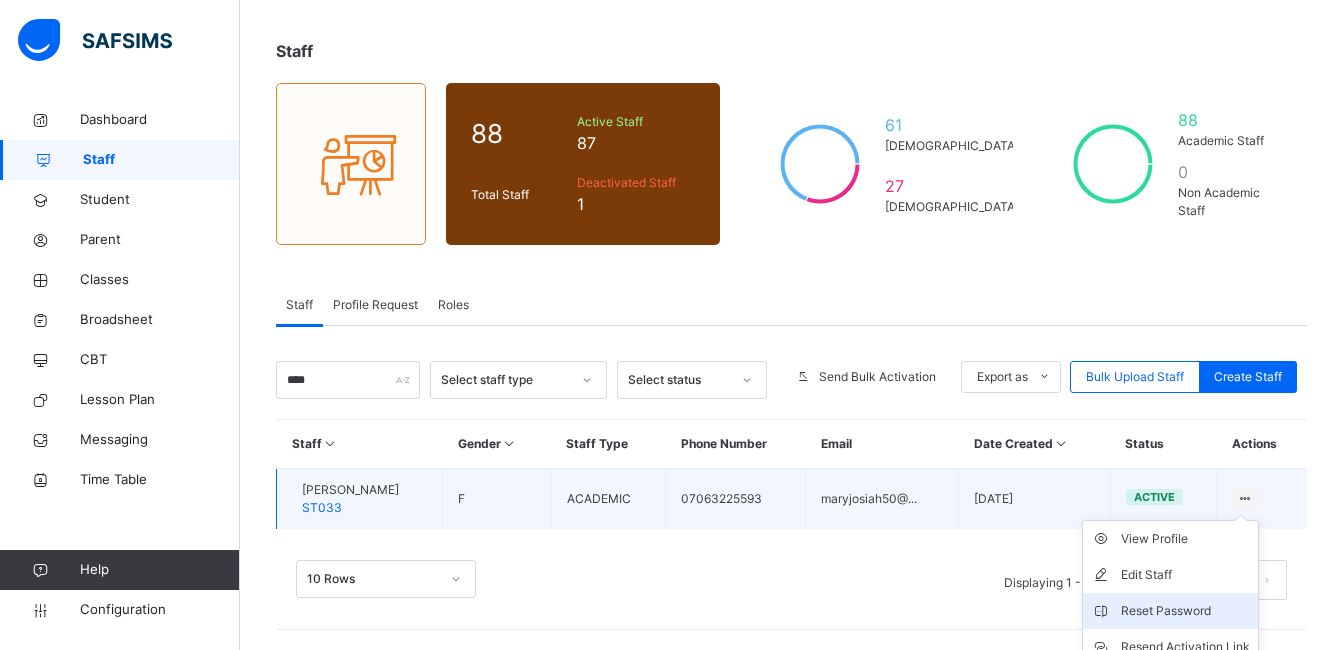 click on "Reset Password" at bounding box center [1185, 611] 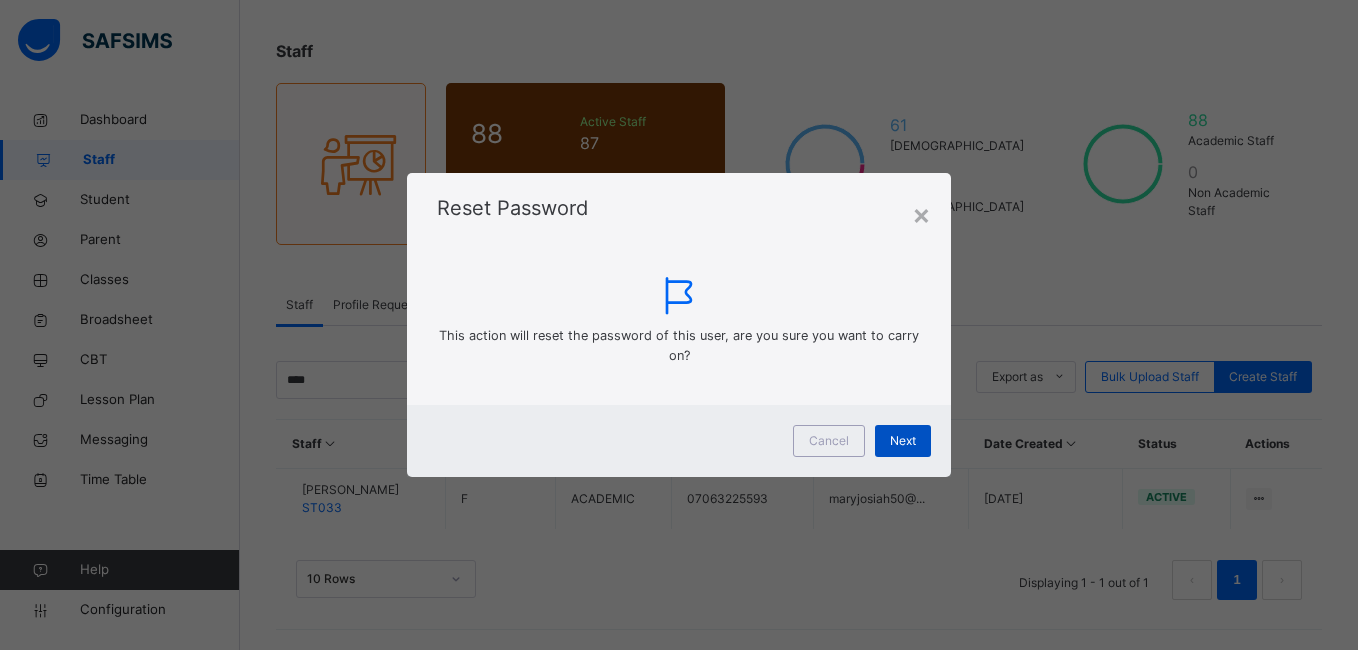 click on "Next" at bounding box center (903, 441) 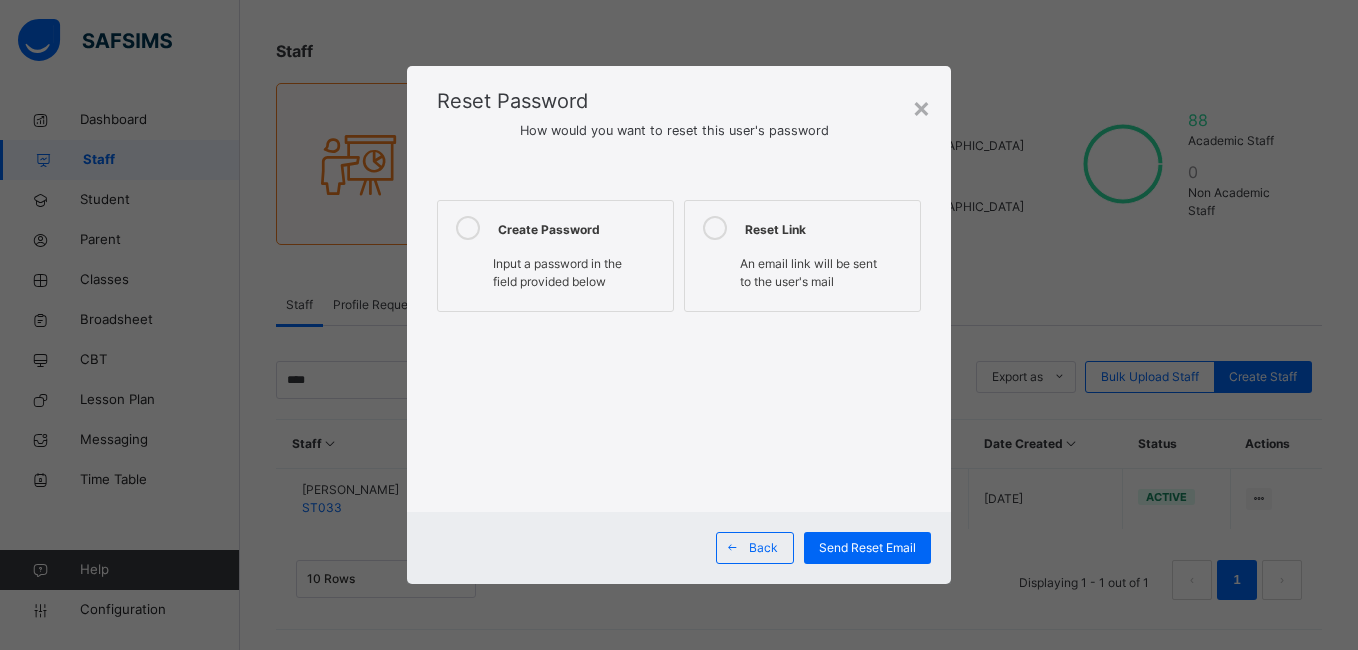 click on "Input a password in the field provided below" at bounding box center [557, 272] 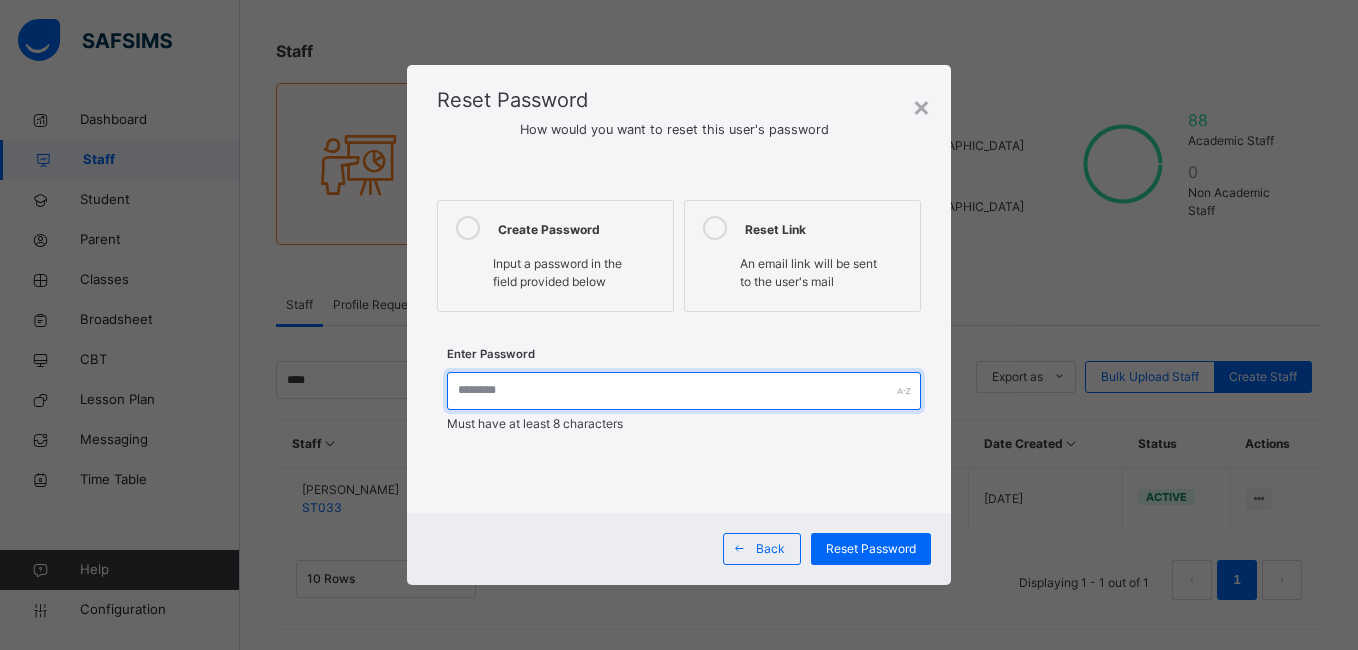 click at bounding box center (683, 391) 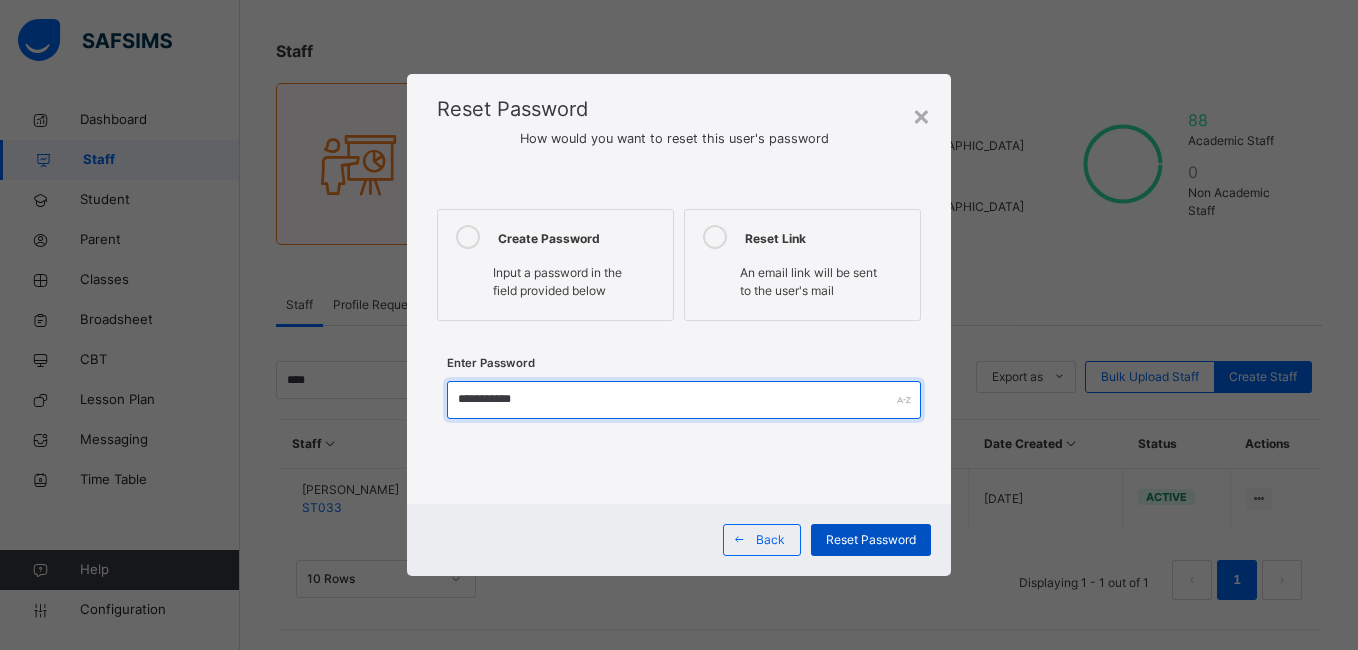type on "**********" 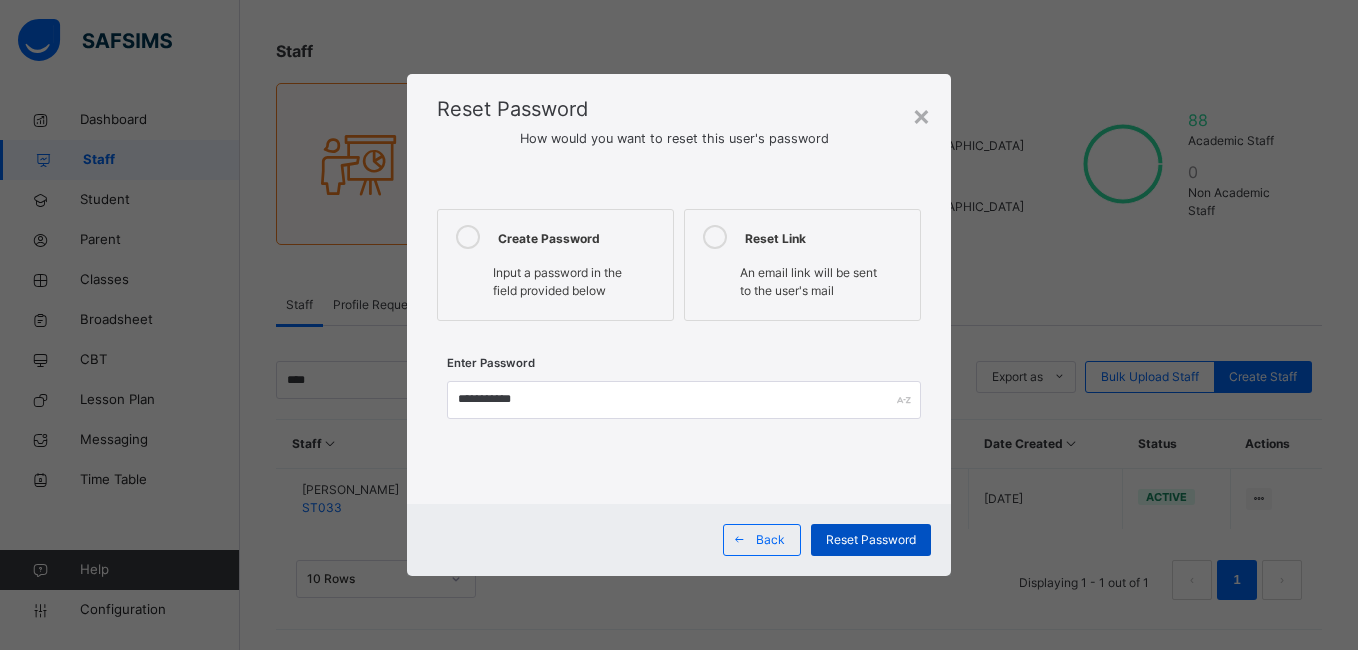 click on "Reset Password" at bounding box center (871, 540) 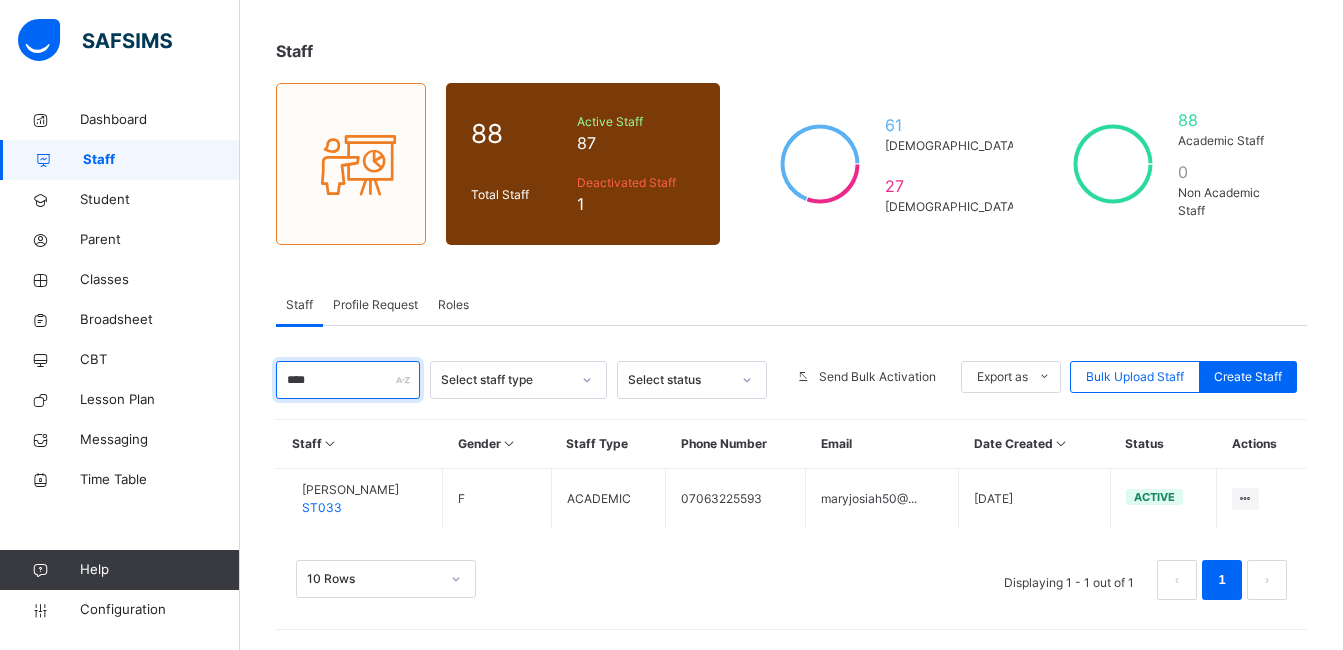 click on "****" at bounding box center (348, 380) 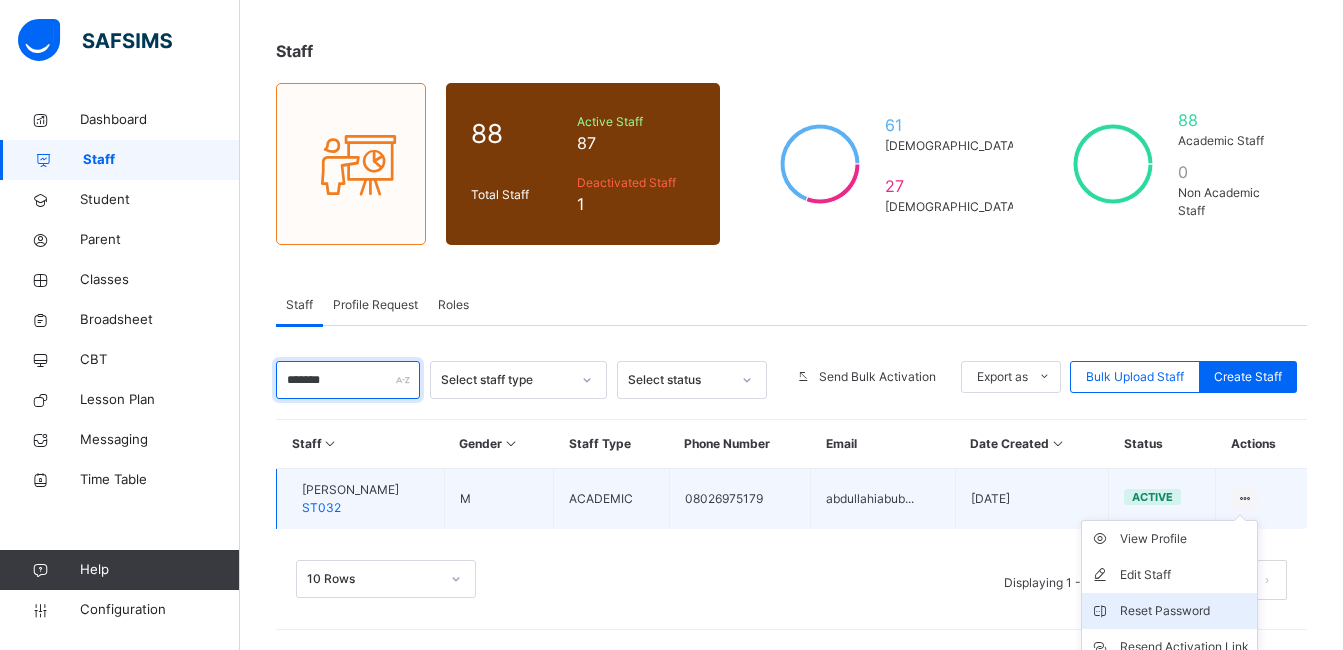type on "*******" 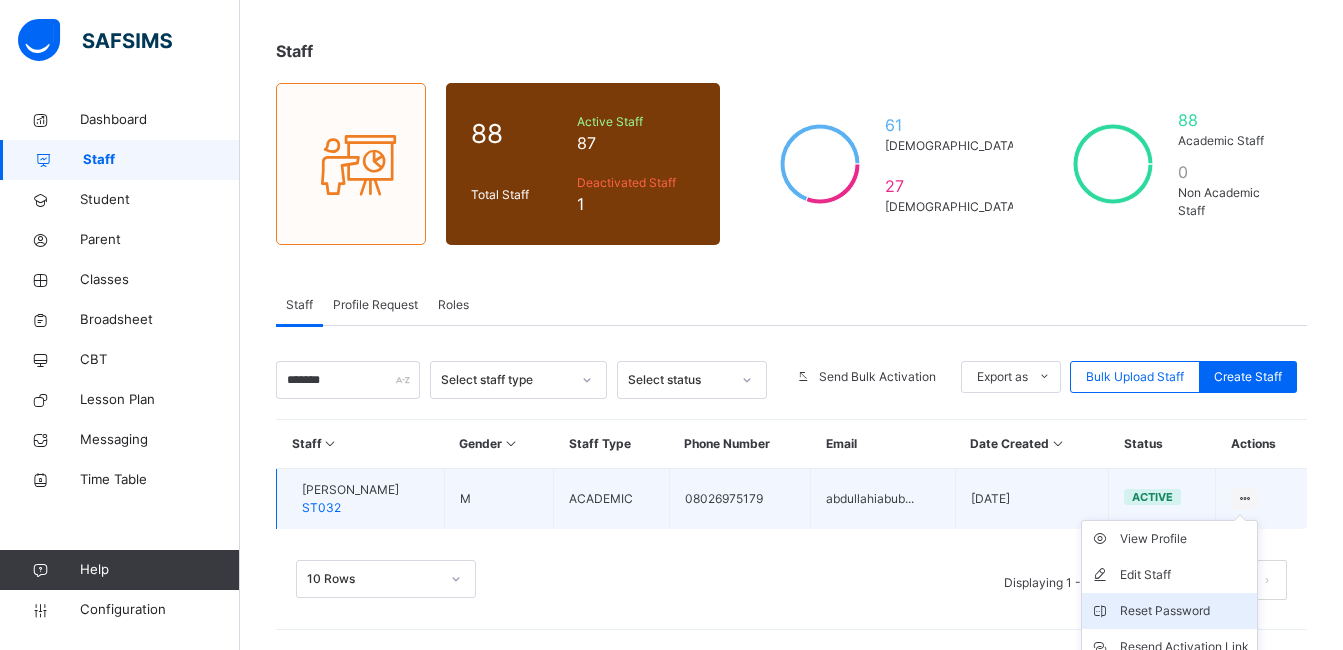click on "Reset Password" at bounding box center (1184, 611) 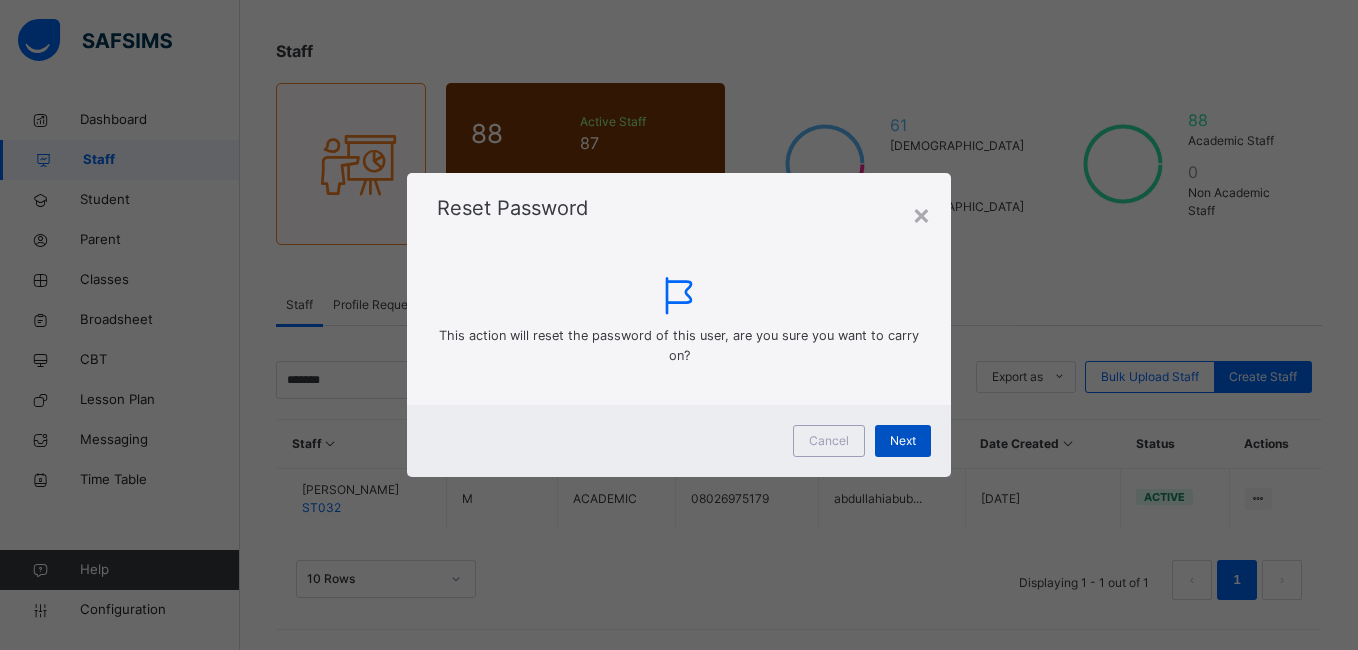click on "Next" at bounding box center (903, 441) 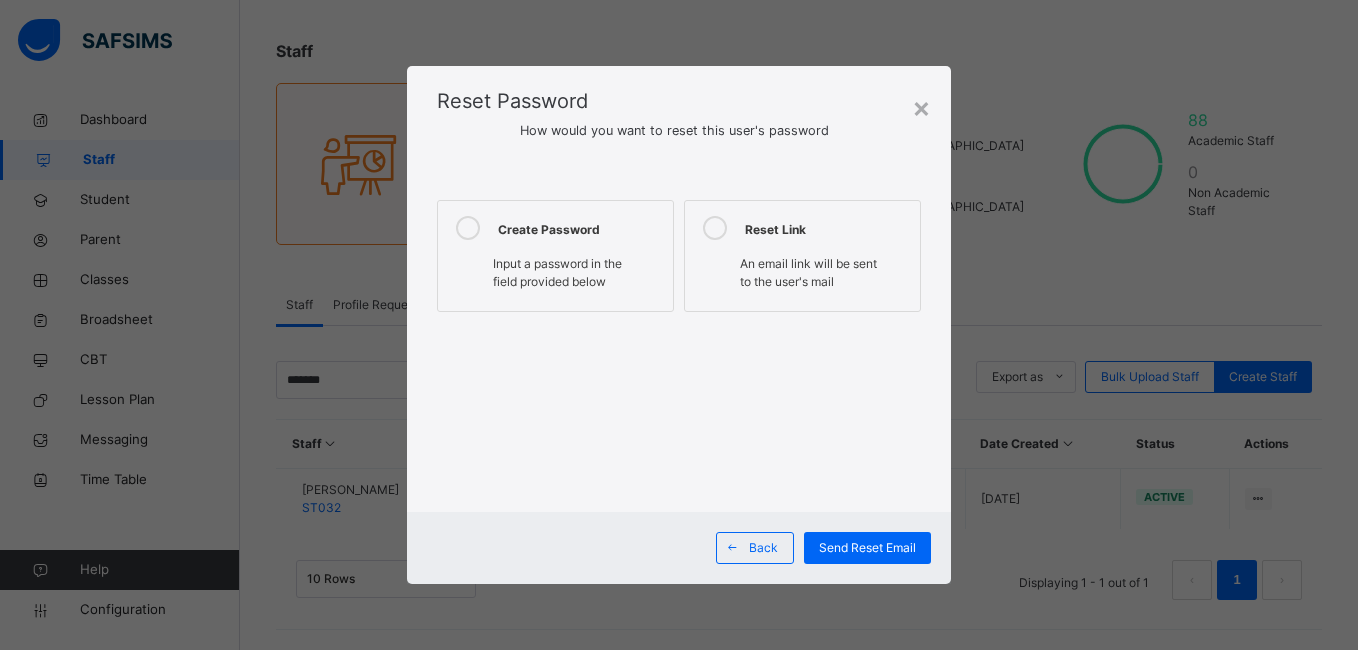click on "Input a password in the field provided below" at bounding box center [555, 273] 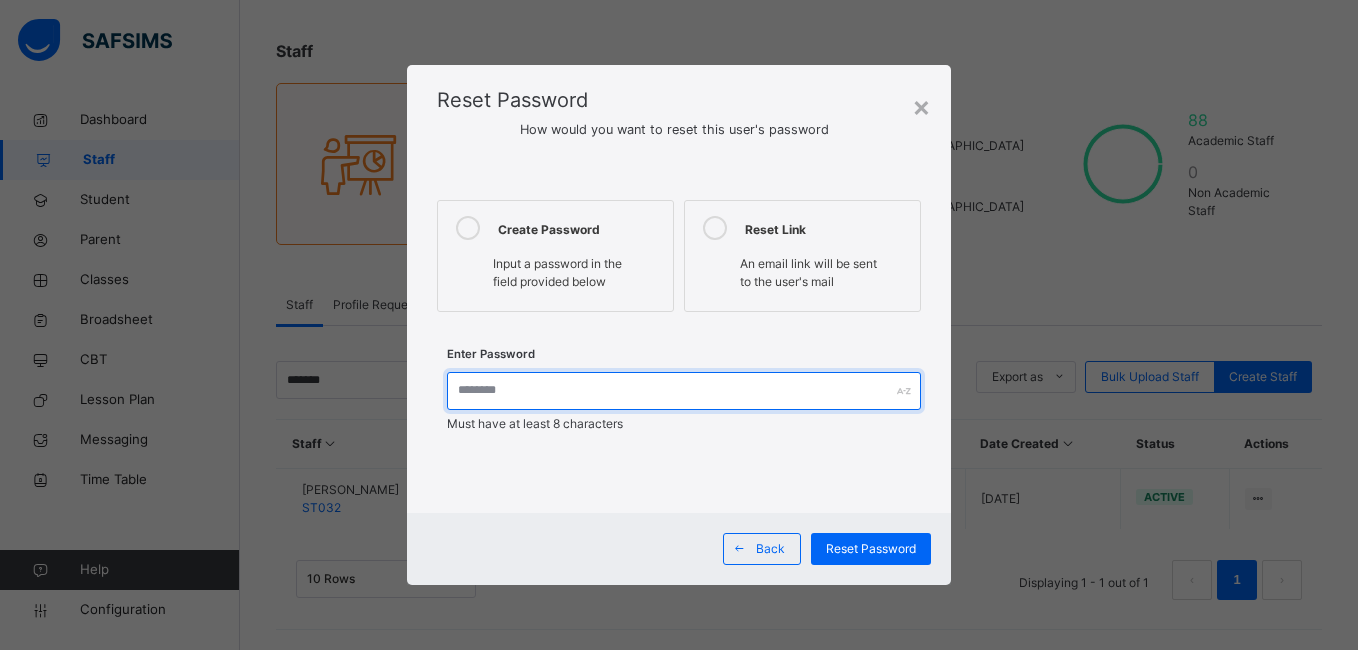 click at bounding box center [683, 391] 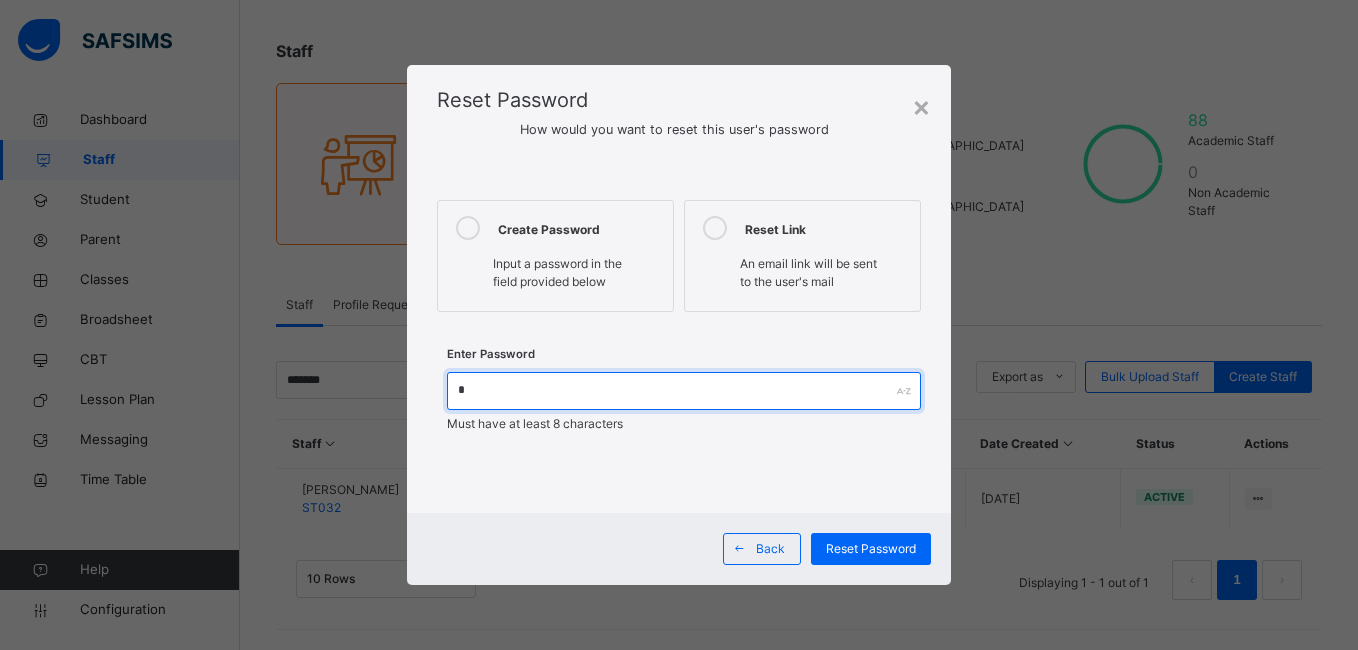 type on "**********" 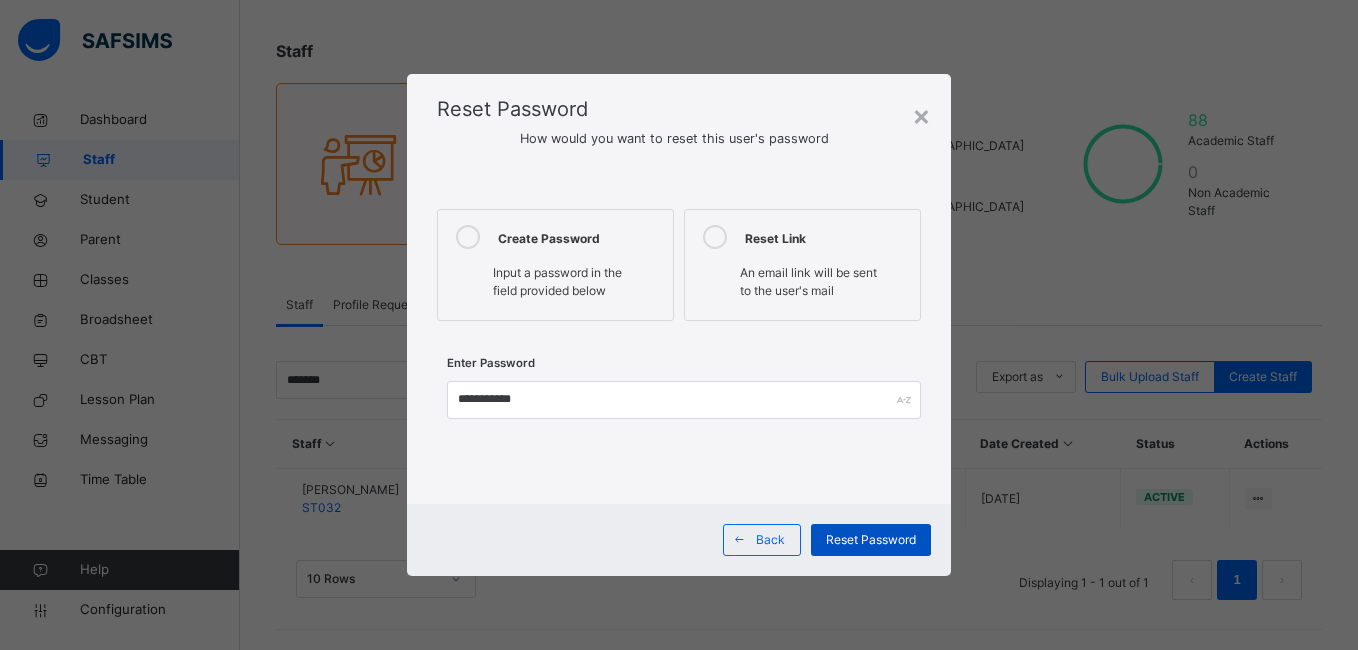 click on "Reset Password" at bounding box center (871, 540) 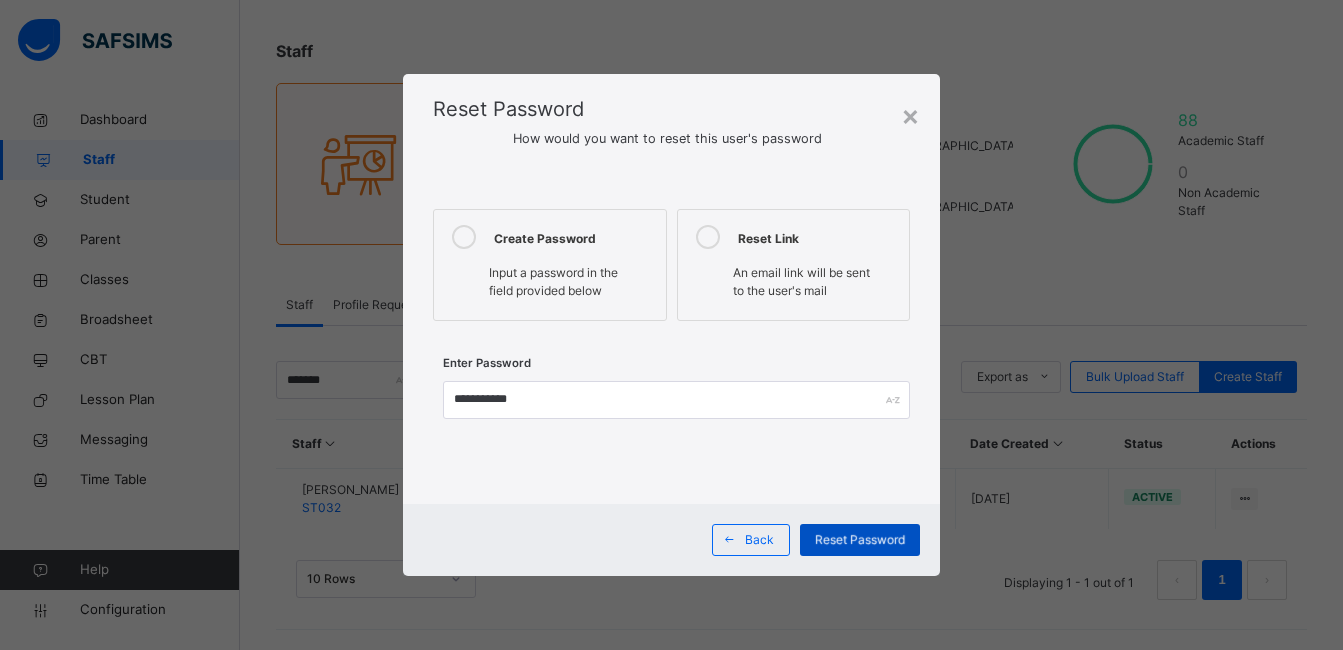 click on "Reset Password" at bounding box center [860, 540] 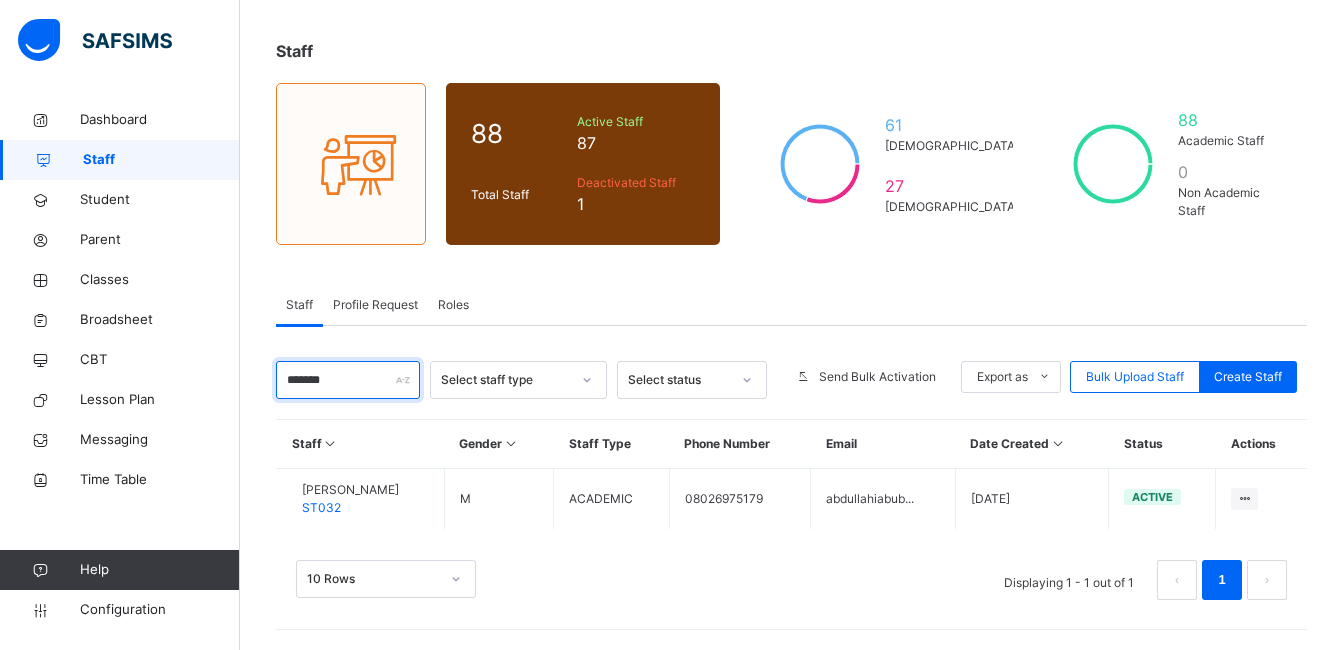 click on "*******" at bounding box center [348, 380] 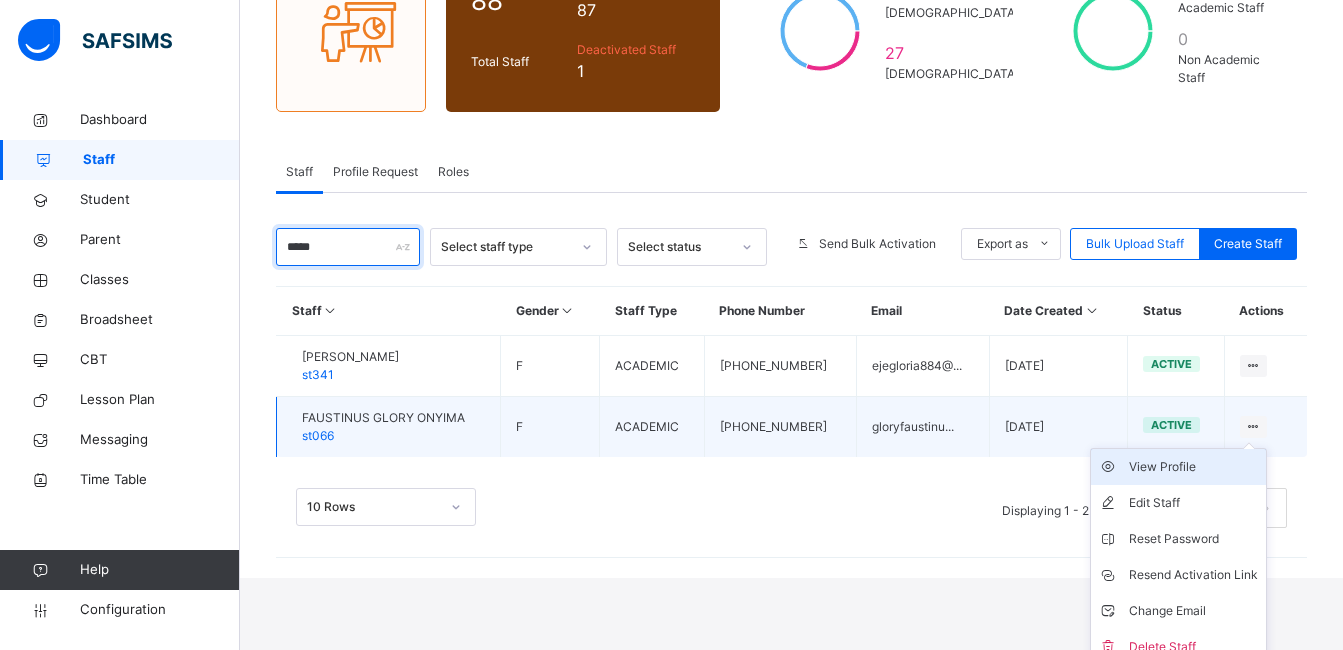 scroll, scrollTop: 240, scrollLeft: 0, axis: vertical 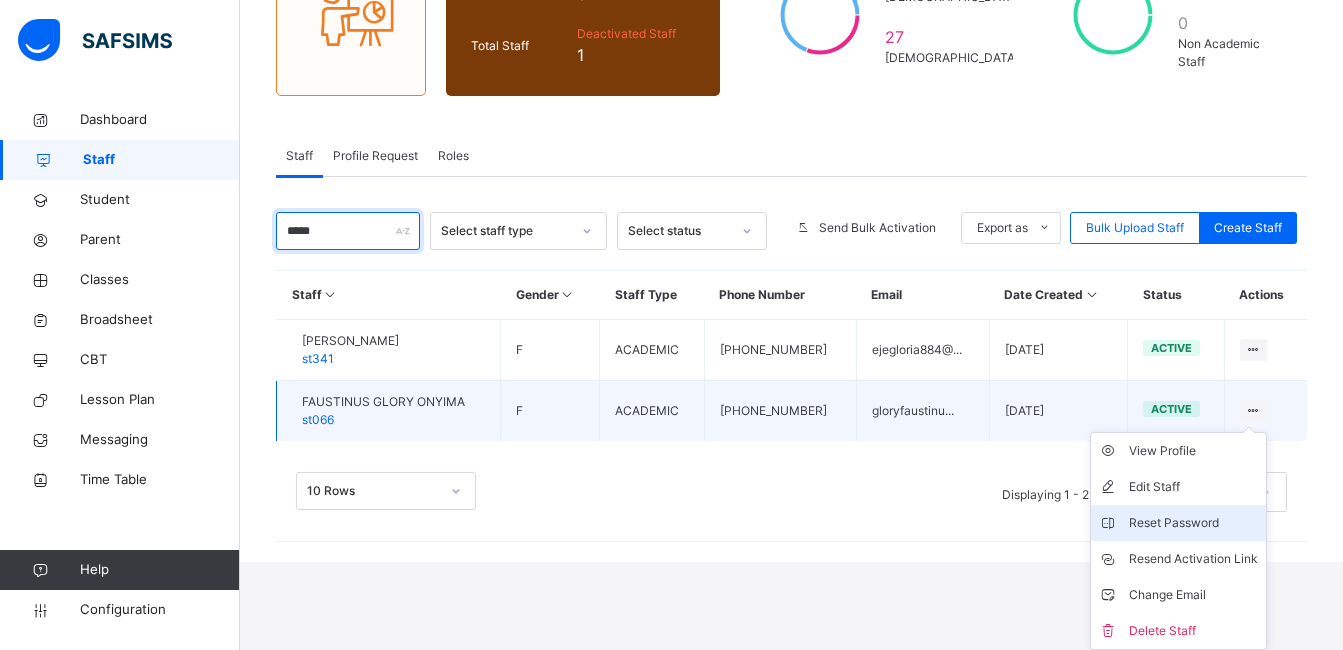 type on "*****" 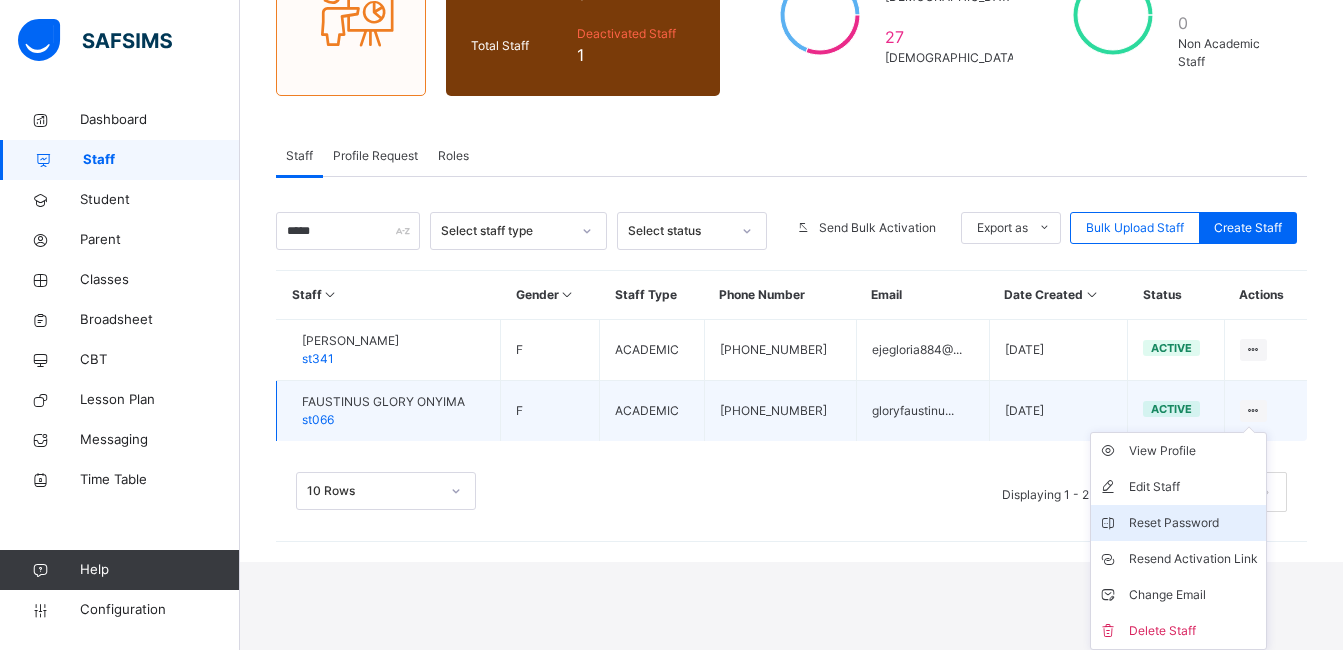 click on "Reset Password" at bounding box center (1193, 523) 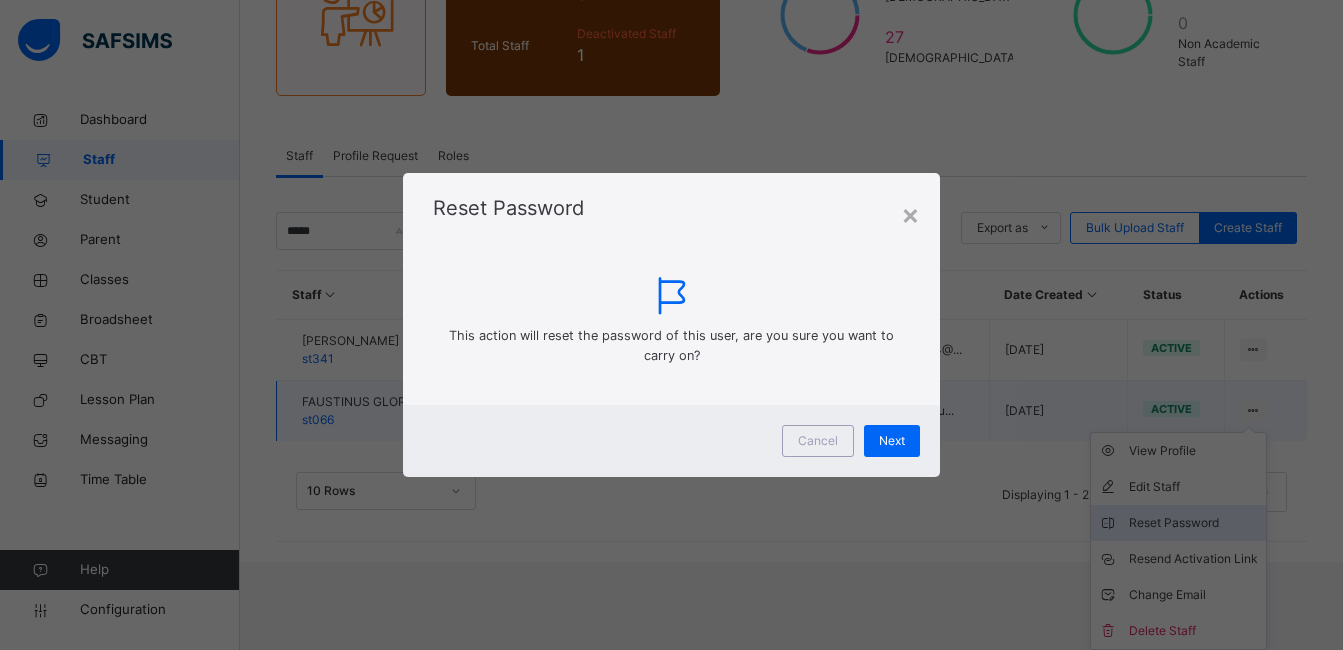 scroll, scrollTop: 152, scrollLeft: 0, axis: vertical 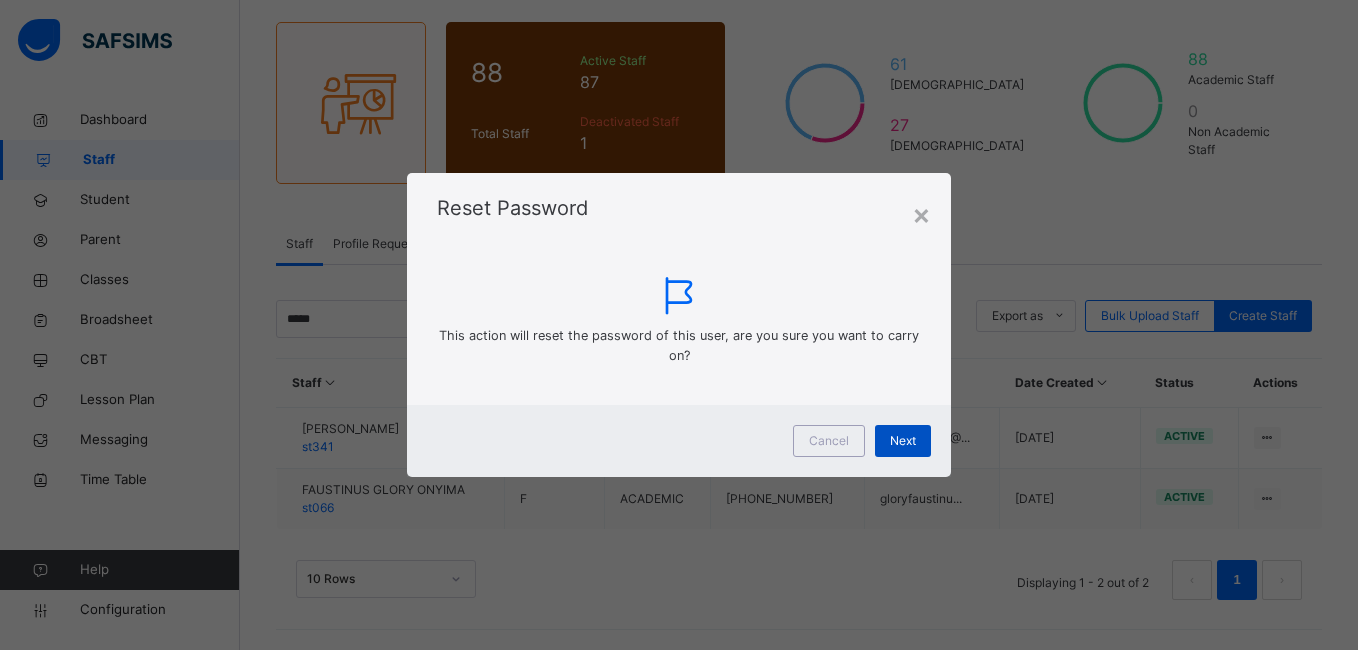 click on "Next" at bounding box center [903, 441] 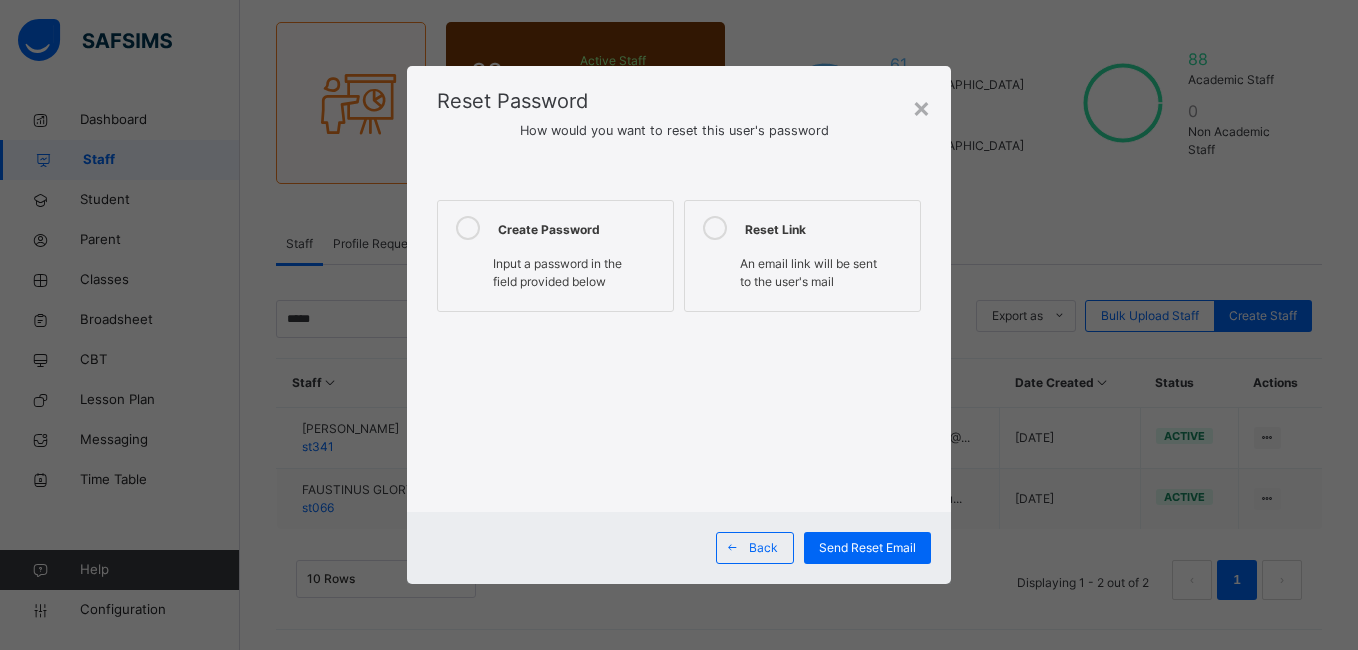 click on "Create Password Input a password in the field provided below" at bounding box center (555, 256) 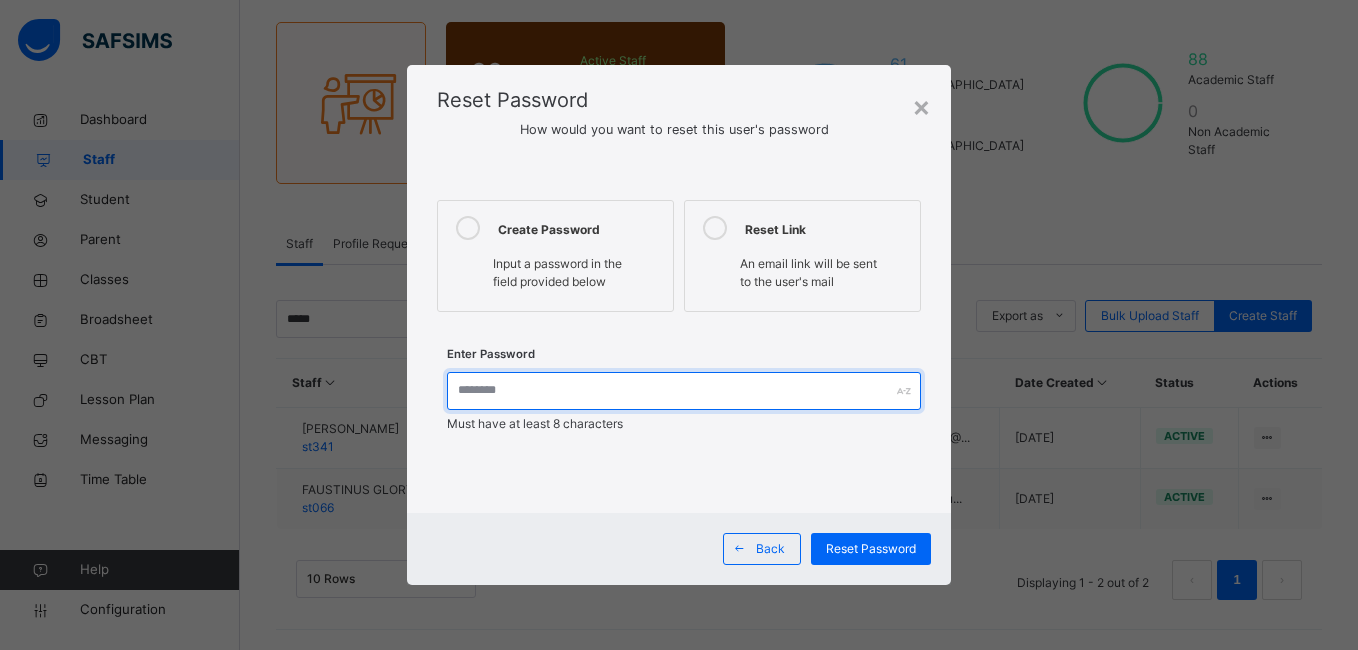 click at bounding box center (683, 391) 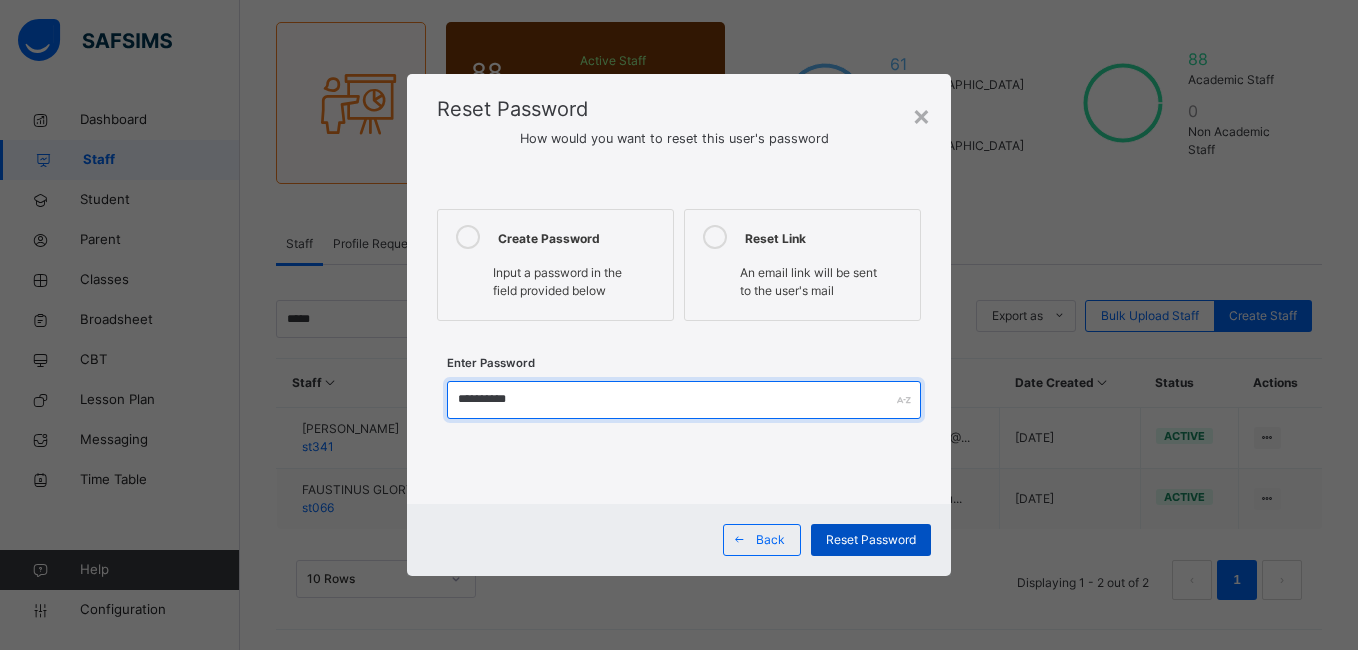 type on "**********" 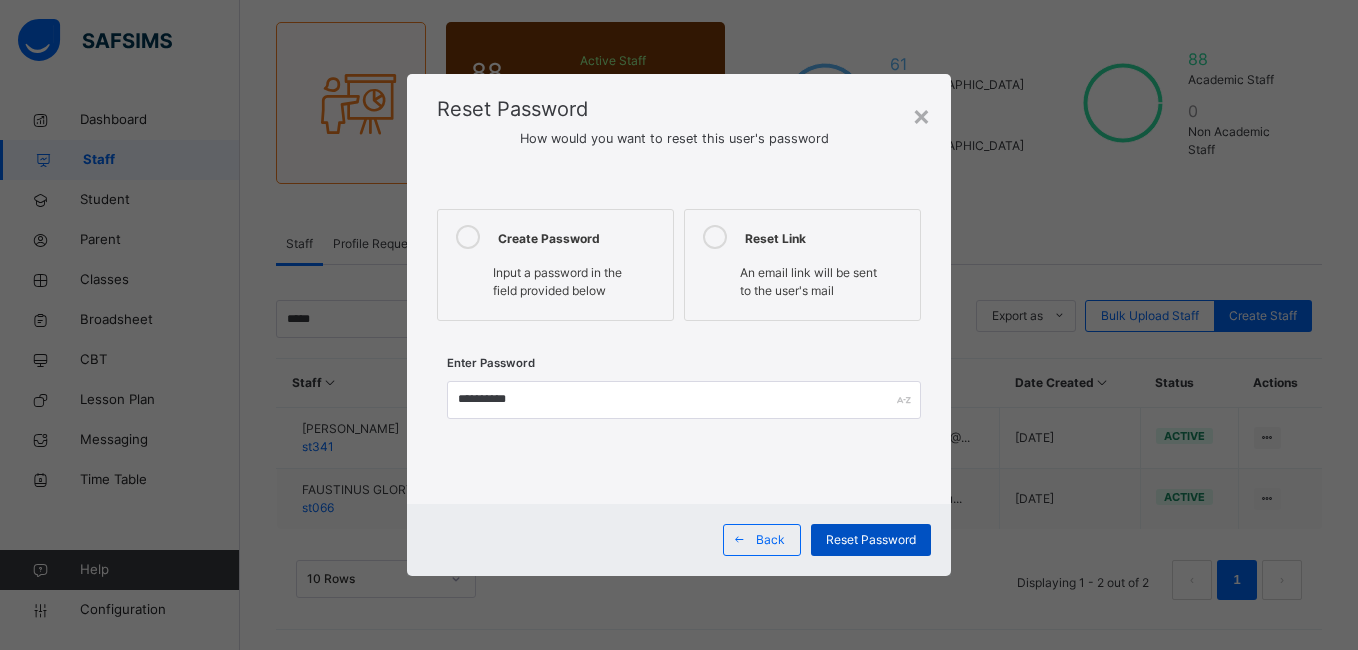click on "Reset Password" at bounding box center [871, 540] 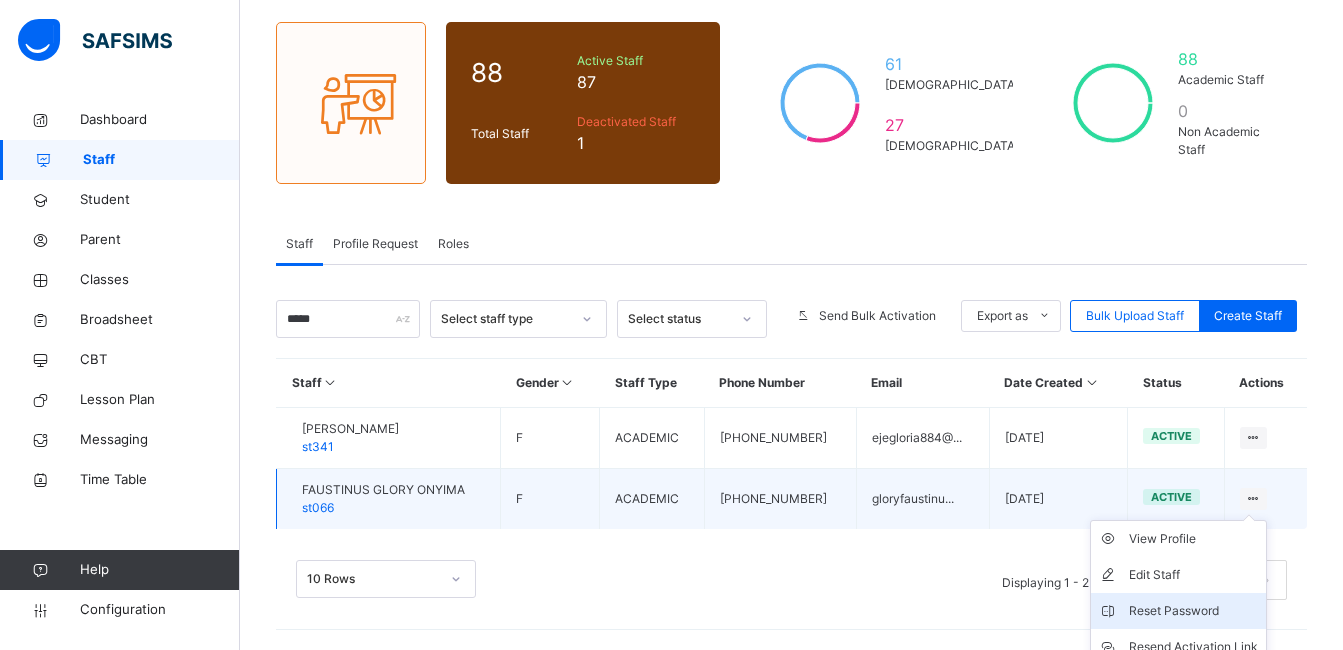 click on "Reset Password" at bounding box center [1193, 611] 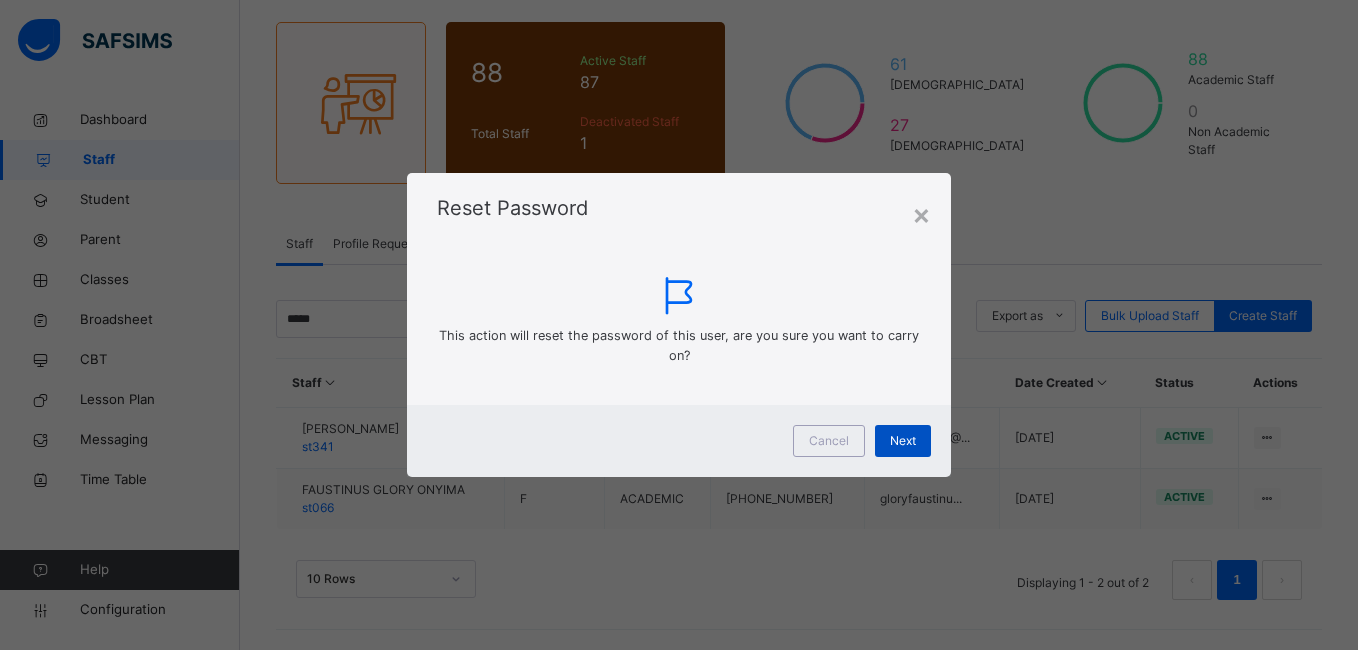 click on "Next" at bounding box center [903, 441] 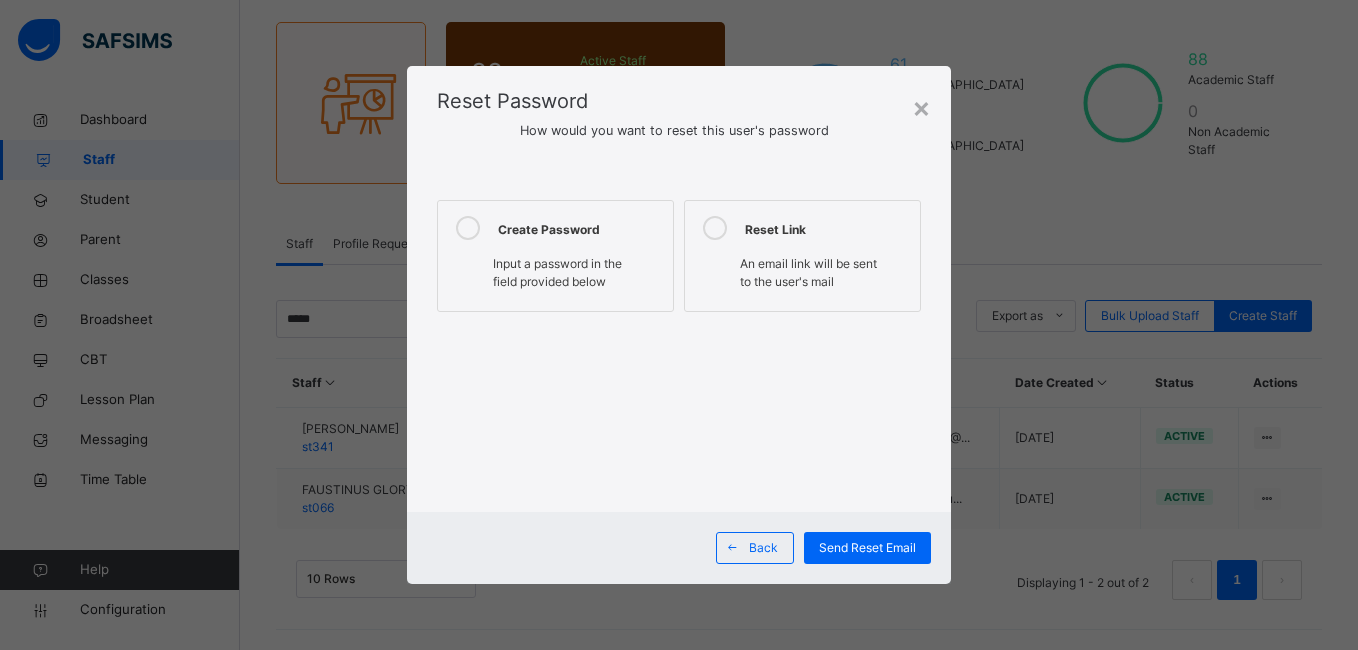 click on "Input a password in the field provided below" at bounding box center [557, 272] 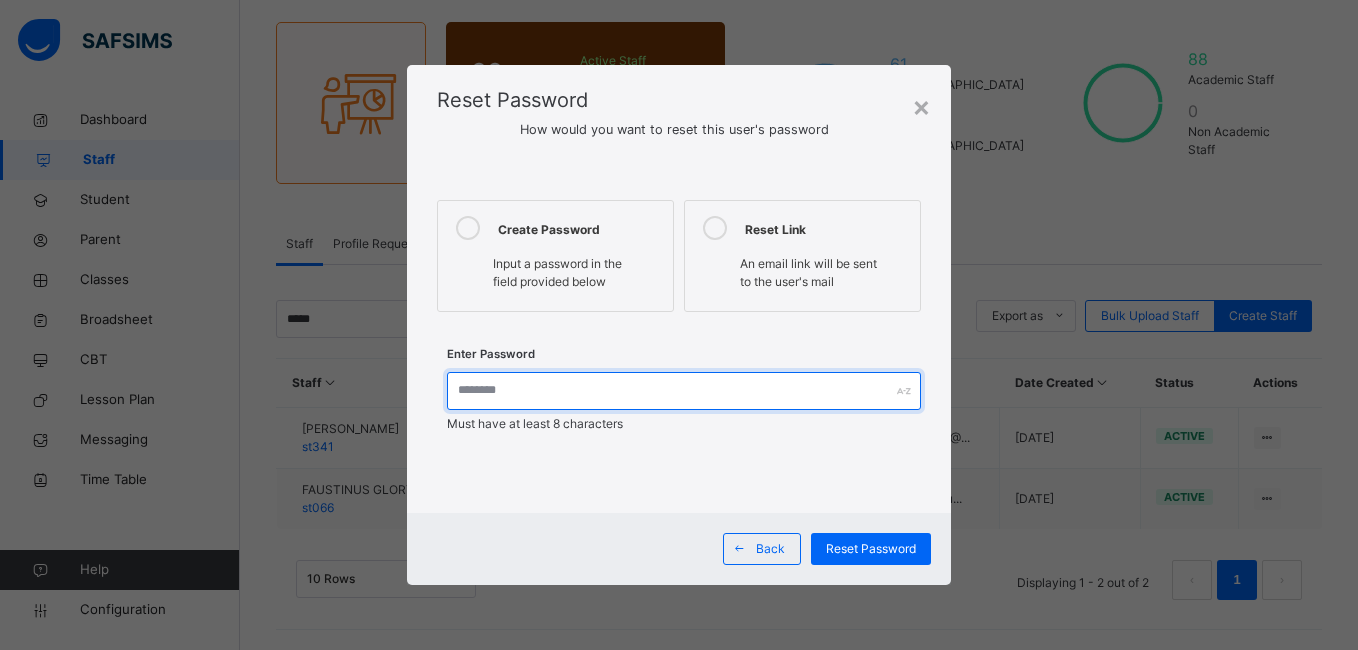 click at bounding box center (683, 391) 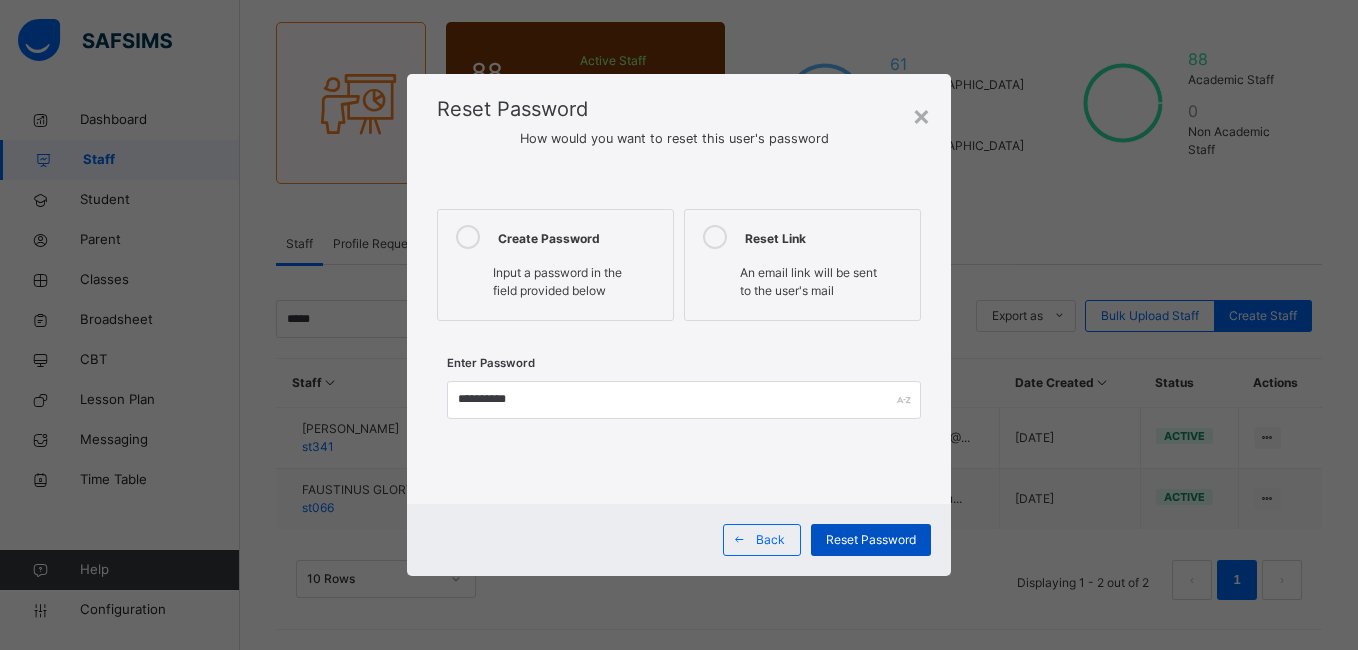 click on "Reset Password" at bounding box center [871, 540] 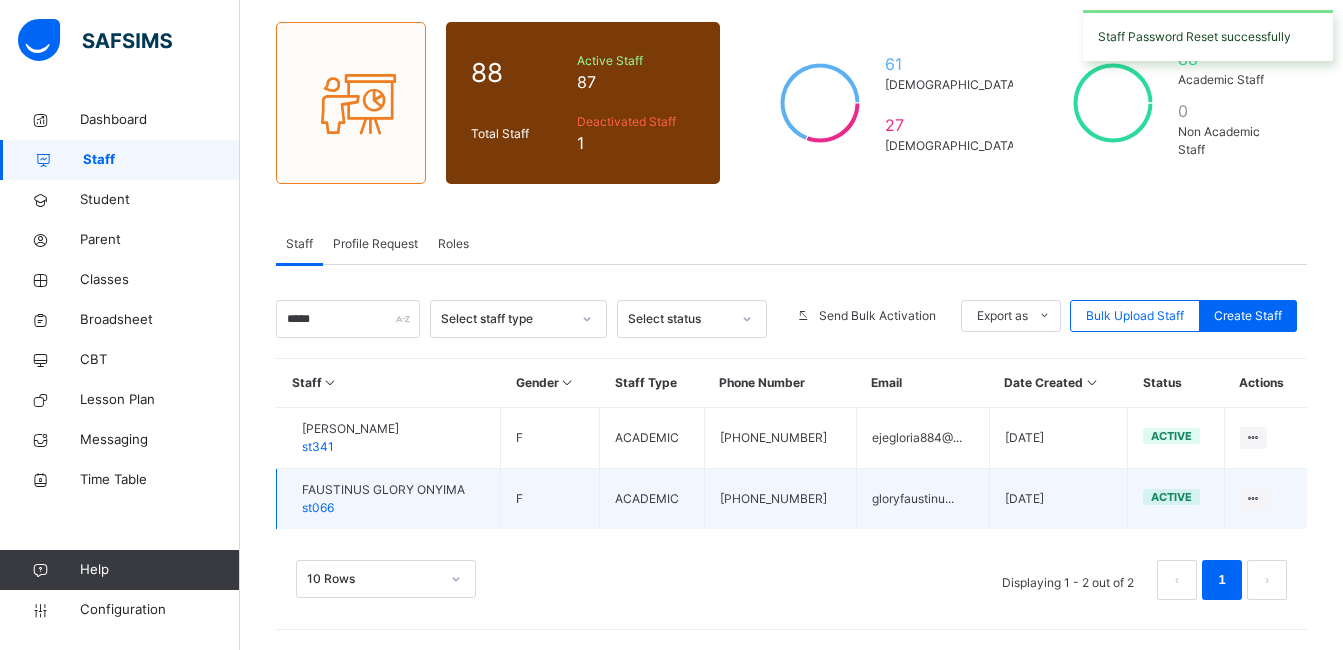 click on "FAUSTINUS GLORY ONYIMA" at bounding box center (383, 490) 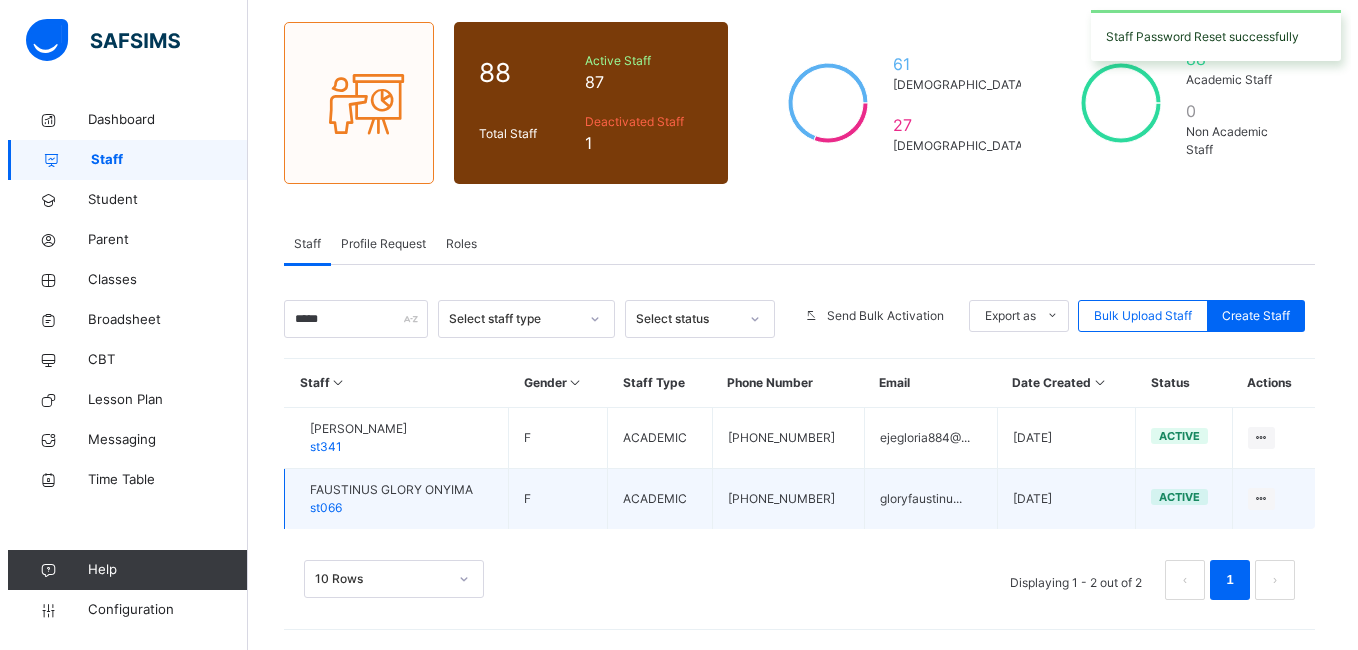 scroll, scrollTop: 0, scrollLeft: 0, axis: both 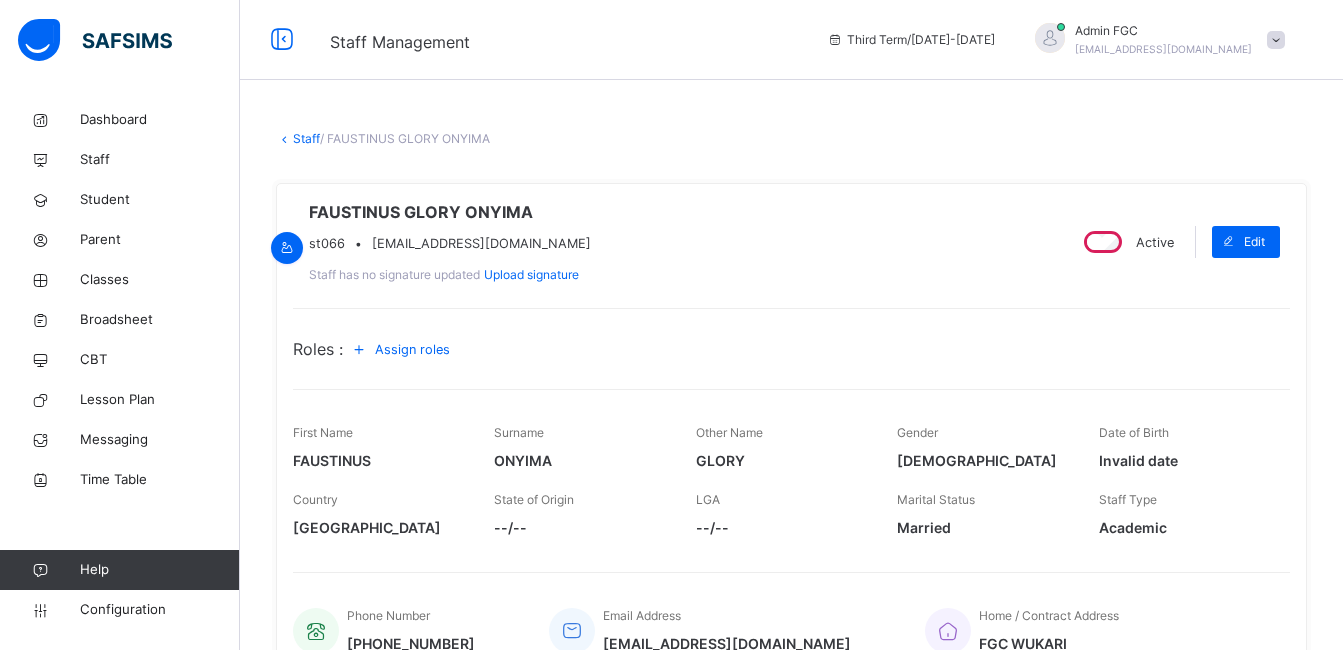 drag, startPoint x: 459, startPoint y: 250, endPoint x: 686, endPoint y: 244, distance: 227.07928 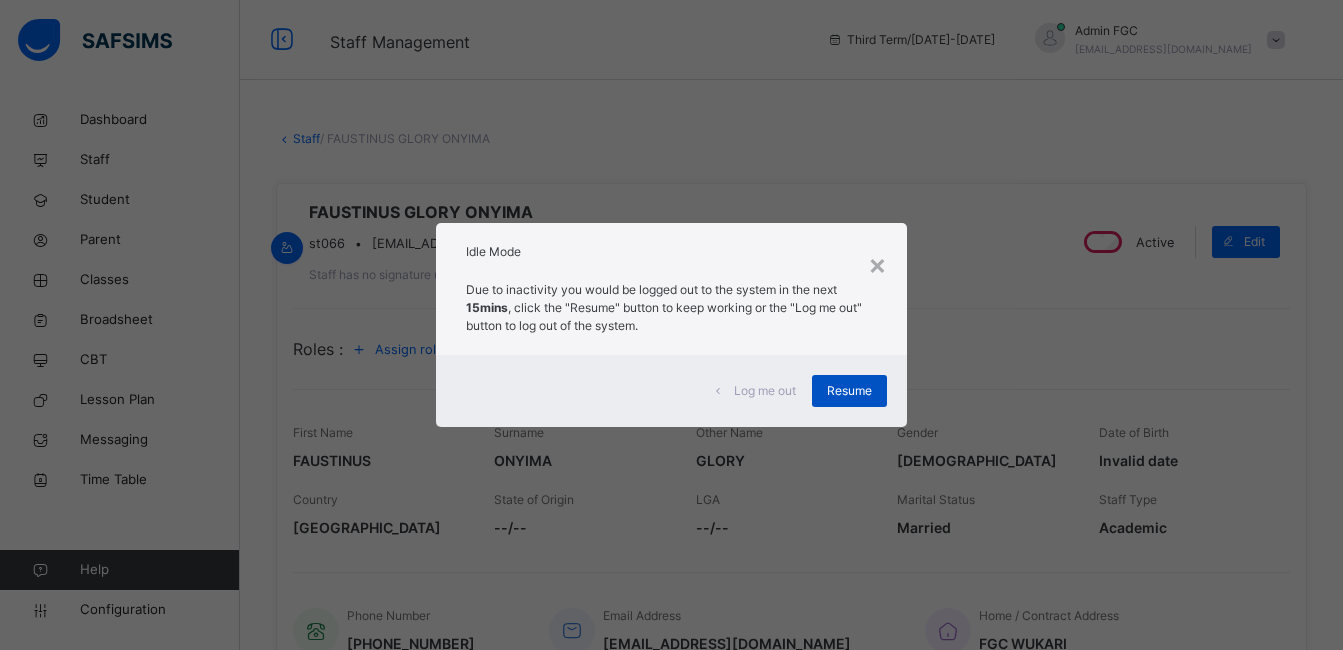 click on "Resume" at bounding box center [849, 391] 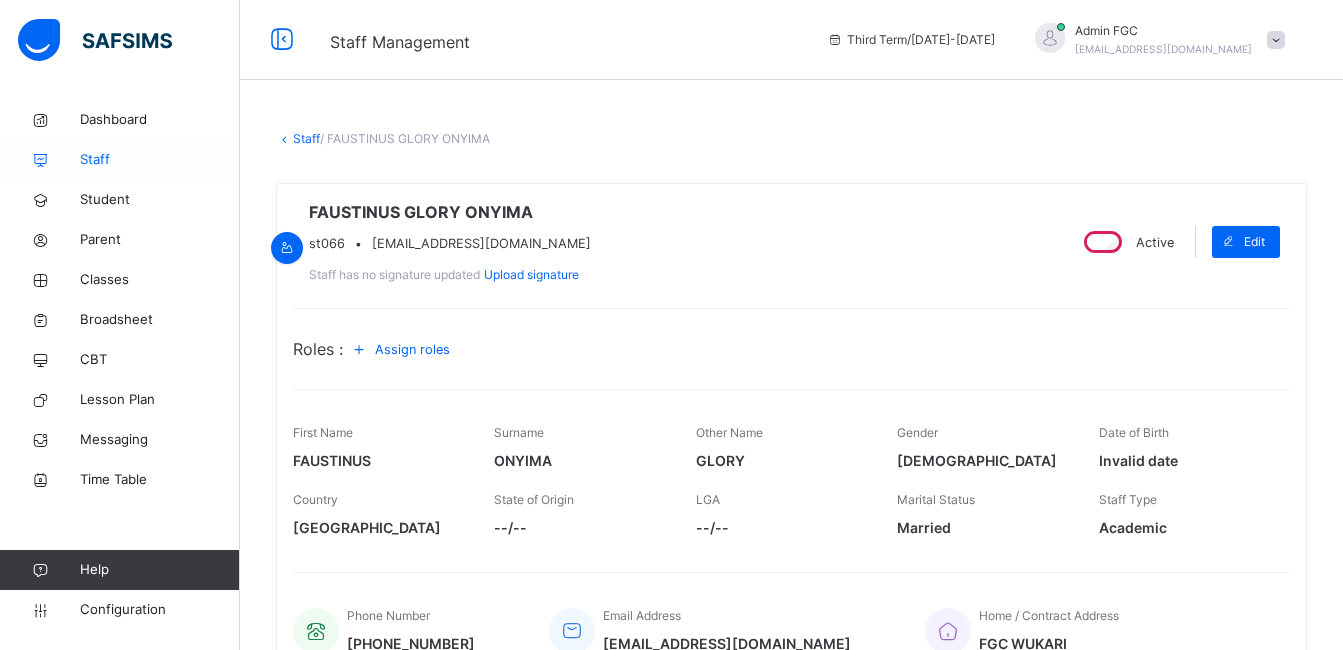 click on "Staff" at bounding box center [120, 160] 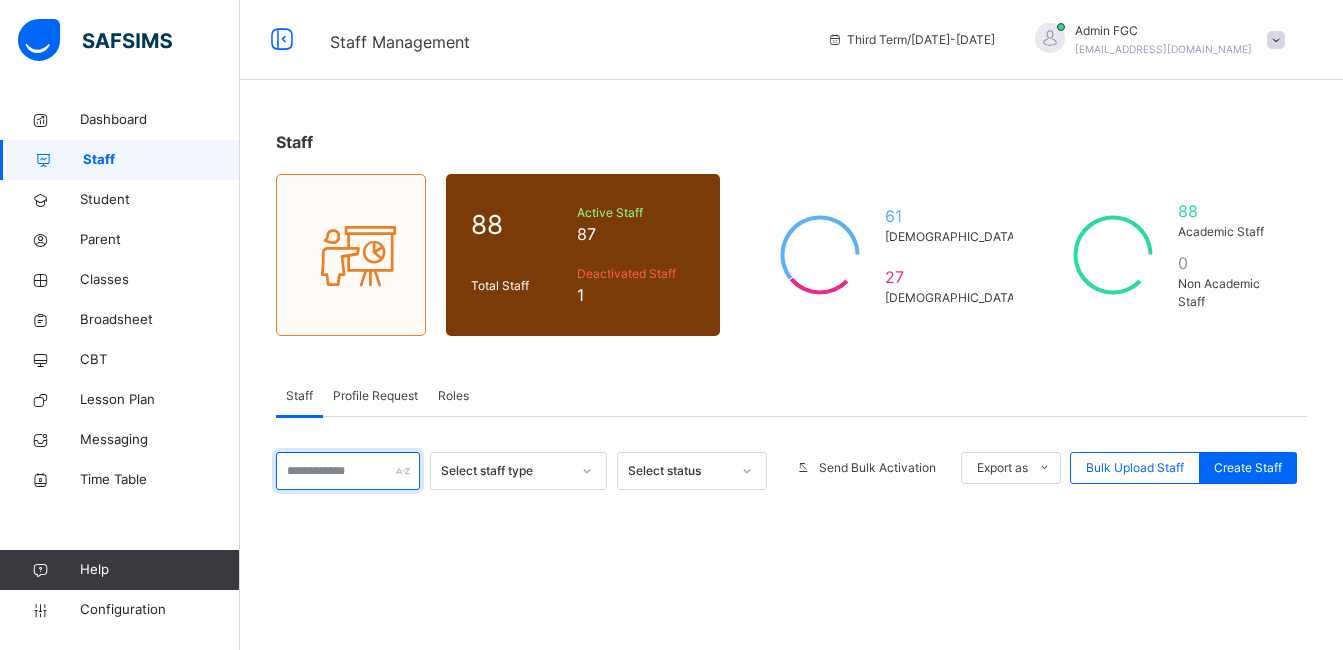 click at bounding box center (348, 471) 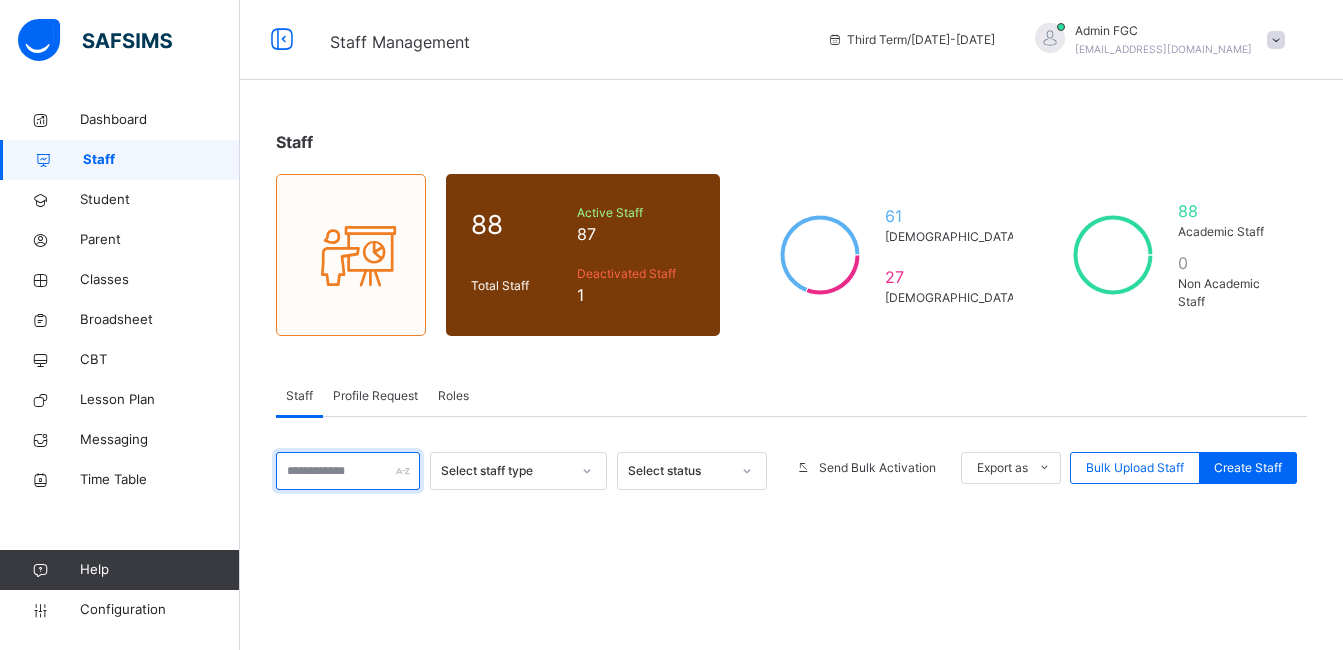 type on "*" 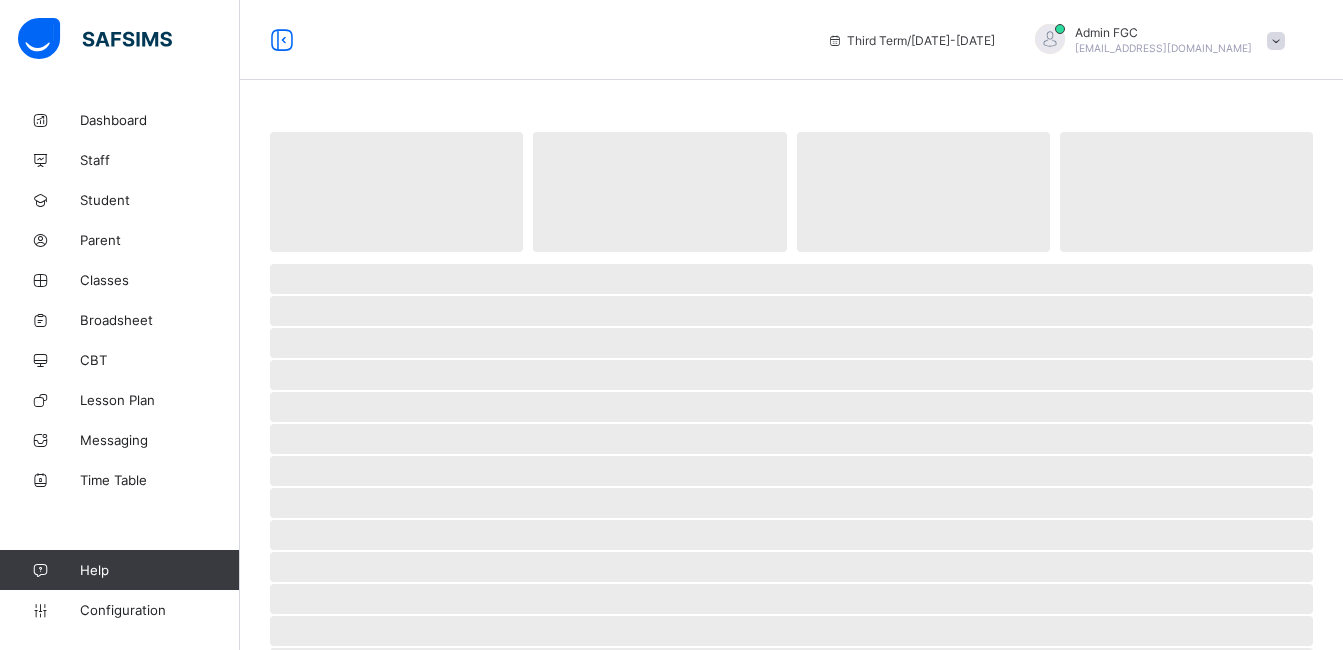 scroll, scrollTop: 0, scrollLeft: 0, axis: both 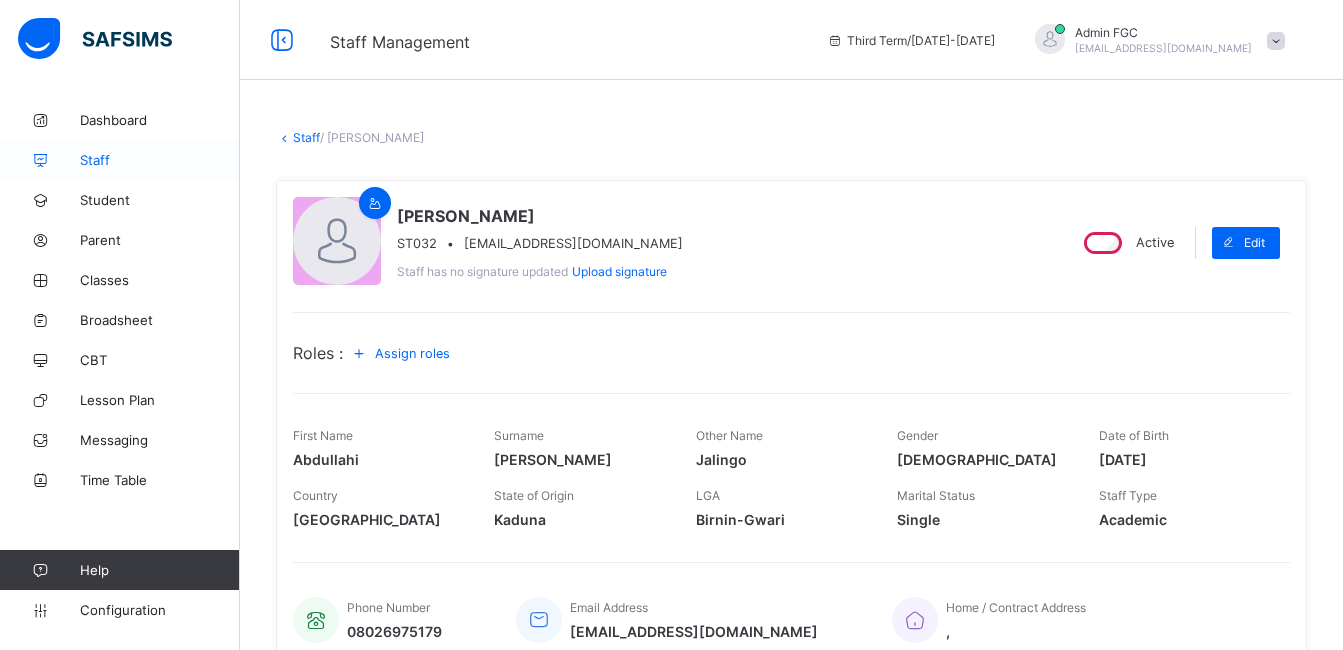 click on "Staff" at bounding box center [160, 160] 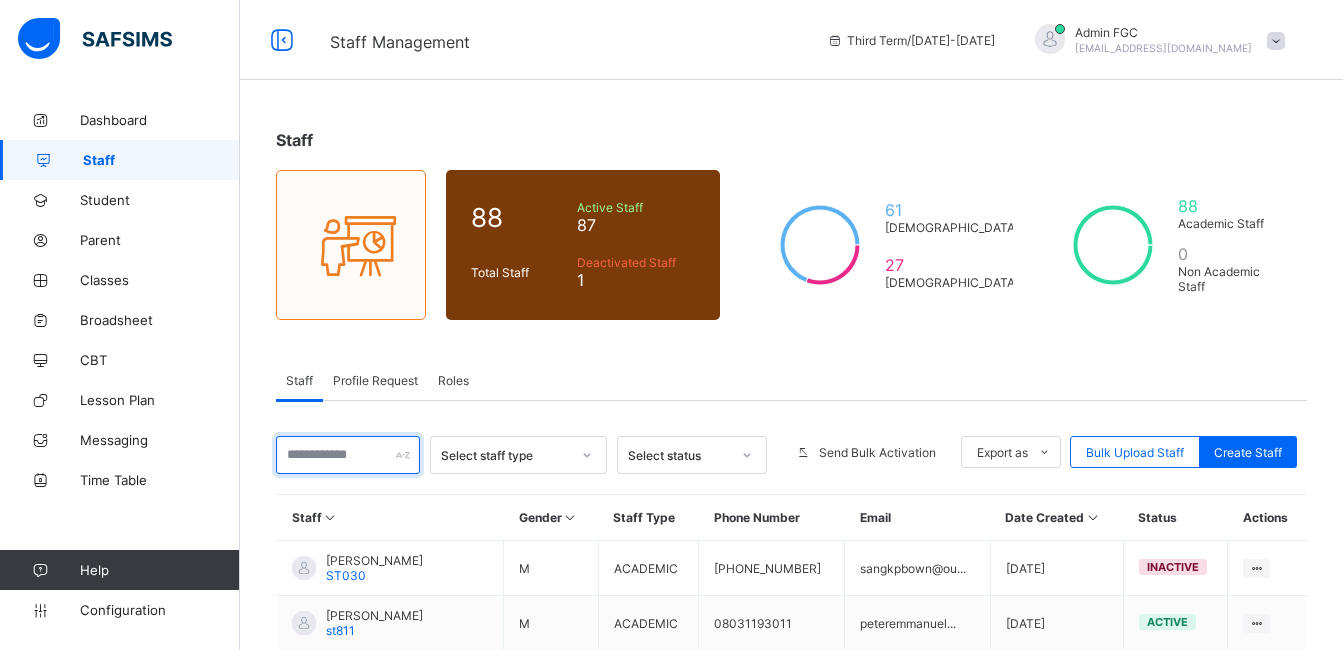 click at bounding box center (348, 455) 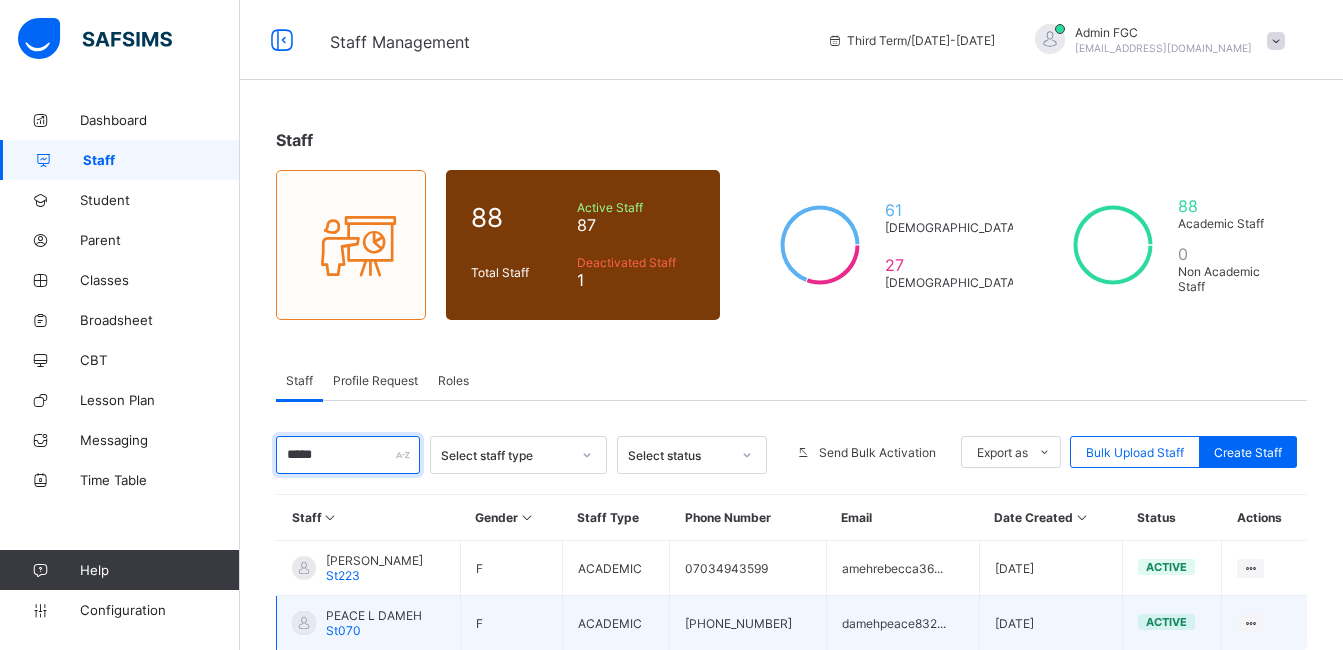 type on "*****" 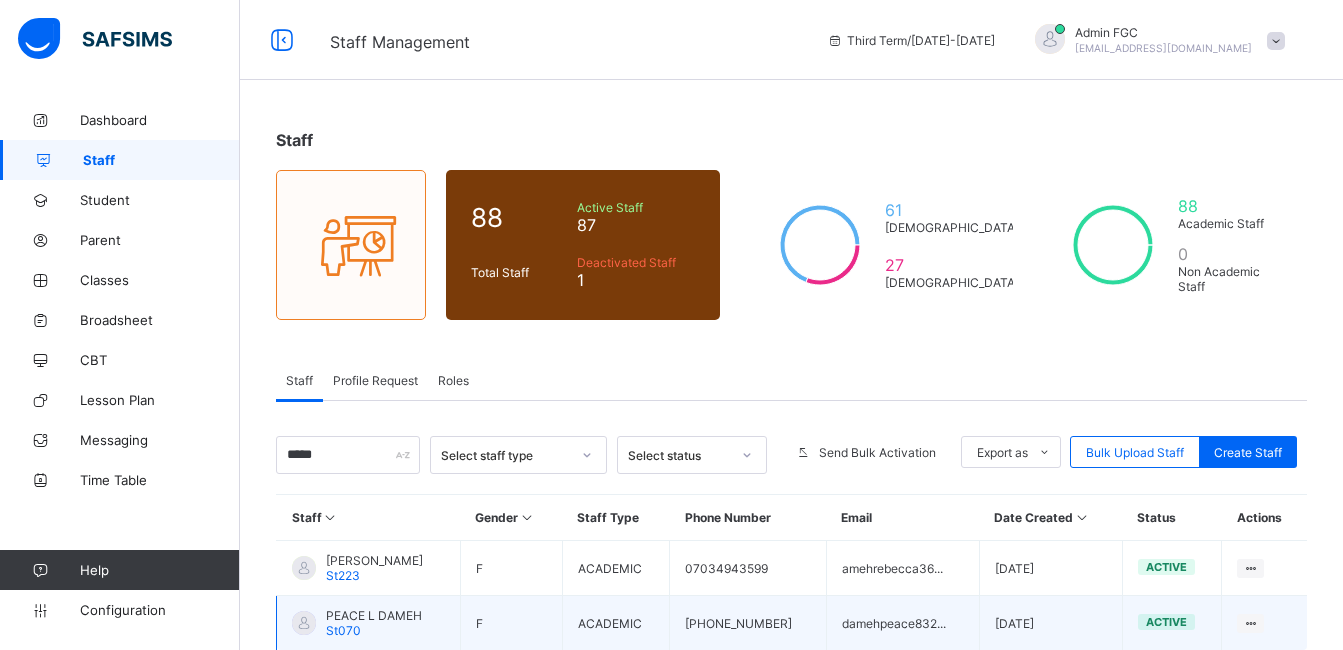 click on "PEACE L DAMEH" at bounding box center (374, 615) 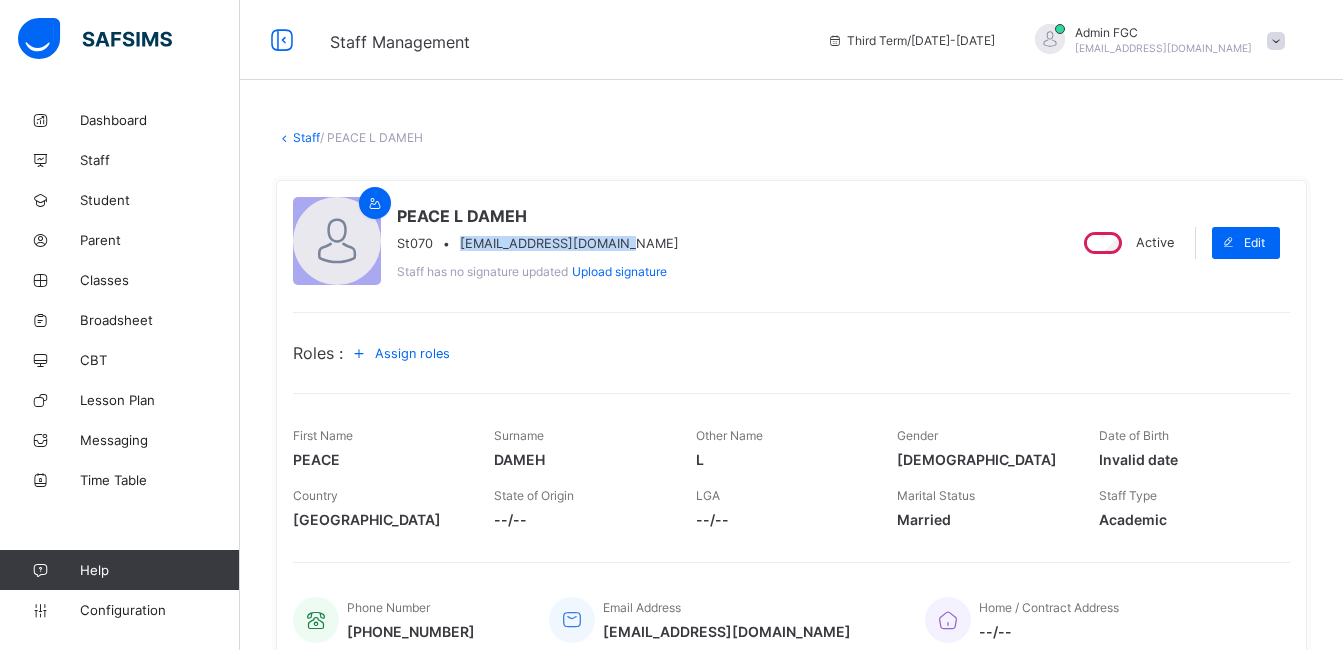 drag, startPoint x: 460, startPoint y: 243, endPoint x: 660, endPoint y: 245, distance: 200.01 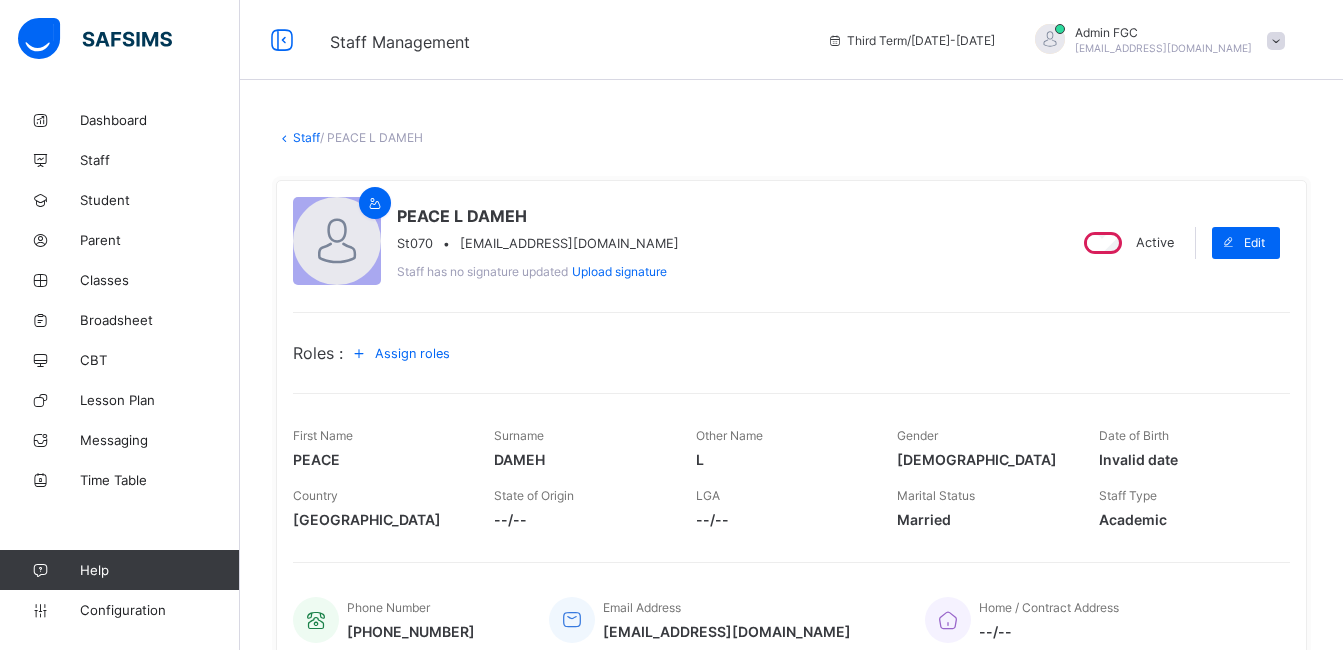 drag, startPoint x: 660, startPoint y: 245, endPoint x: 596, endPoint y: 251, distance: 64.28063 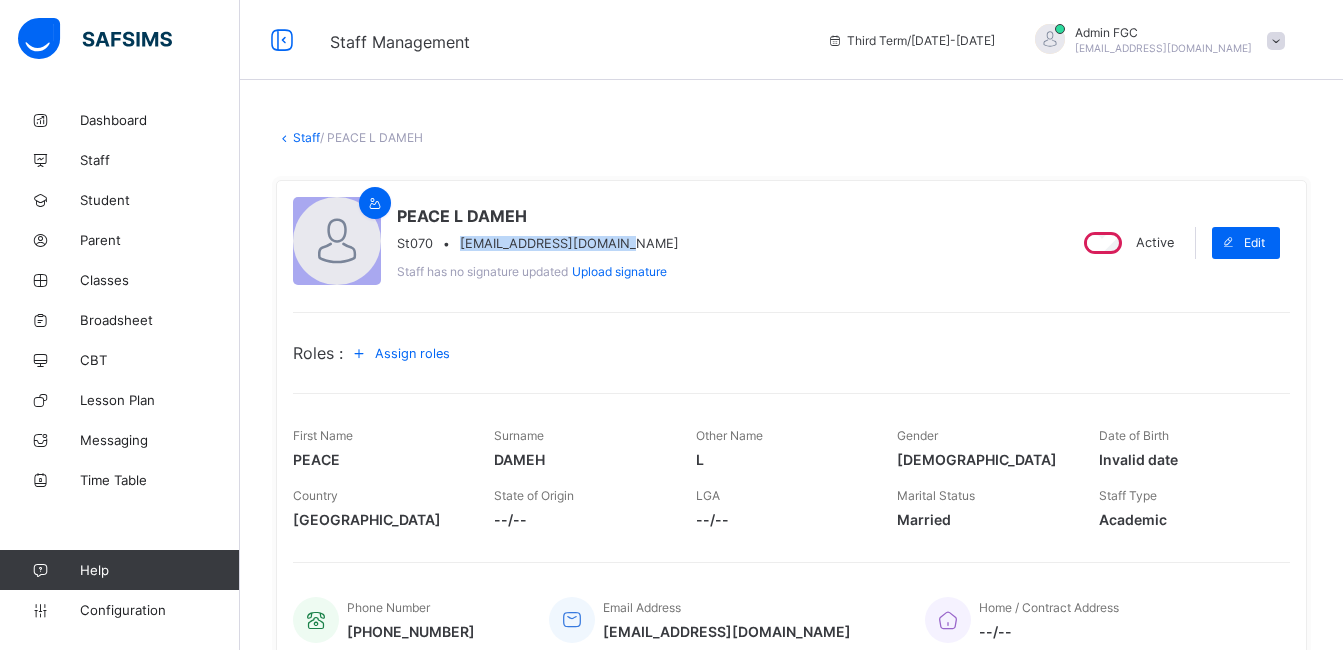 drag, startPoint x: 463, startPoint y: 246, endPoint x: 636, endPoint y: 242, distance: 173.04623 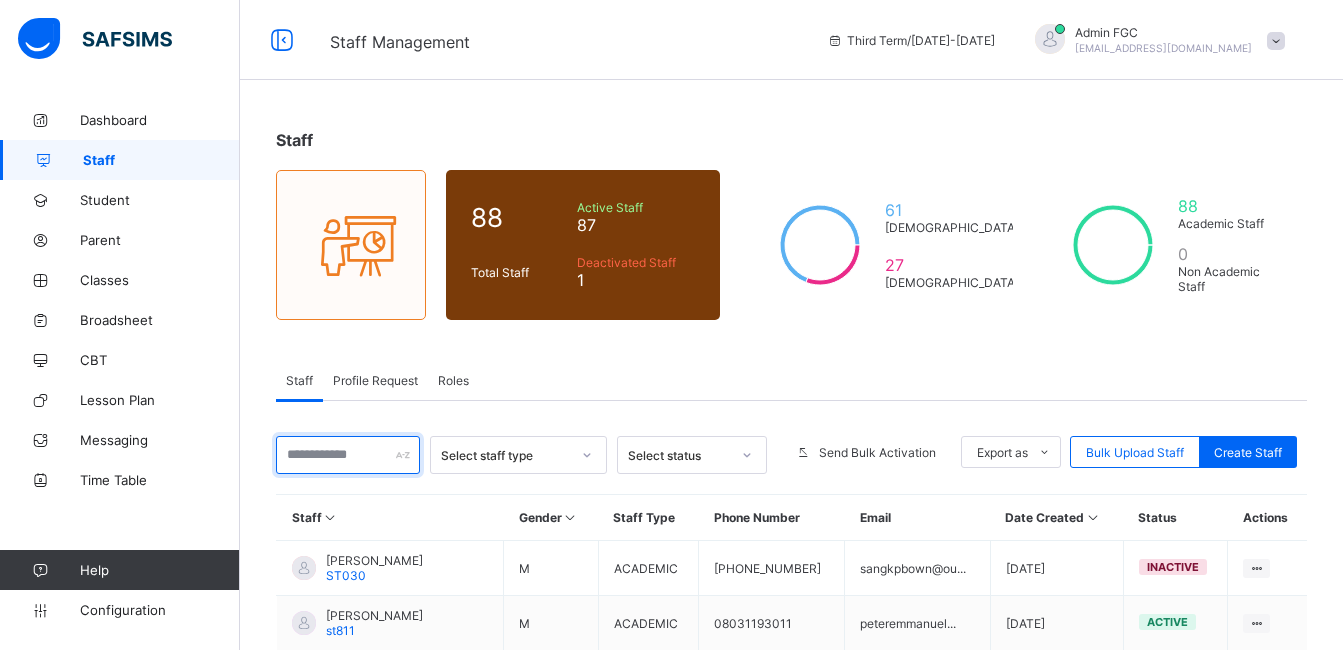 click at bounding box center (348, 455) 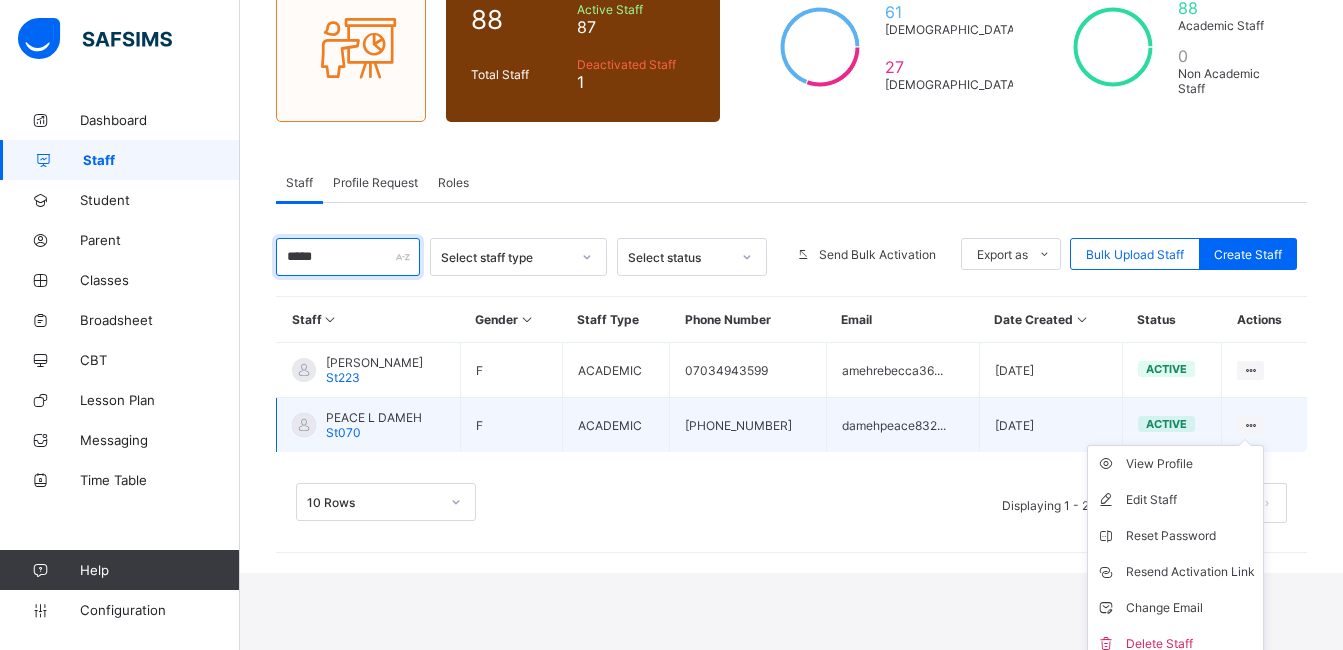 scroll, scrollTop: 200, scrollLeft: 0, axis: vertical 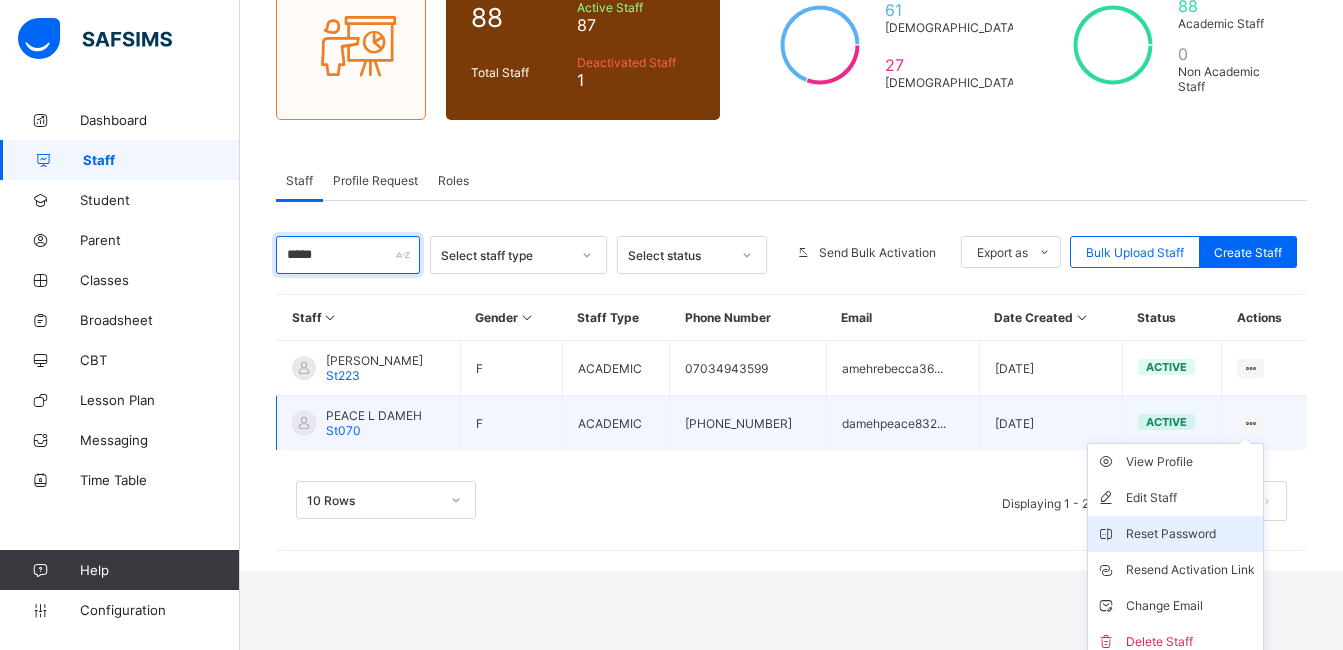 type on "*****" 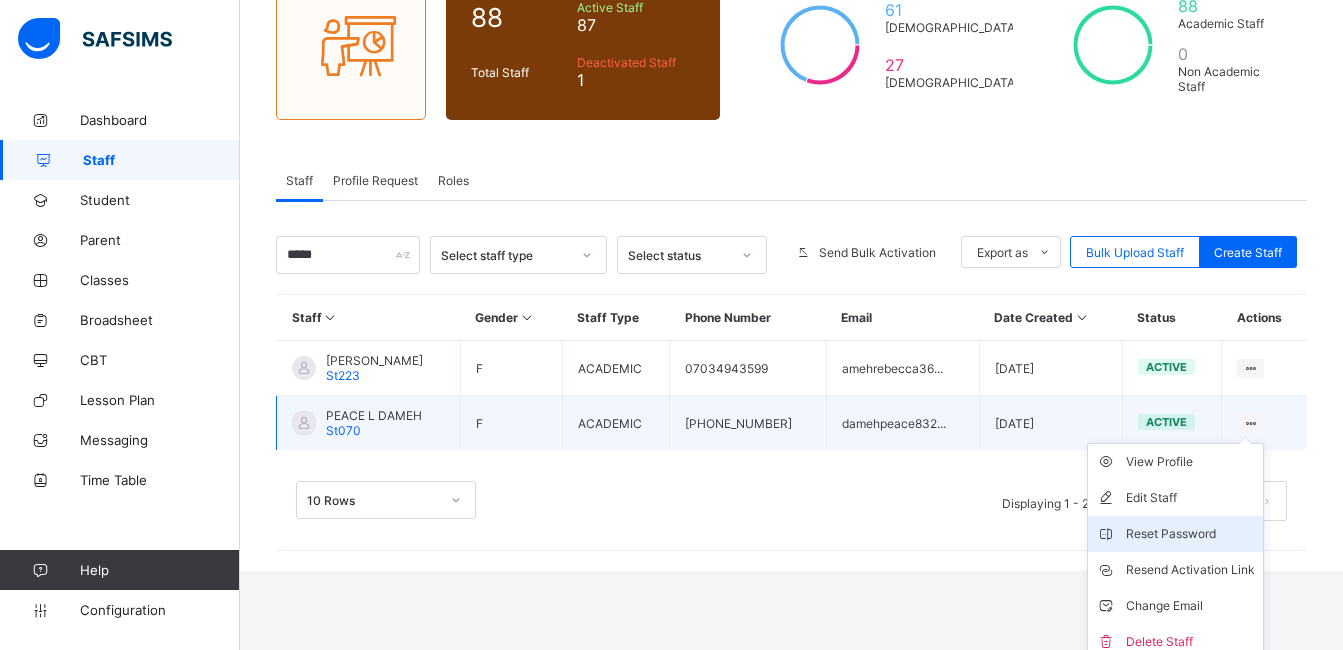 click on "Reset Password" at bounding box center [1190, 534] 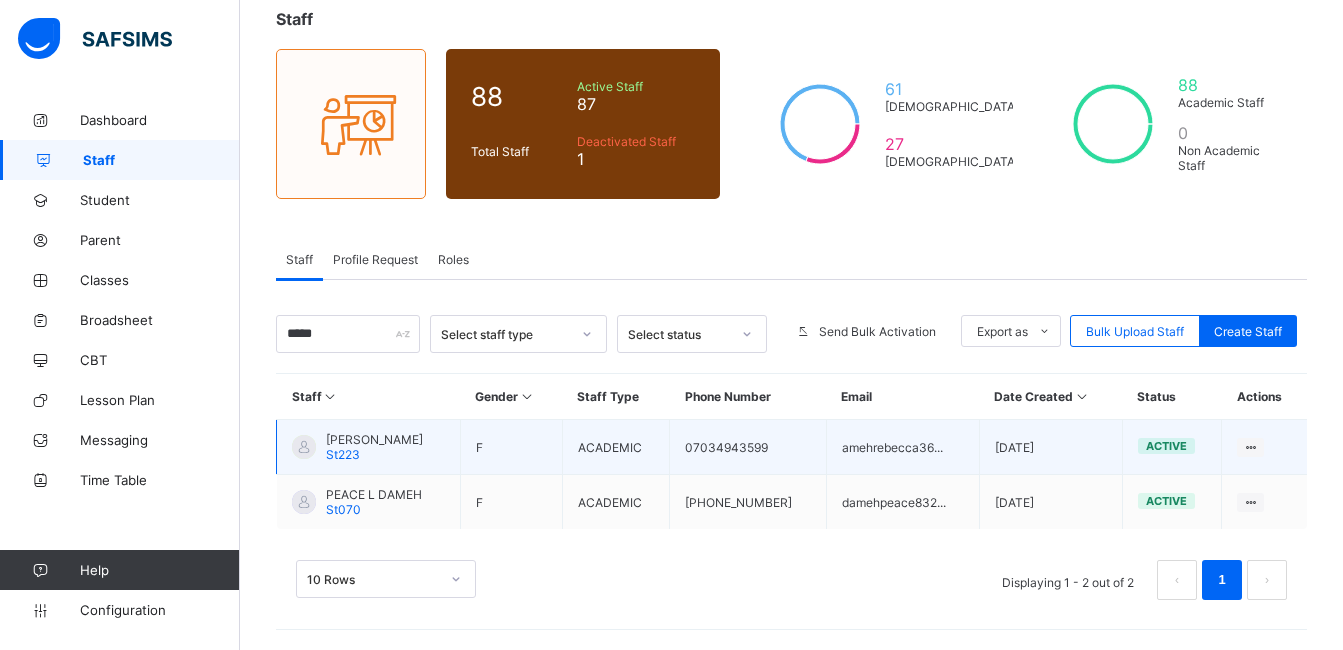 scroll, scrollTop: 121, scrollLeft: 0, axis: vertical 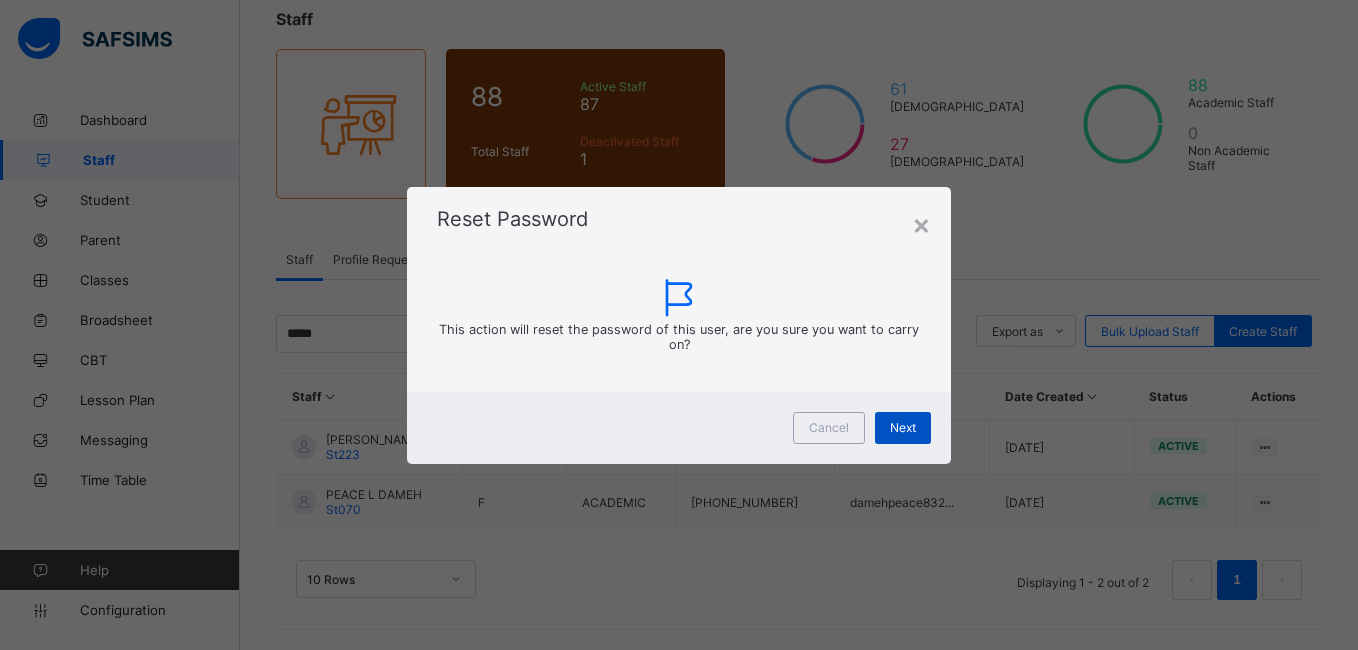 click on "Next" at bounding box center [903, 428] 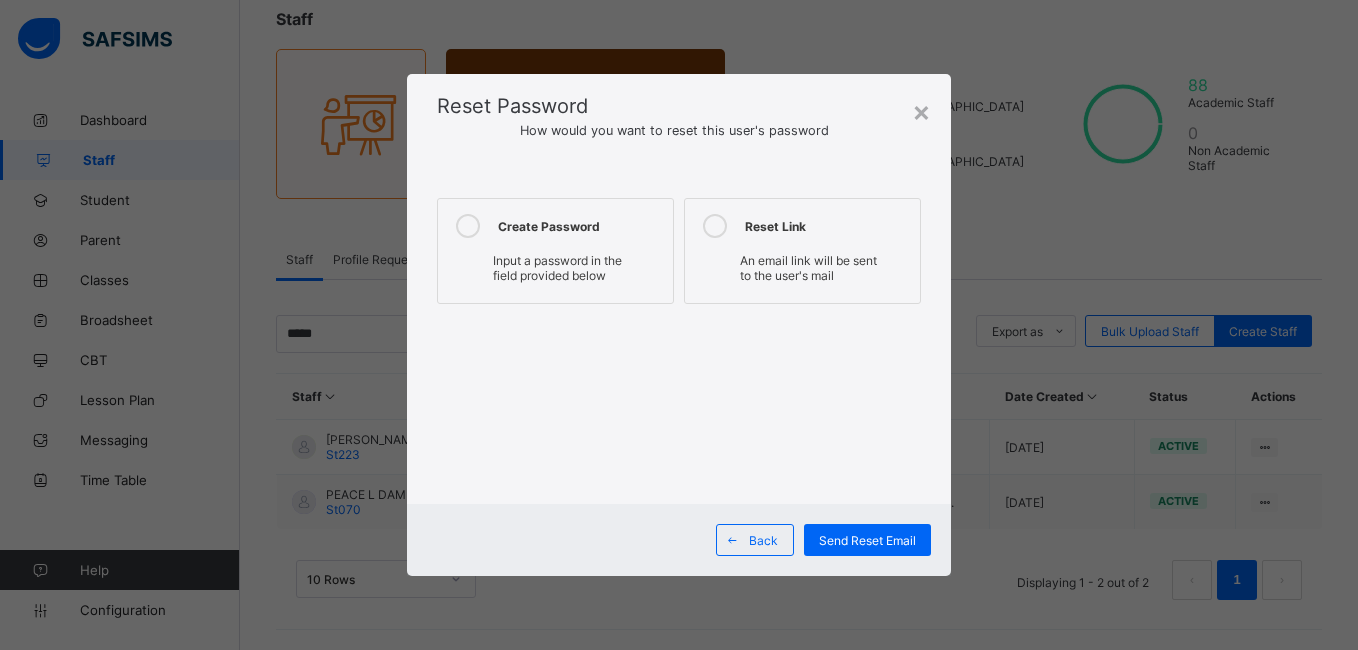 click on "Create Password" at bounding box center (580, 226) 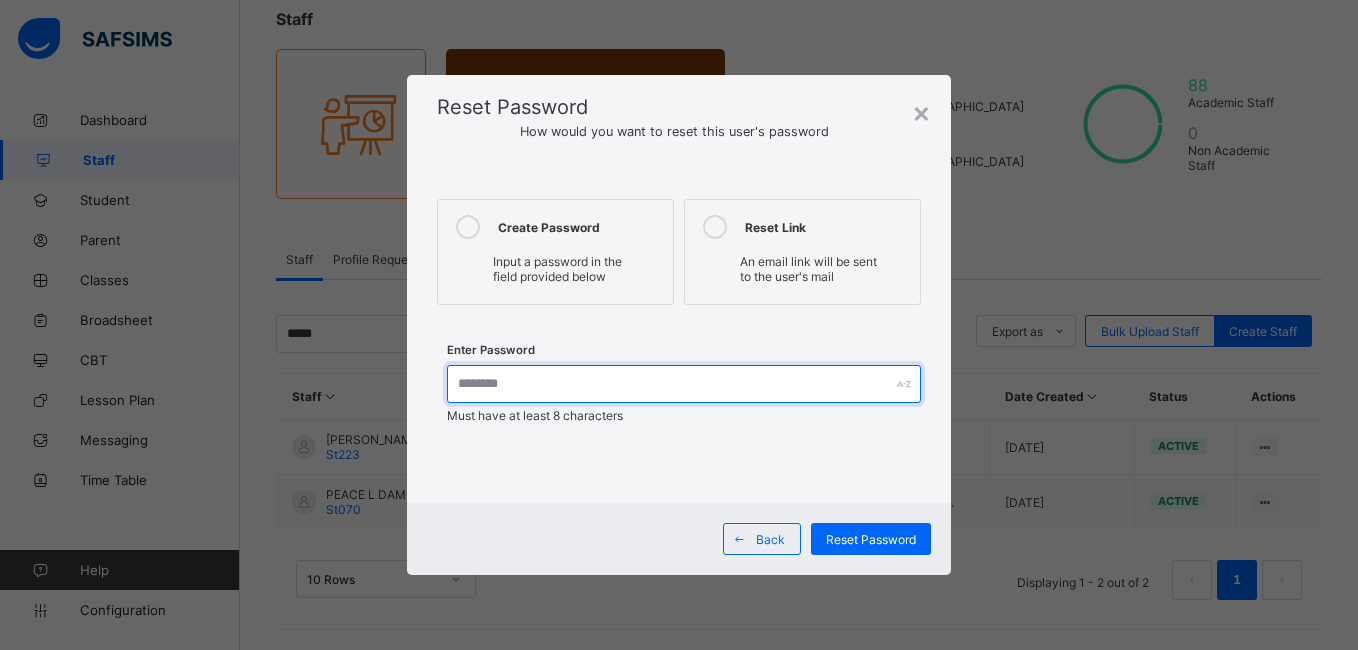 click at bounding box center [683, 384] 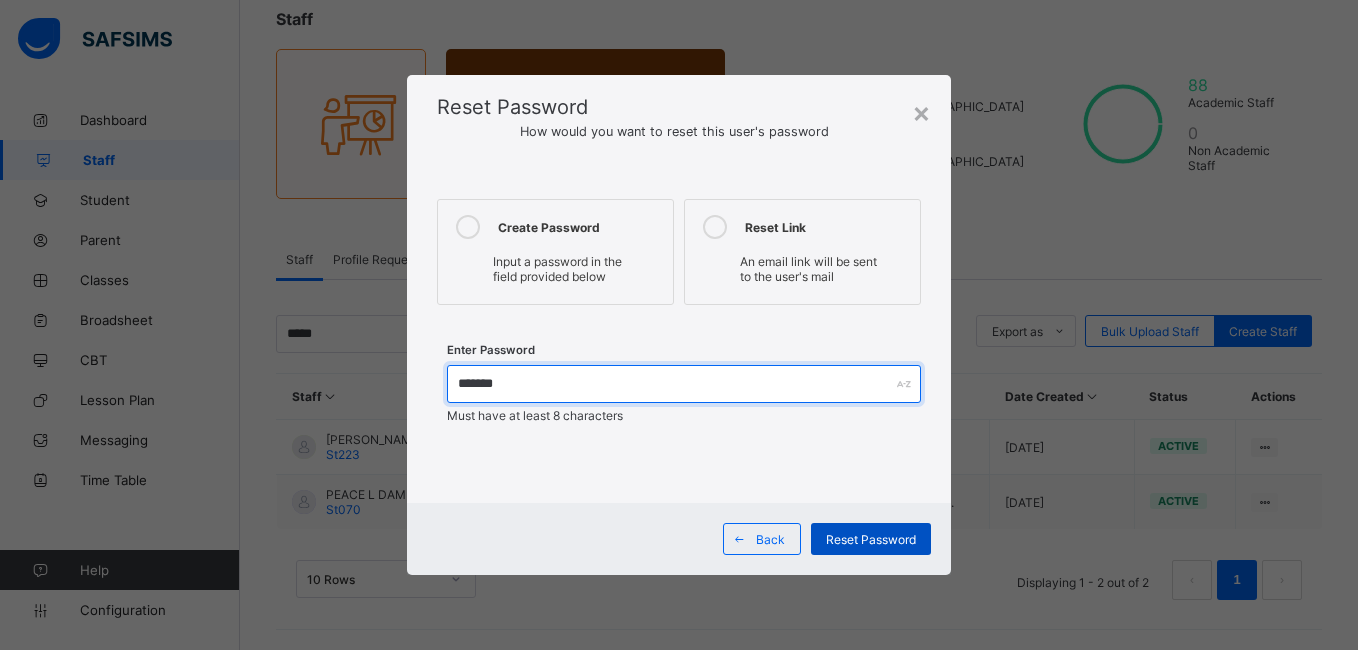type on "*******" 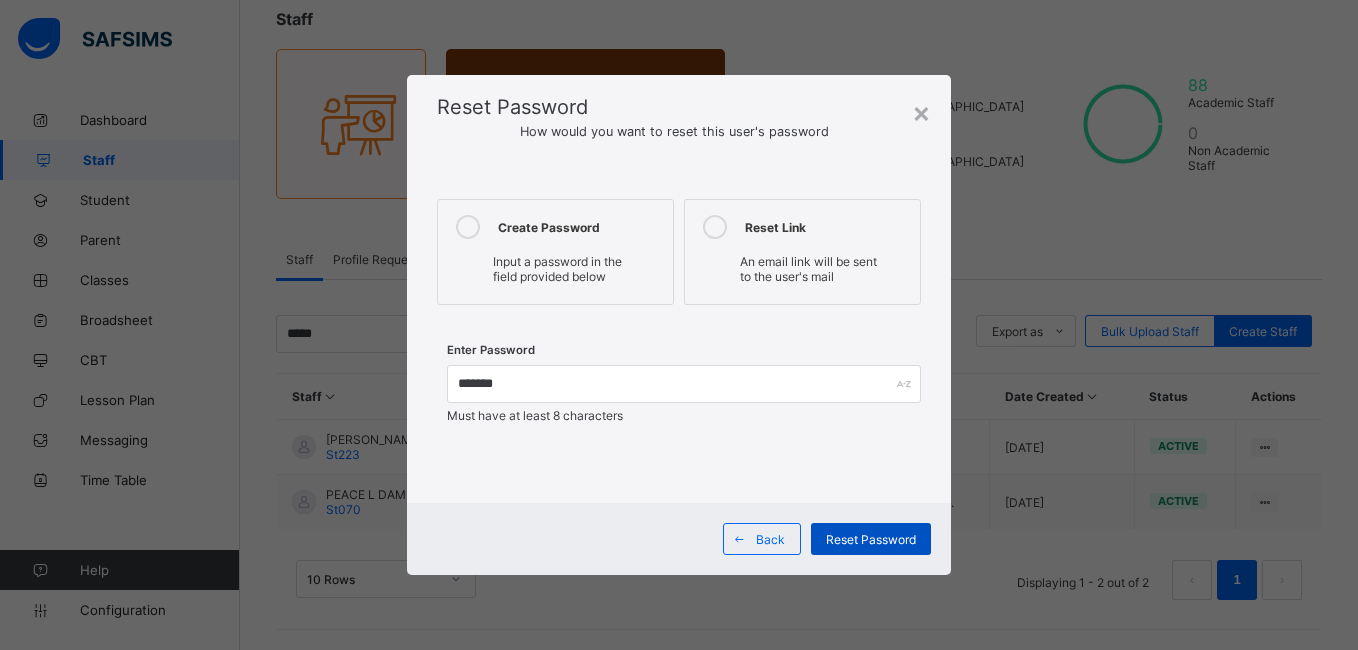 click on "Reset Password" at bounding box center (871, 539) 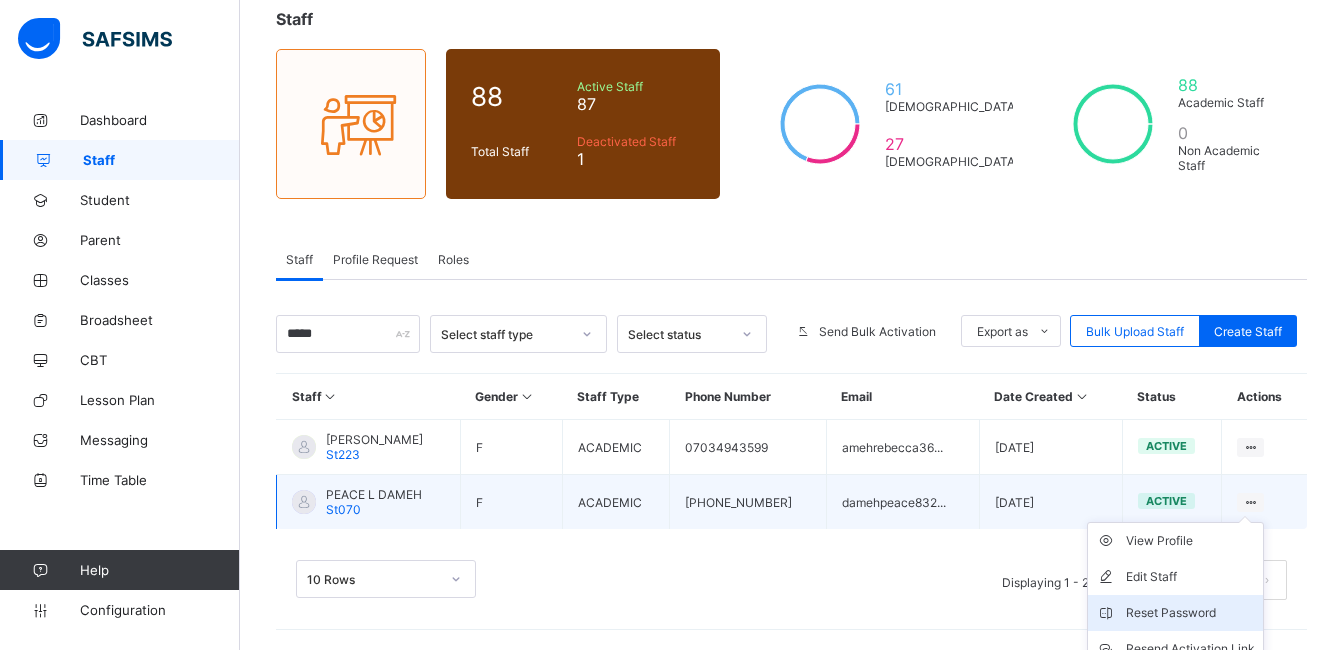 click on "Reset Password" at bounding box center [1190, 613] 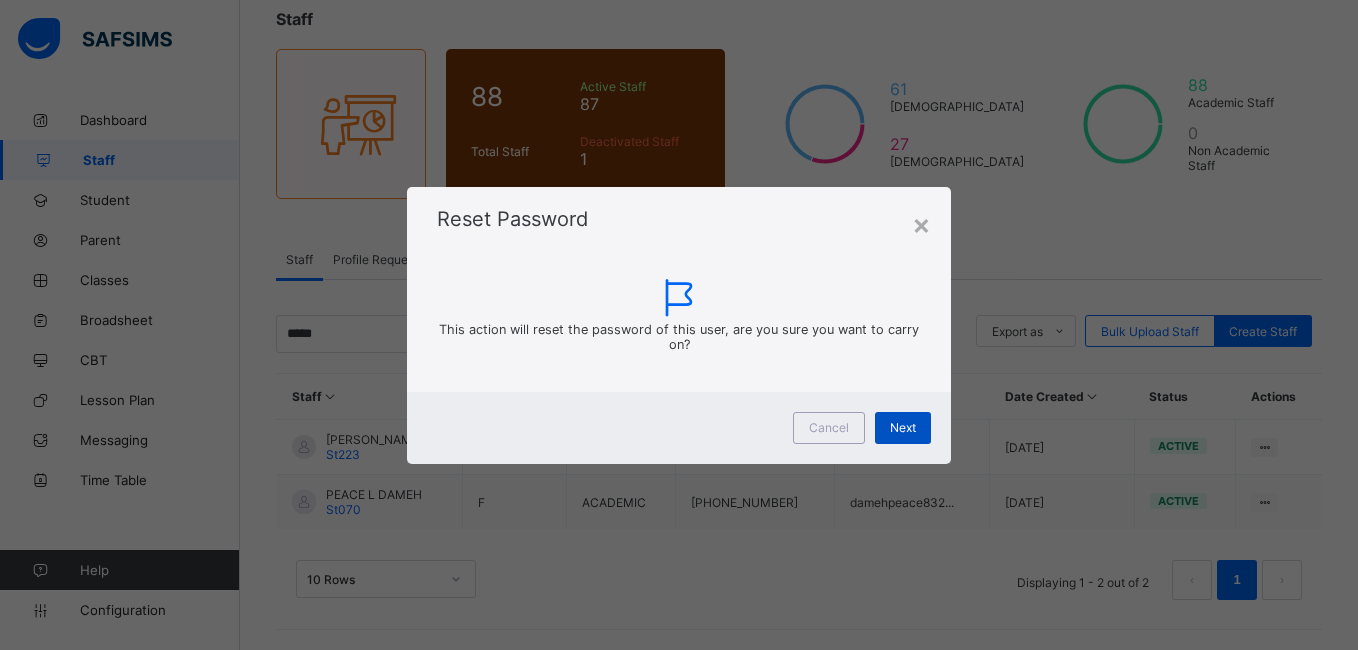 click on "Next" at bounding box center [903, 427] 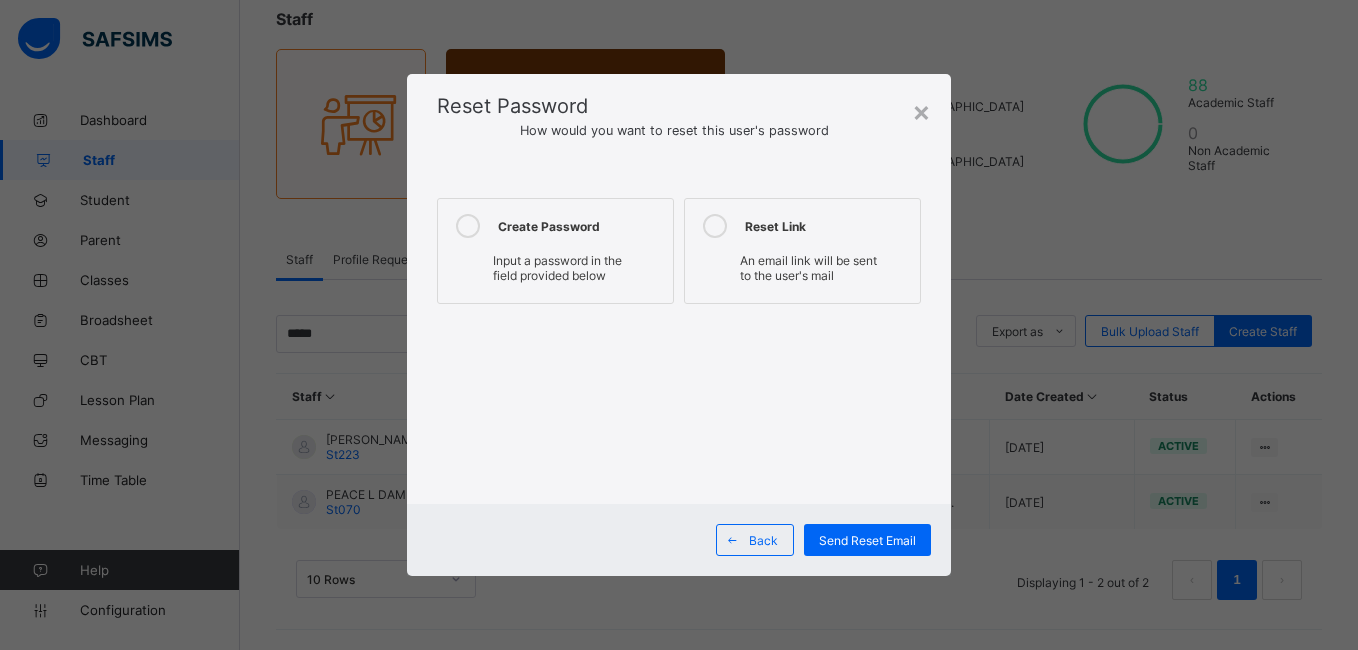 click on "Input a password in the field provided below" at bounding box center (557, 268) 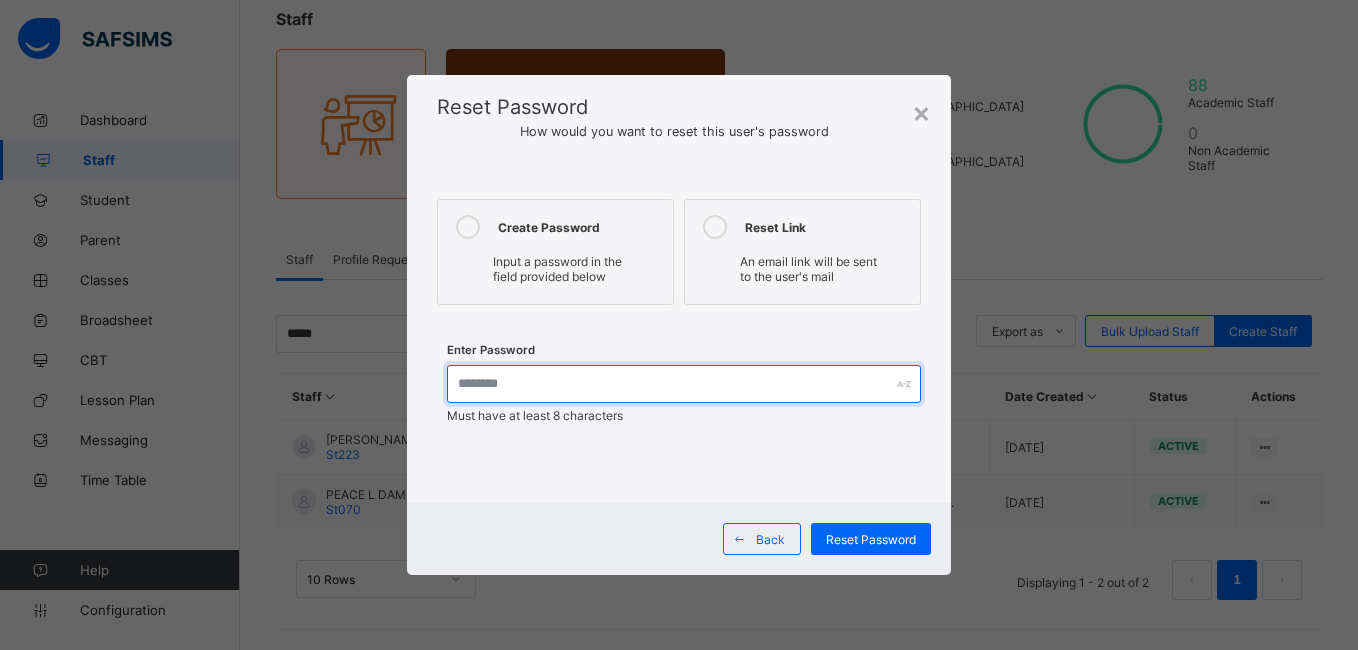 click at bounding box center [683, 384] 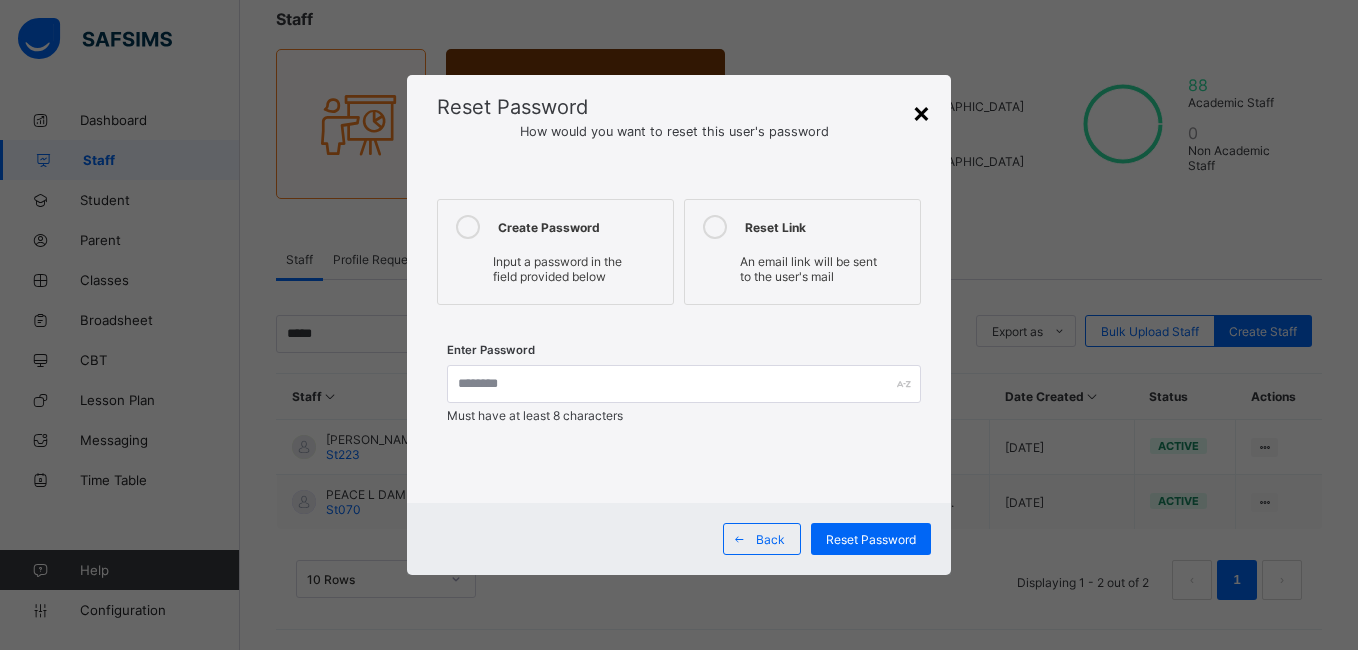 click on "×" at bounding box center (921, 112) 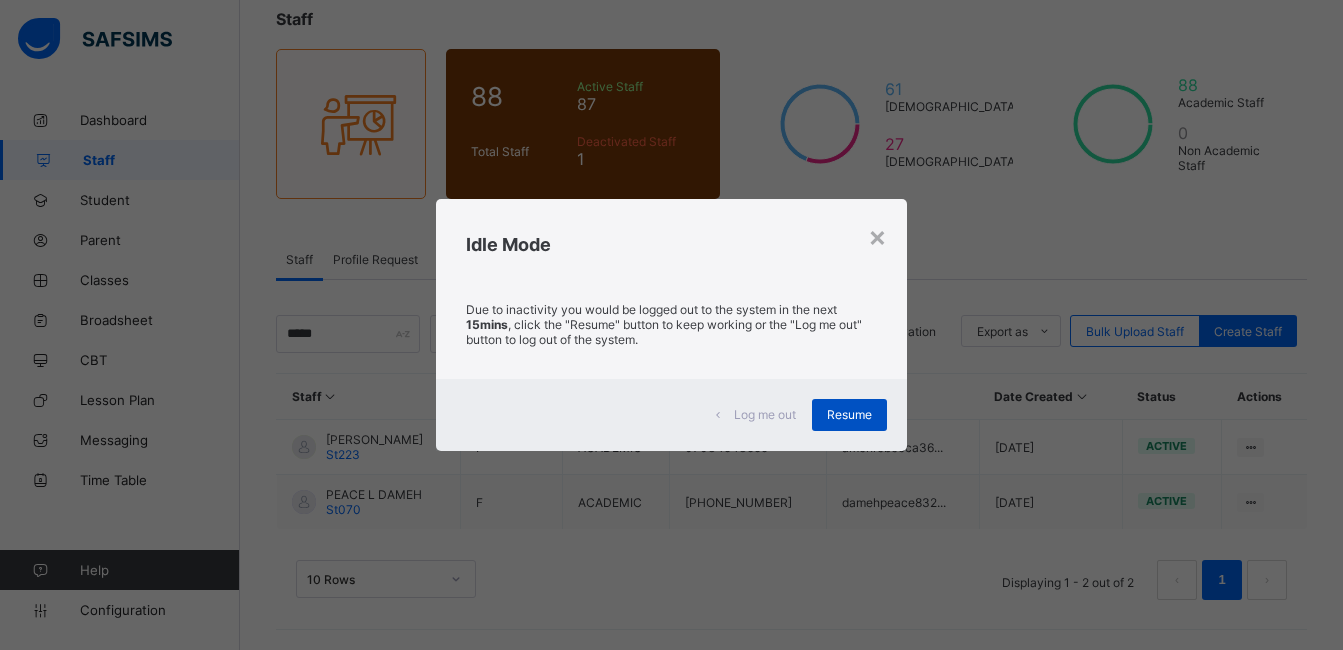 click on "Resume" at bounding box center (849, 415) 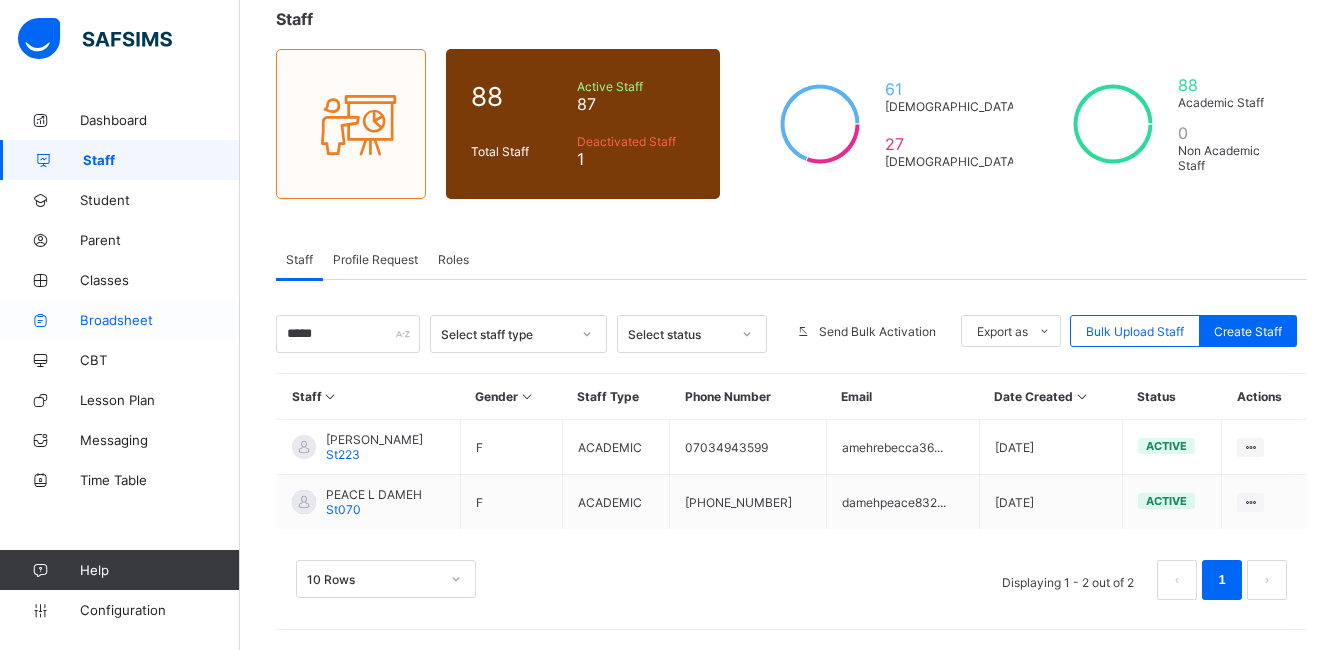 click on "Broadsheet" at bounding box center [120, 320] 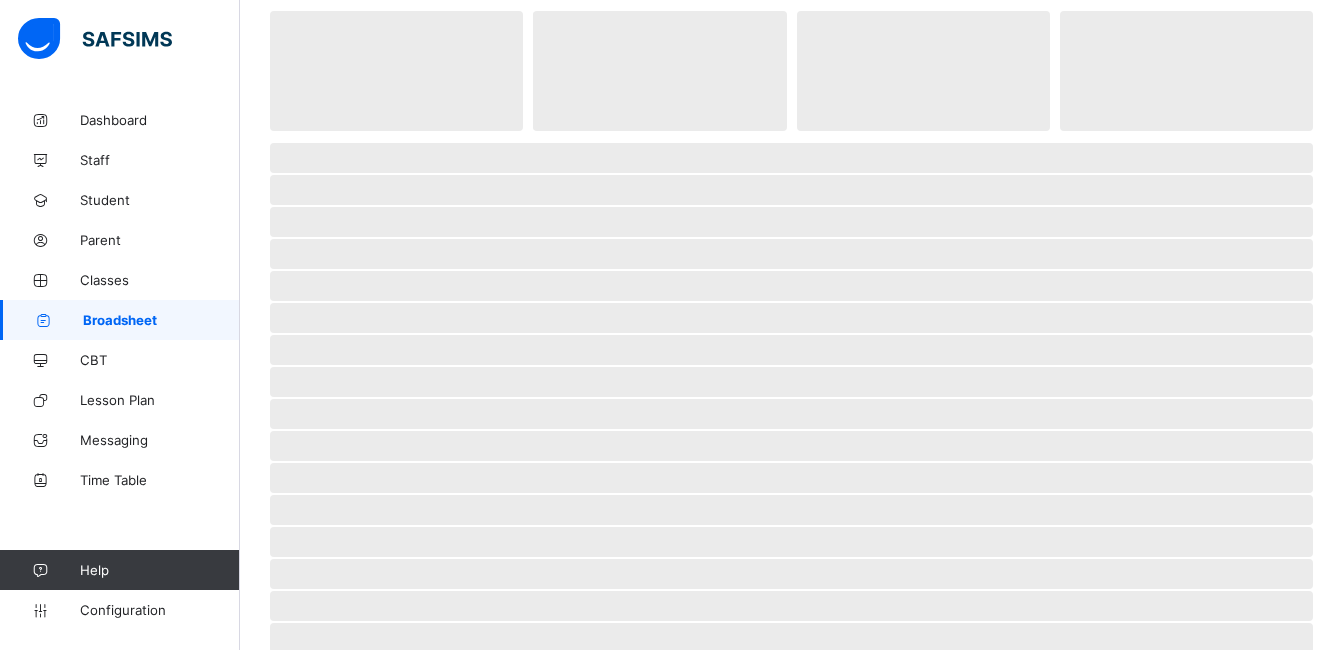 scroll, scrollTop: 0, scrollLeft: 0, axis: both 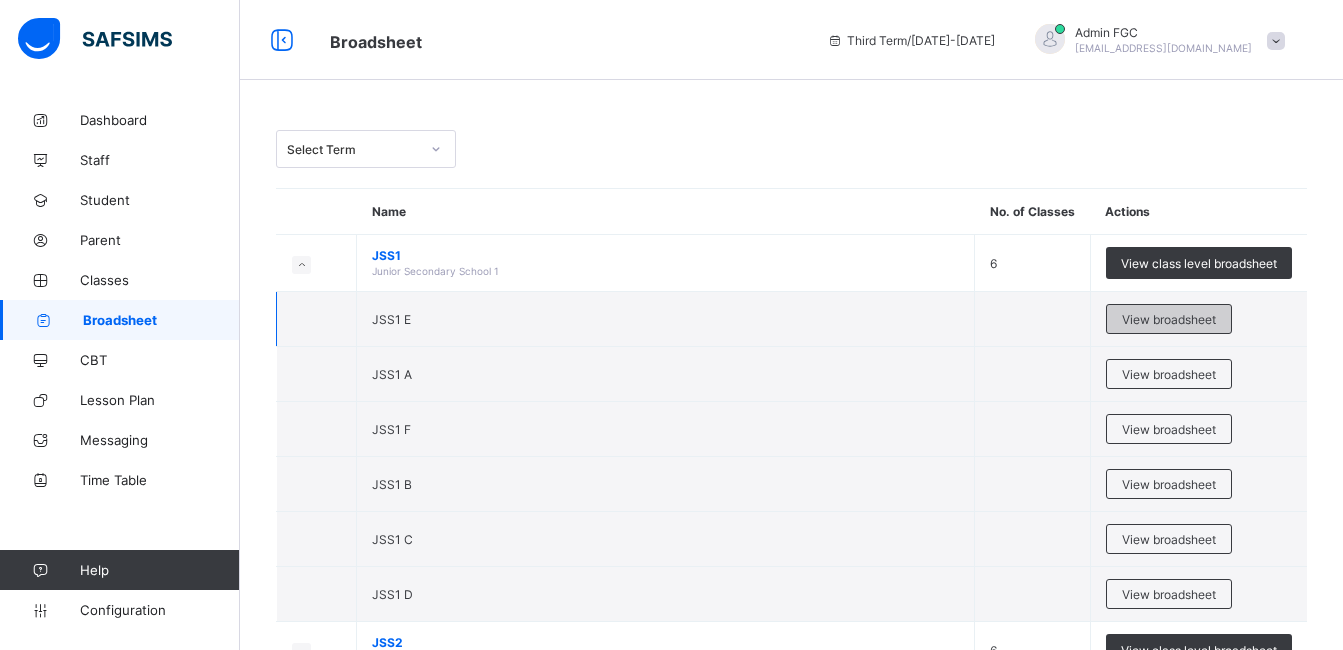 click on "View broadsheet" at bounding box center (1169, 319) 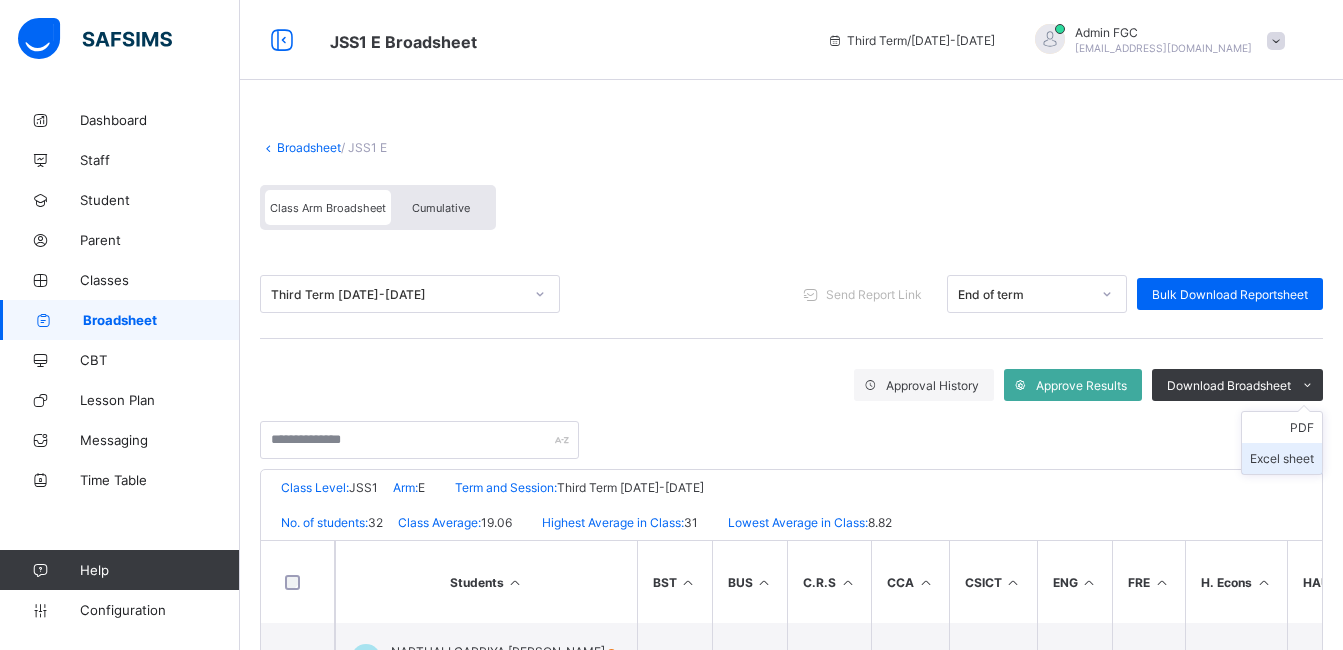 click on "Excel sheet" at bounding box center [1282, 458] 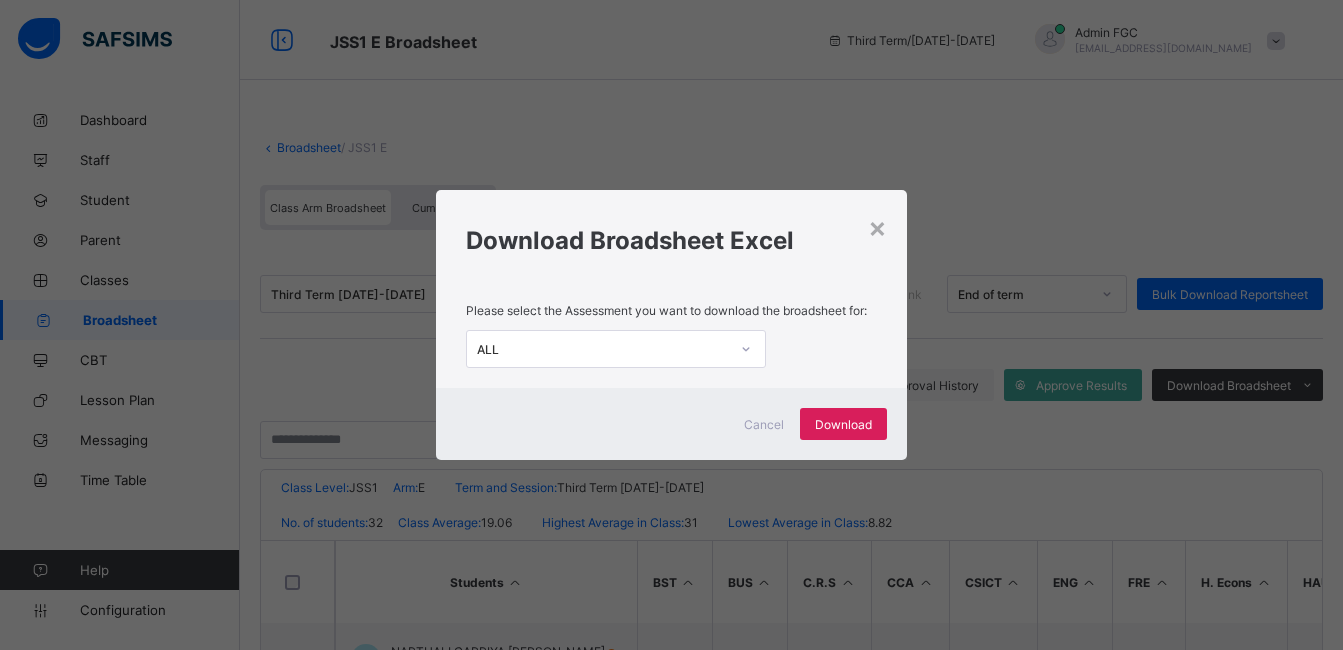 click on "ALL" at bounding box center [597, 349] 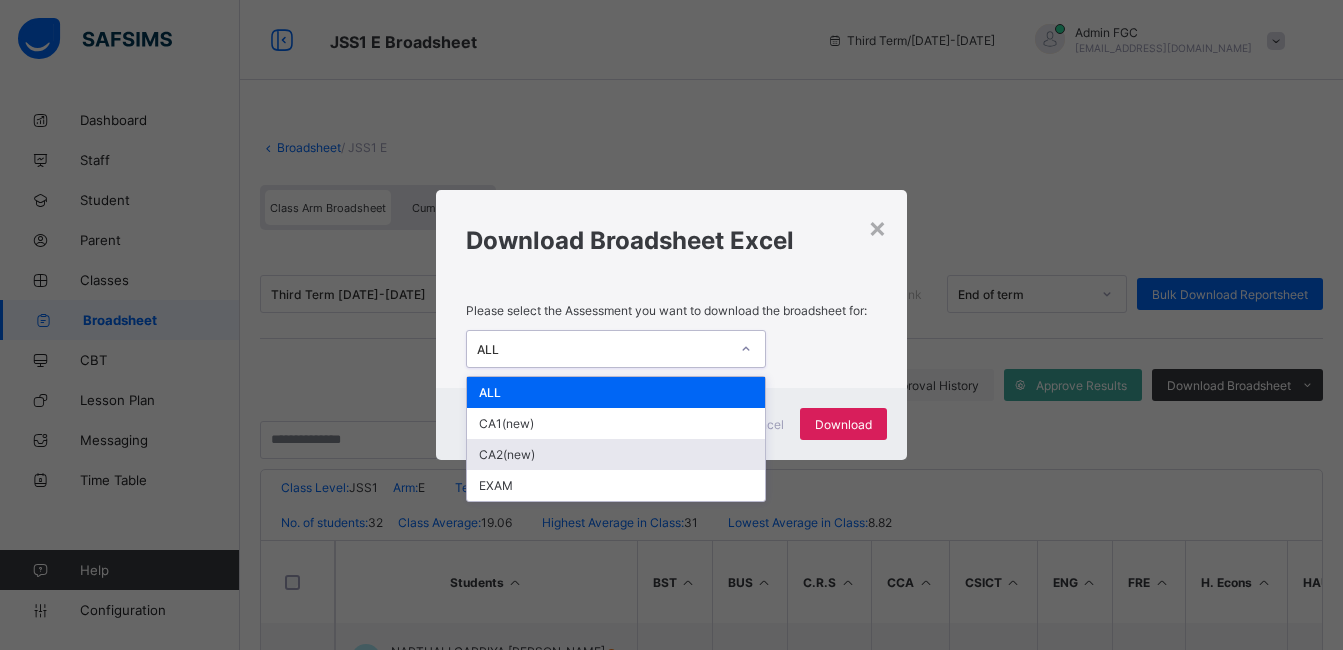 click on "CA2(new)" at bounding box center (616, 454) 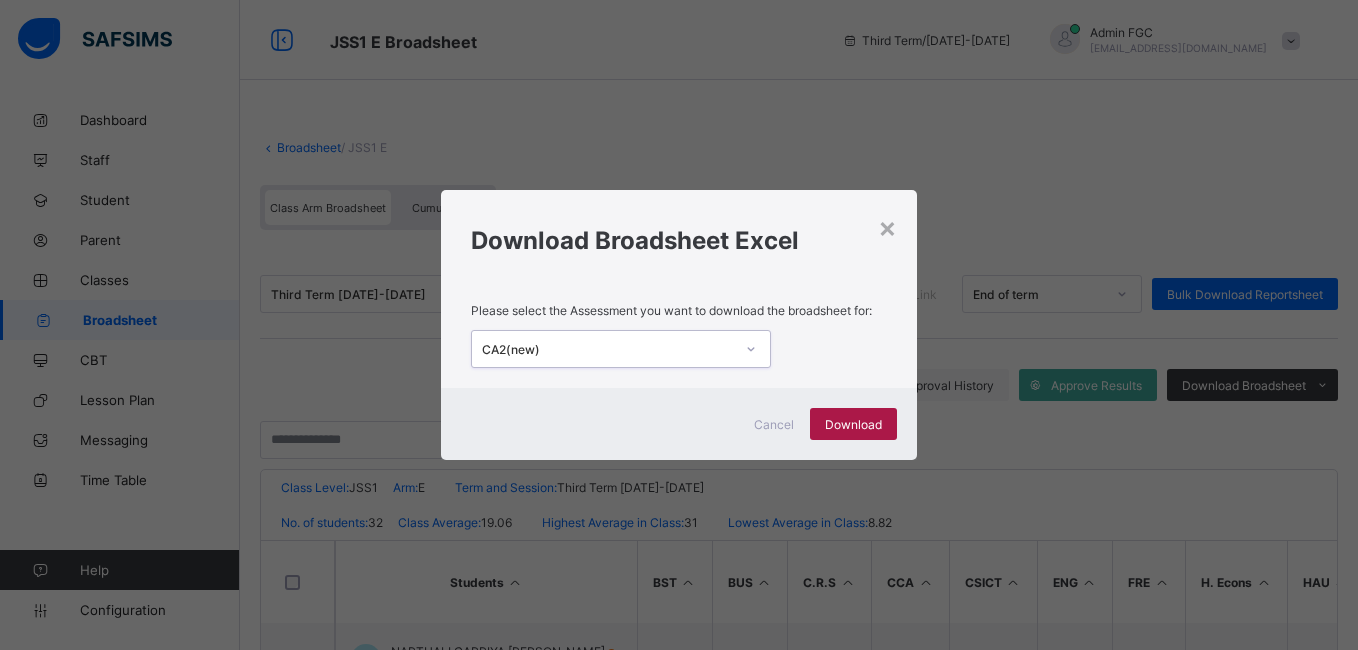 click on "Download" at bounding box center [853, 424] 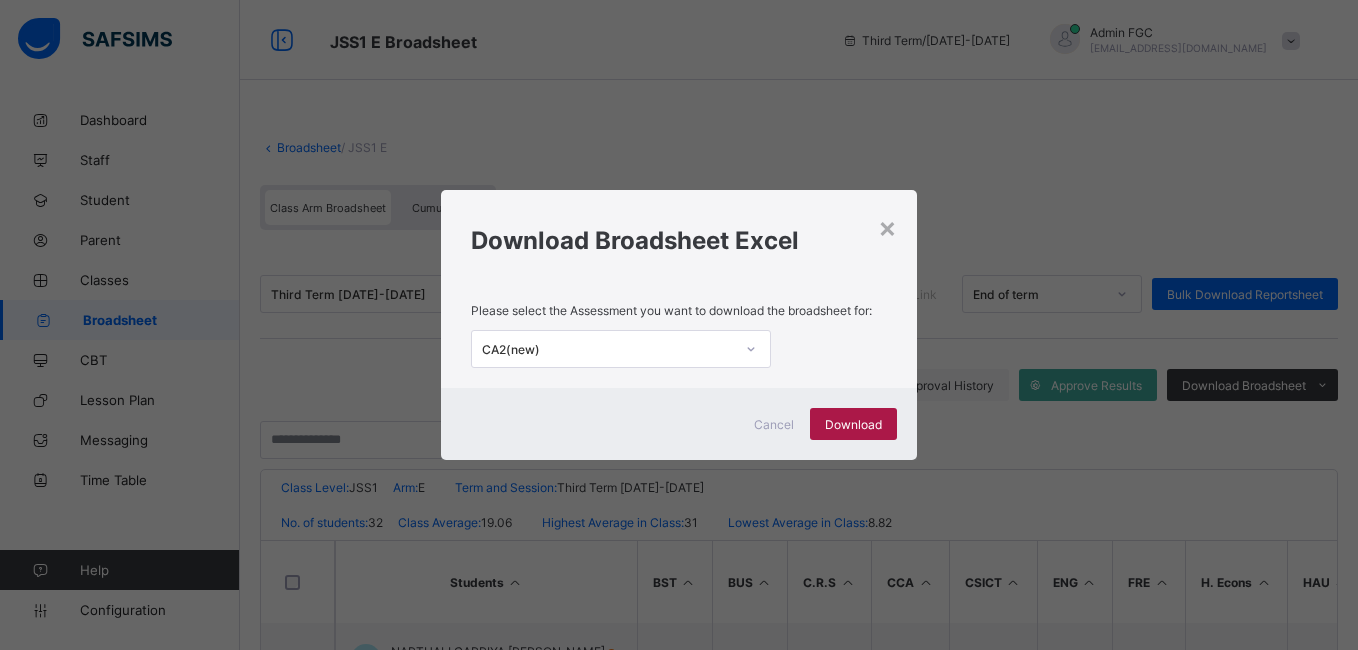 click on "Download" at bounding box center [853, 424] 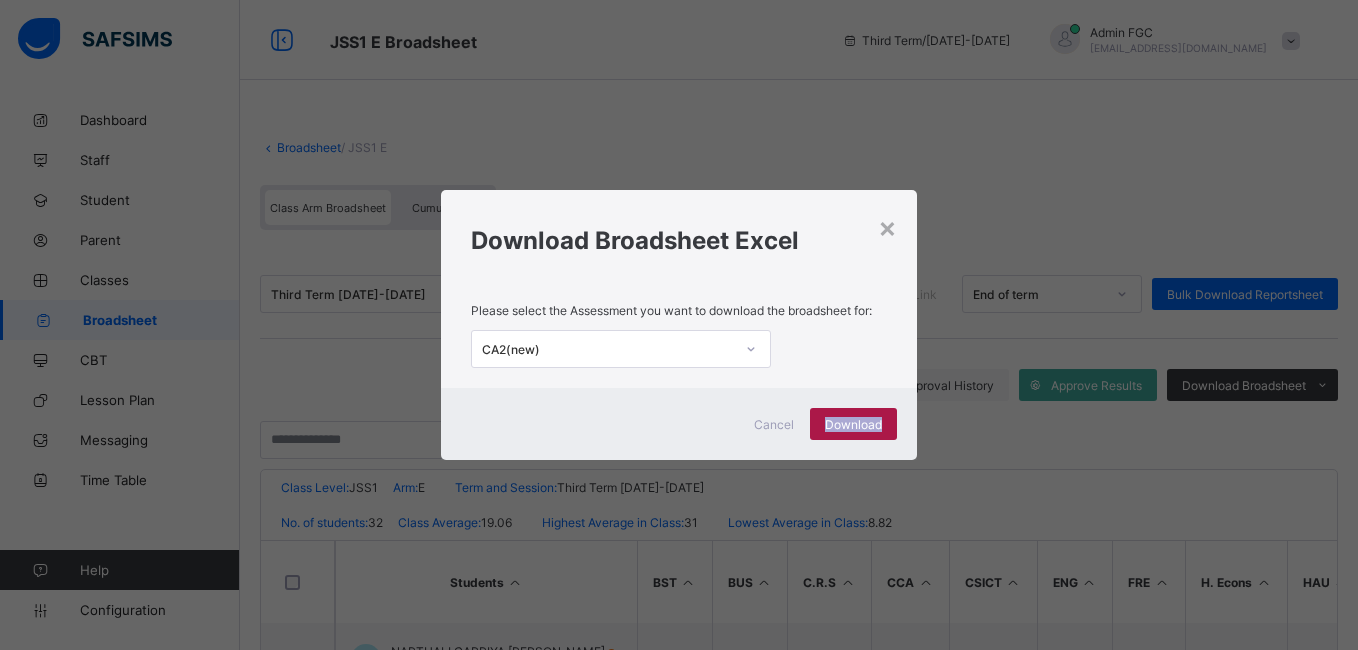 click on "Download" at bounding box center [853, 424] 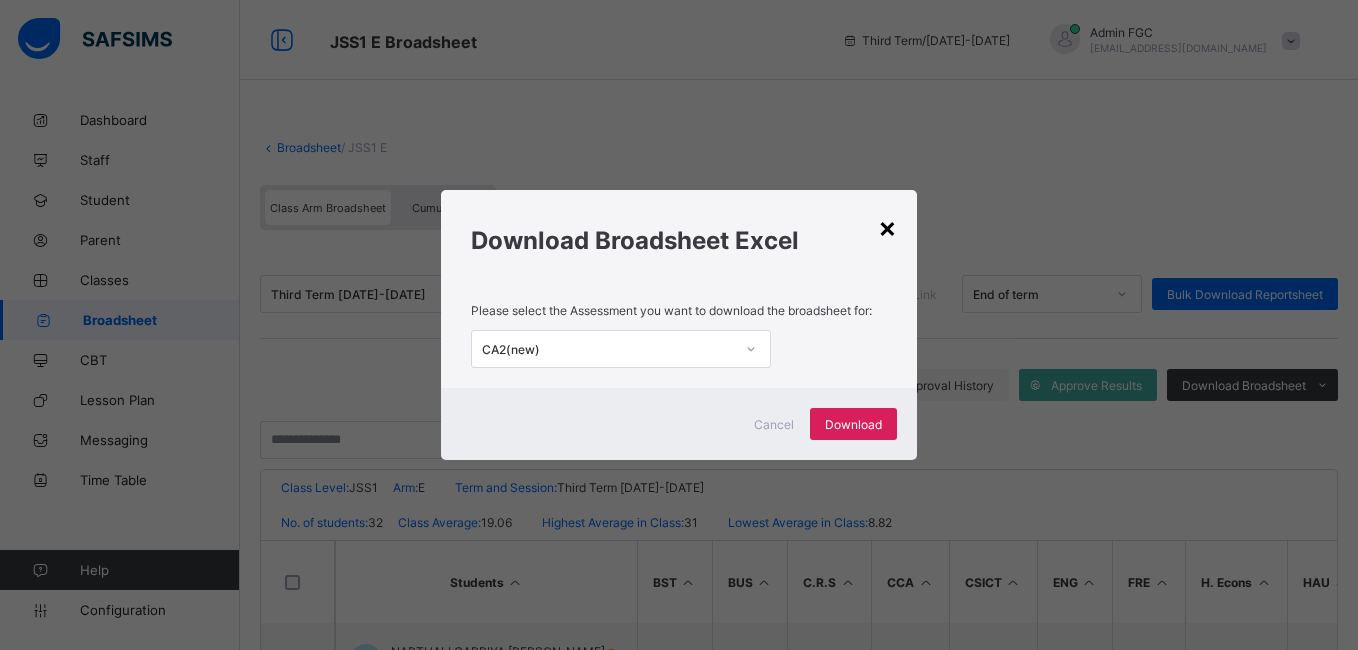 click on "×" at bounding box center (887, 227) 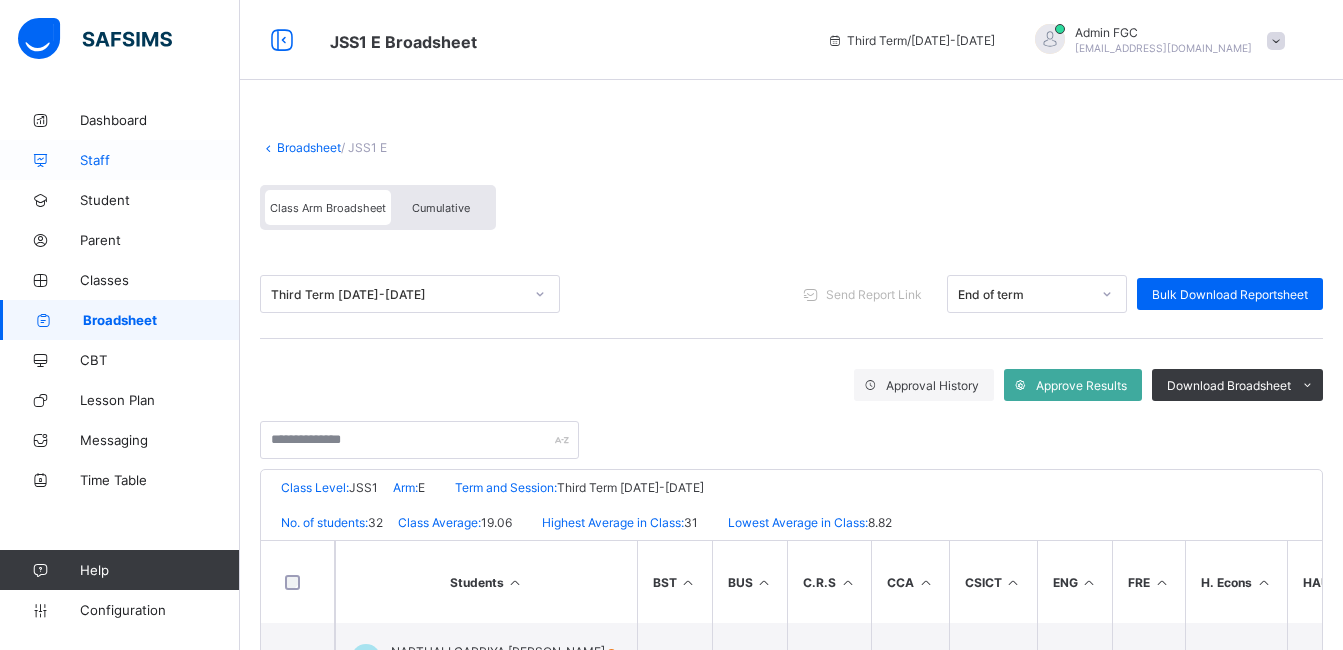click on "Staff" at bounding box center [160, 160] 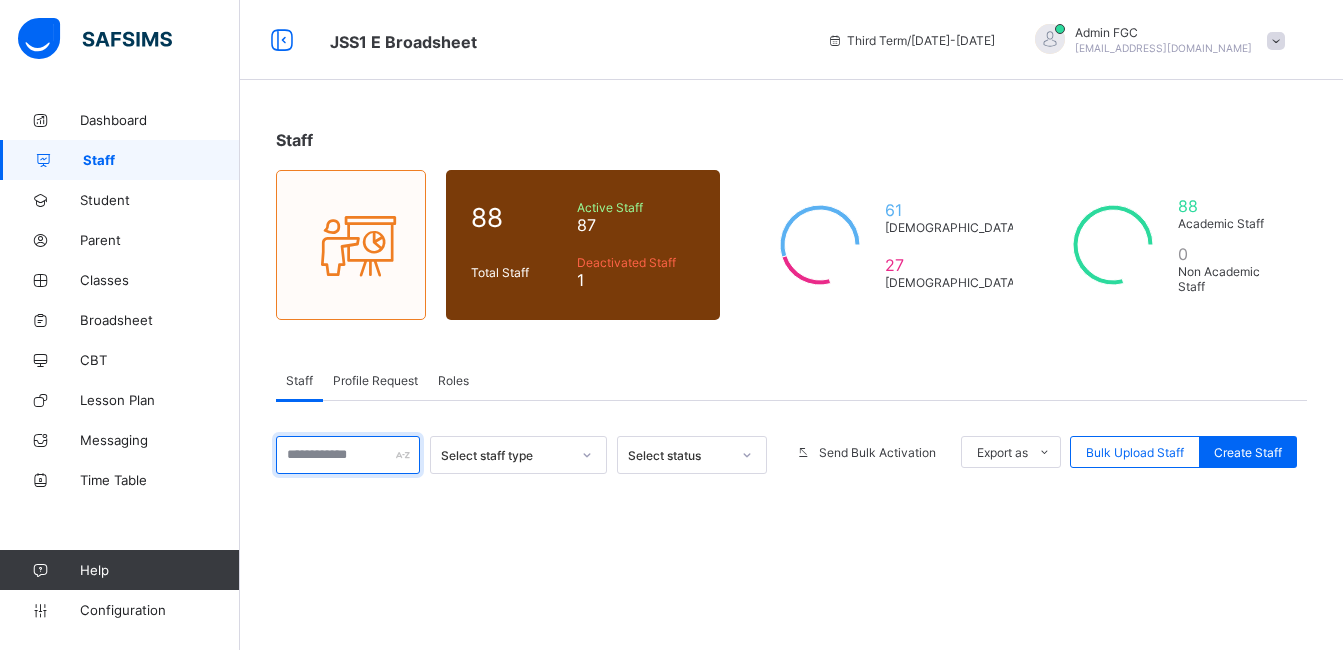 click at bounding box center (348, 455) 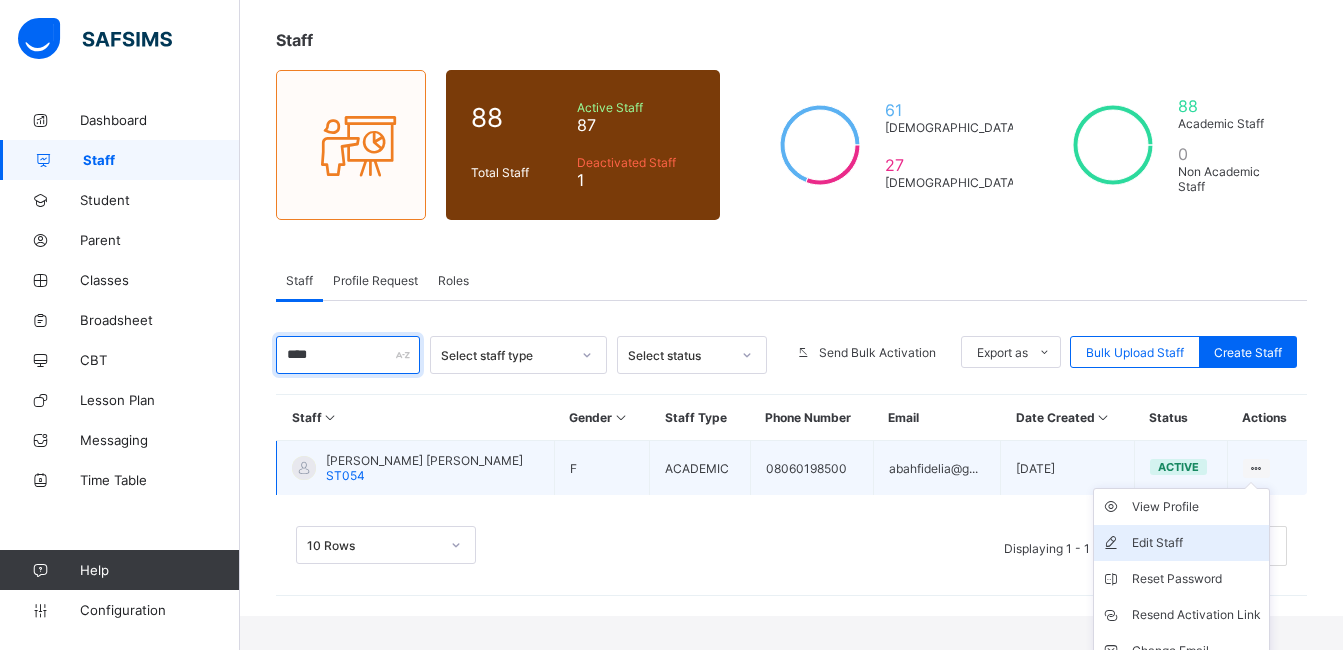scroll, scrollTop: 156, scrollLeft: 0, axis: vertical 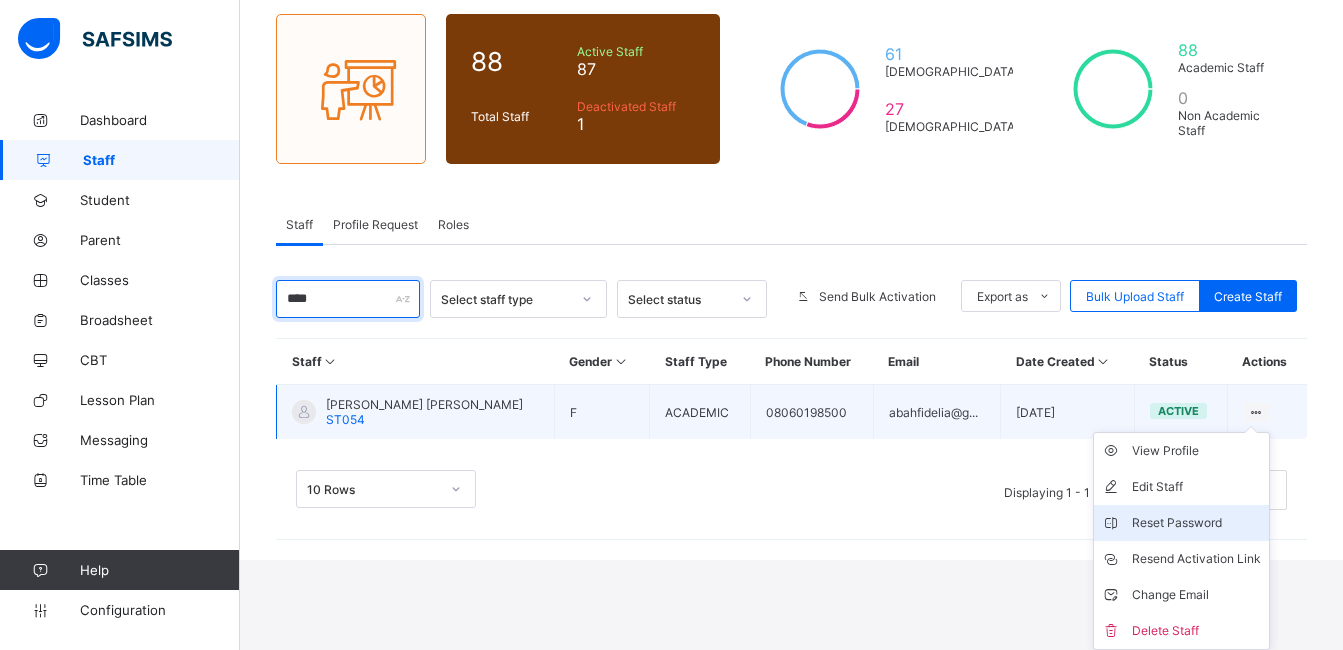 type on "****" 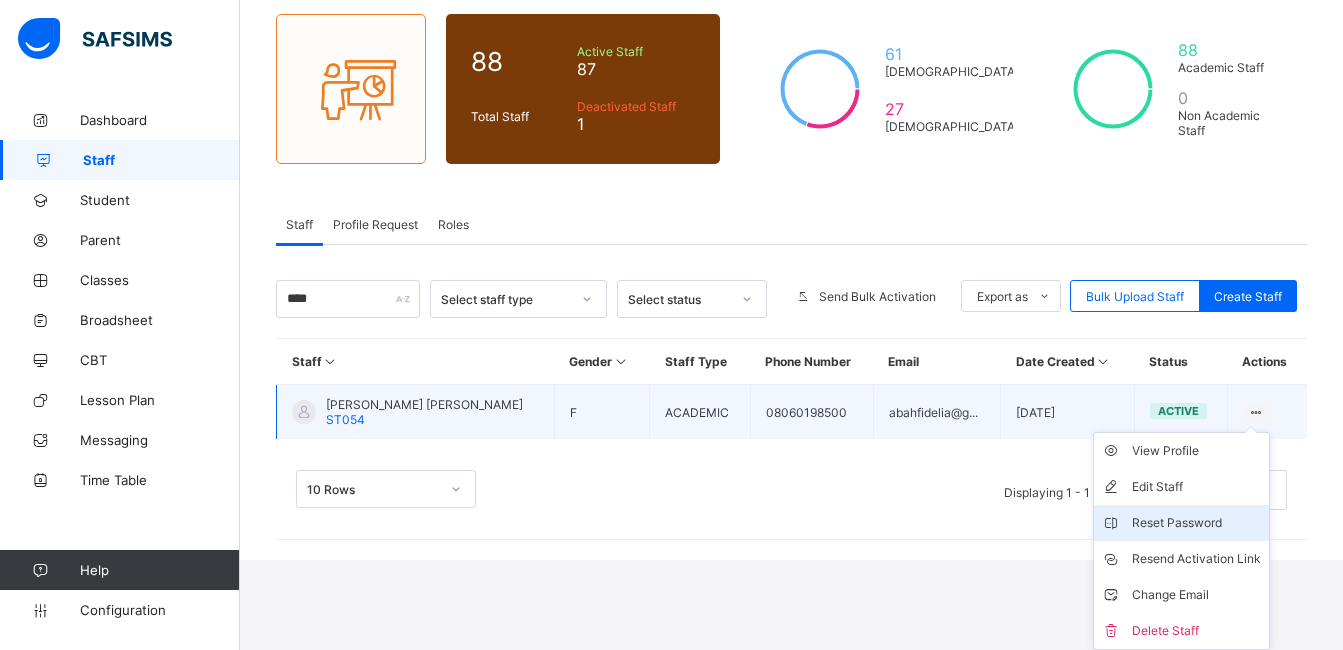 click on "Reset Password" at bounding box center [1196, 523] 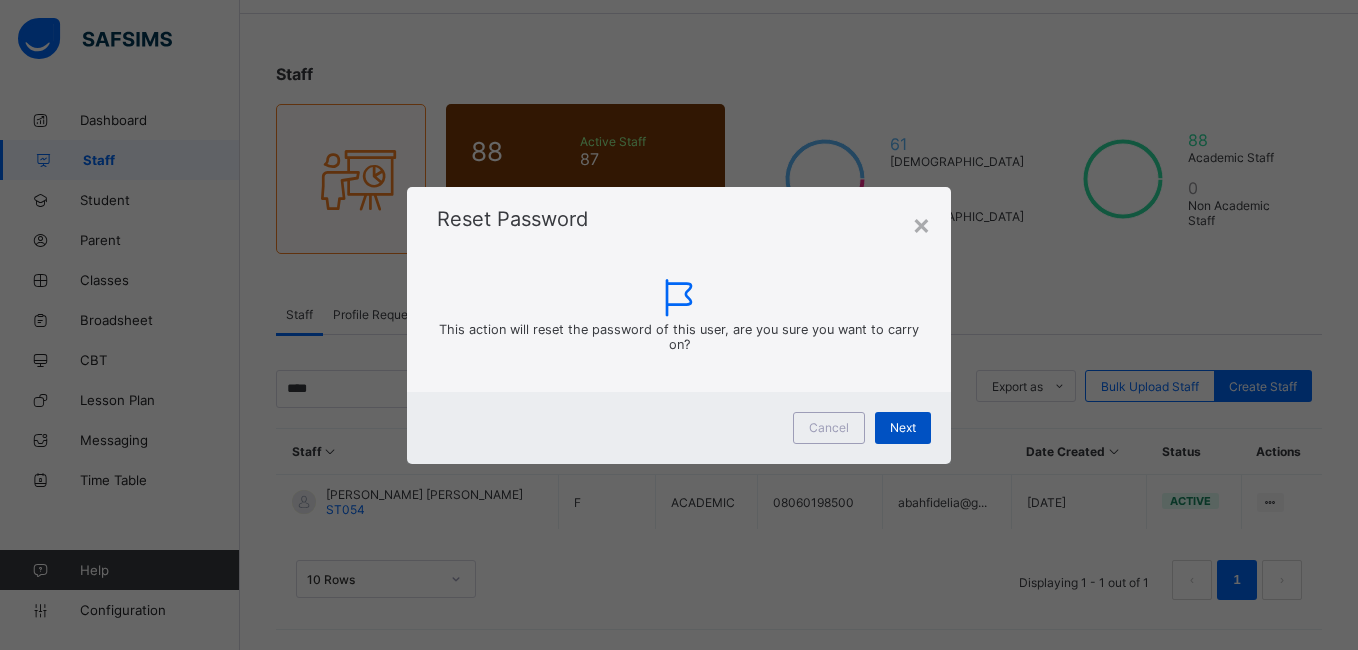 click on "Next" at bounding box center (903, 428) 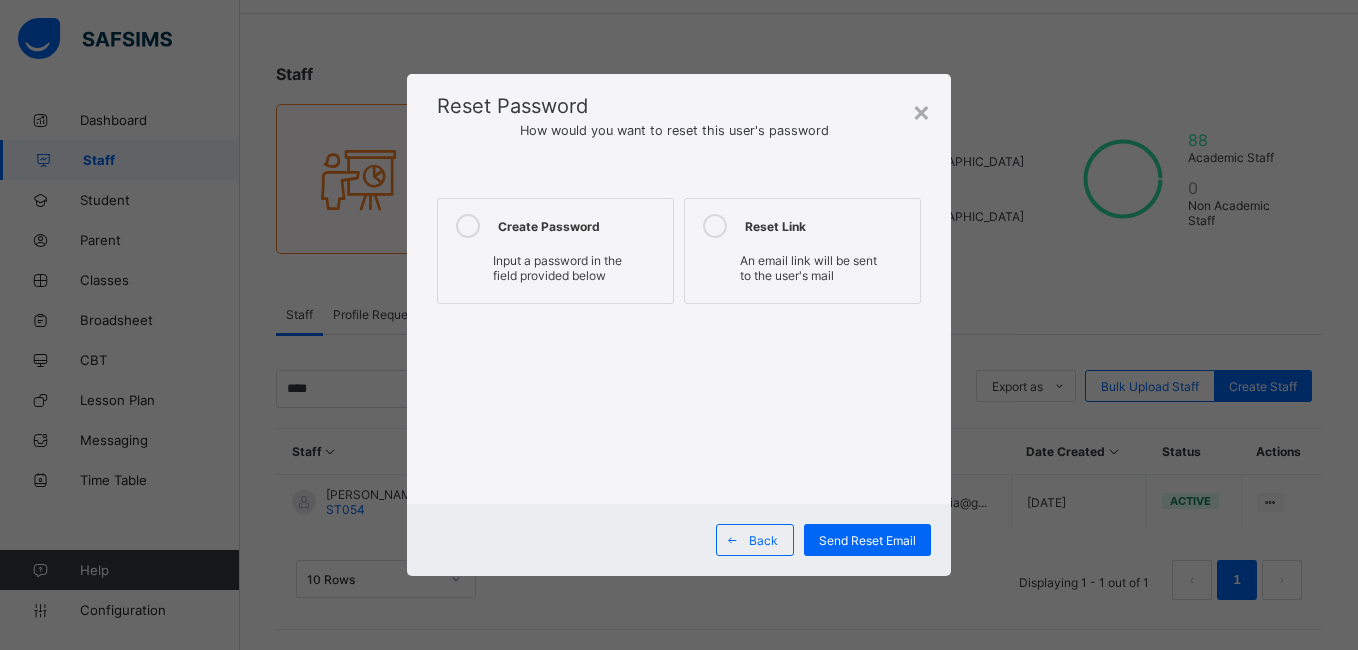 click on "Input a password in the field provided below" at bounding box center [555, 268] 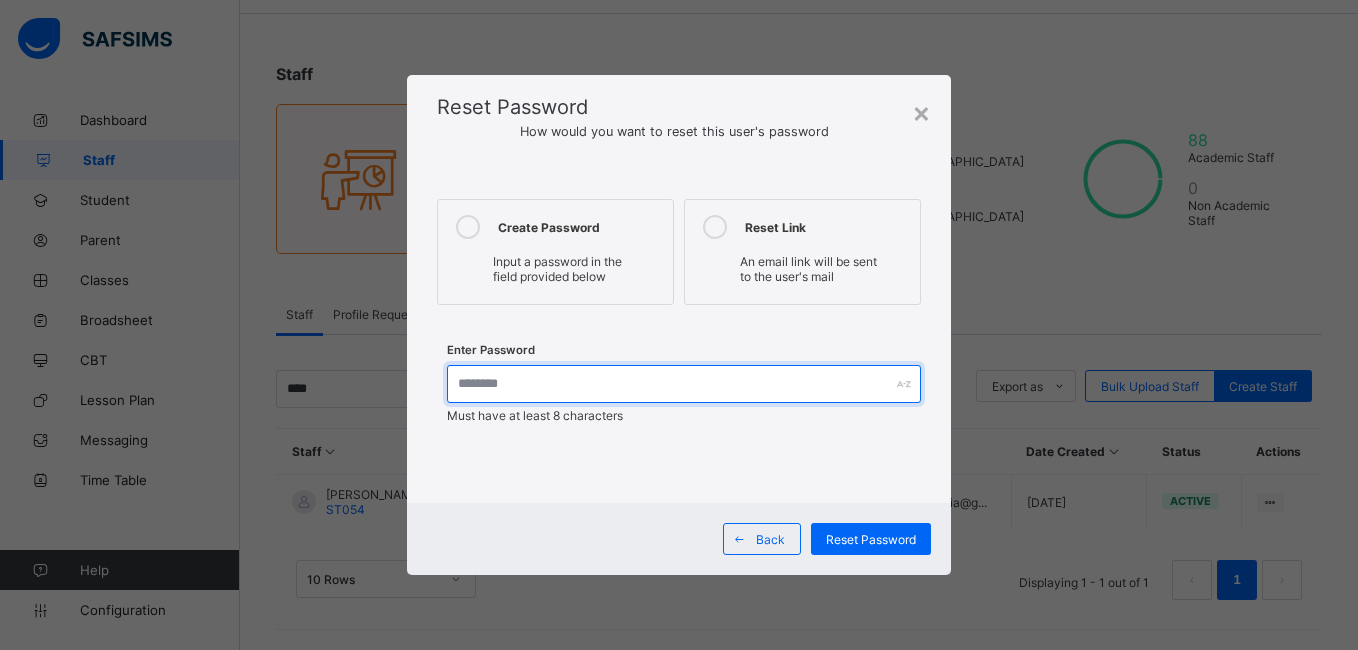 click at bounding box center (683, 384) 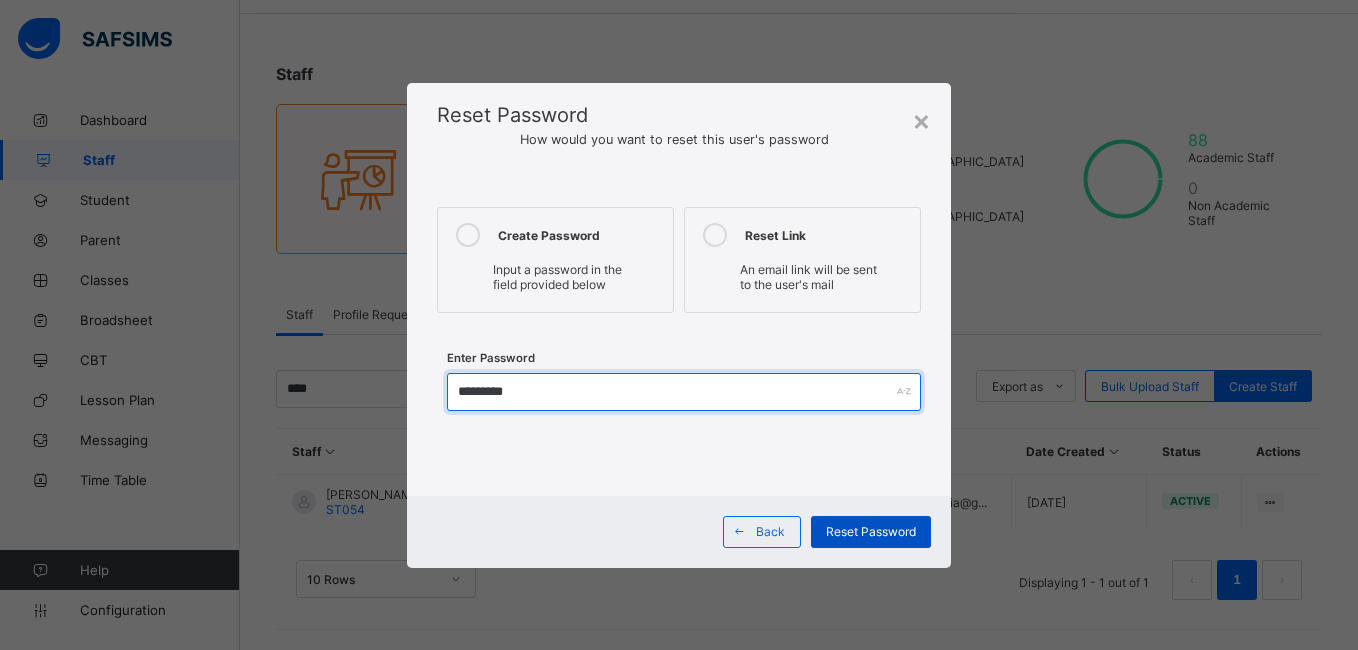 type on "*********" 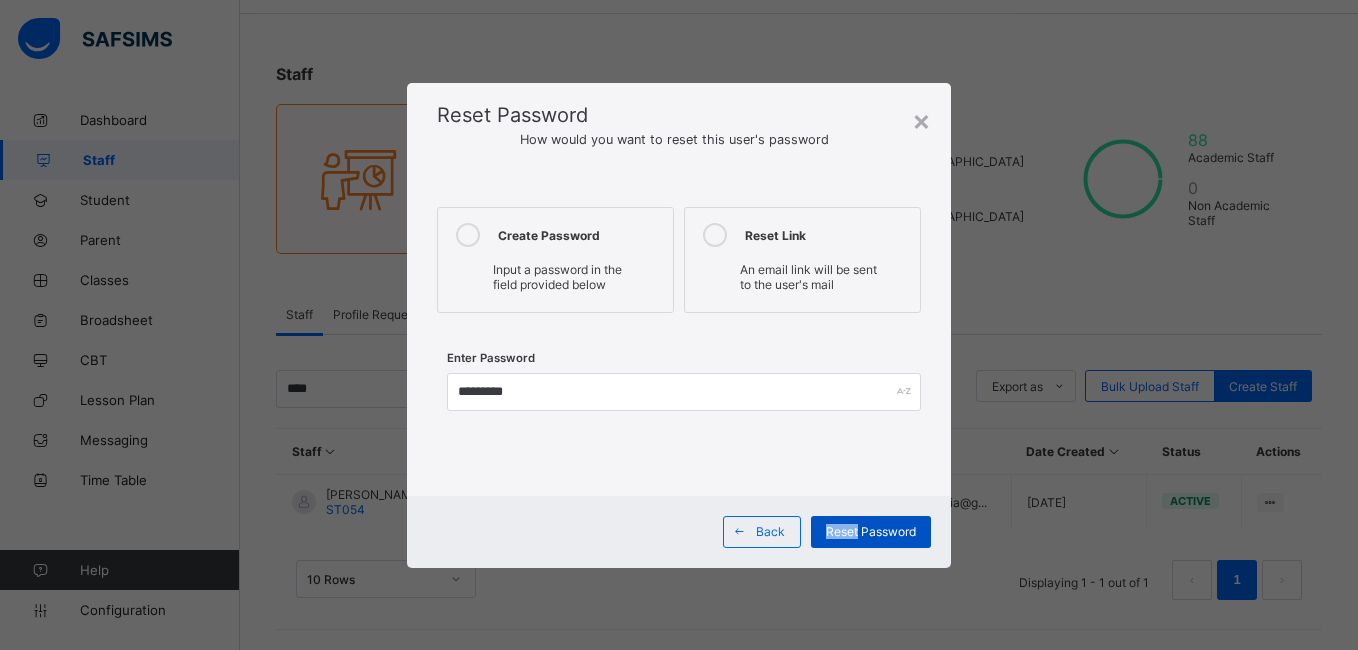 click on "Back Reset Password" at bounding box center (678, 532) 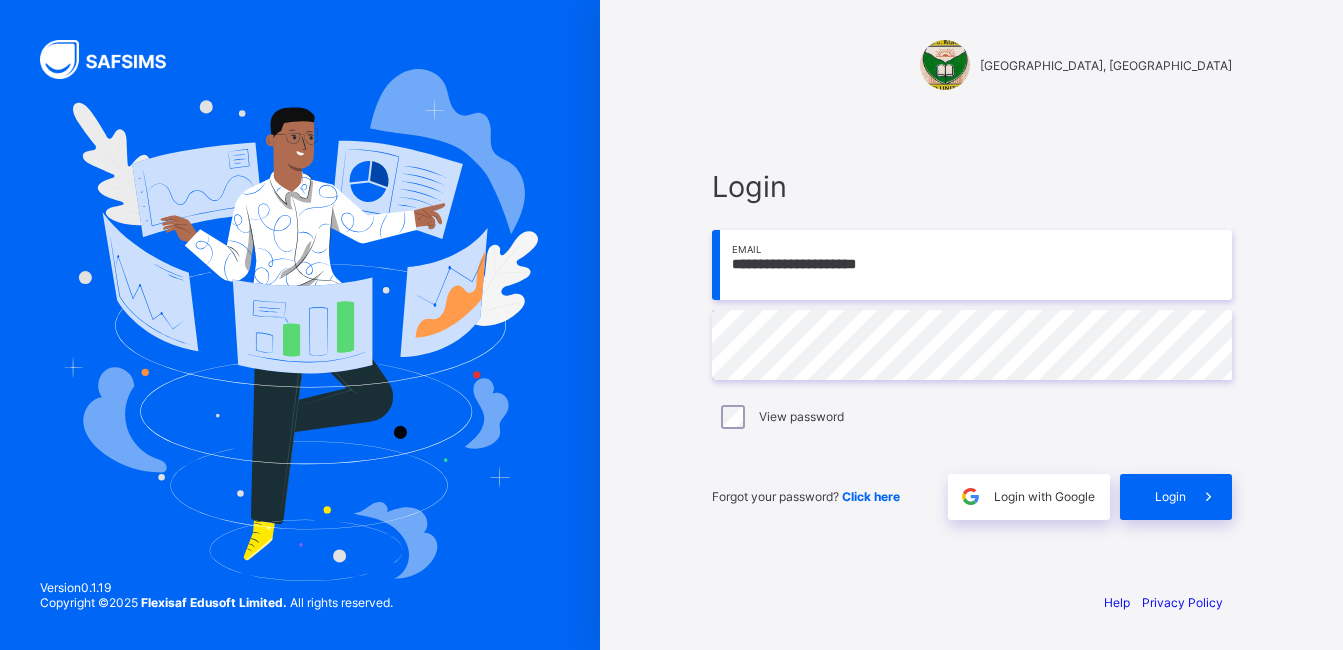 scroll, scrollTop: 0, scrollLeft: 0, axis: both 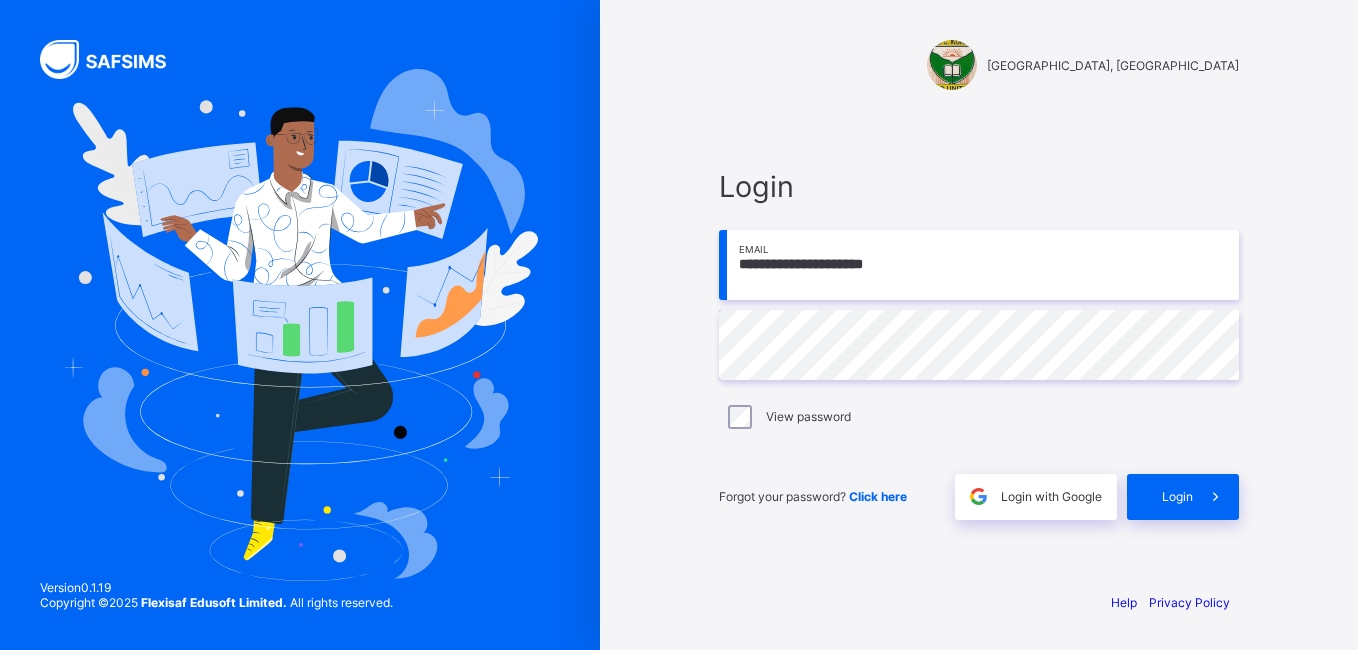 click on "**********" at bounding box center [979, 265] 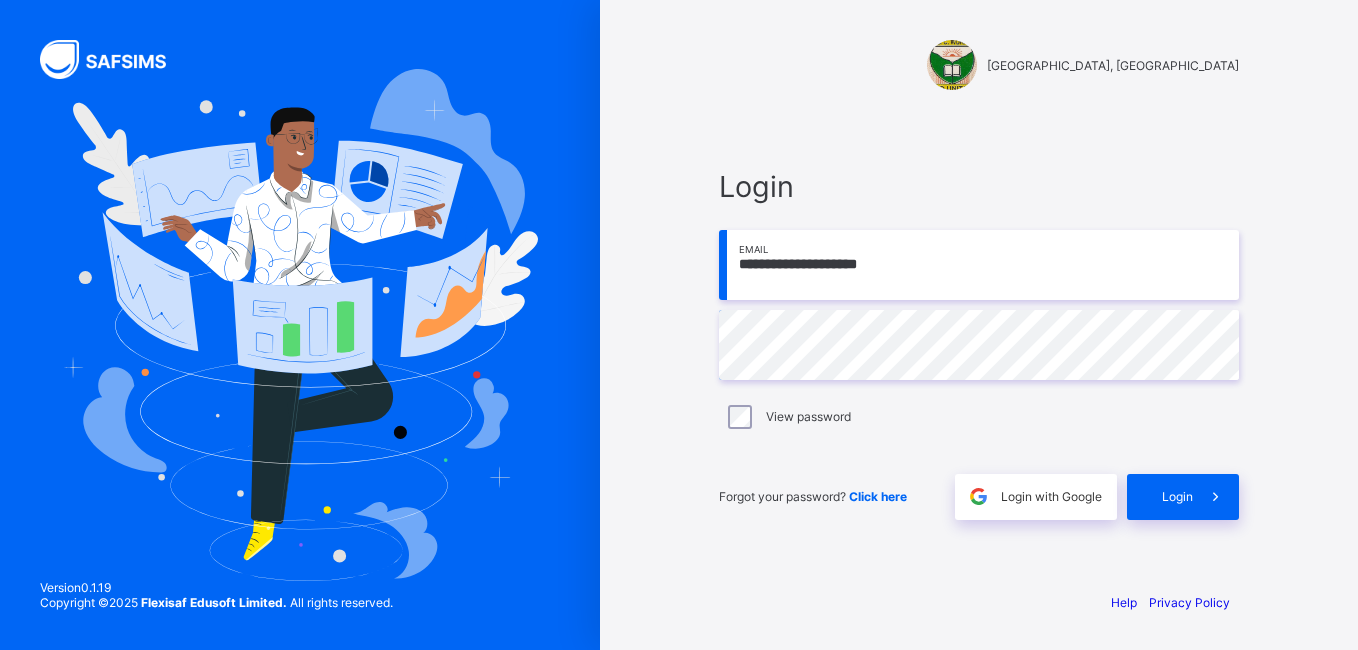 type on "**********" 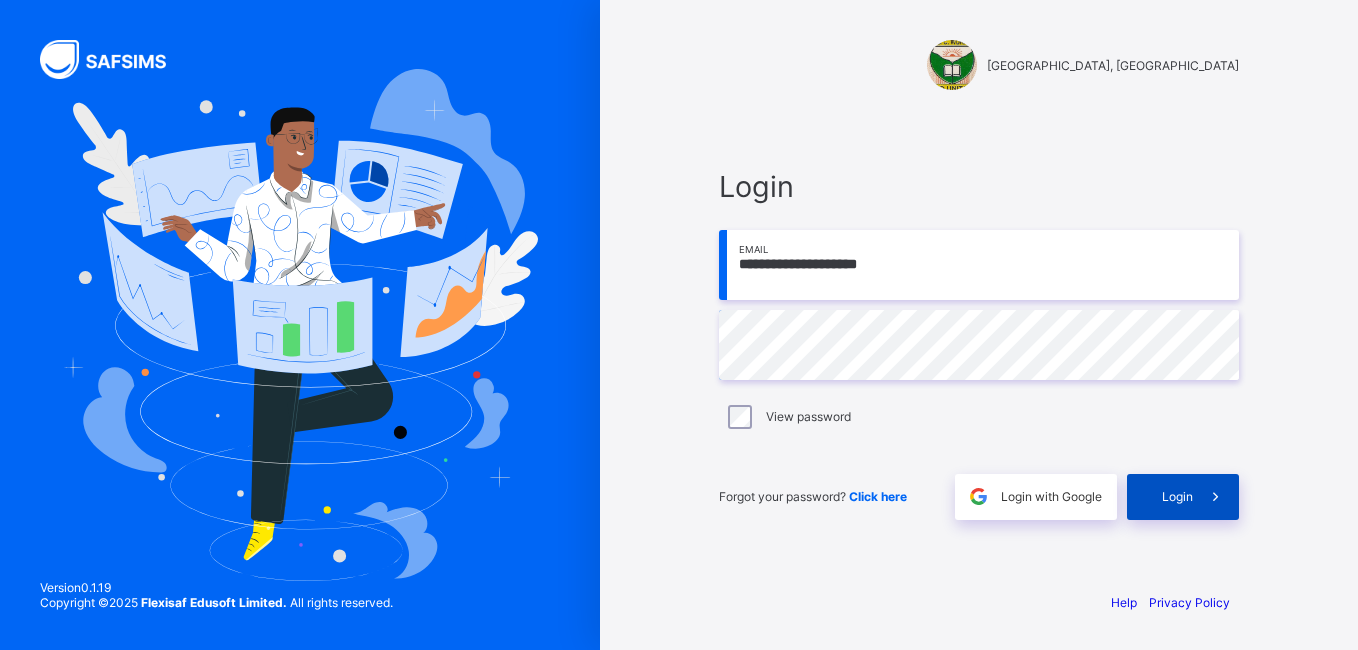 click on "Login" at bounding box center [1177, 496] 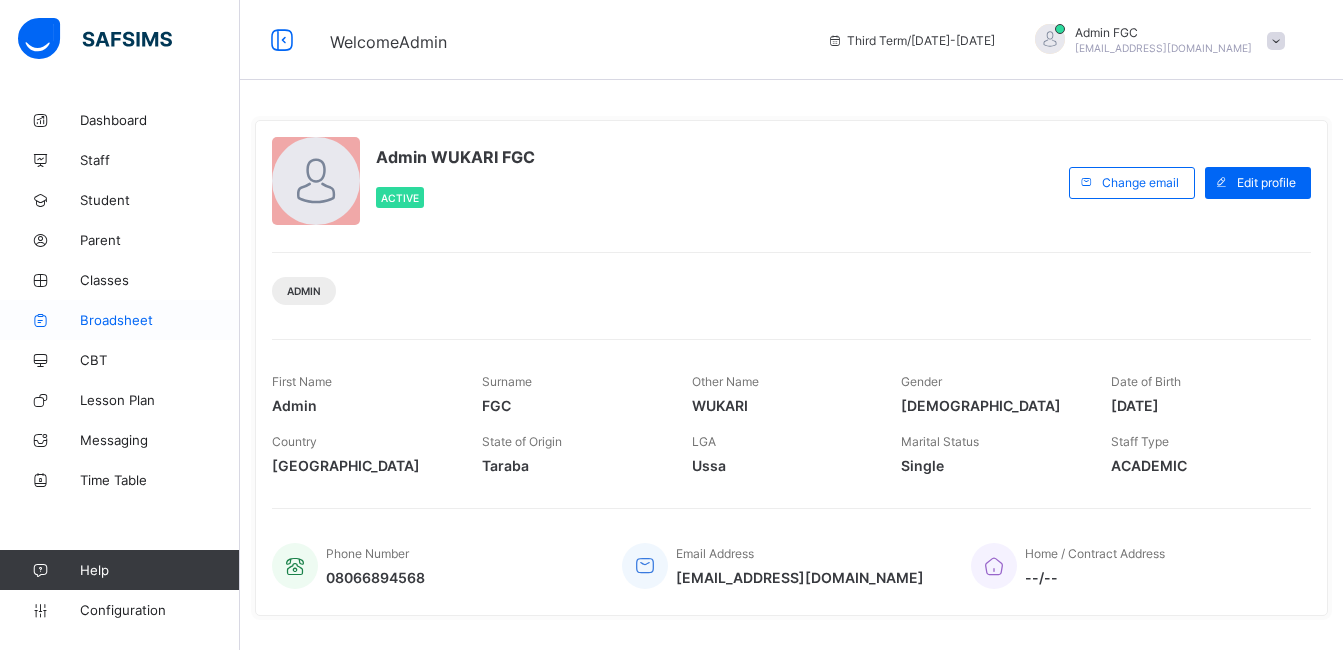 click on "Broadsheet" at bounding box center (120, 320) 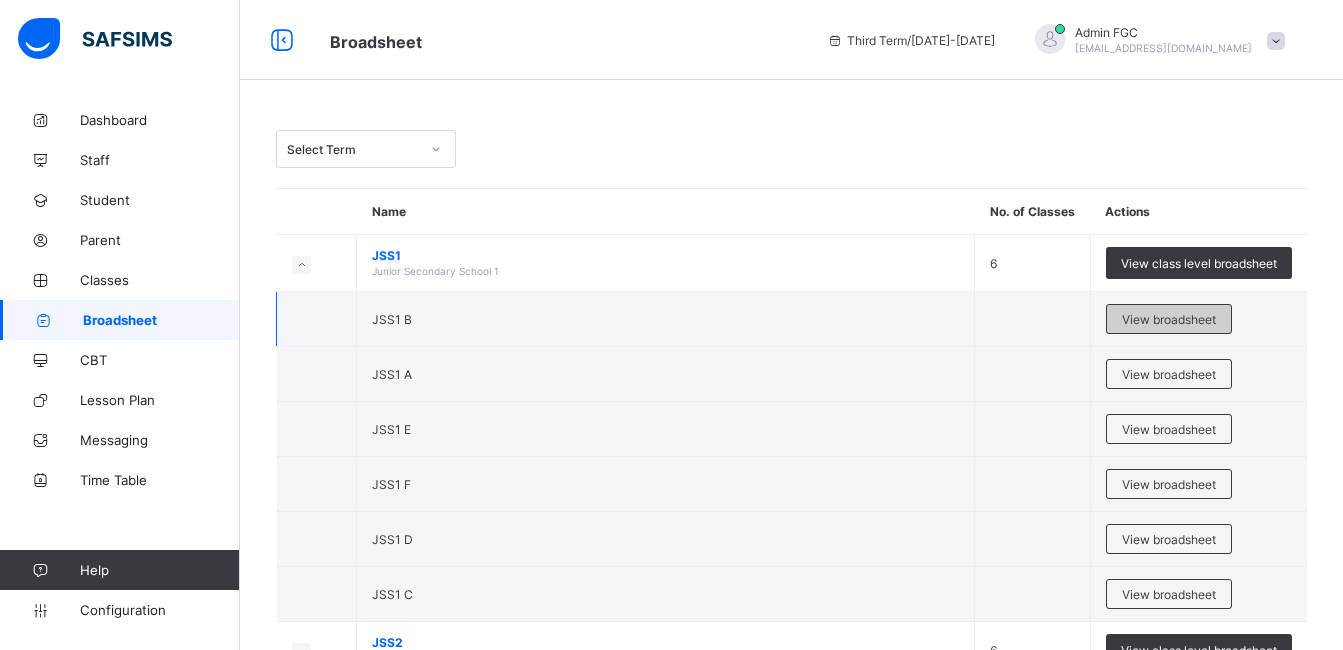 click on "View broadsheet" at bounding box center (1169, 319) 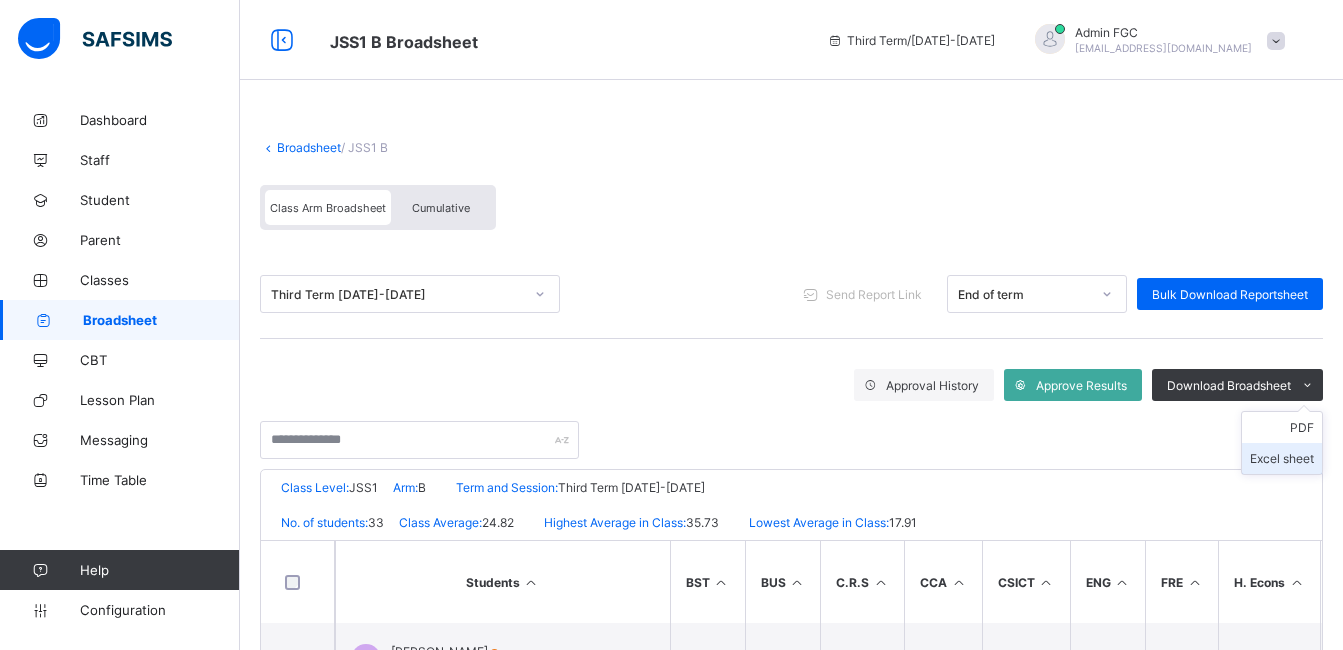 click on "Excel sheet" at bounding box center (1282, 458) 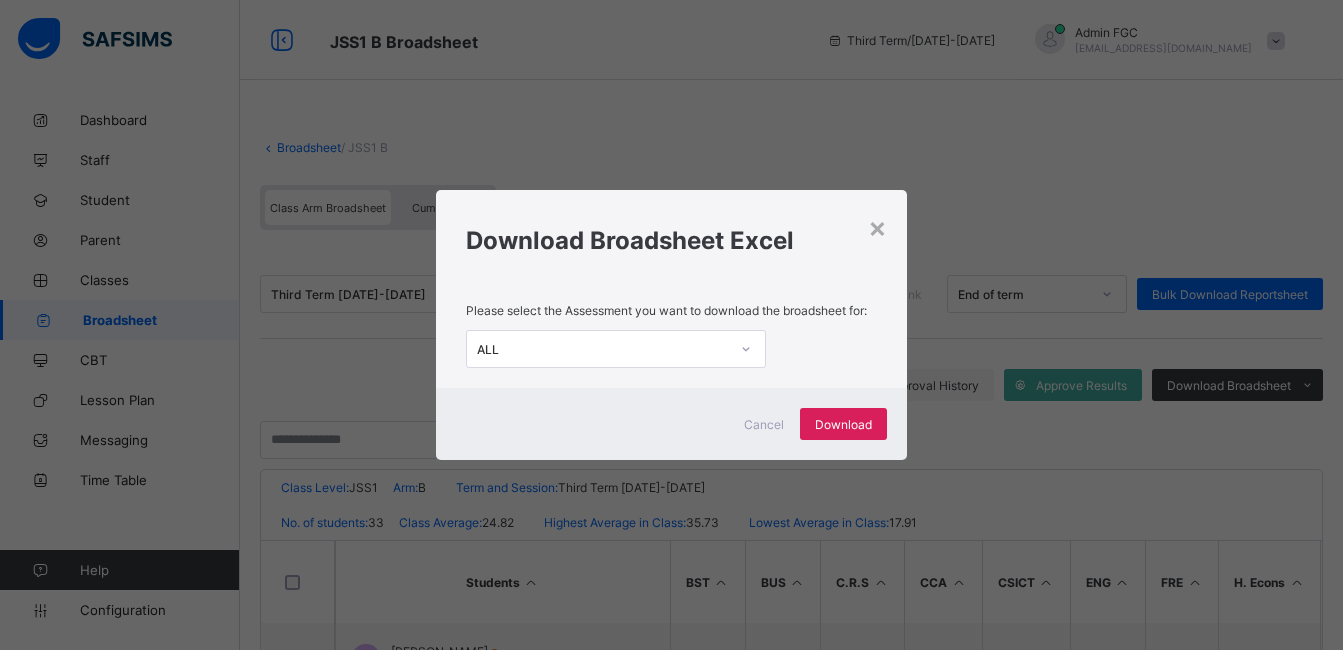 click on "ALL" at bounding box center [603, 349] 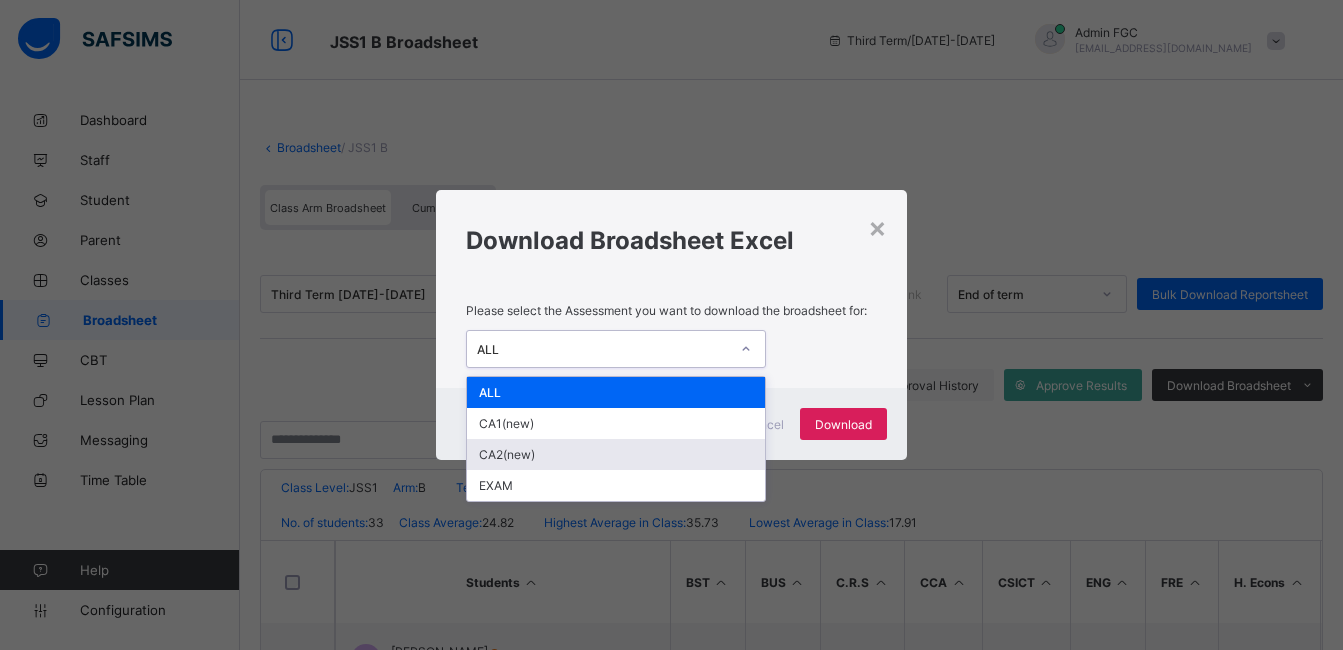 click on "CA2(new)" at bounding box center (616, 454) 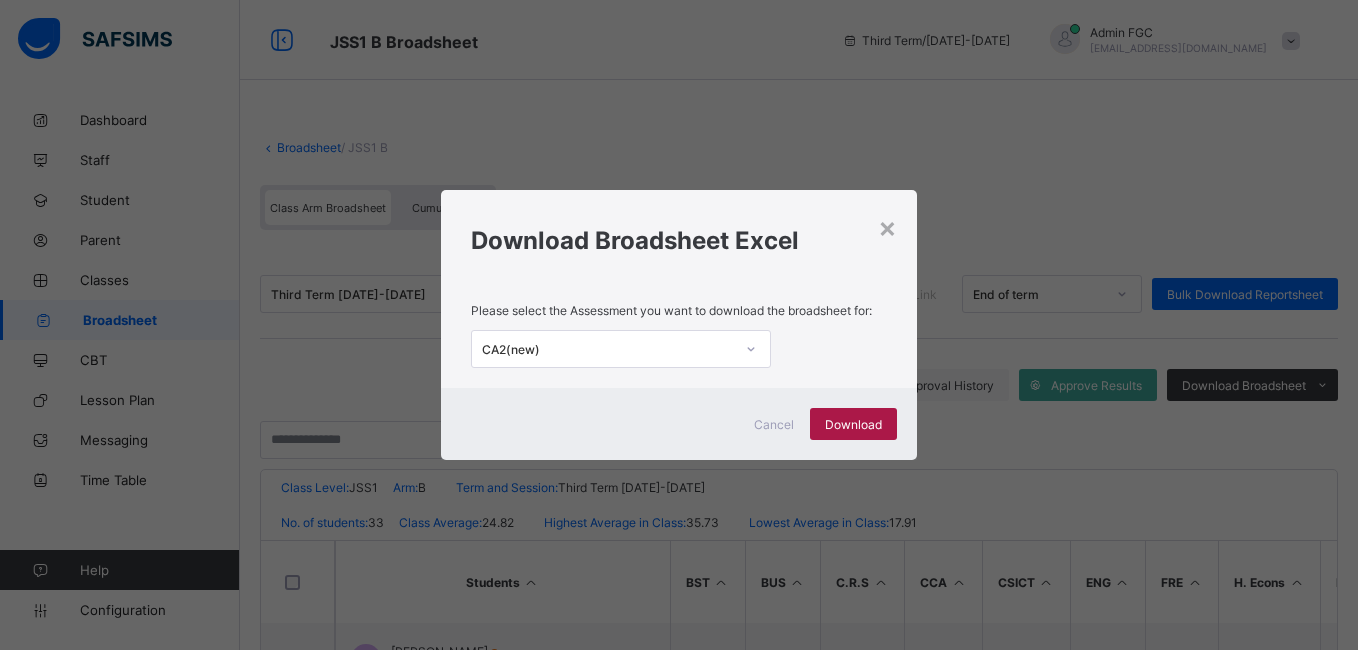 click on "Download" at bounding box center (853, 424) 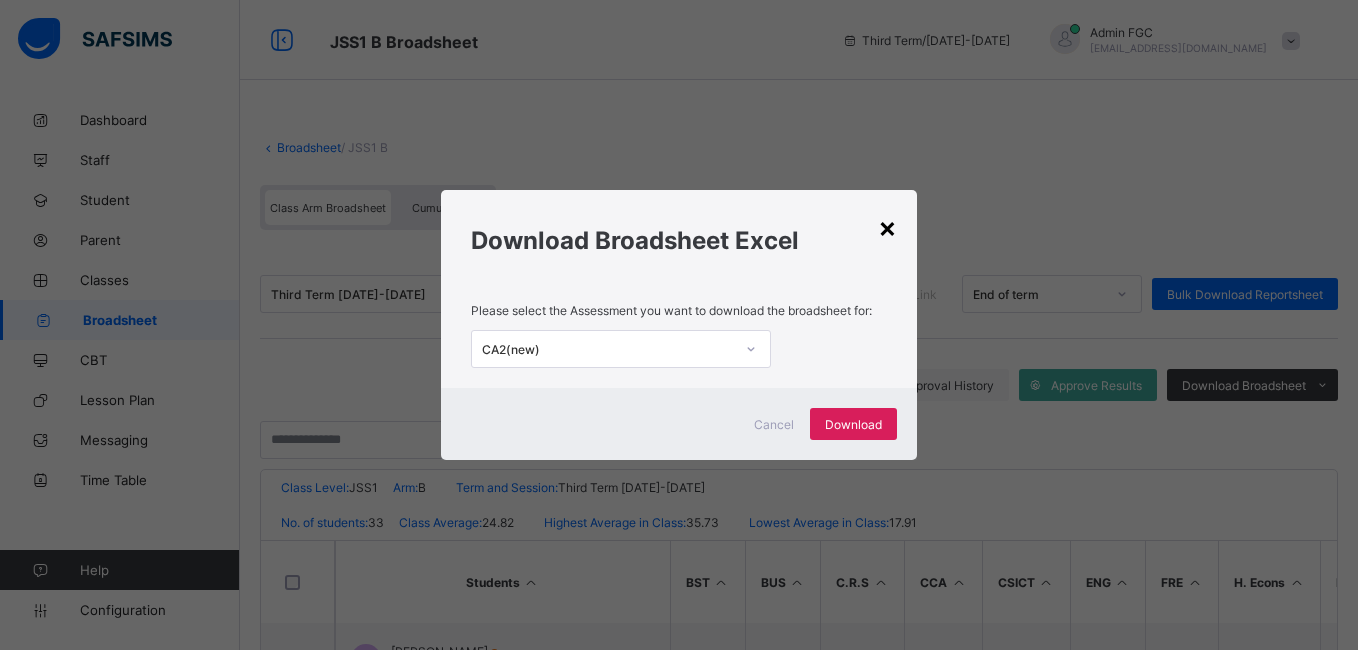 click on "×" at bounding box center [887, 227] 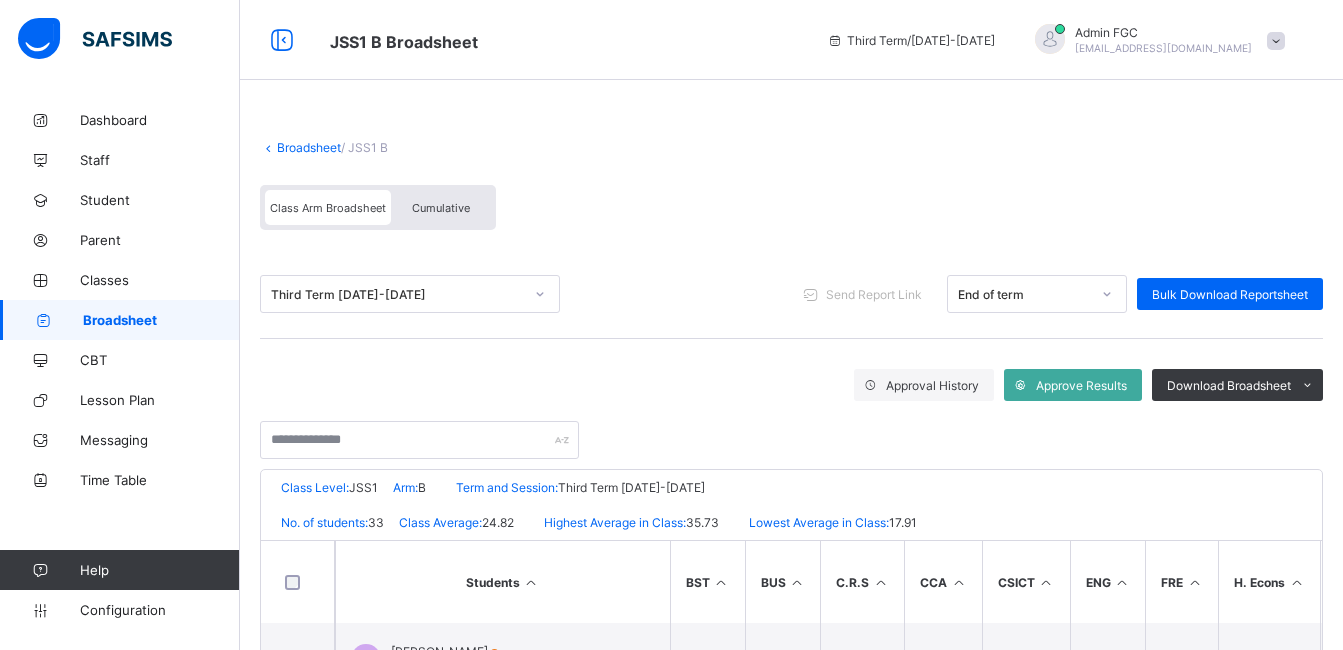 click on "Broadsheet" at bounding box center [161, 320] 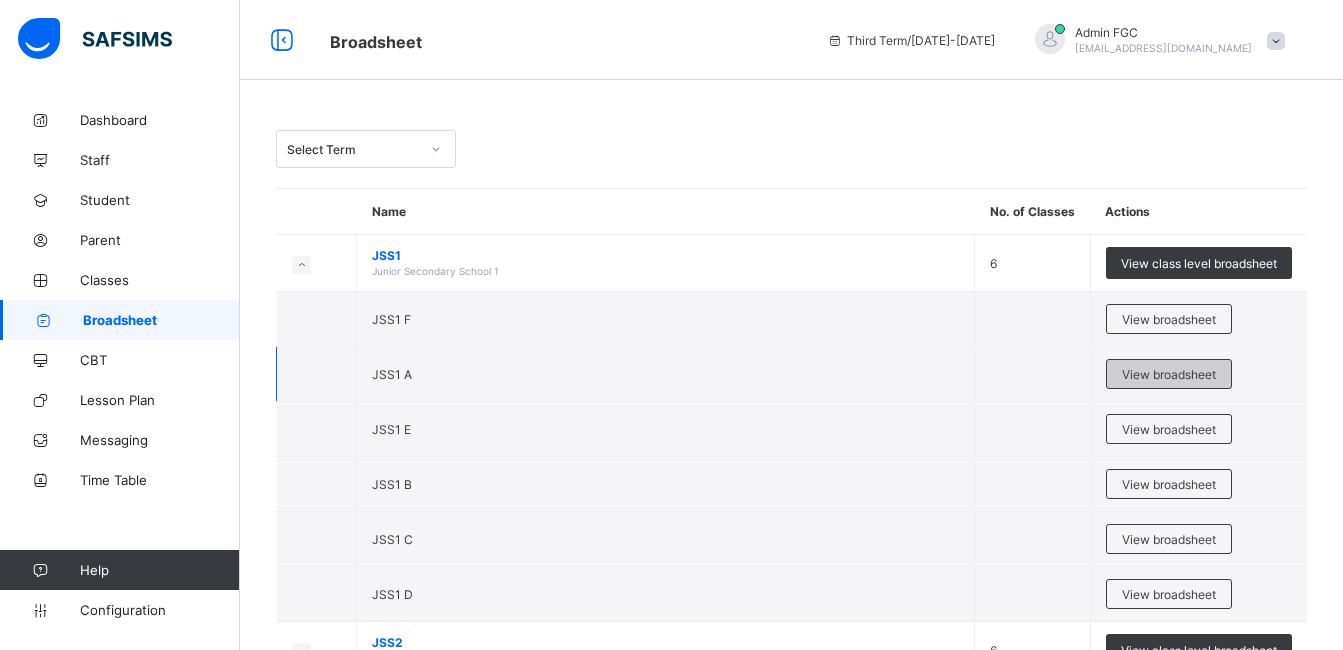 click on "View broadsheet" at bounding box center (1169, 374) 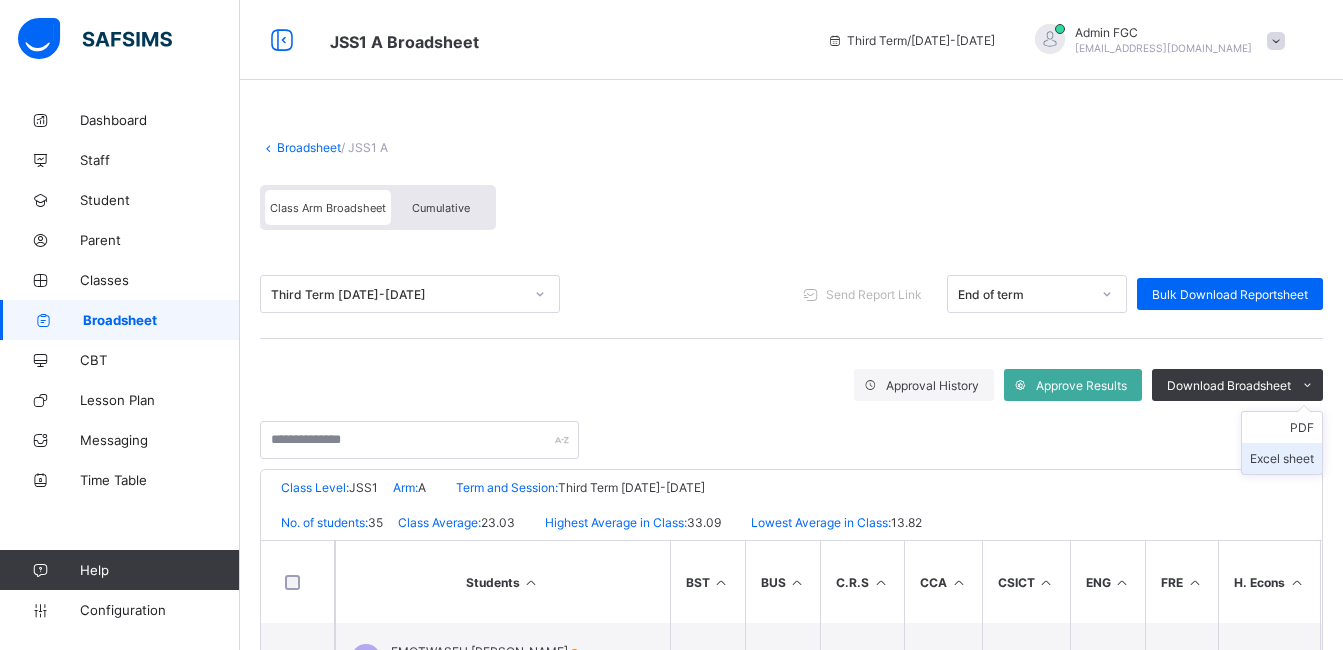 click on "Excel sheet" at bounding box center [1282, 458] 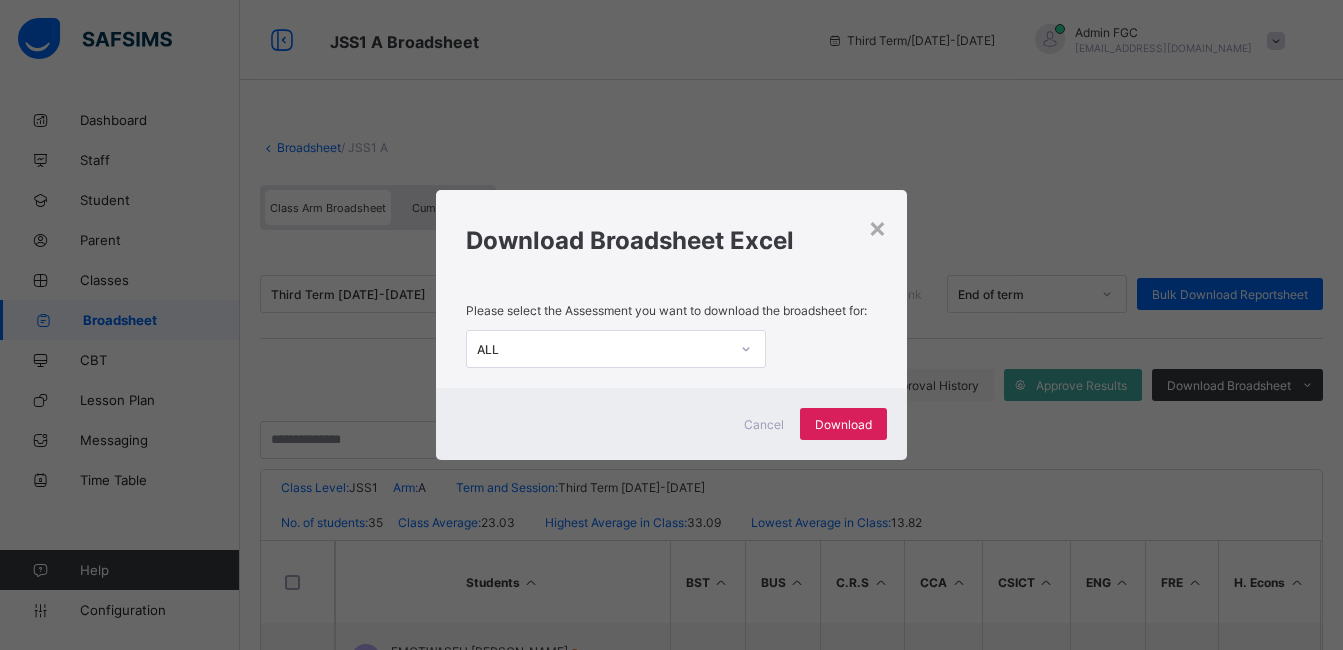 click on "ALL" at bounding box center [603, 349] 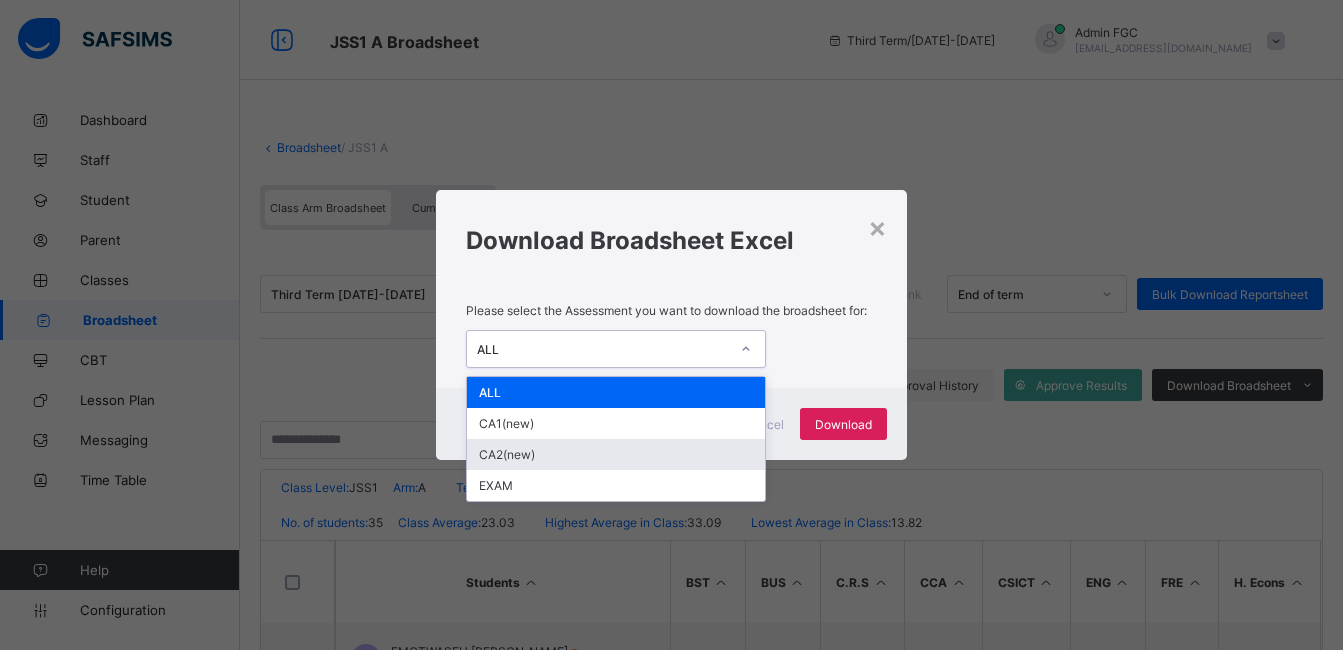 click on "CA2(new)" at bounding box center (616, 454) 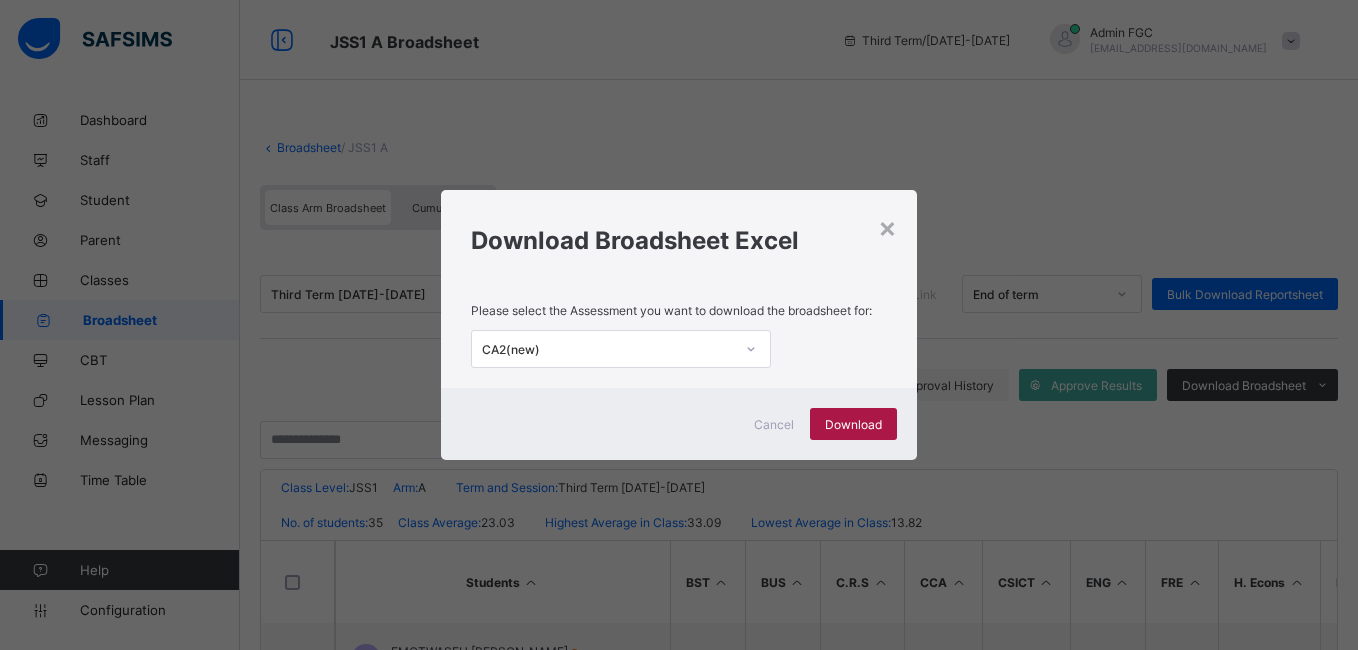 click on "Download" at bounding box center [853, 424] 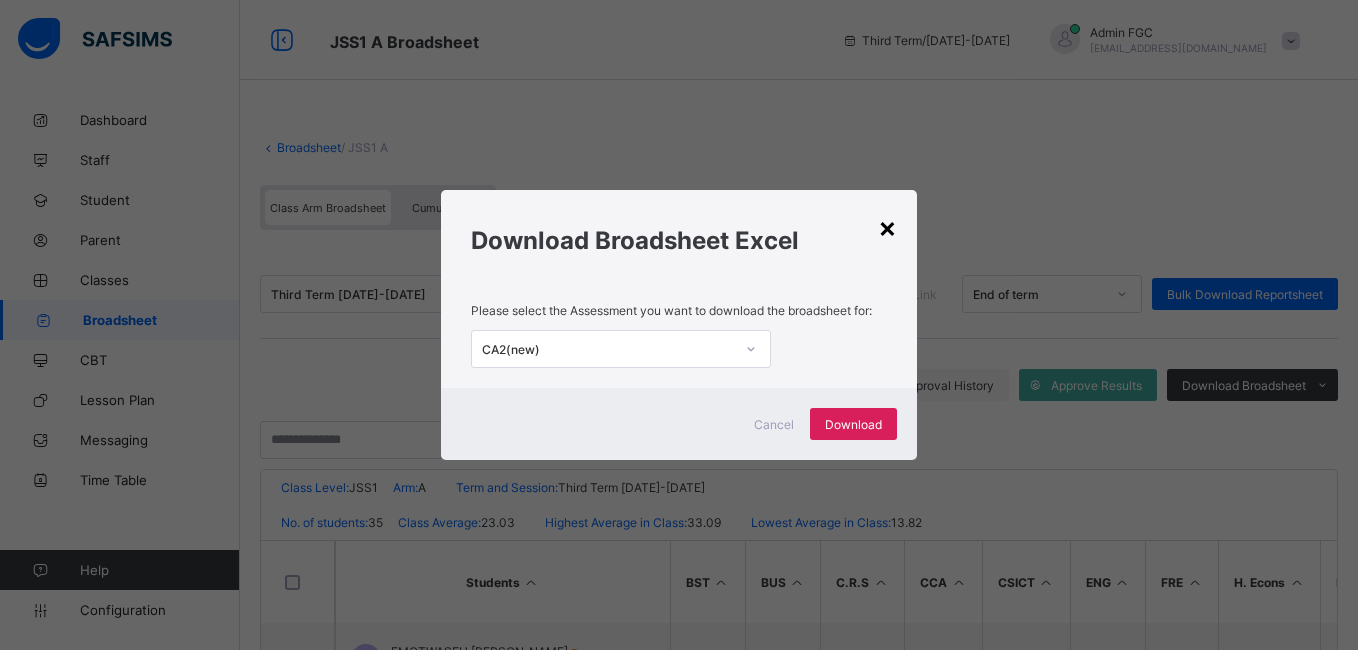 click on "×" at bounding box center [887, 227] 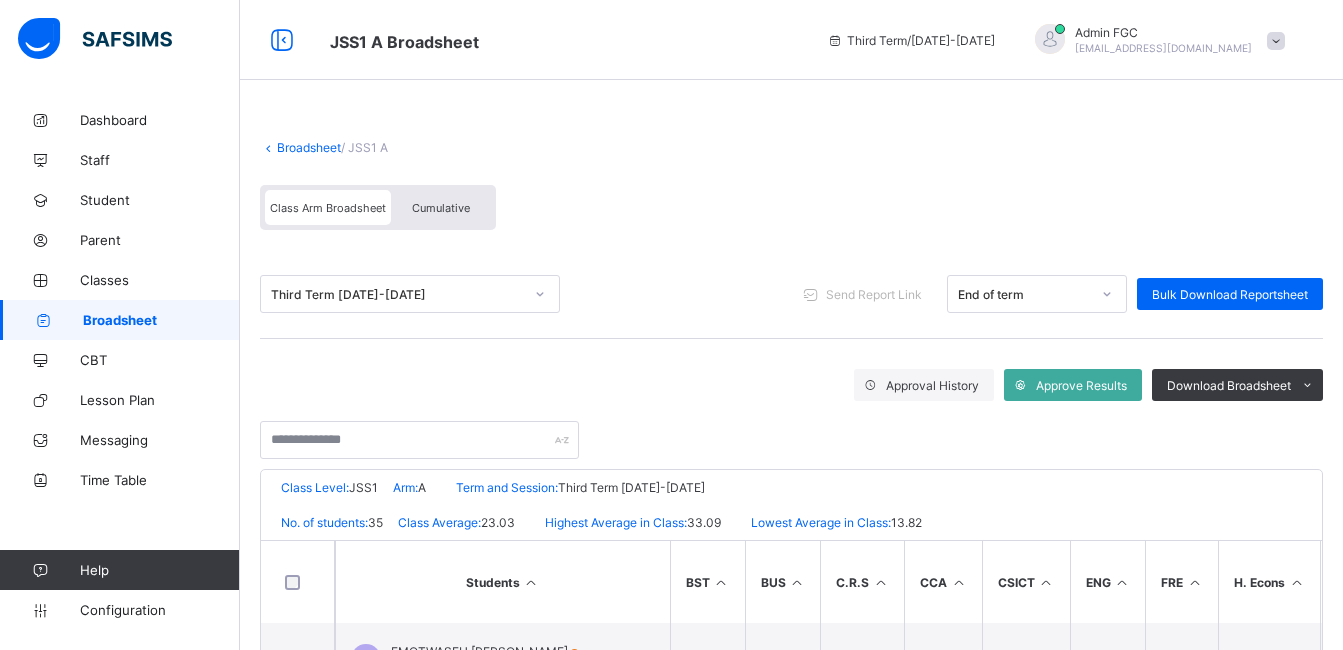 click on "Broadsheet" at bounding box center [161, 320] 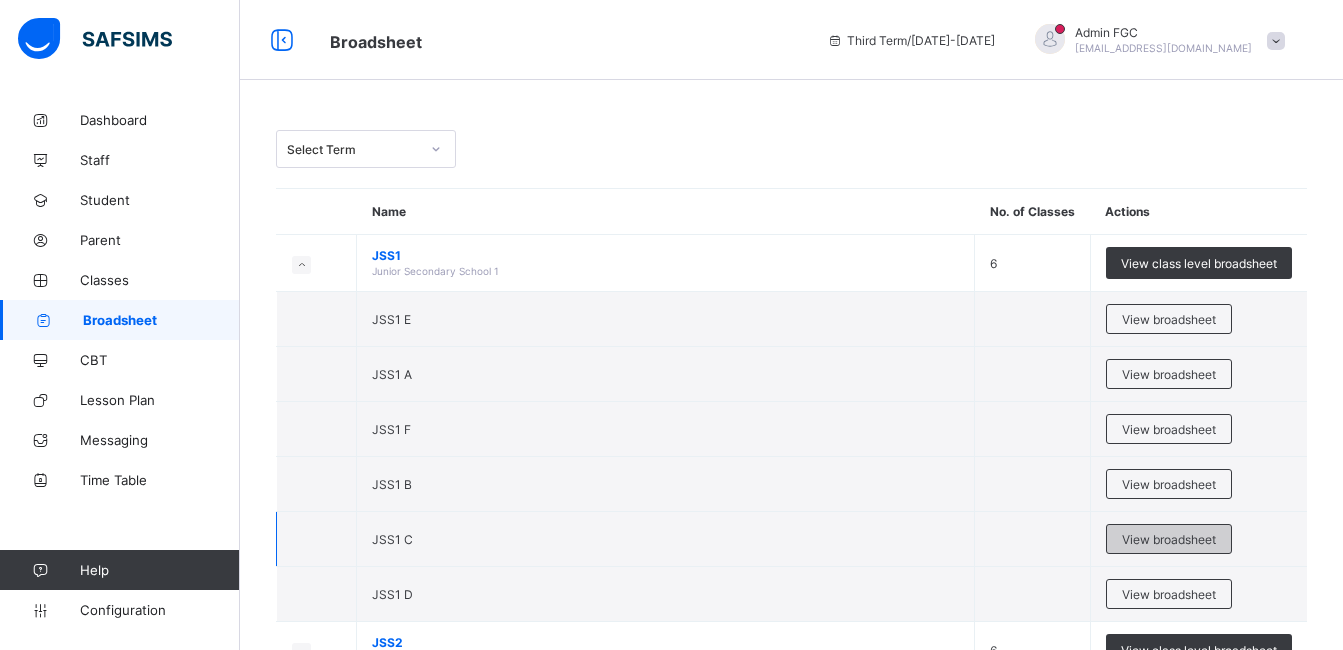 click on "View broadsheet" at bounding box center (1169, 539) 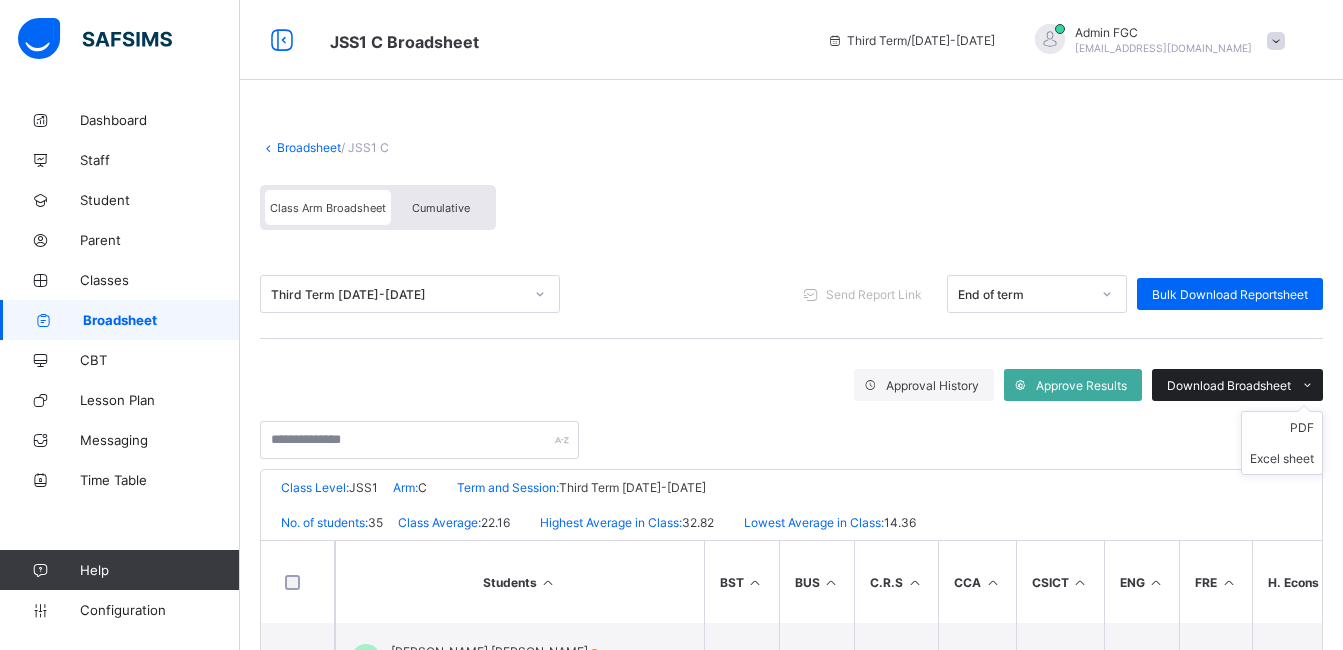 click on "Download Broadsheet" at bounding box center [1237, 385] 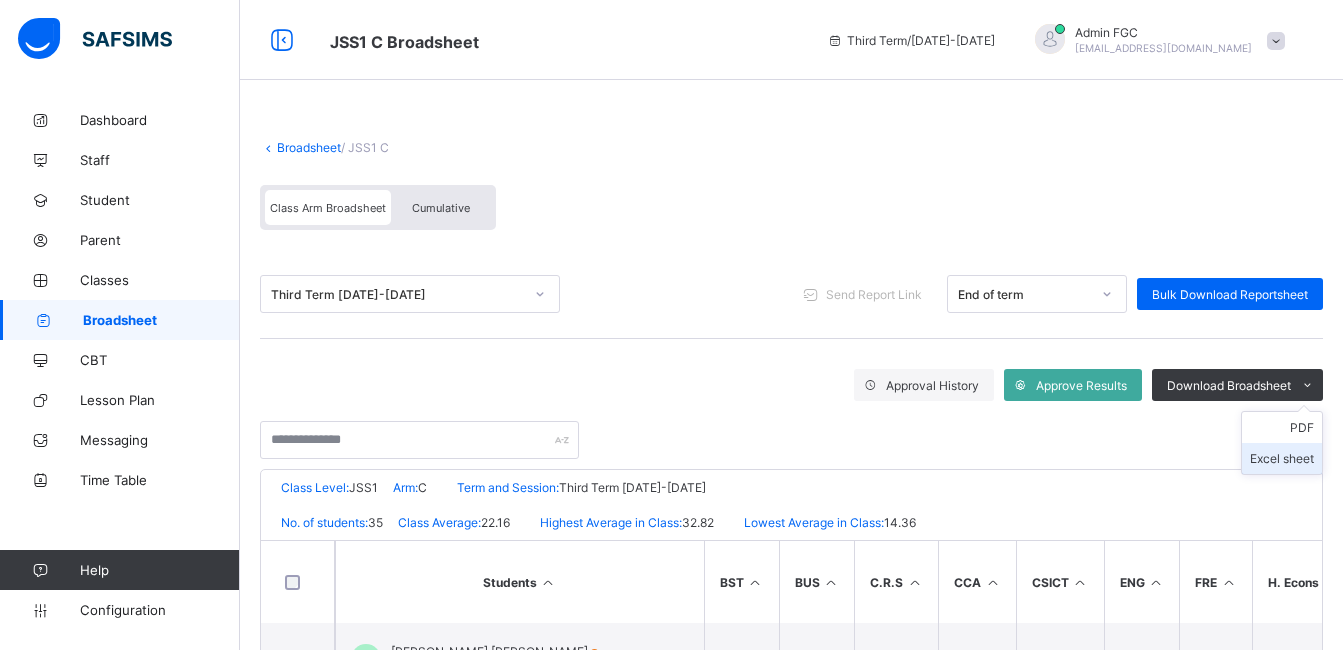 click on "Excel sheet" at bounding box center (1282, 458) 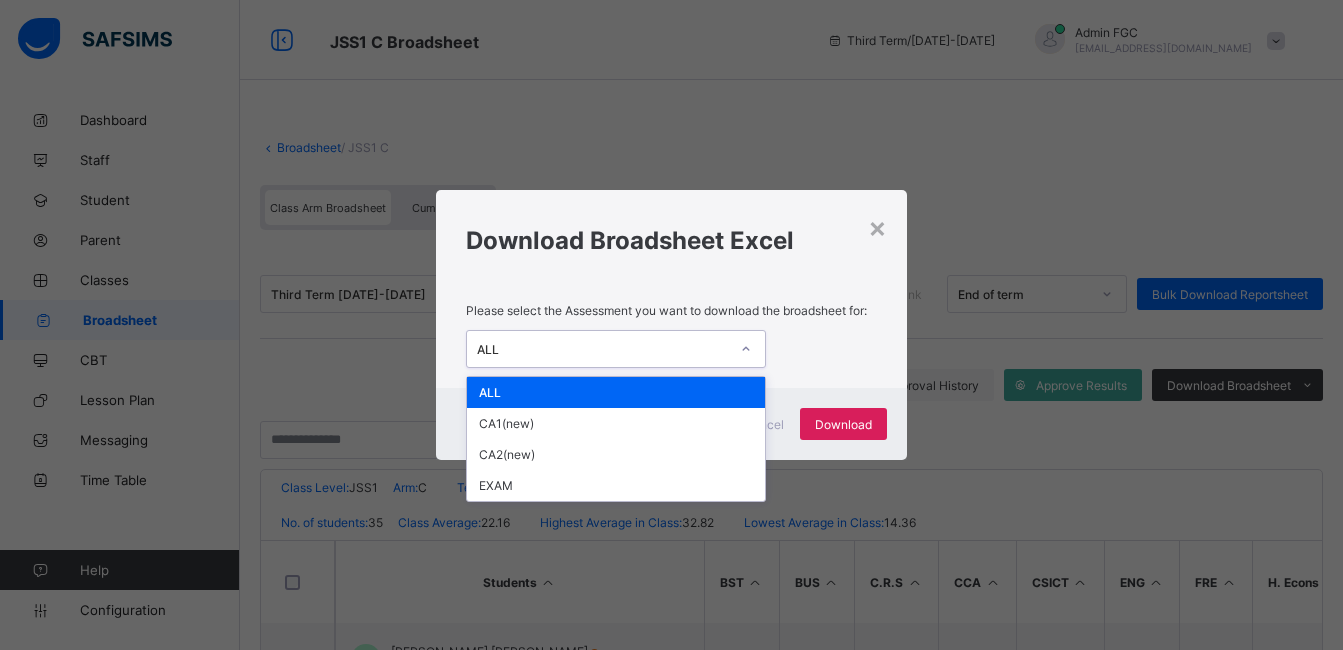click on "ALL" at bounding box center (616, 349) 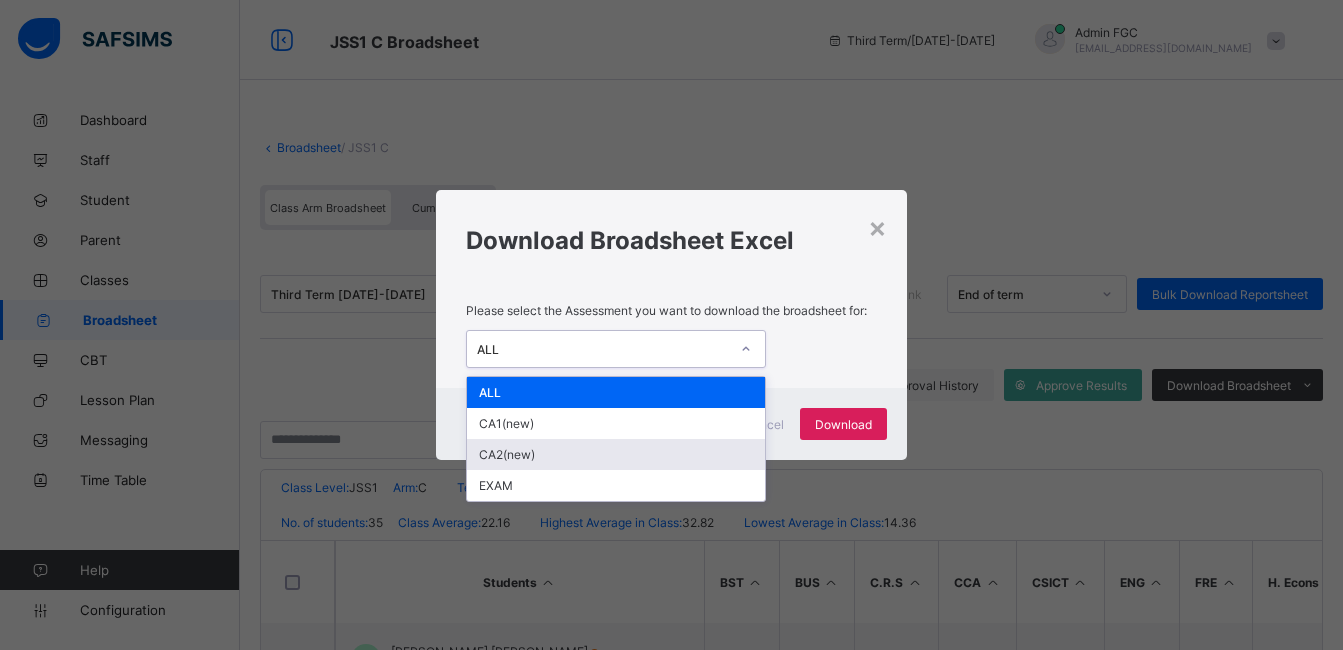 click on "CA2(new)" at bounding box center [616, 454] 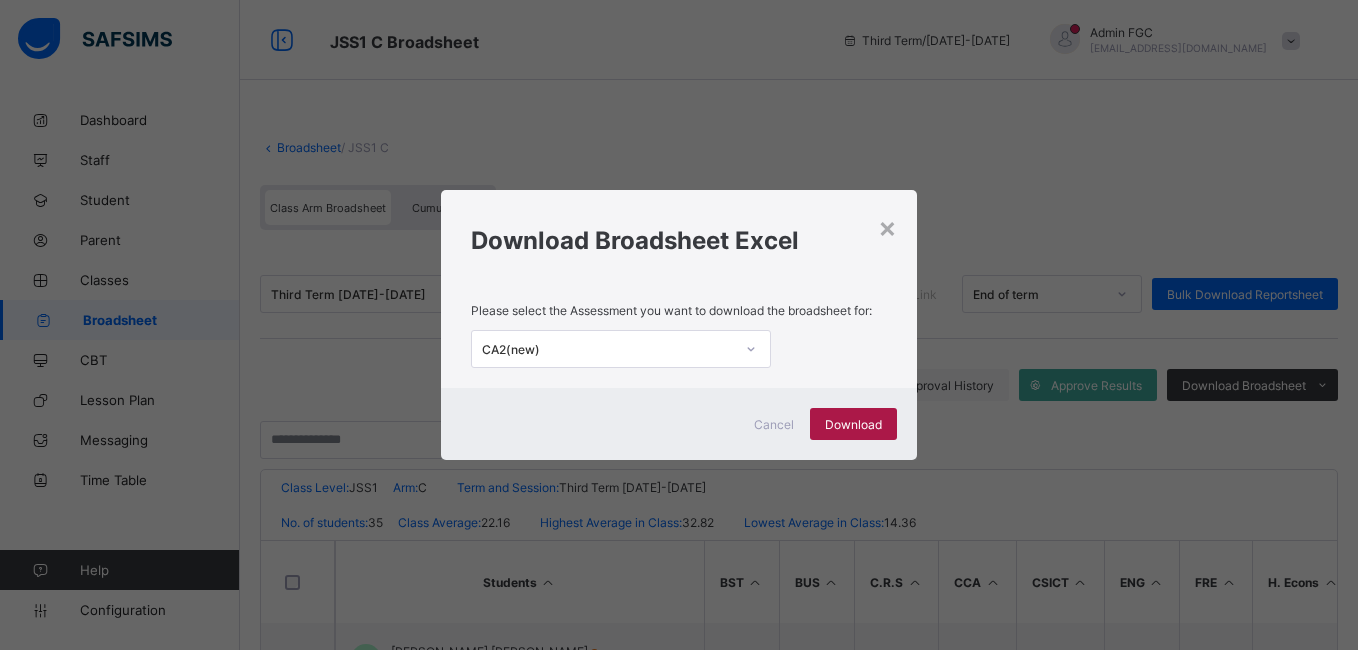 drag, startPoint x: 658, startPoint y: 465, endPoint x: 847, endPoint y: 427, distance: 192.78226 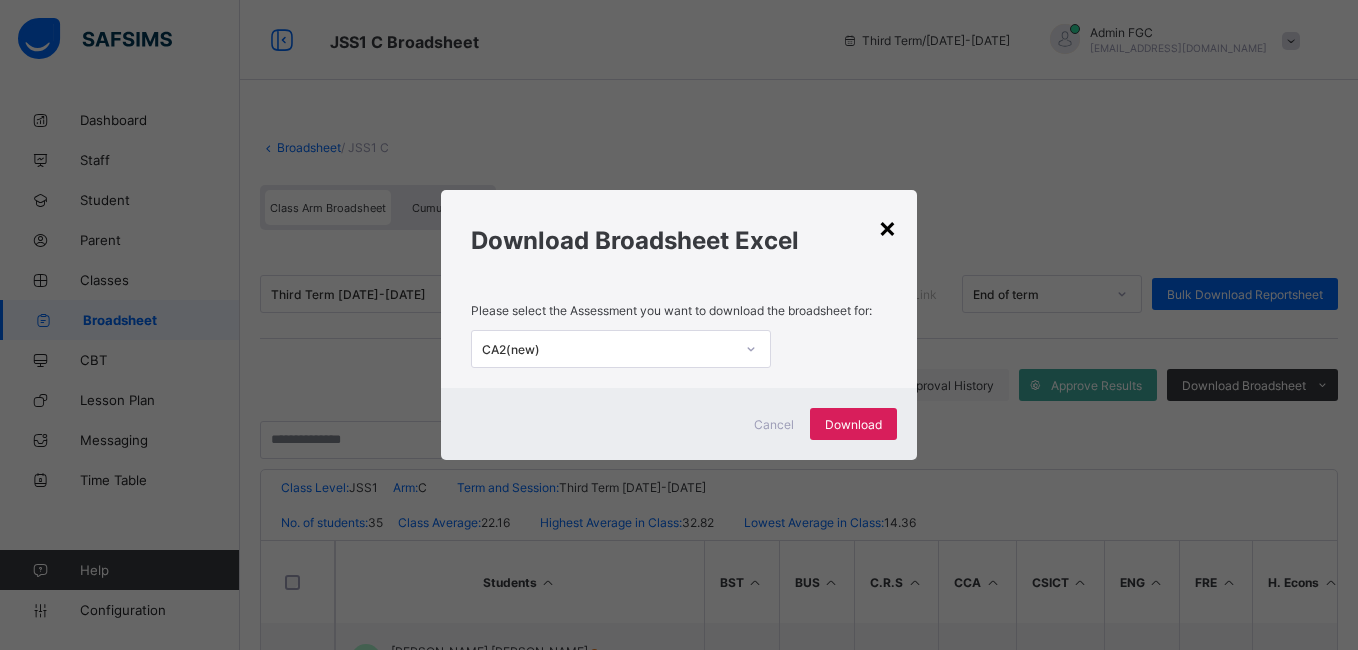 click on "×" at bounding box center (887, 227) 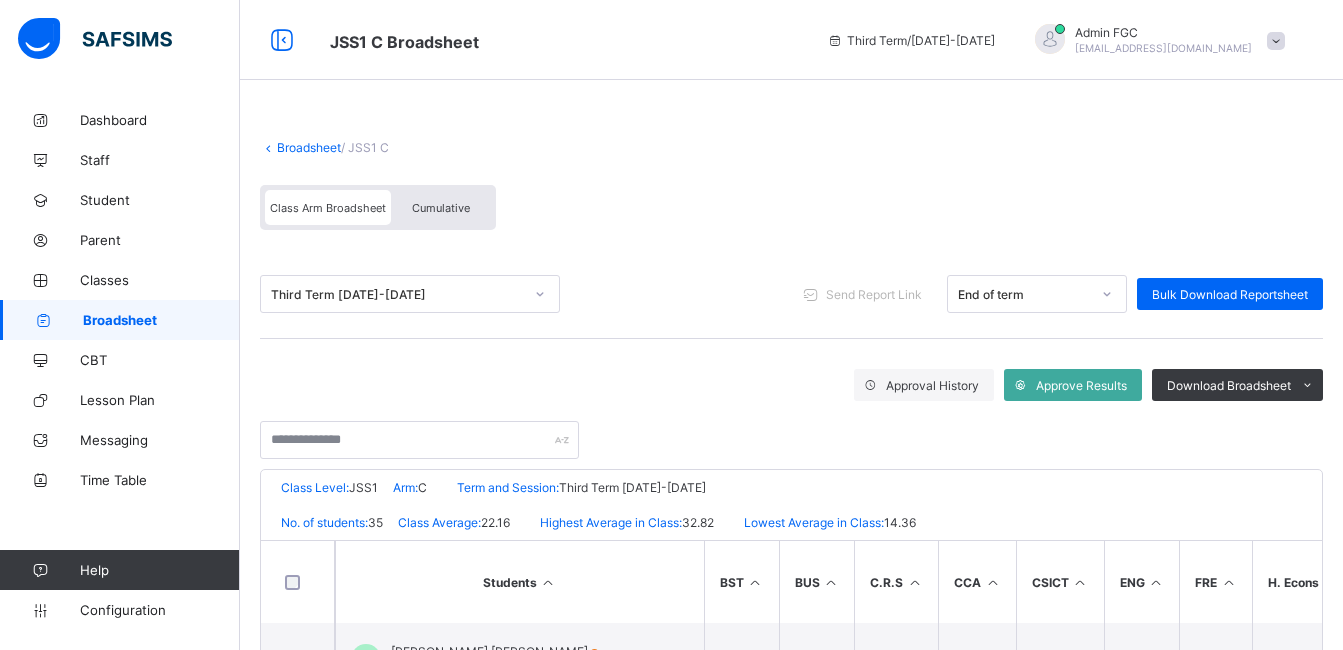 click on "Broadsheet" at bounding box center (161, 320) 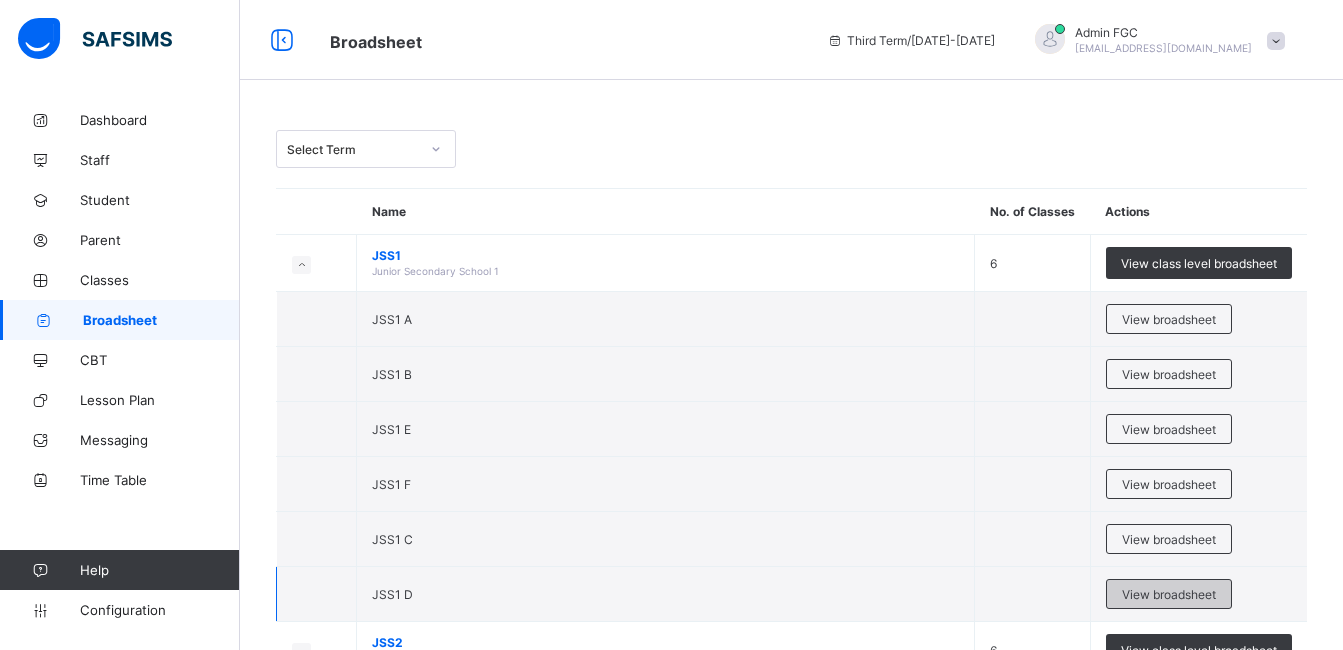 click on "View broadsheet" at bounding box center (1169, 594) 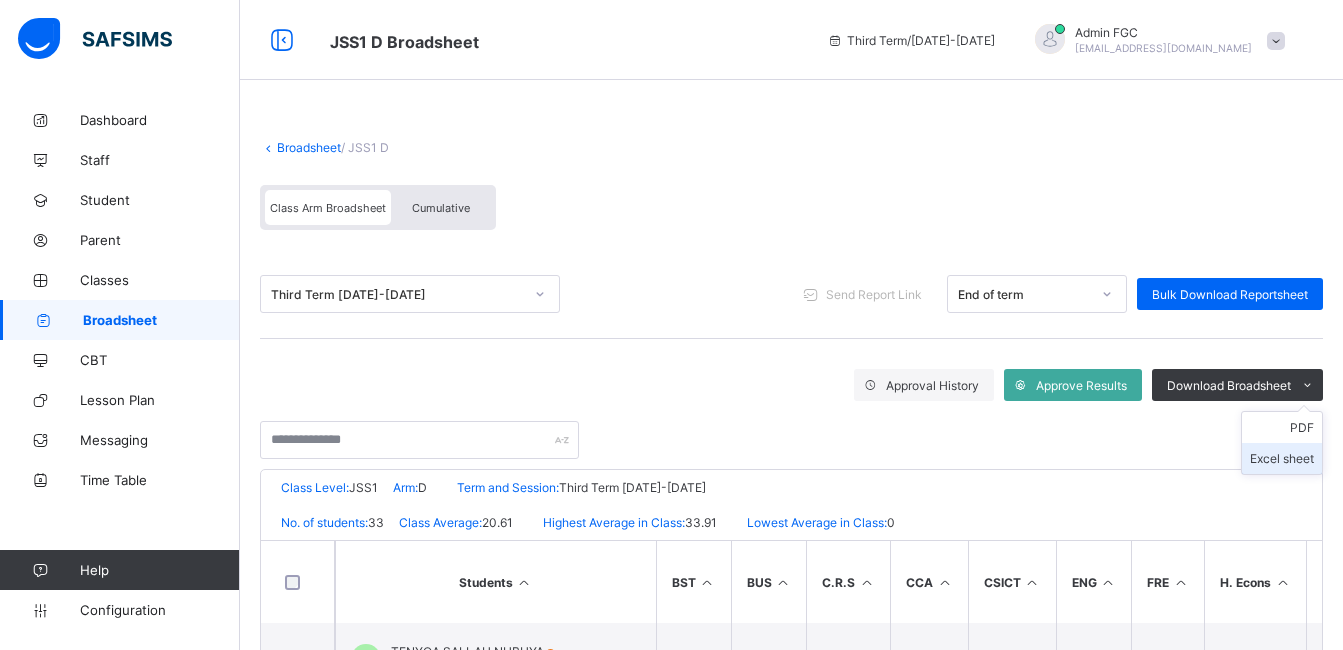 click on "Excel sheet" at bounding box center [1282, 458] 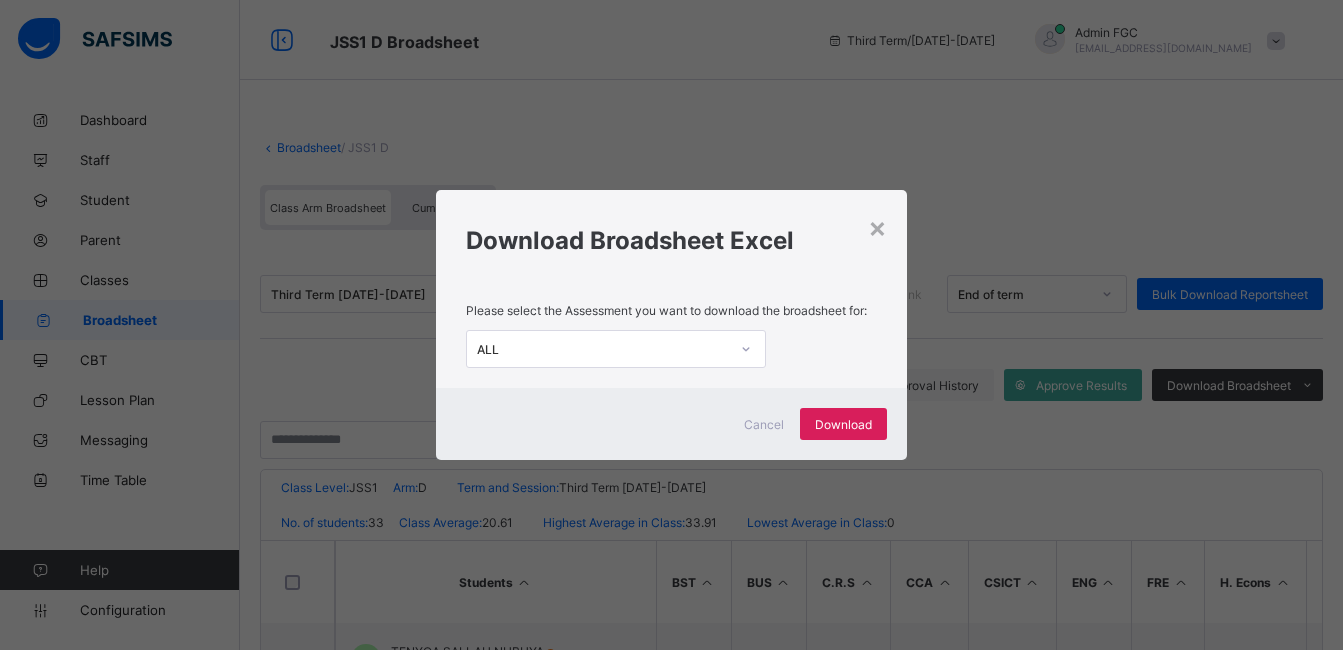 click on "ALL" at bounding box center [616, 349] 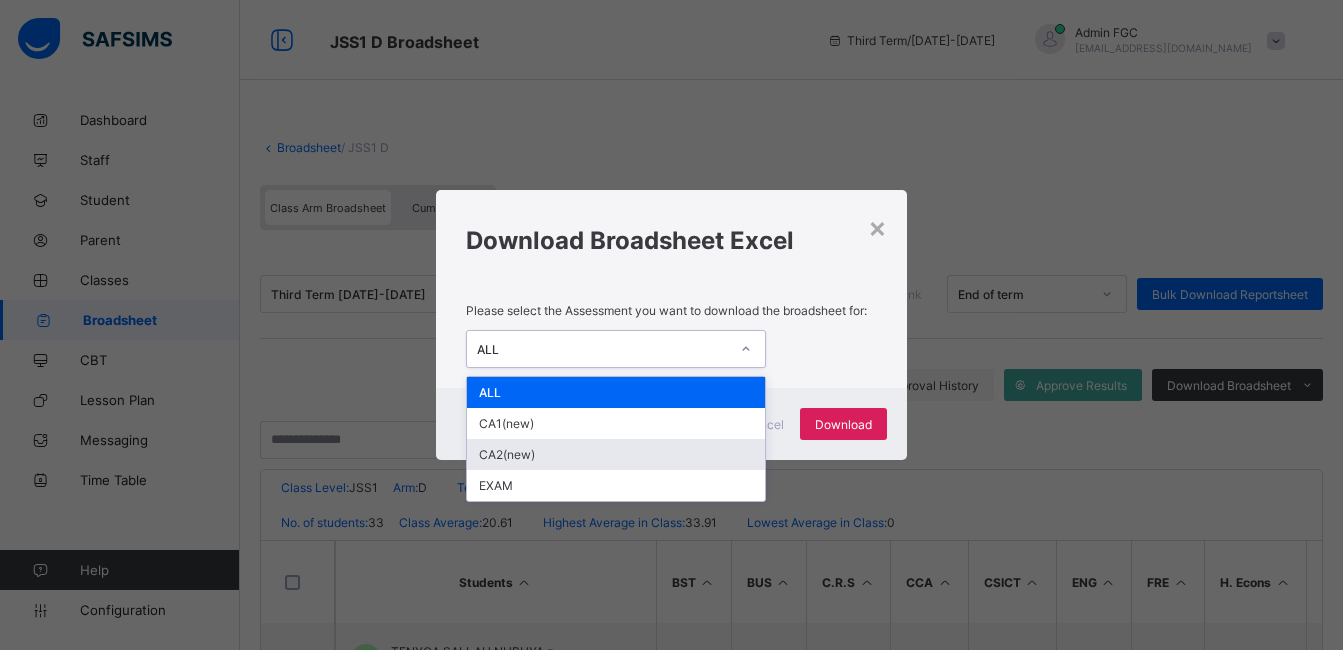 click on "CA2(new)" at bounding box center [616, 454] 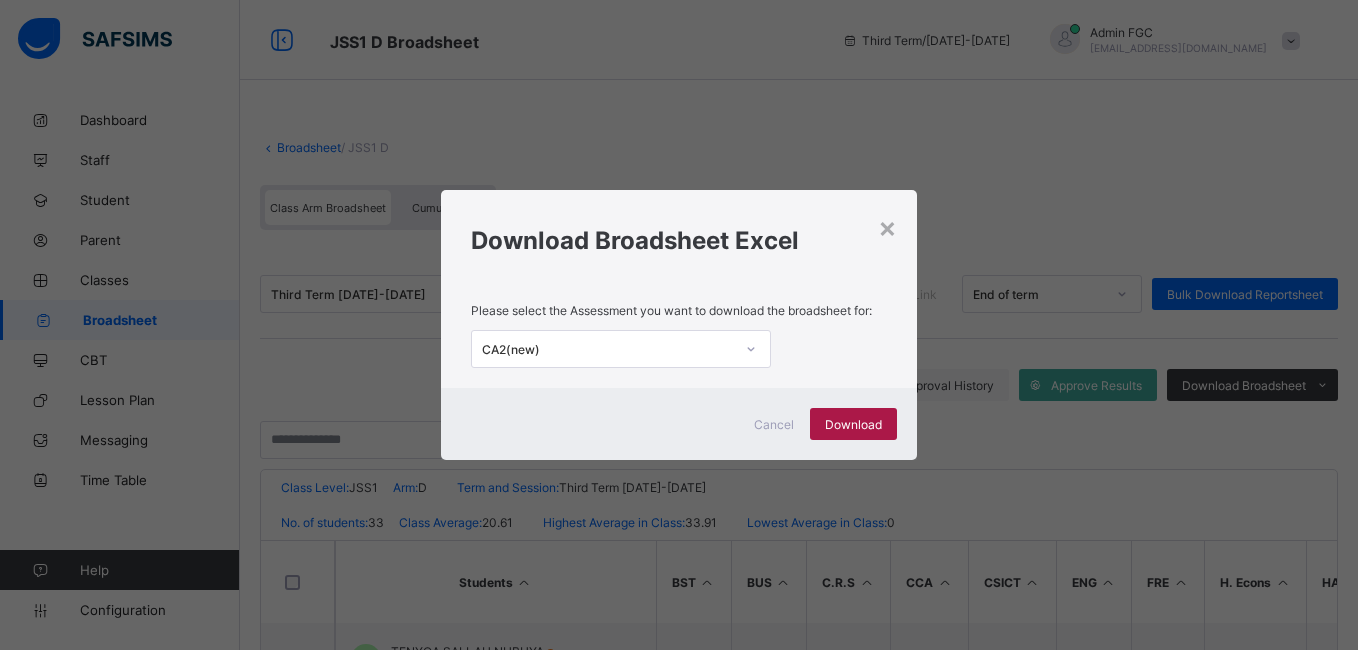 click on "Download" at bounding box center (853, 424) 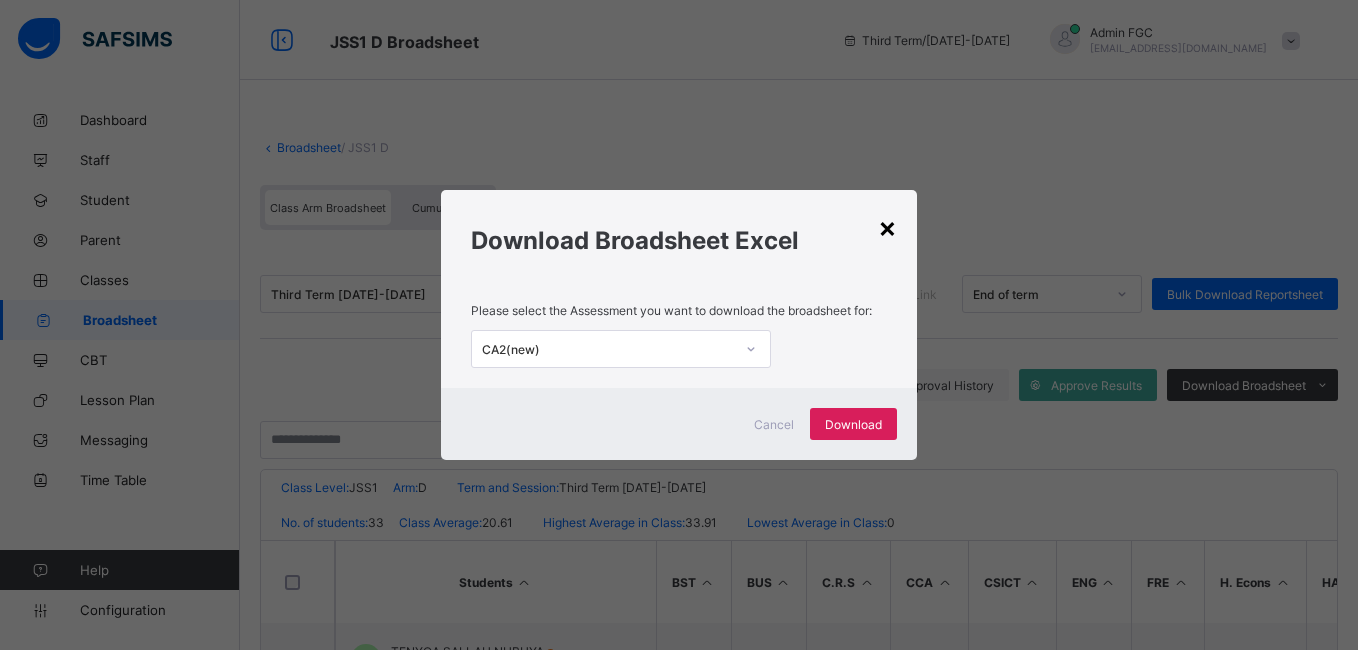 click on "×" at bounding box center [887, 227] 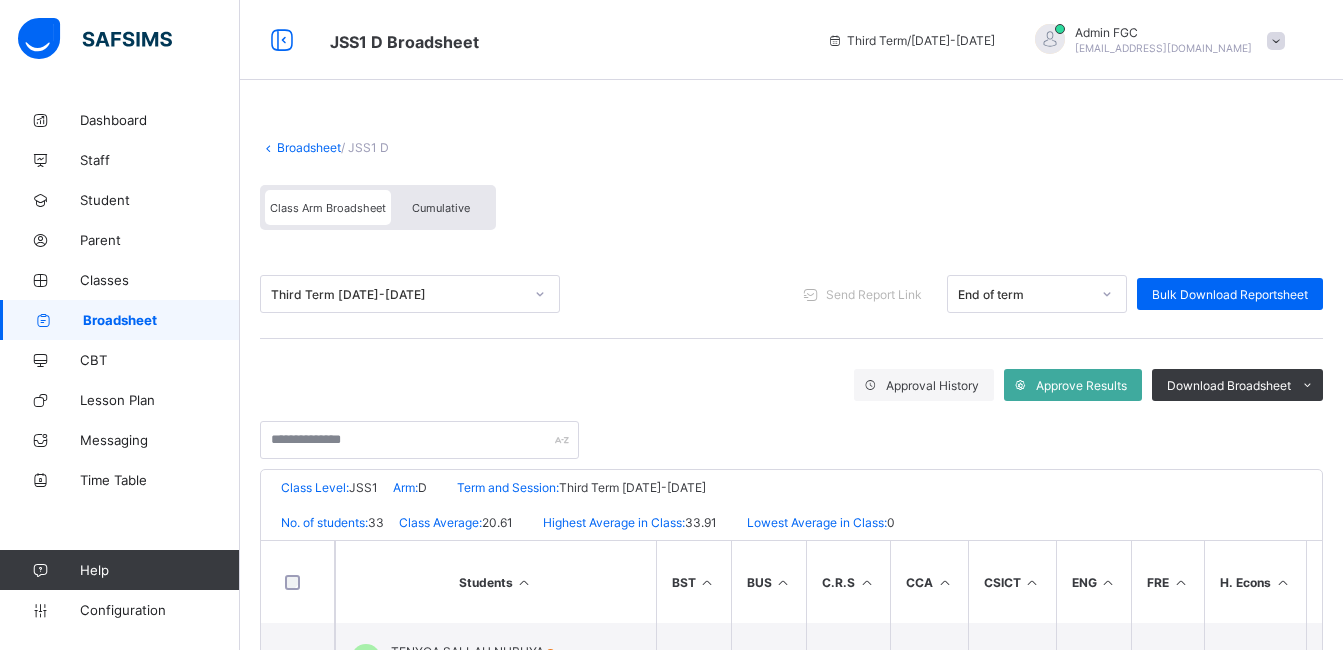 click on "Broadsheet" at bounding box center (120, 320) 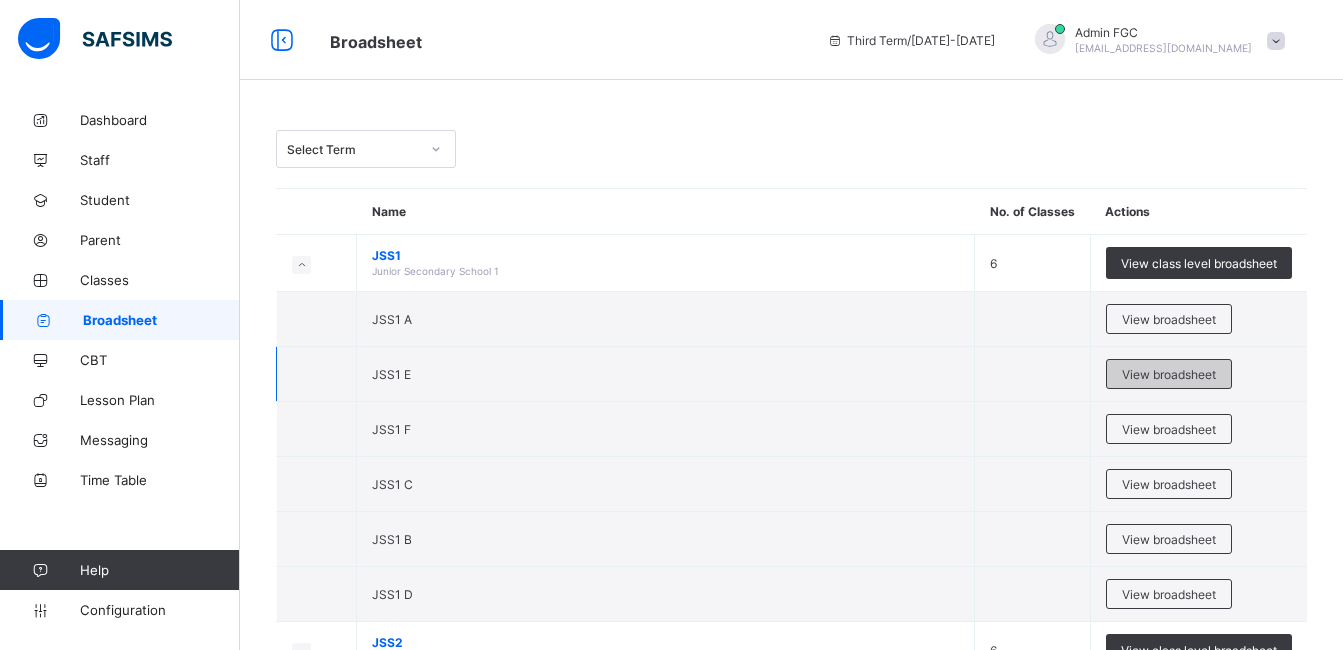 click on "View broadsheet" at bounding box center [1169, 374] 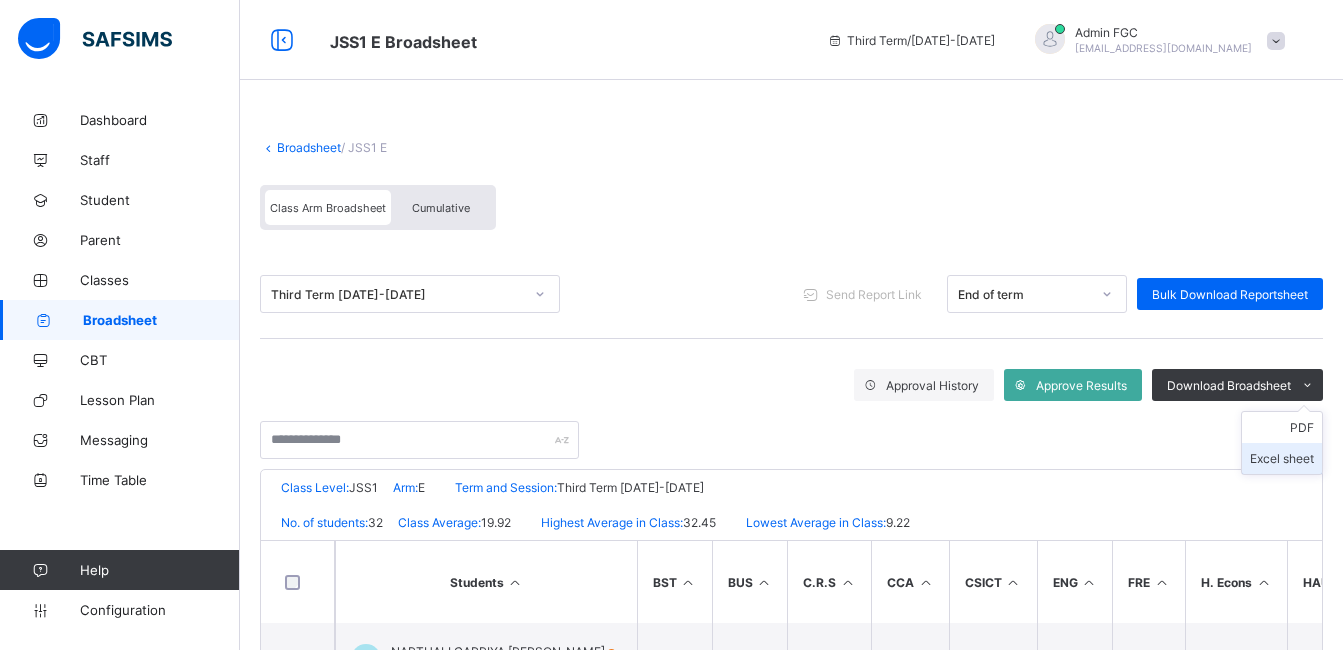click on "Excel sheet" at bounding box center (1282, 458) 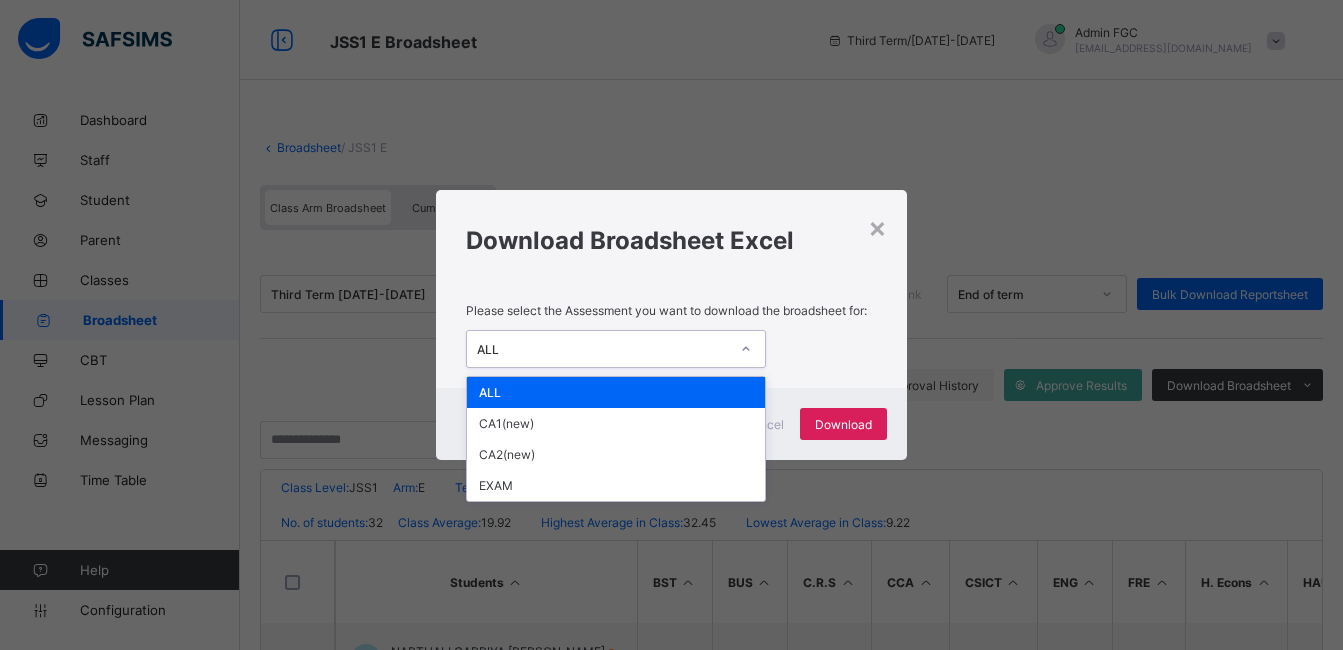 click on "ALL" at bounding box center [603, 349] 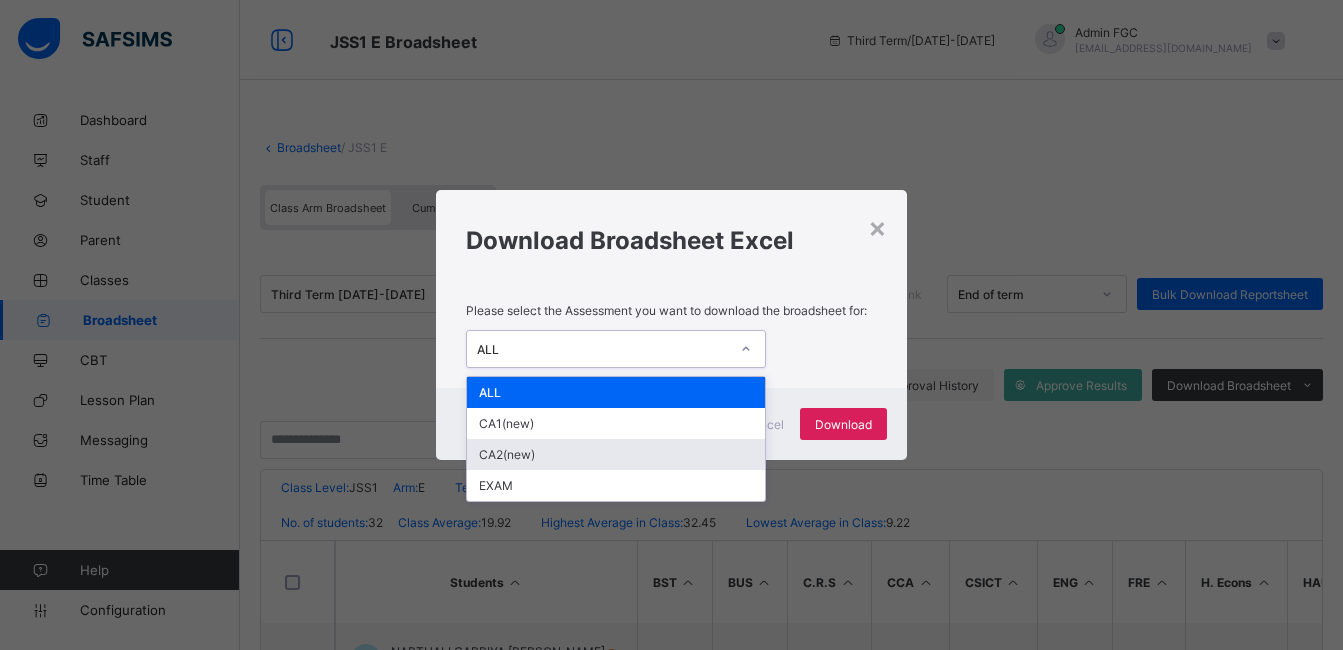 click on "CA2(new)" at bounding box center (616, 454) 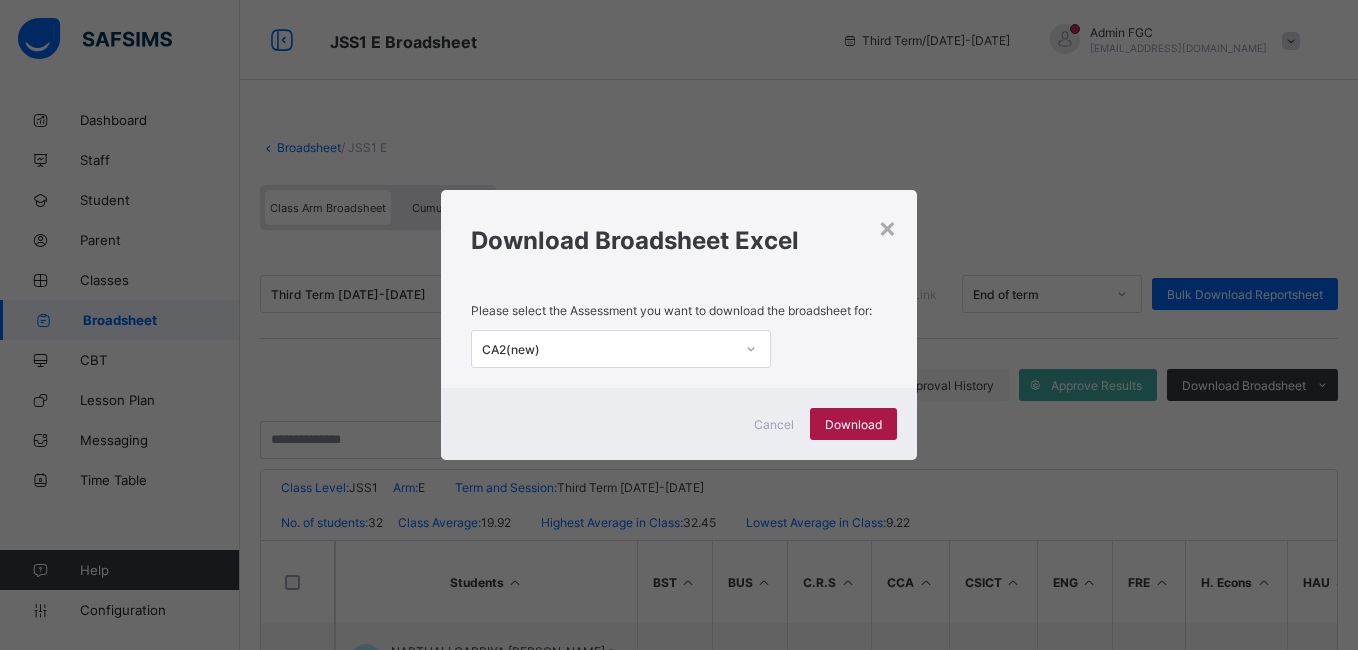 click on "Download" at bounding box center (853, 424) 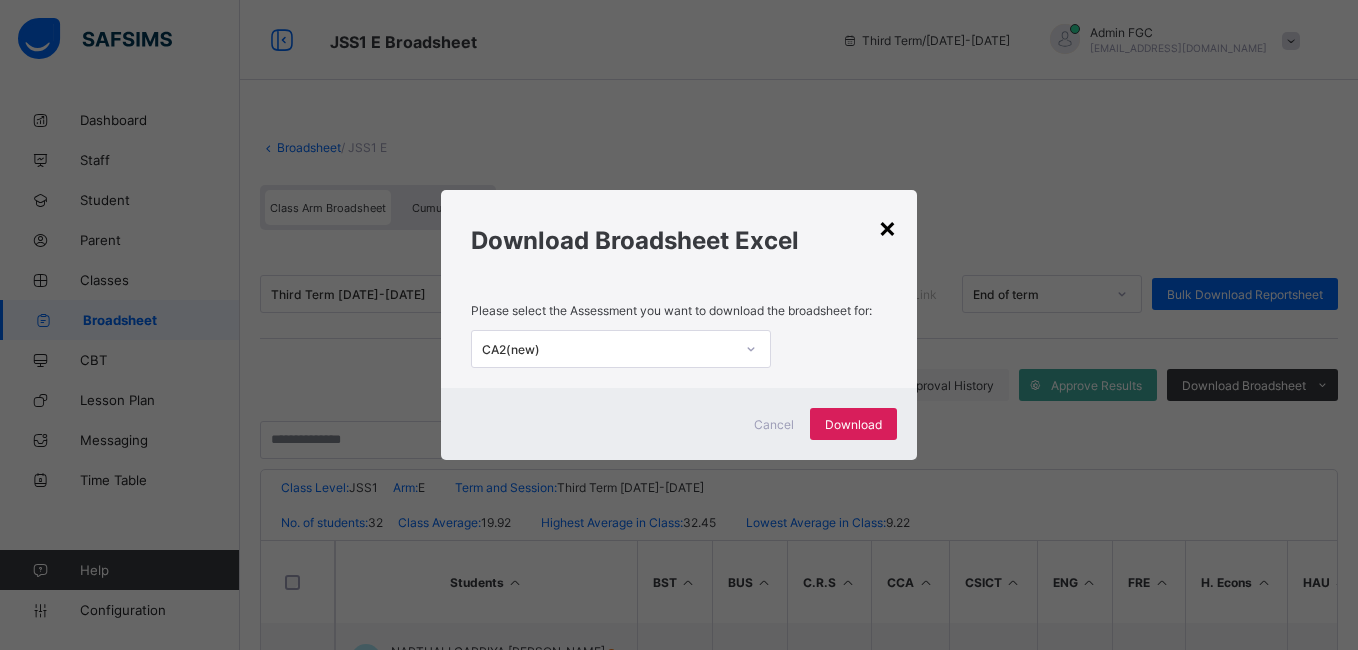 click on "×" at bounding box center [887, 227] 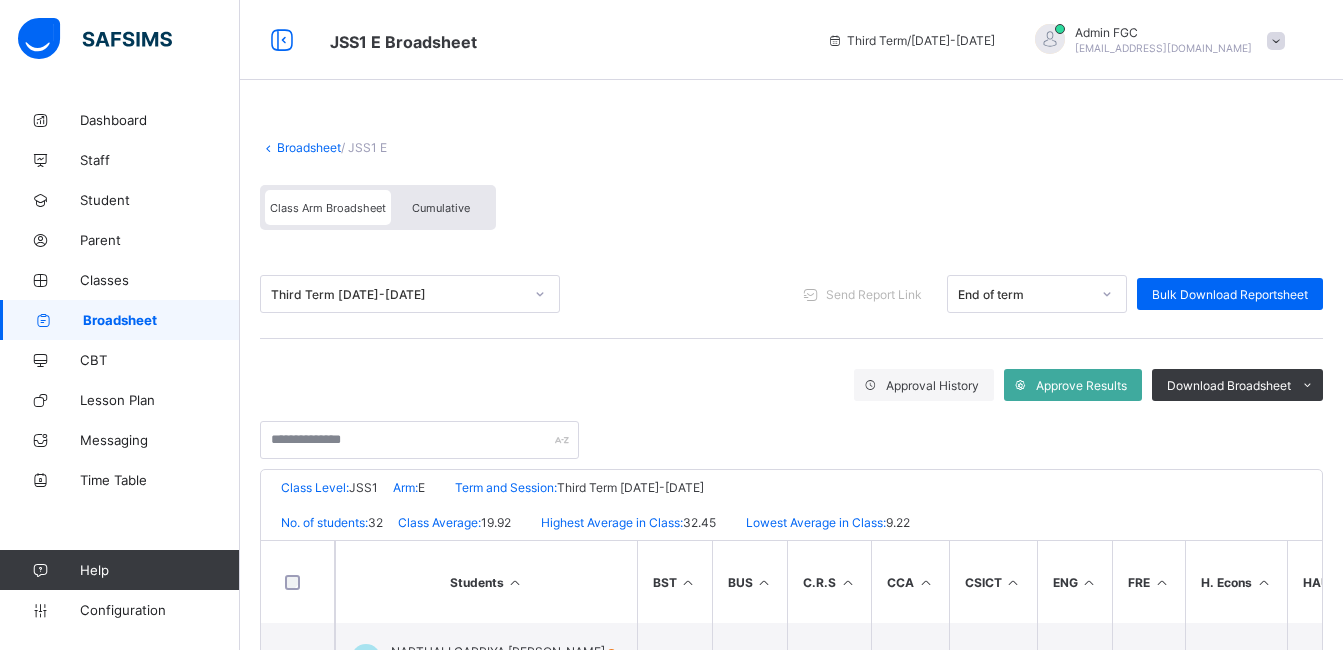 click on "Broadsheet" at bounding box center (161, 320) 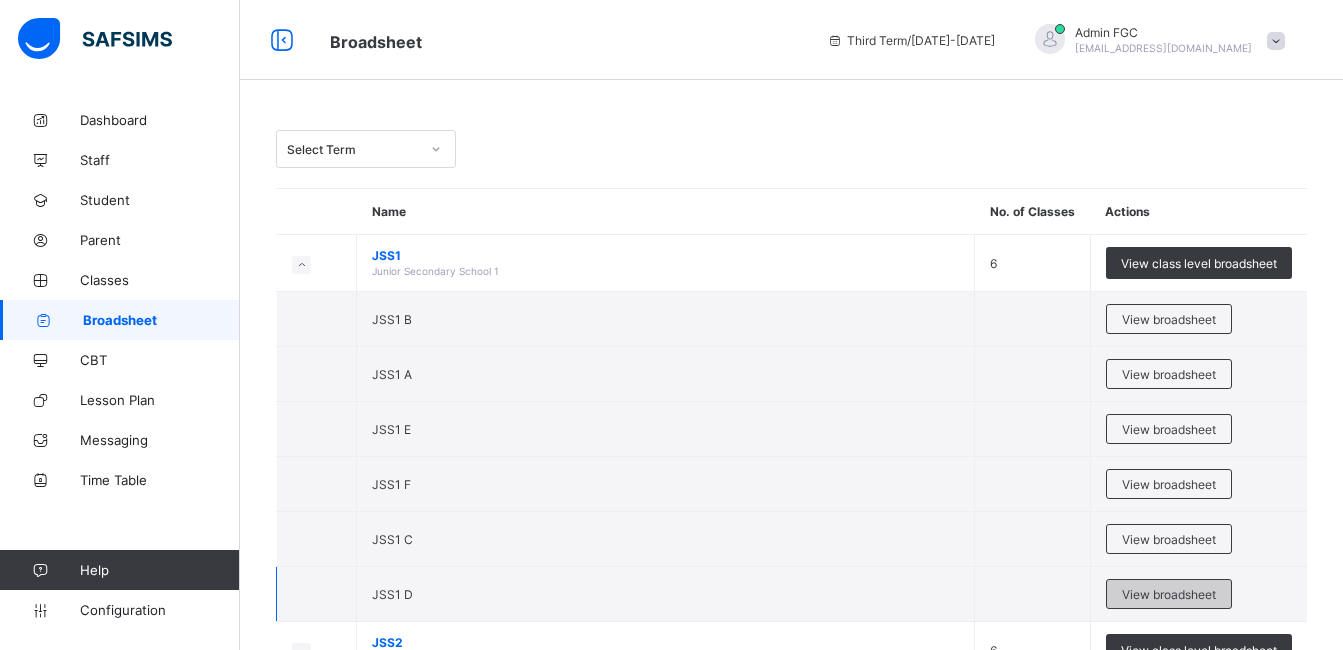 click on "View broadsheet" at bounding box center [1169, 594] 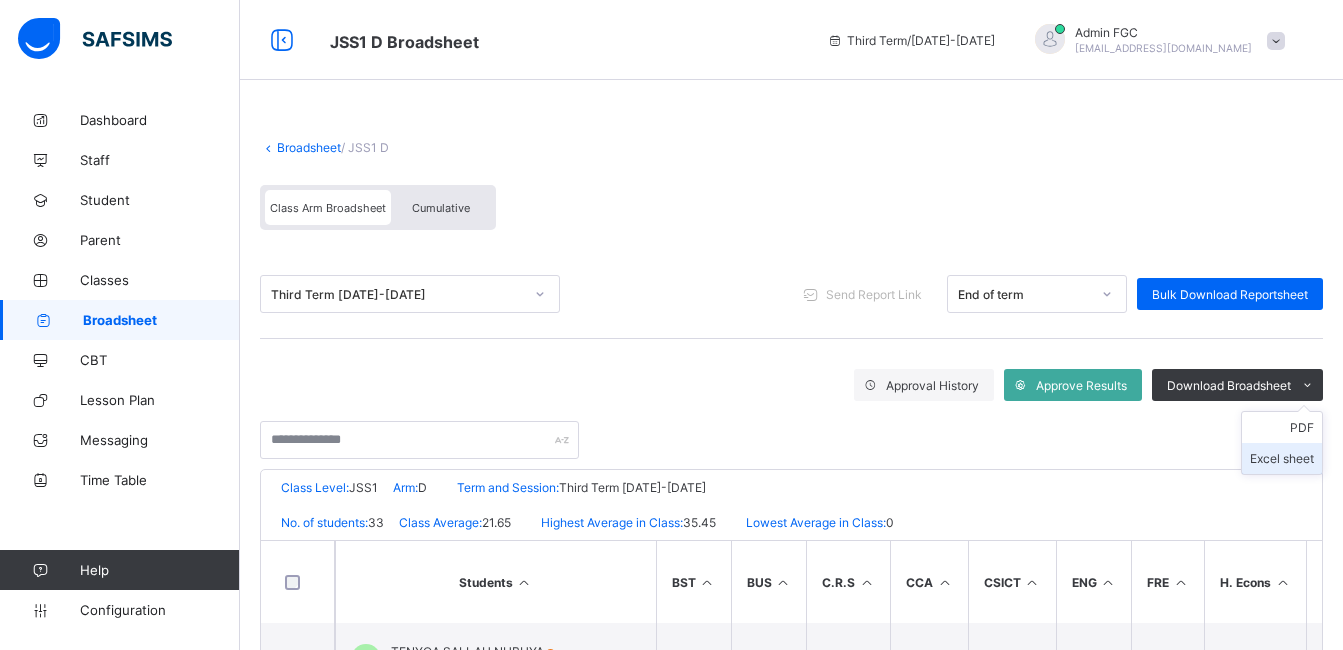 click on "Excel sheet" at bounding box center (1282, 458) 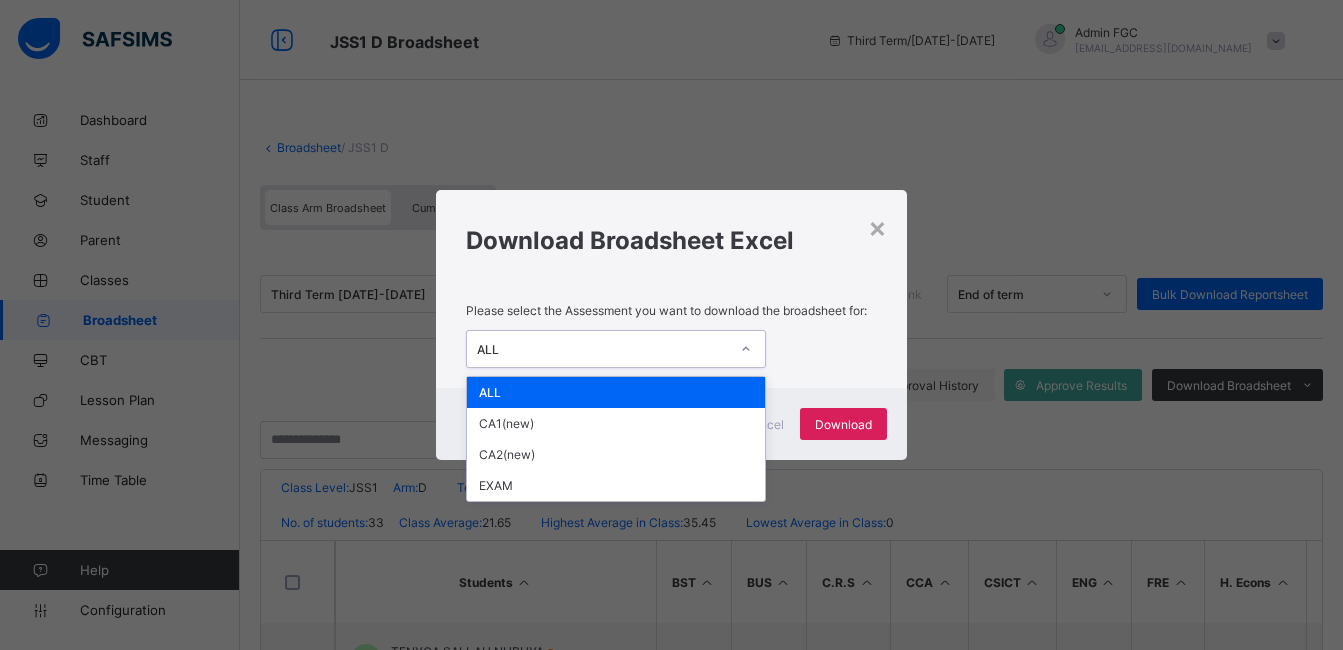click on "ALL" at bounding box center [616, 349] 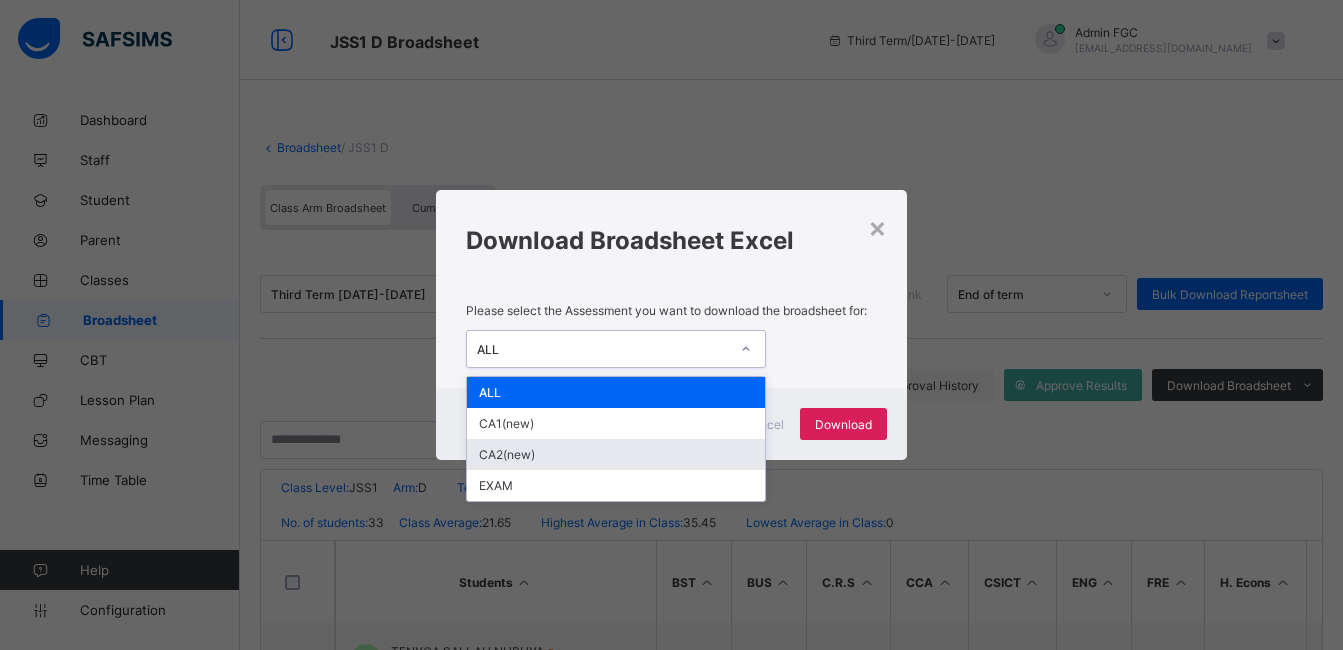 click on "CA2(new)" at bounding box center [616, 454] 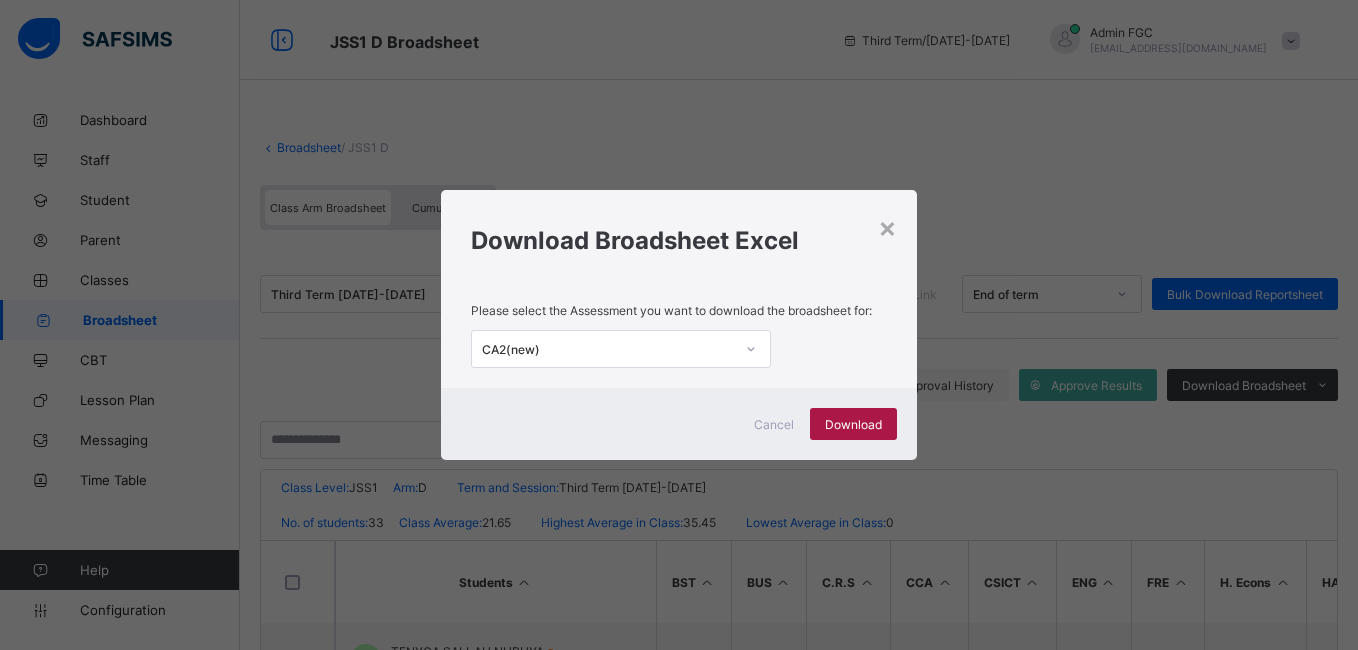 click on "Download" at bounding box center (853, 424) 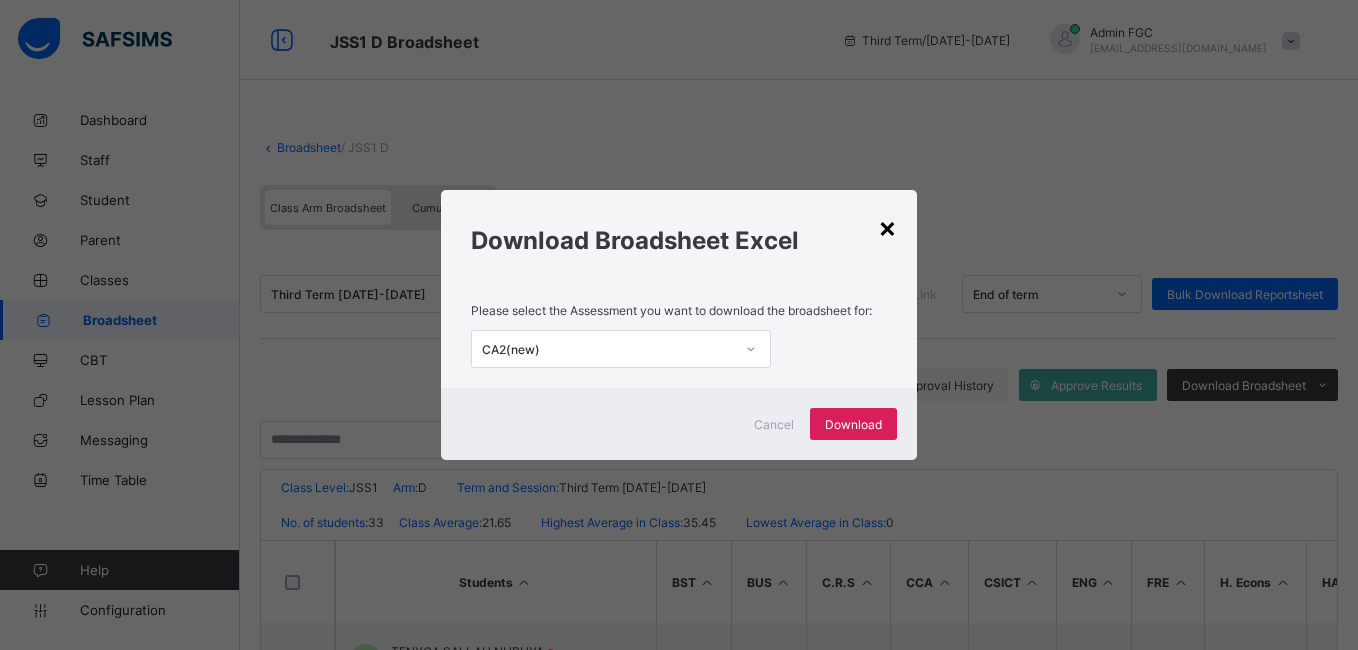 click on "×" at bounding box center [887, 227] 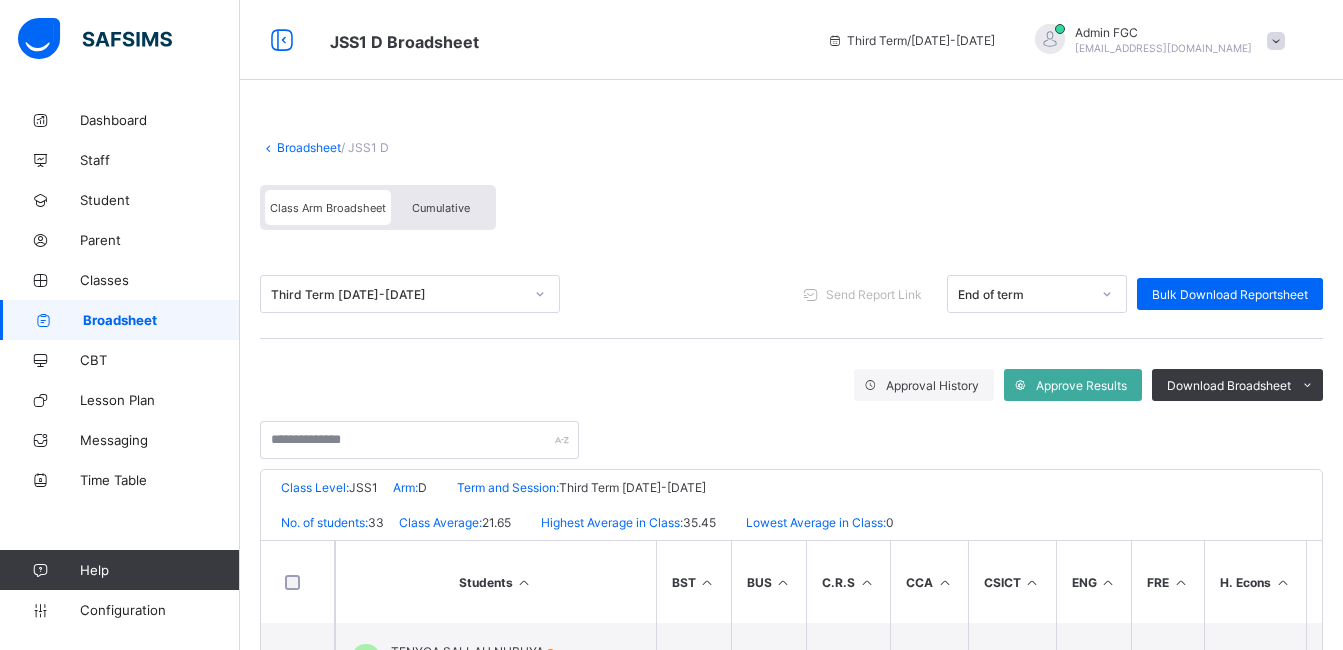 click on "Broadsheet" at bounding box center [161, 320] 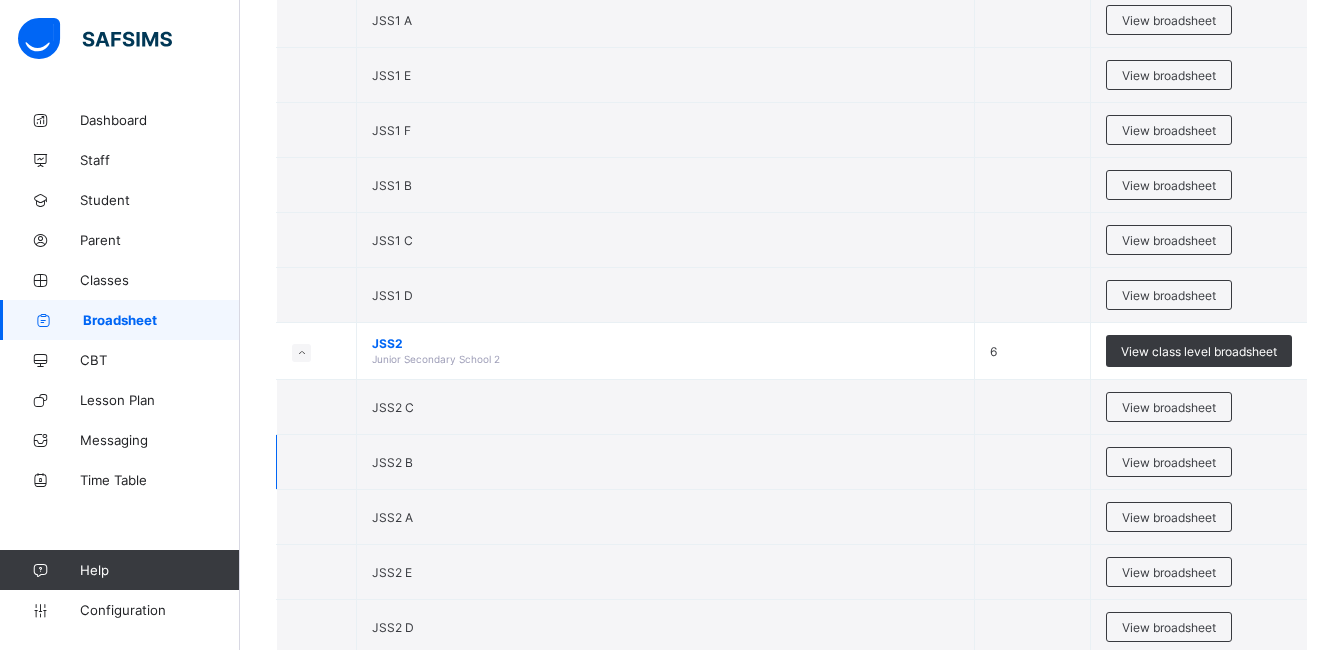 scroll, scrollTop: 300, scrollLeft: 0, axis: vertical 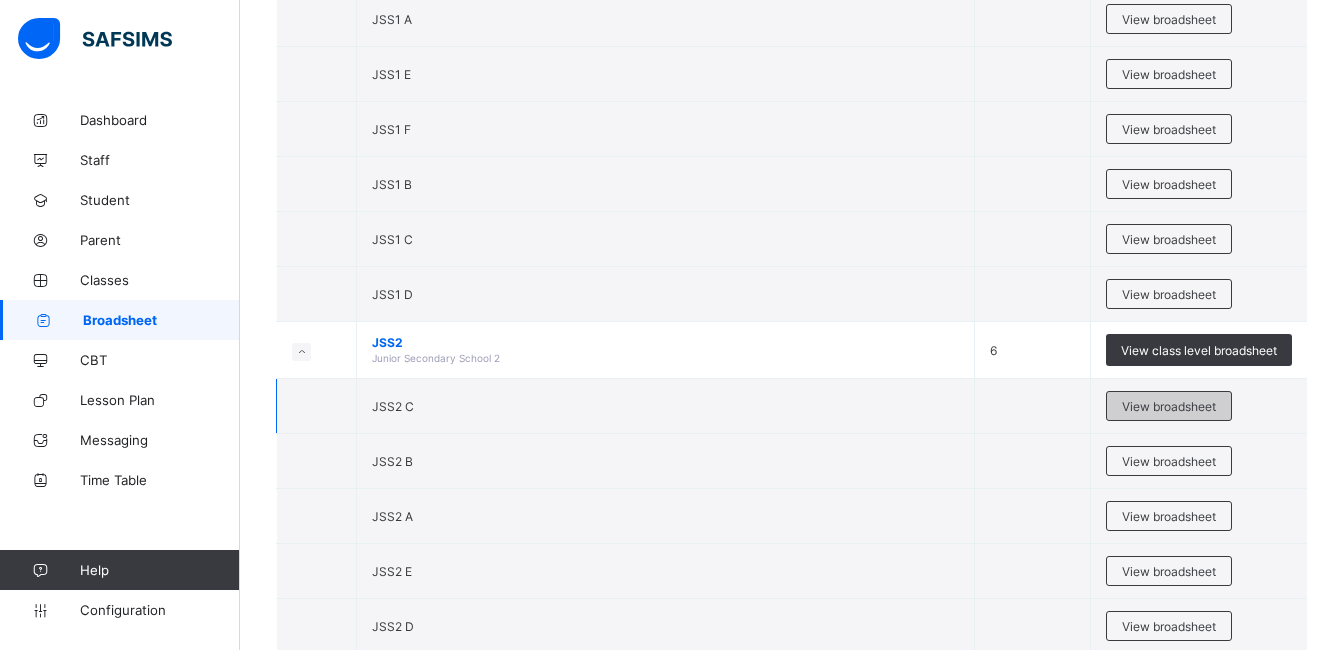 click on "View broadsheet" at bounding box center [1169, 406] 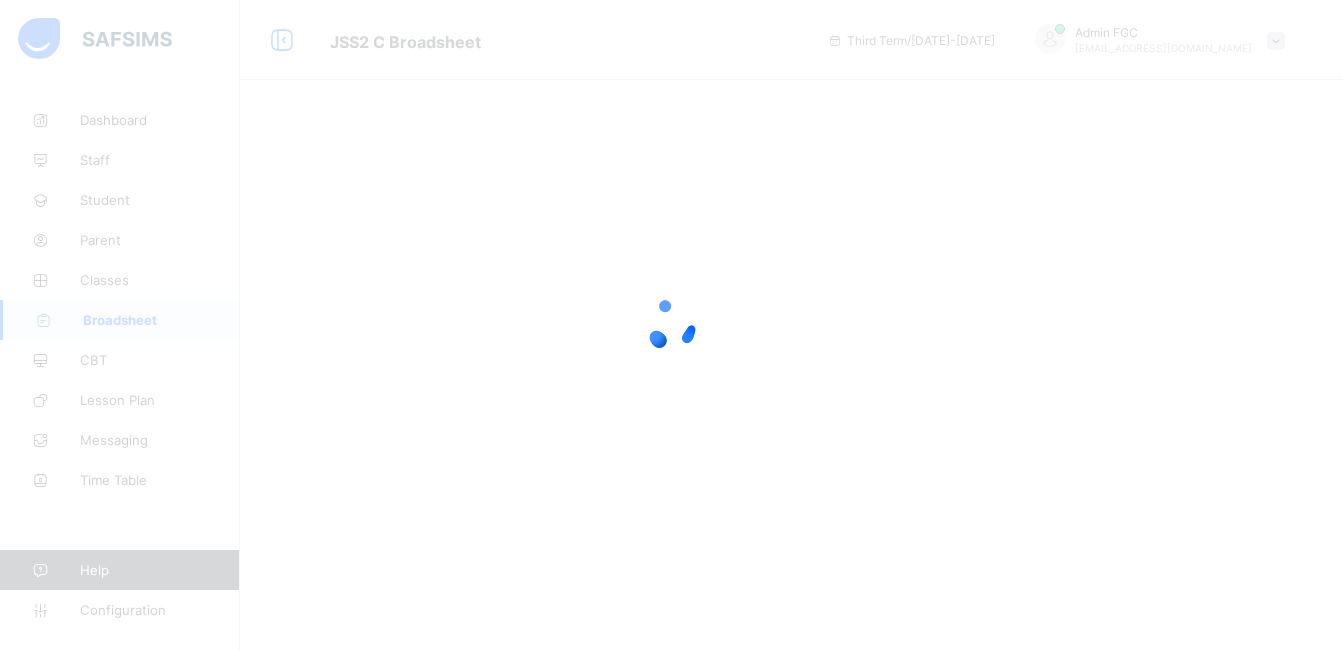 scroll, scrollTop: 0, scrollLeft: 0, axis: both 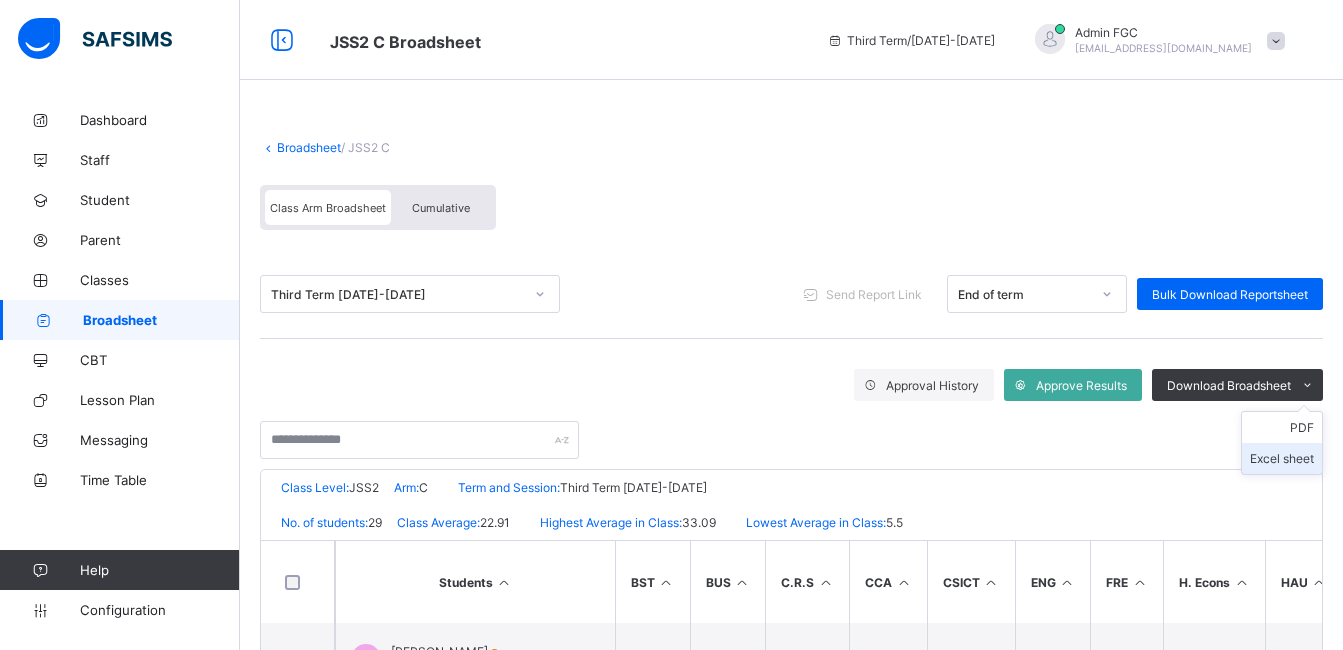 click on "Excel sheet" at bounding box center (1282, 458) 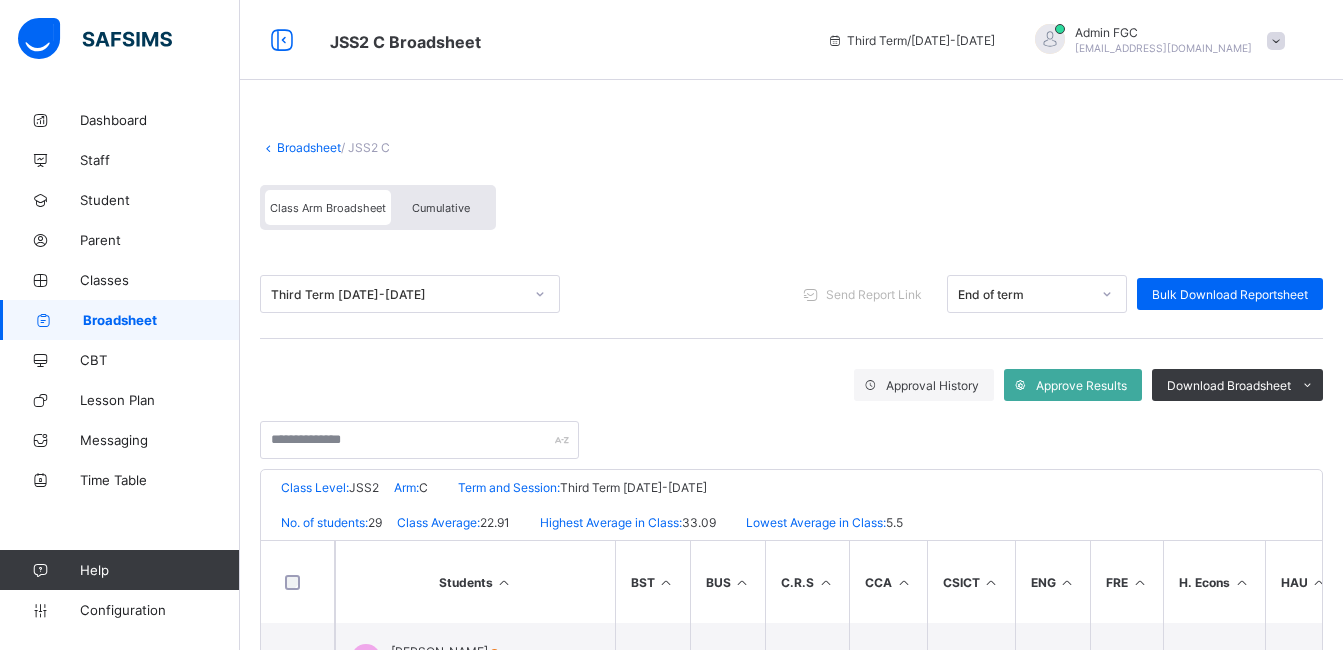 click on "× Download Broadsheet Excel Please select the Assessment you want to download the broadsheet for: ALL Cancel Download" at bounding box center (0, 0) 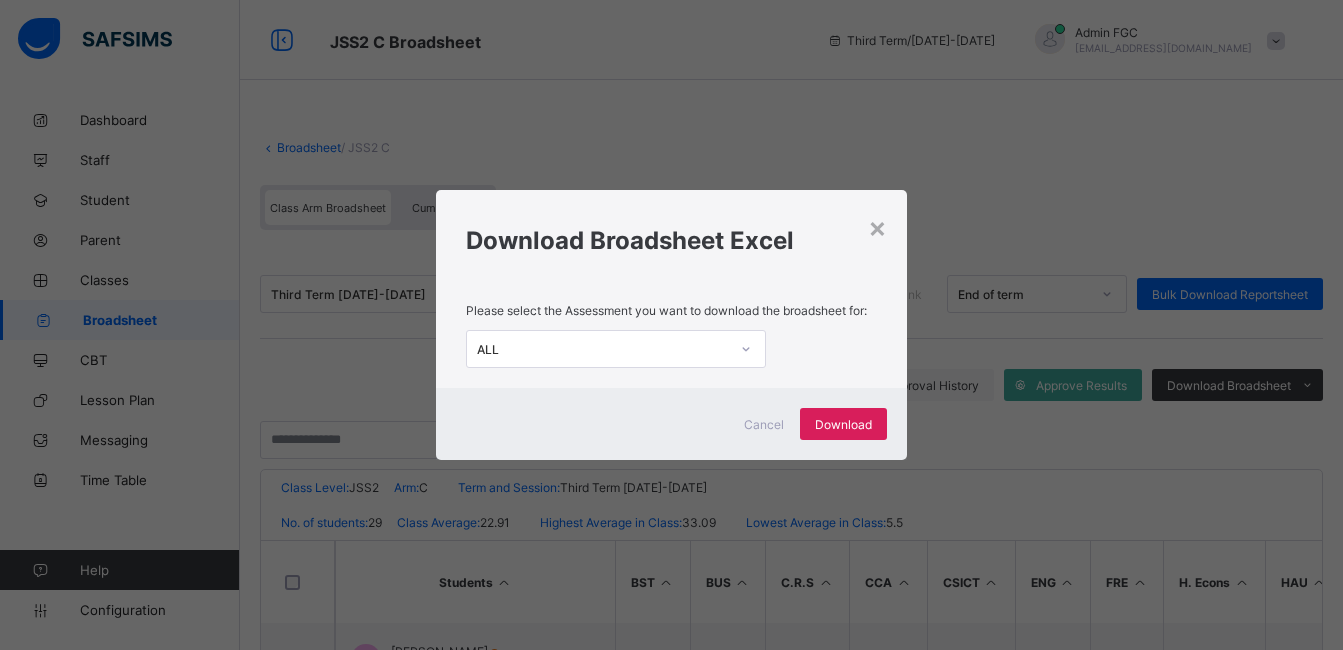 click on "ALL" at bounding box center [603, 349] 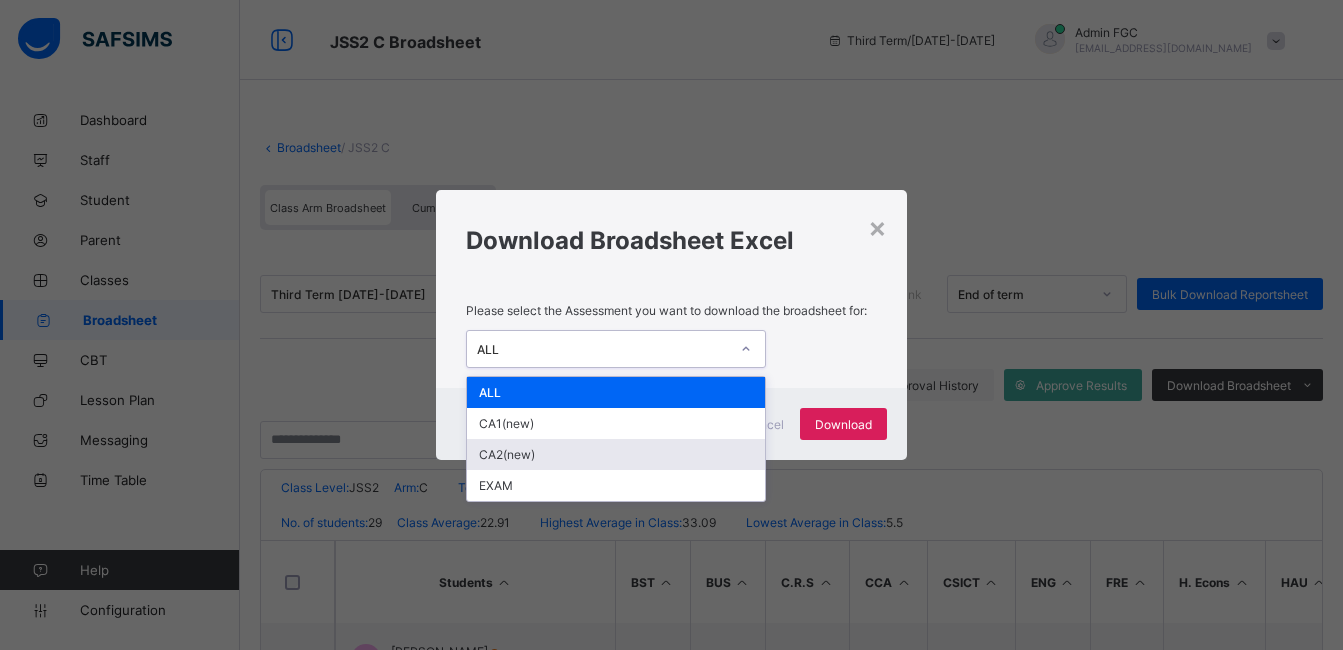 click on "CA2(new)" at bounding box center [616, 454] 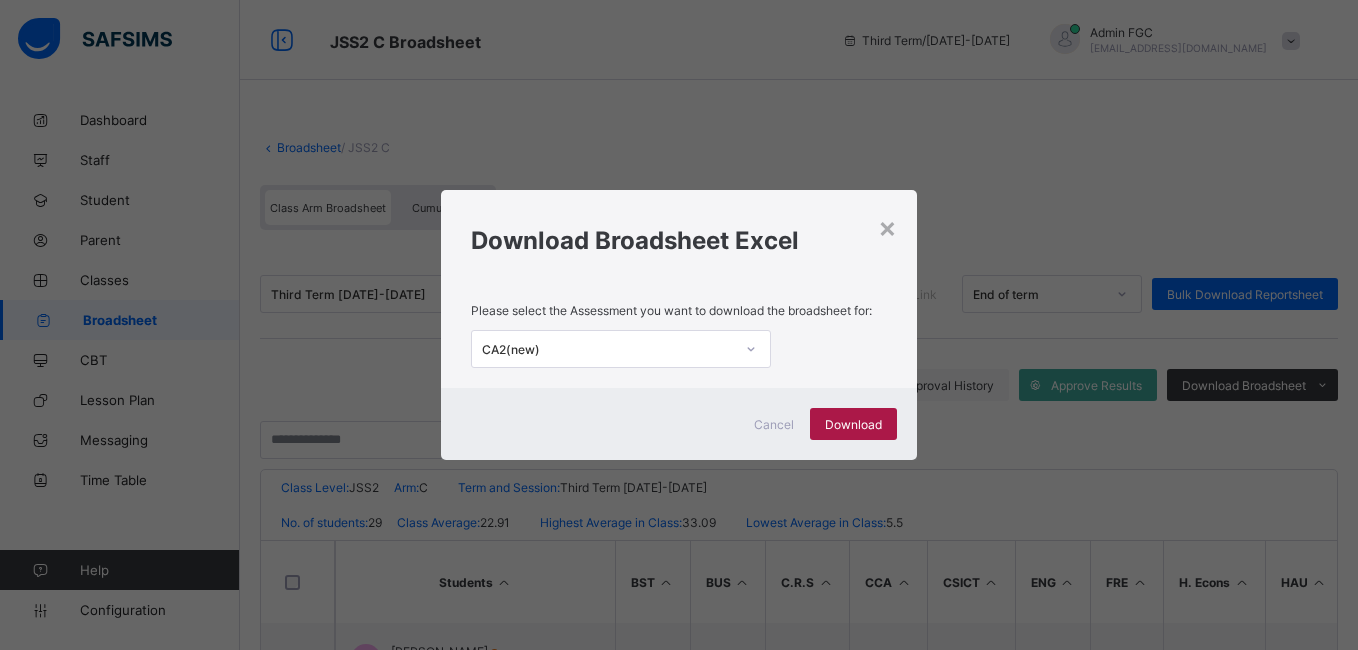 click on "Download" at bounding box center [853, 424] 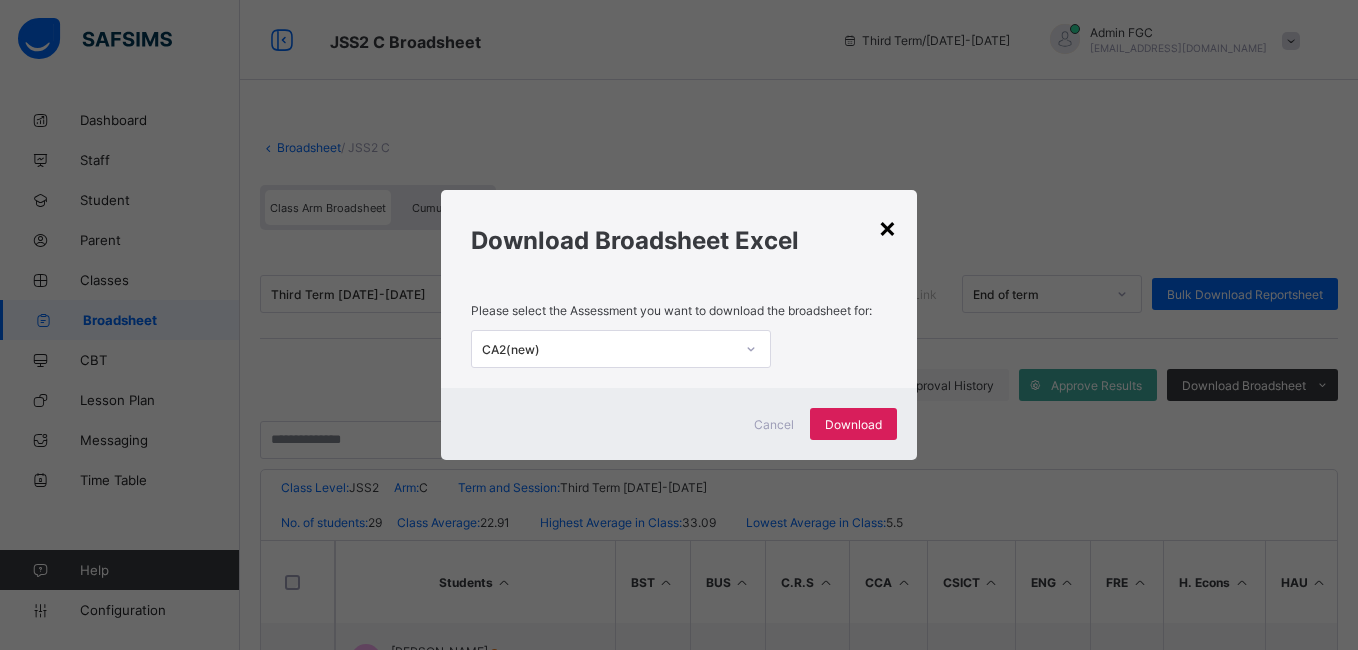 click on "×" at bounding box center (887, 227) 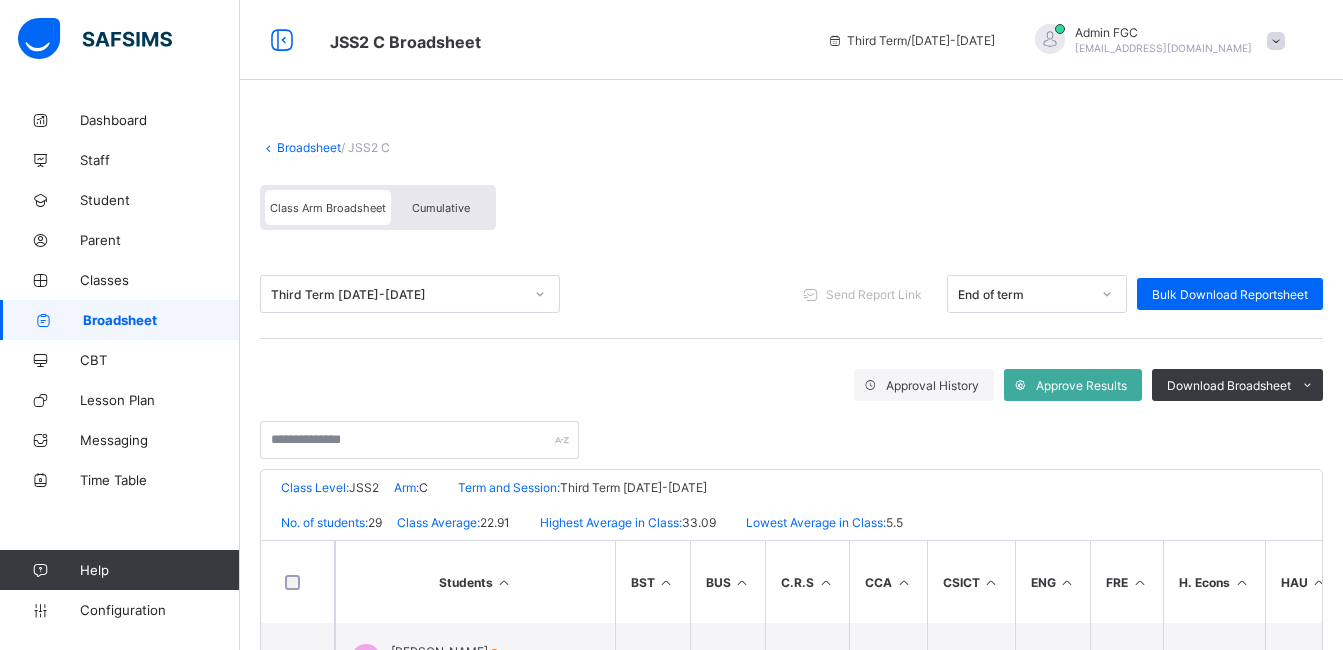 click on "Broadsheet" at bounding box center [161, 320] 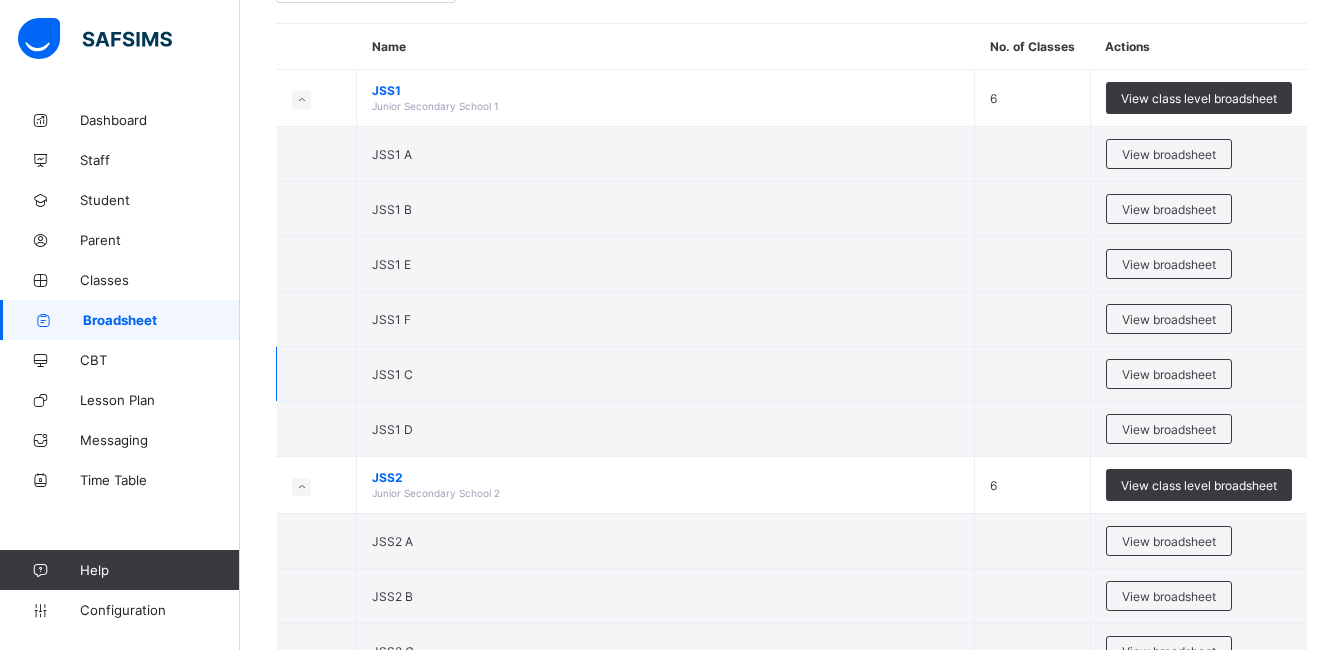 scroll, scrollTop: 200, scrollLeft: 0, axis: vertical 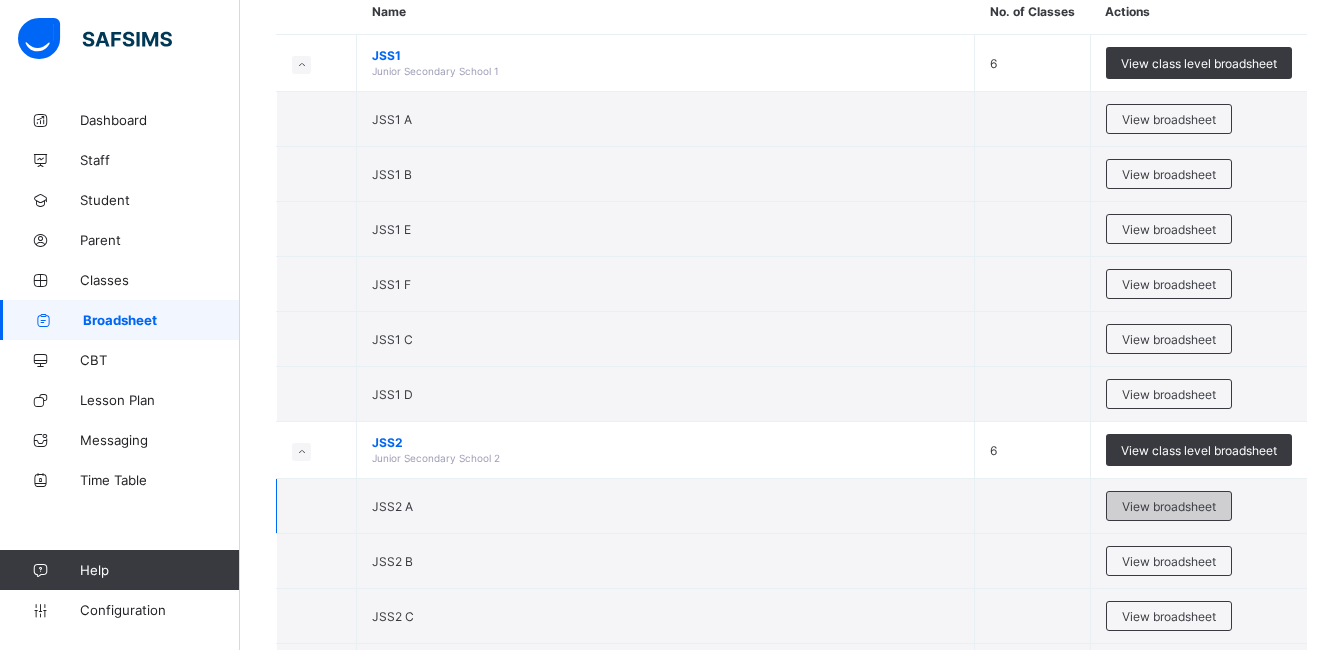 click on "View broadsheet" at bounding box center (1169, 506) 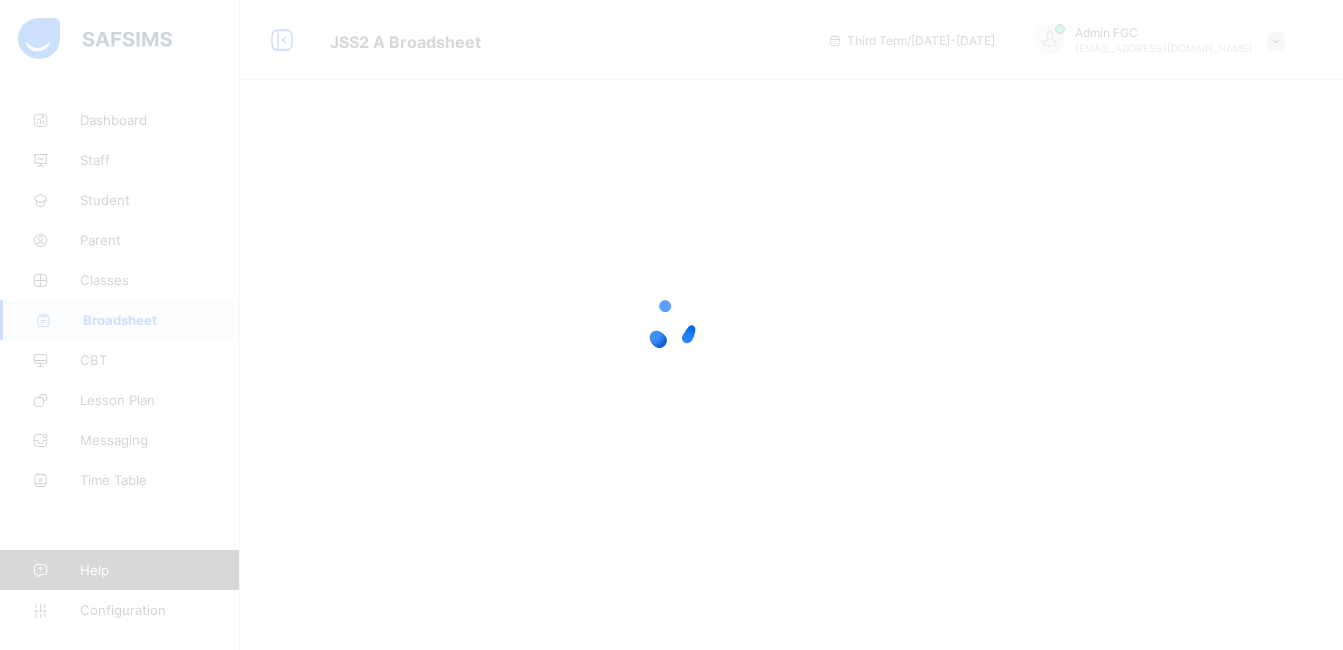 scroll, scrollTop: 0, scrollLeft: 0, axis: both 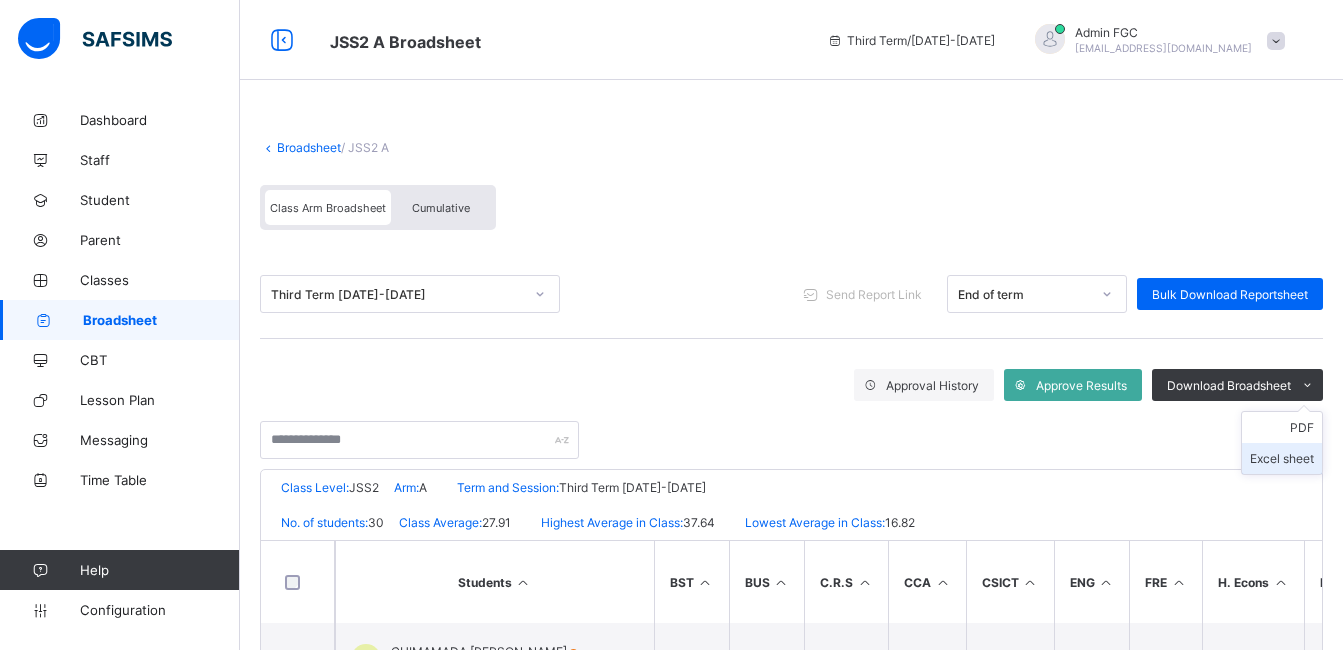 click on "Excel sheet" at bounding box center (1282, 458) 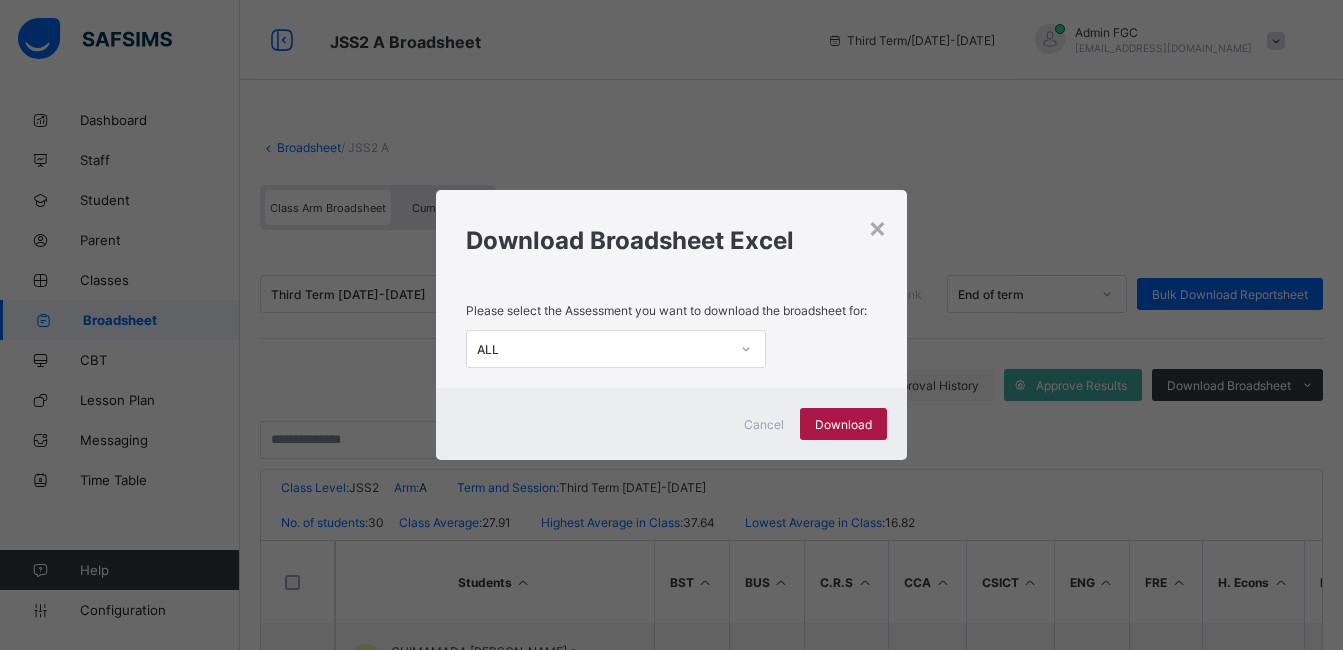 click on "Download" at bounding box center [843, 424] 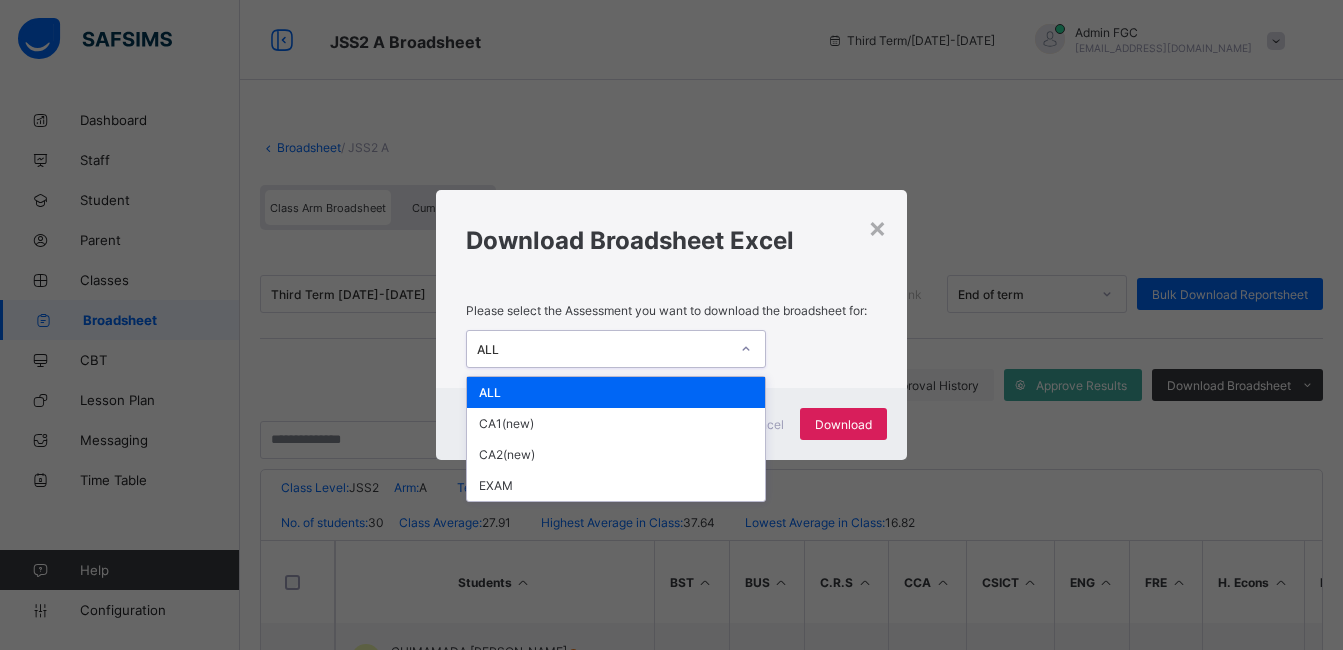 click on "ALL" at bounding box center [603, 349] 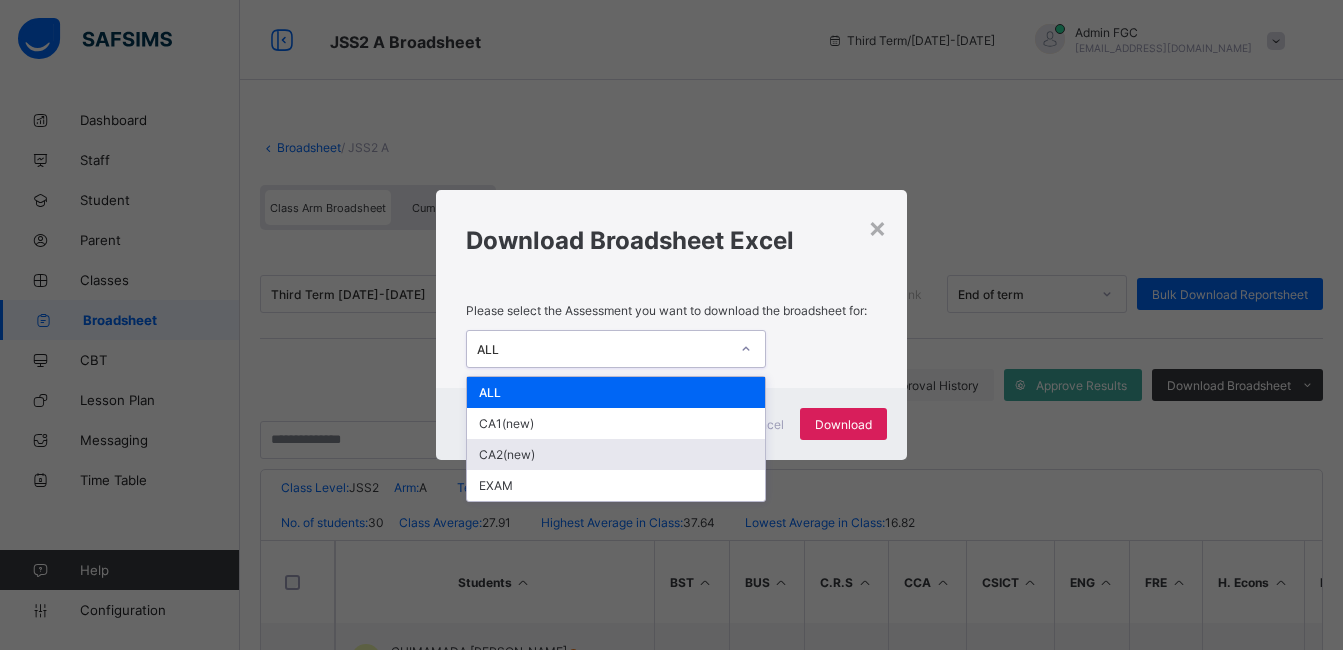 click on "CA2(new)" at bounding box center (616, 454) 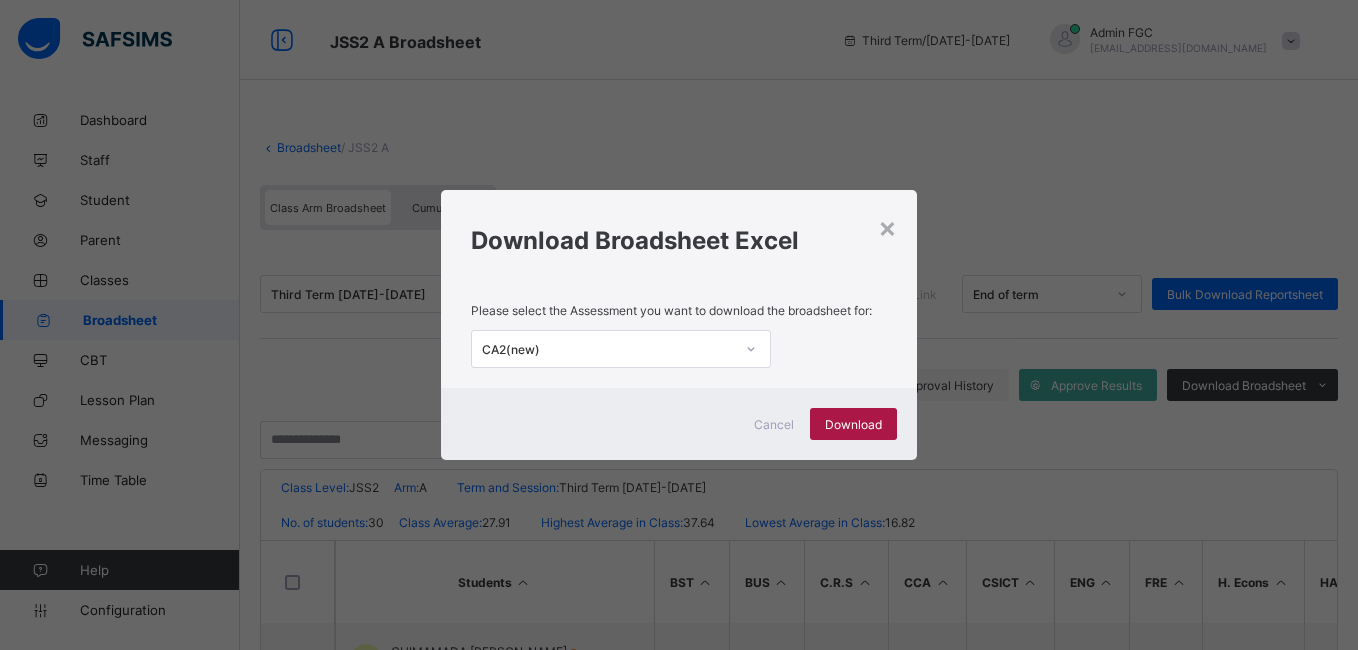 click on "Download" at bounding box center (853, 424) 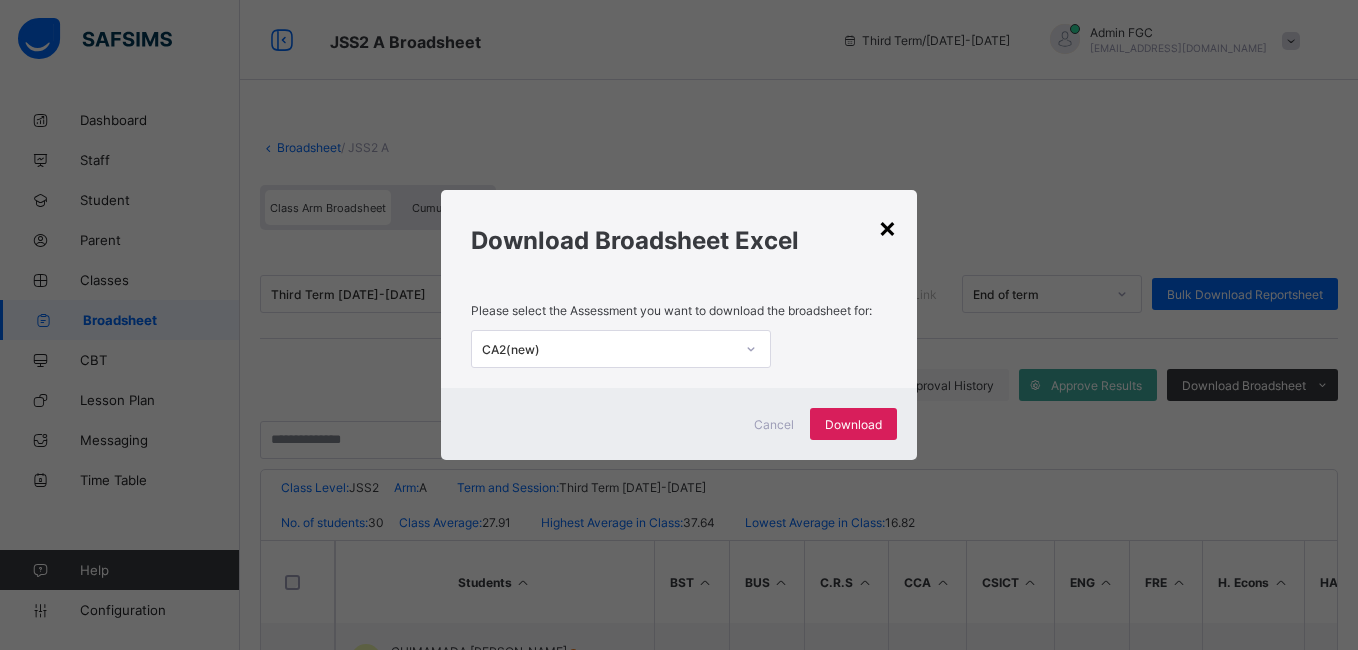 click on "×" at bounding box center (887, 227) 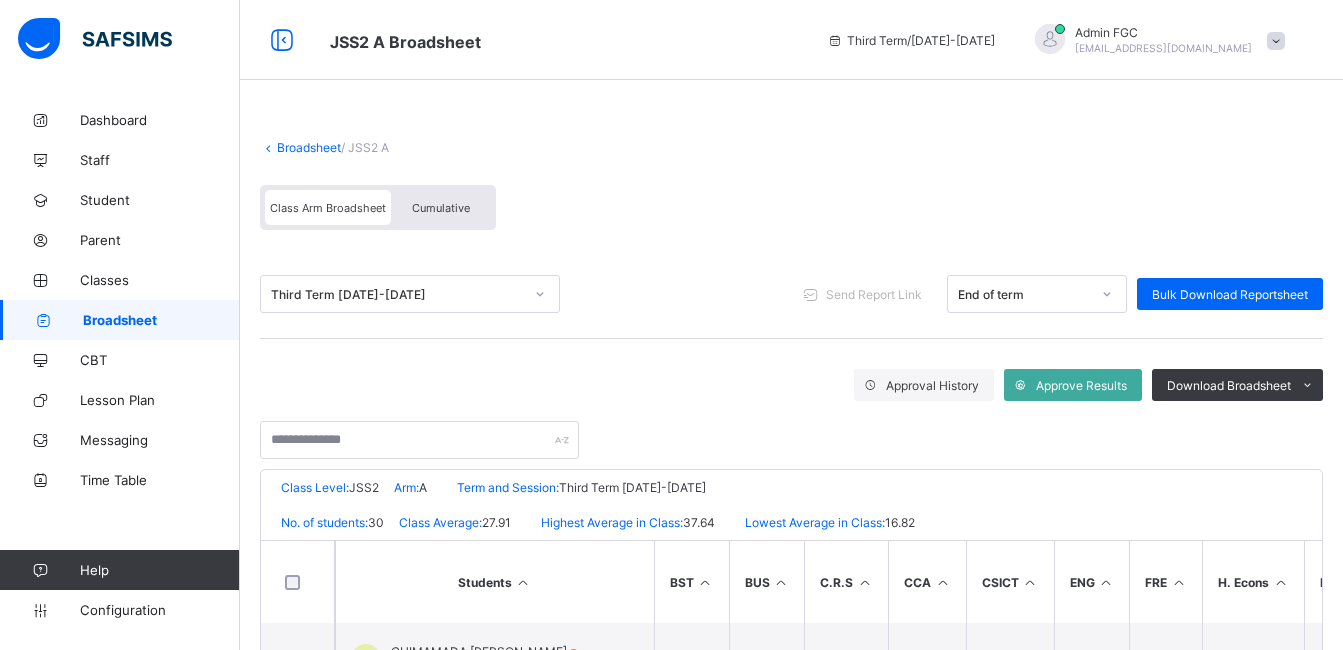 click on "Broadsheet" at bounding box center [161, 320] 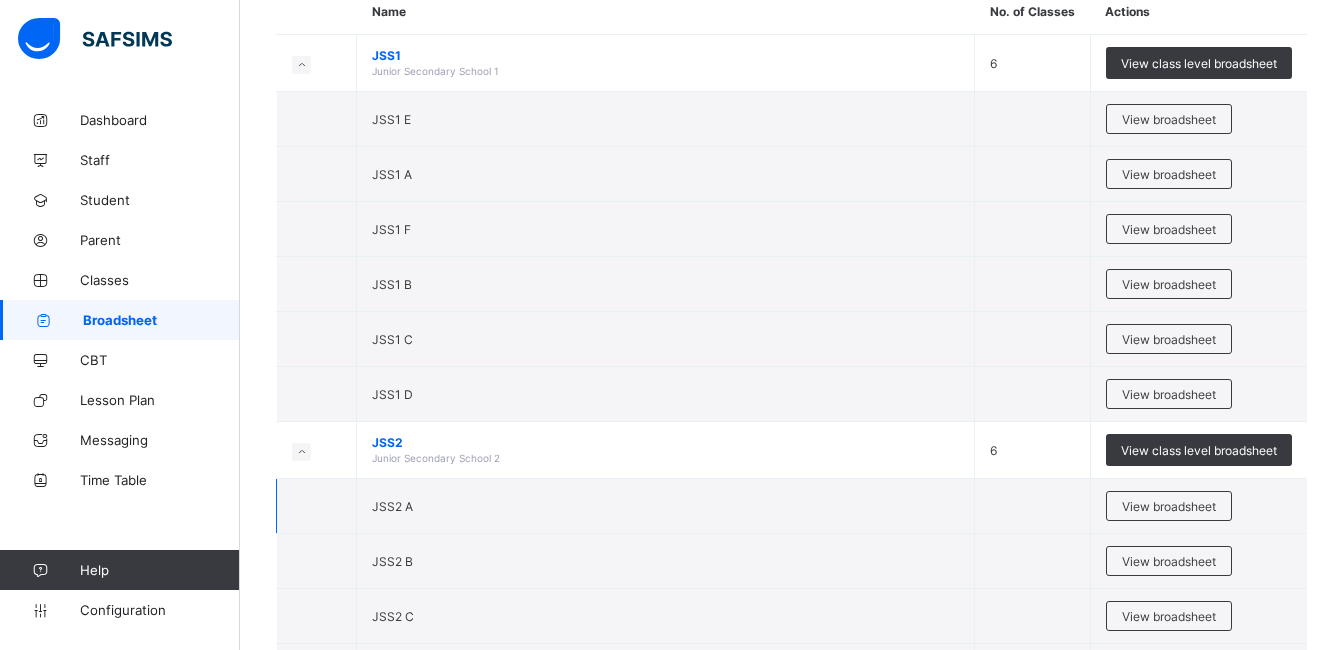 scroll, scrollTop: 300, scrollLeft: 0, axis: vertical 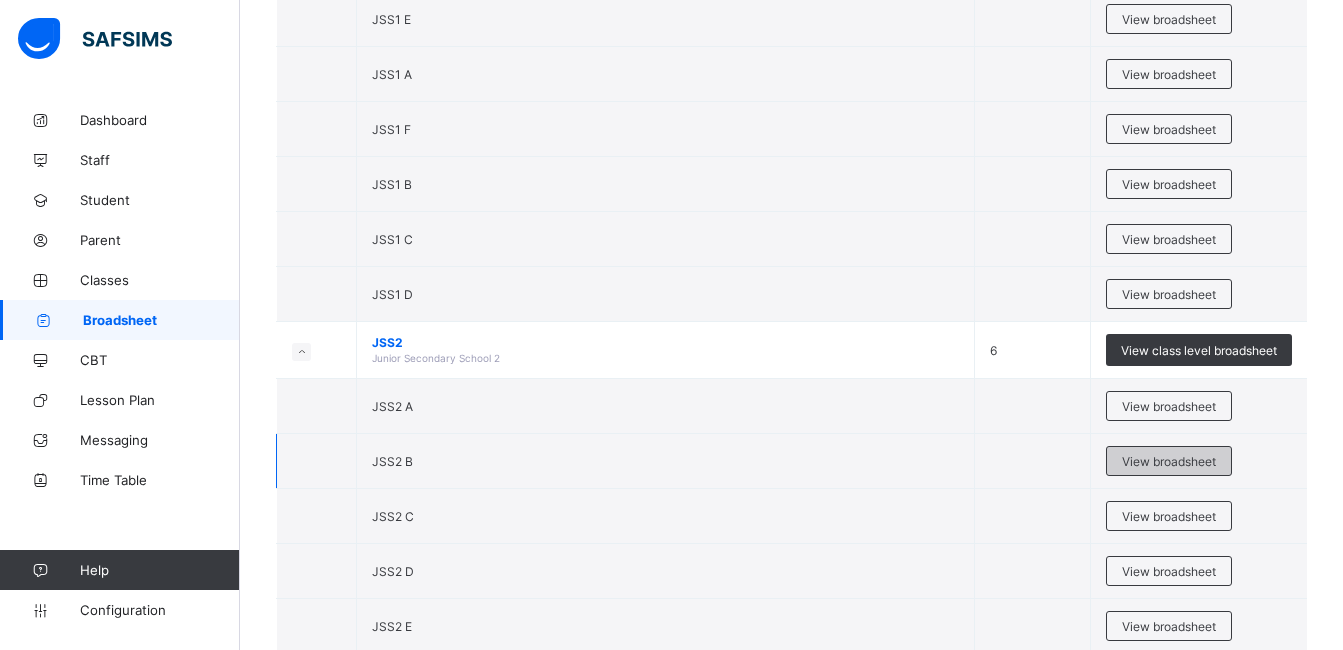 click on "View broadsheet" at bounding box center [1169, 461] 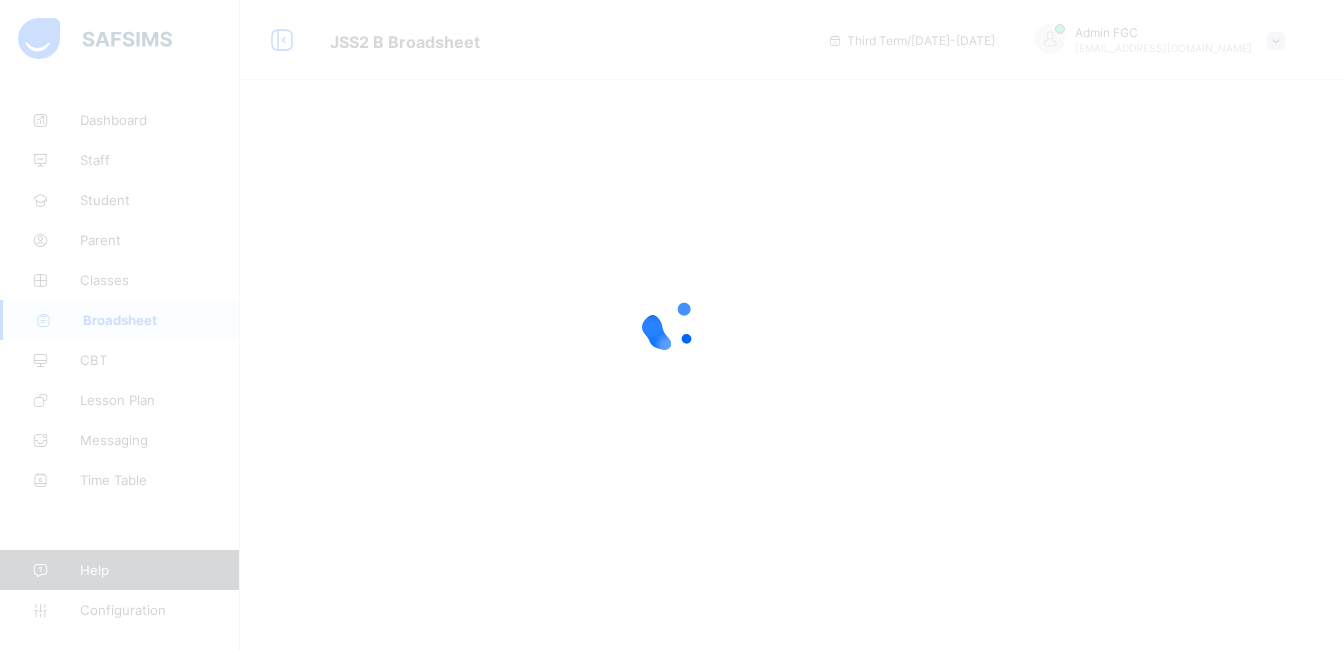 scroll, scrollTop: 0, scrollLeft: 0, axis: both 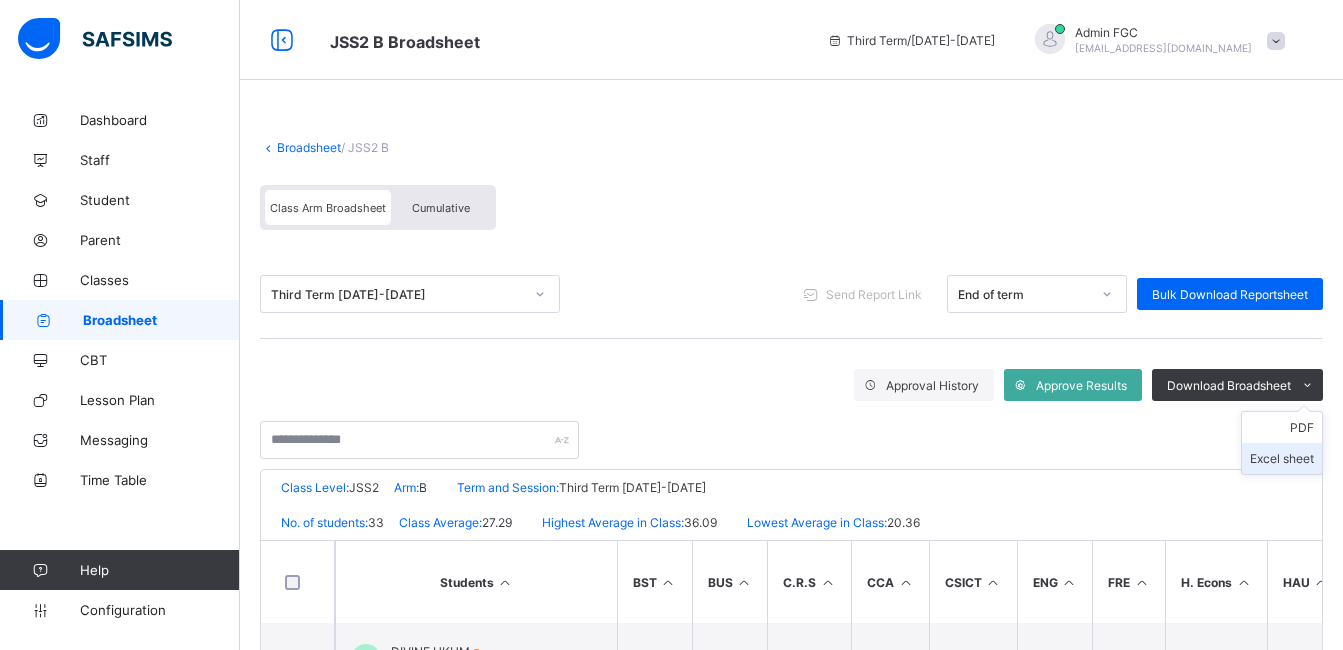 click on "Excel sheet" at bounding box center (1282, 458) 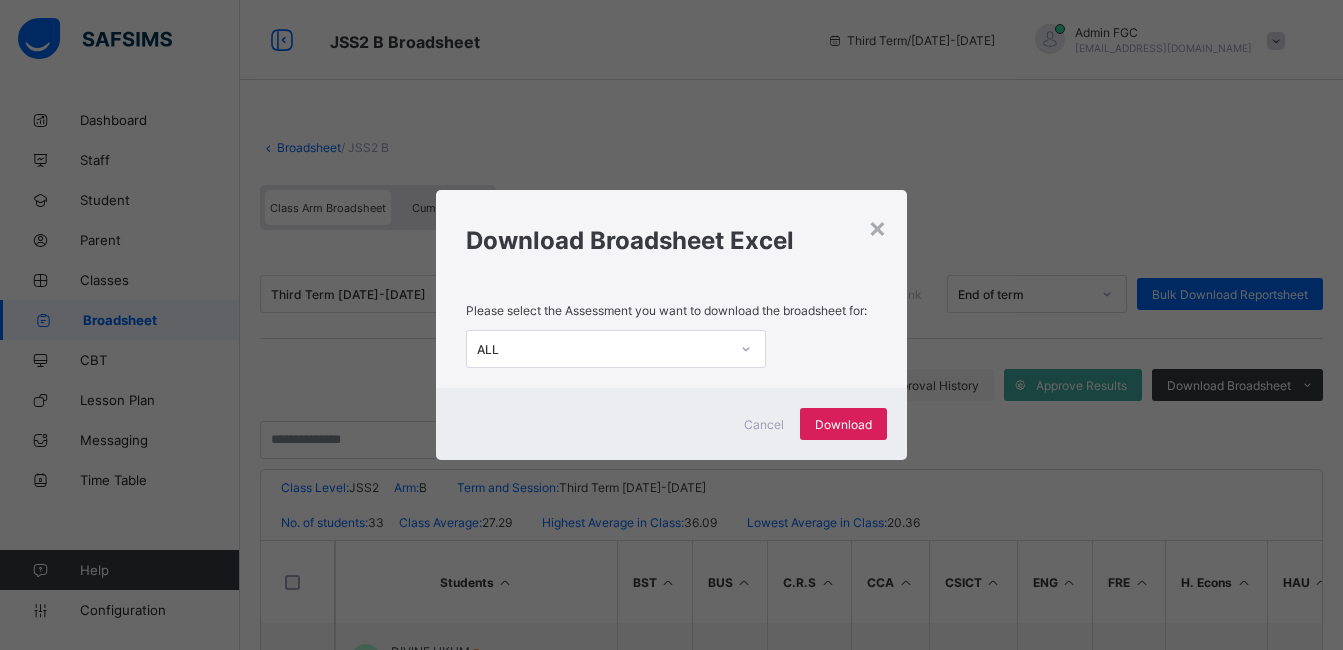 click on "ALL" at bounding box center (603, 349) 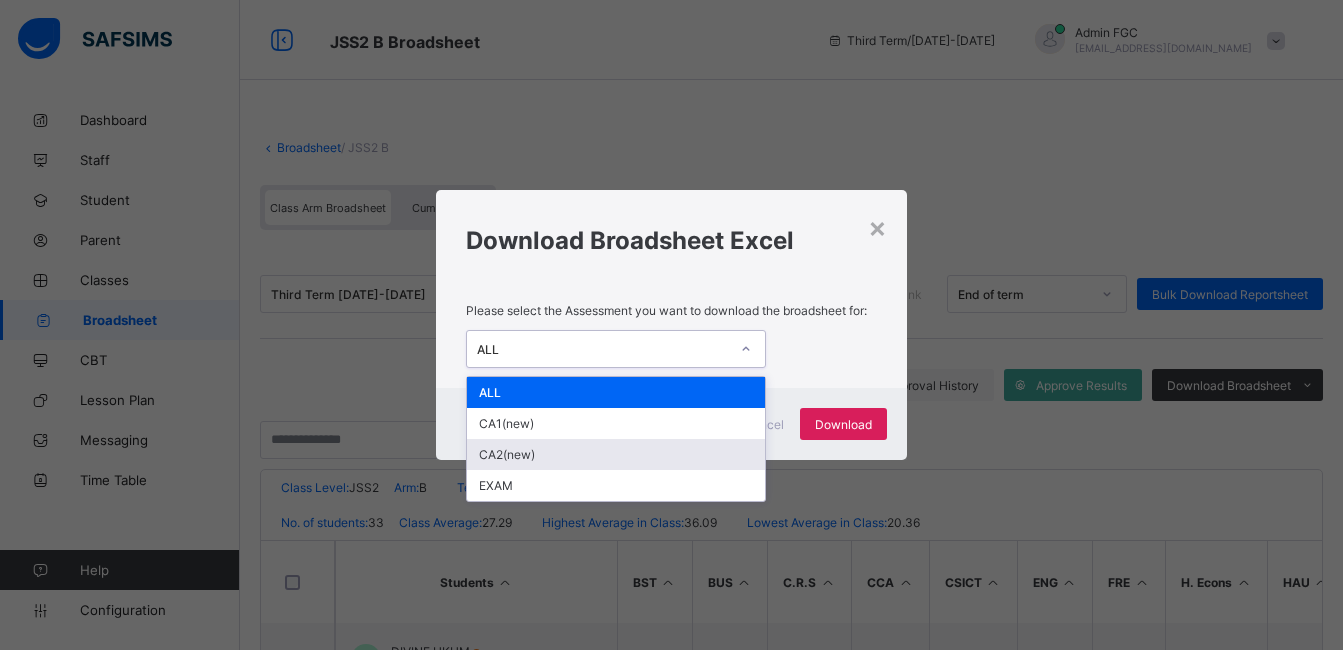 click on "CA2(new)" at bounding box center (616, 454) 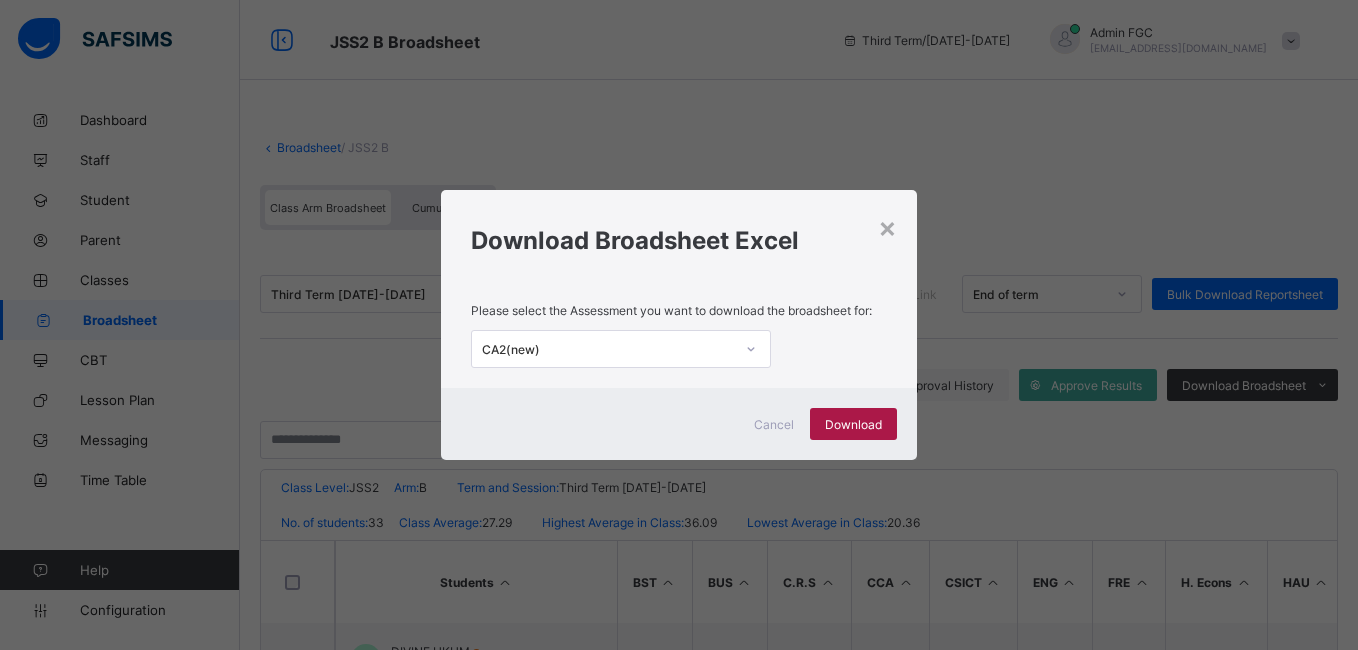 click on "Download" at bounding box center [853, 424] 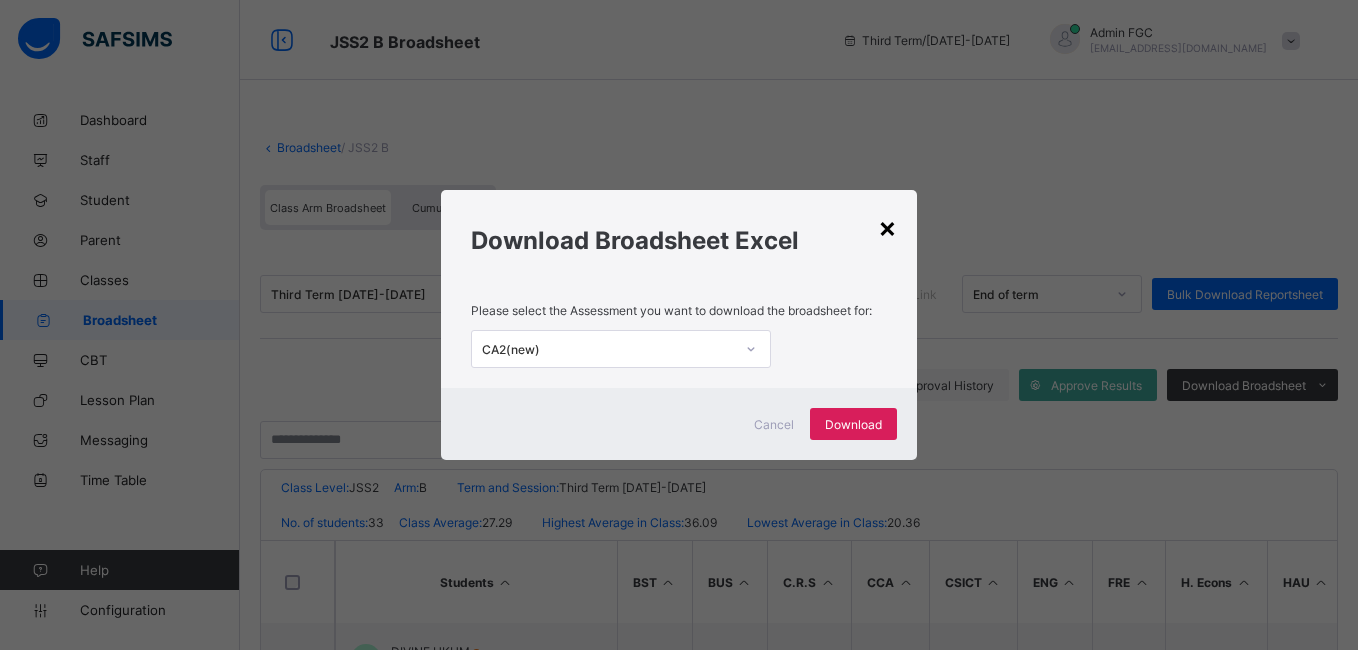 click on "×" at bounding box center (887, 227) 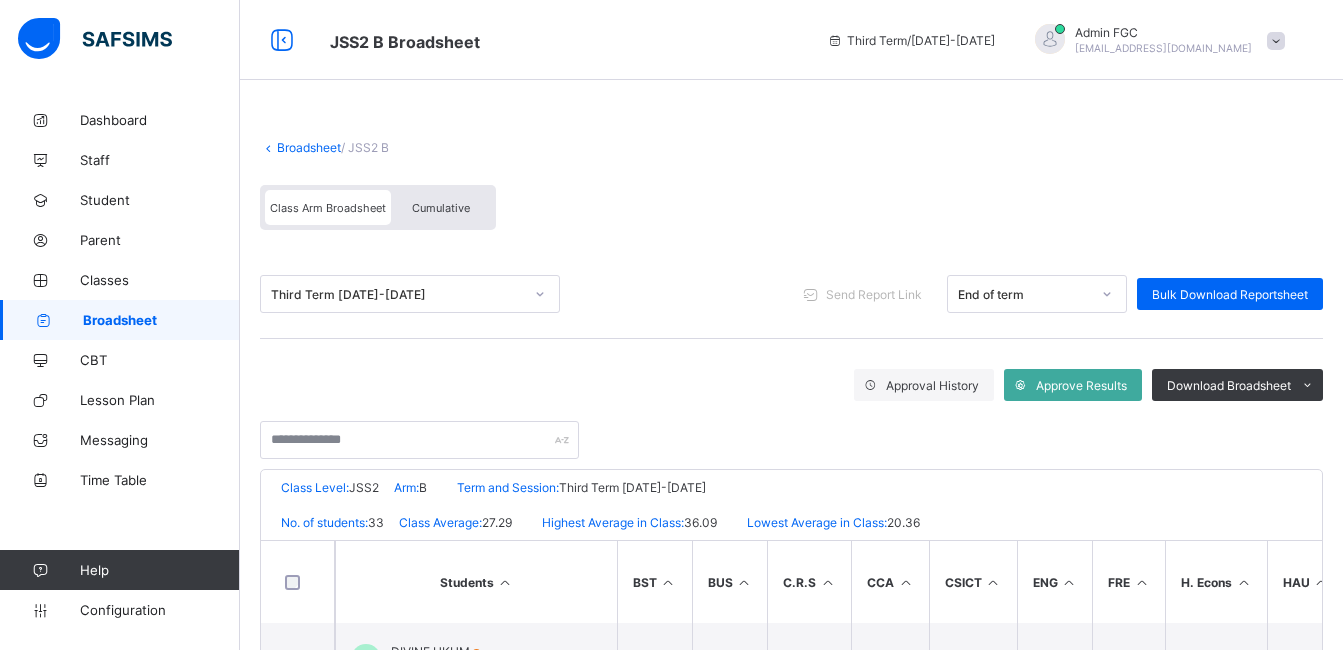 click on "Broadsheet" at bounding box center [161, 320] 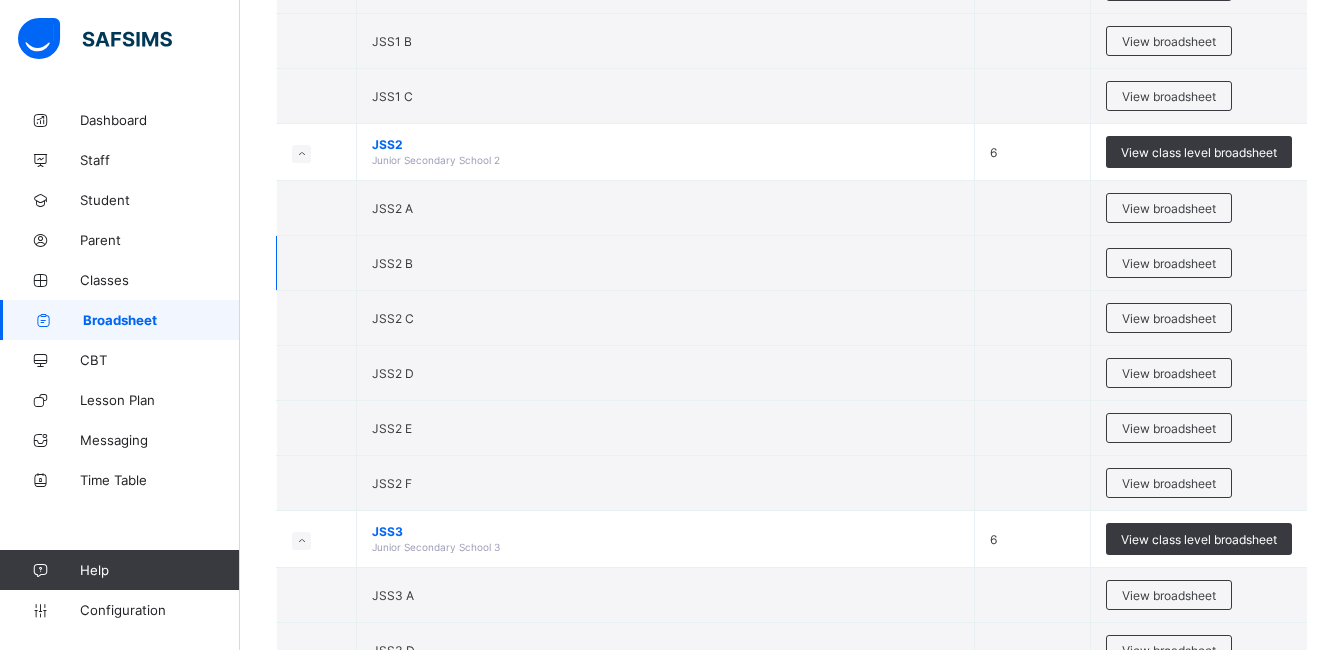 scroll, scrollTop: 500, scrollLeft: 0, axis: vertical 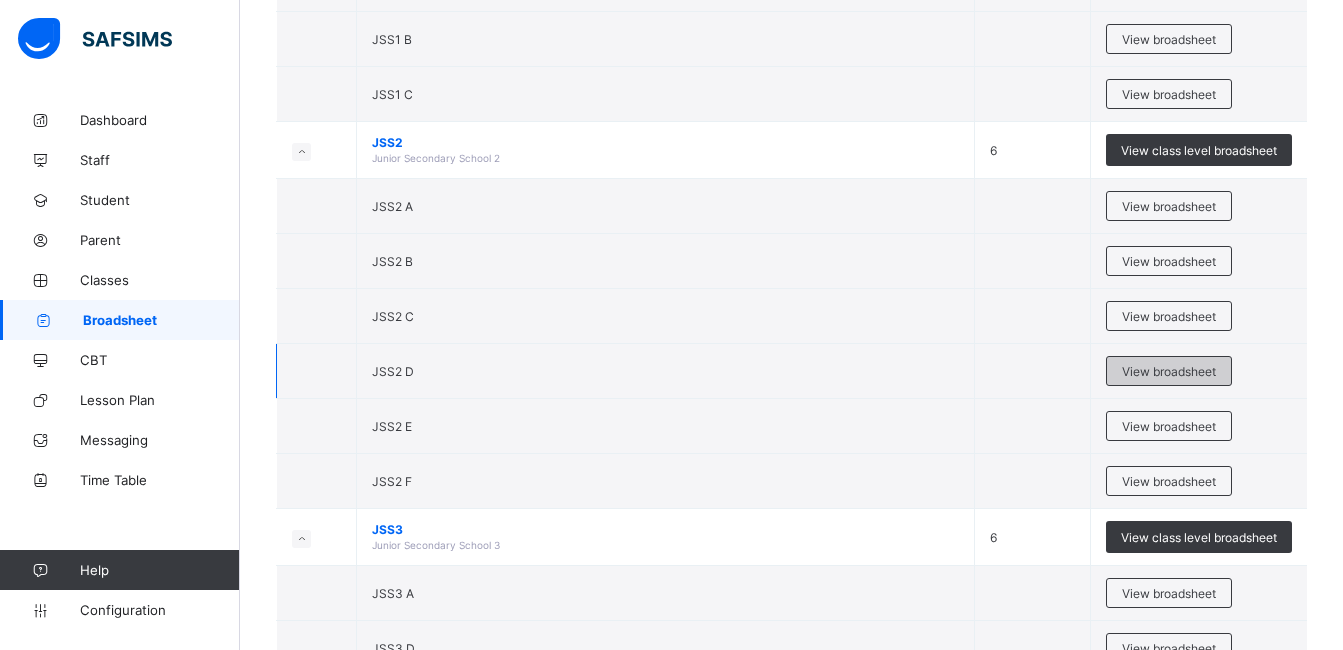 click on "View broadsheet" at bounding box center (1169, 371) 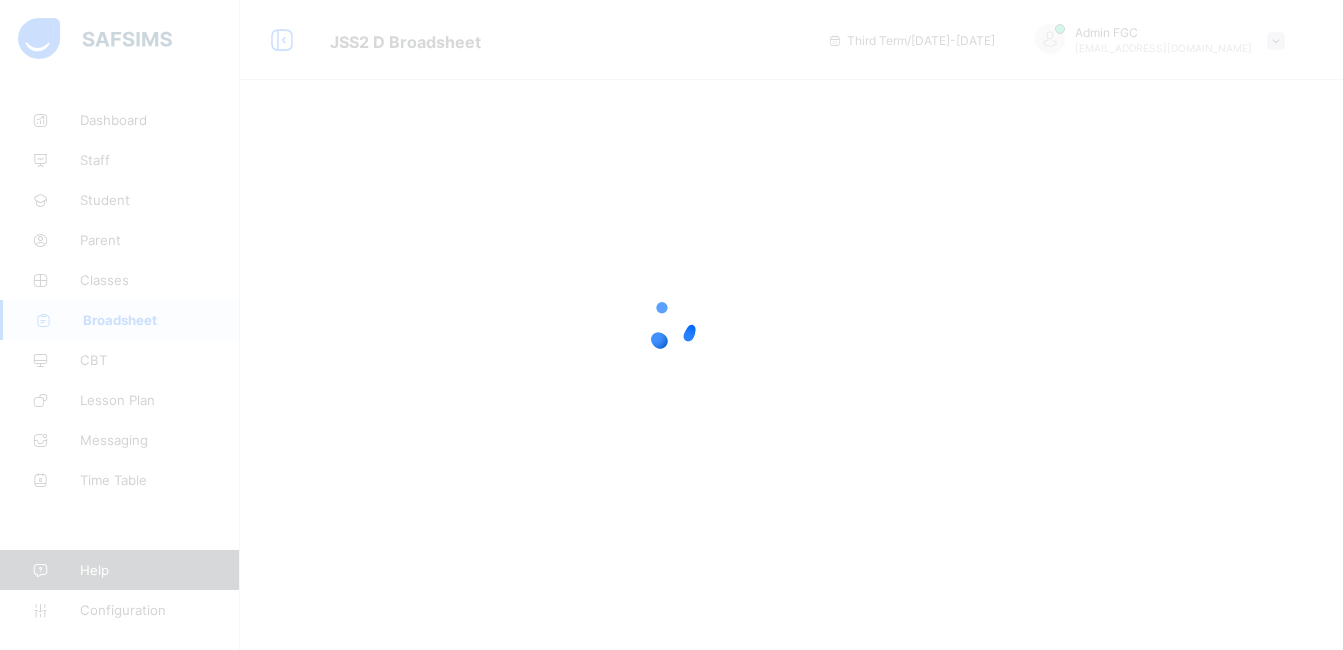 scroll, scrollTop: 0, scrollLeft: 0, axis: both 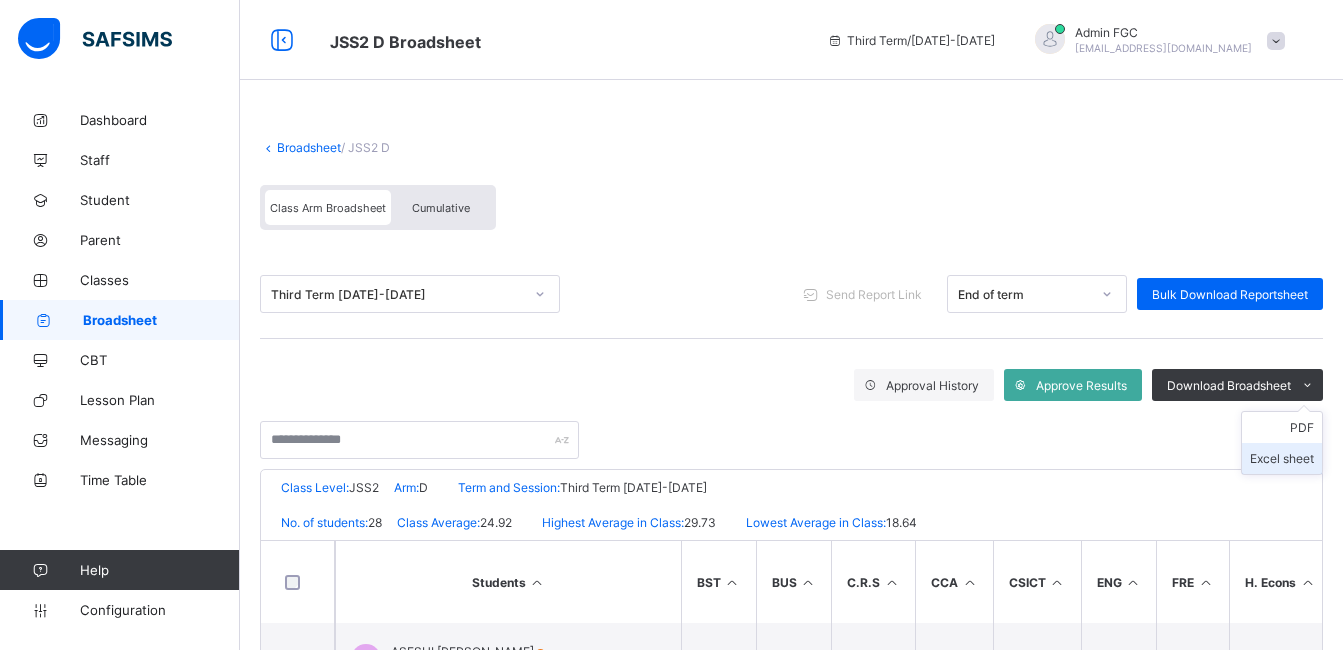click on "Excel sheet" at bounding box center [1282, 458] 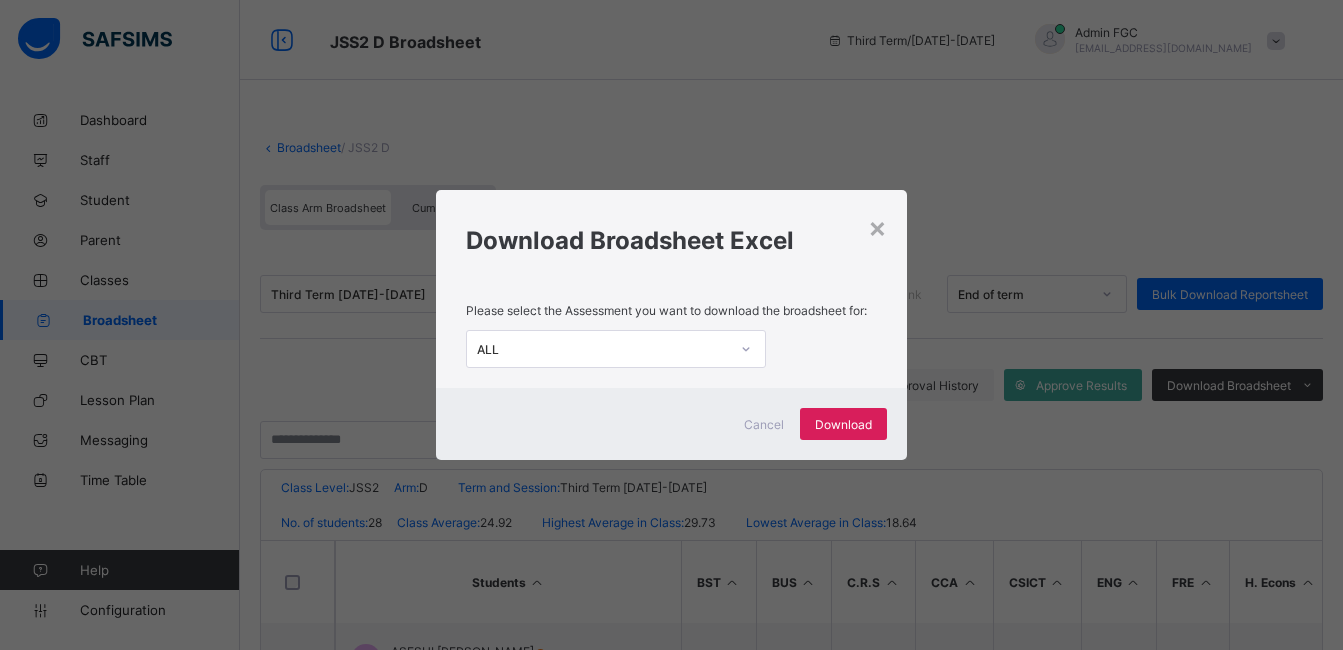 click on "ALL" at bounding box center [597, 349] 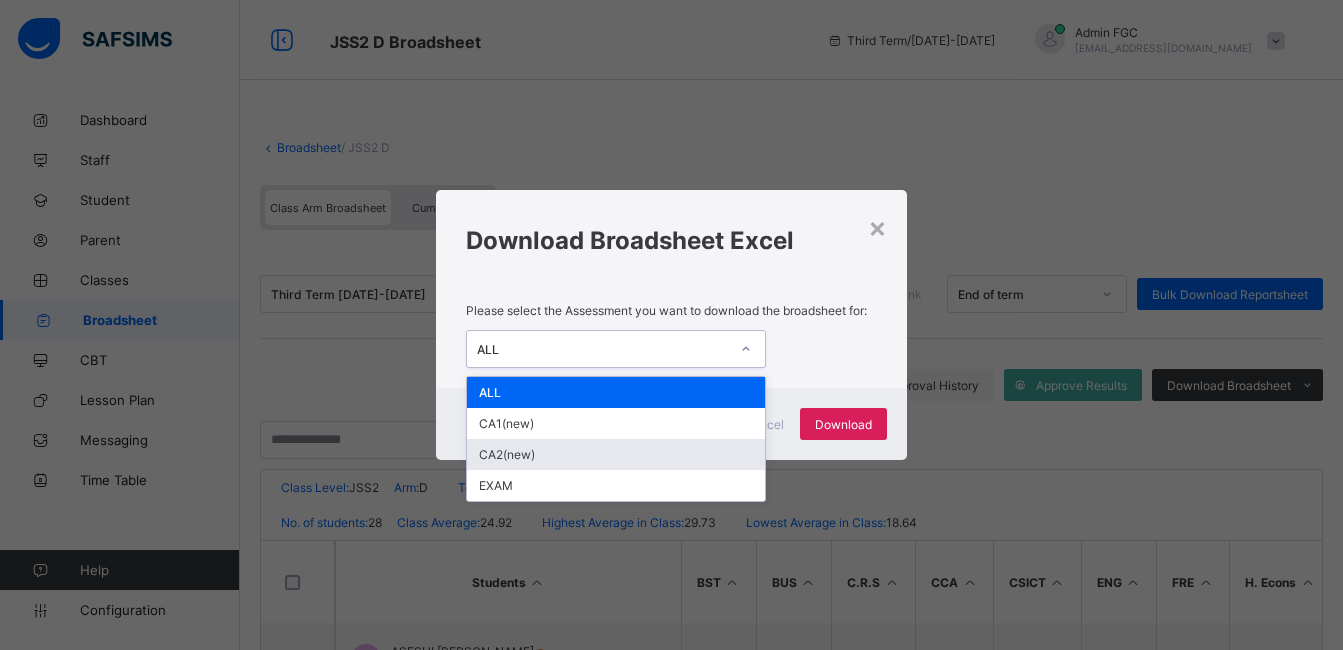 click on "CA2(new)" at bounding box center [616, 454] 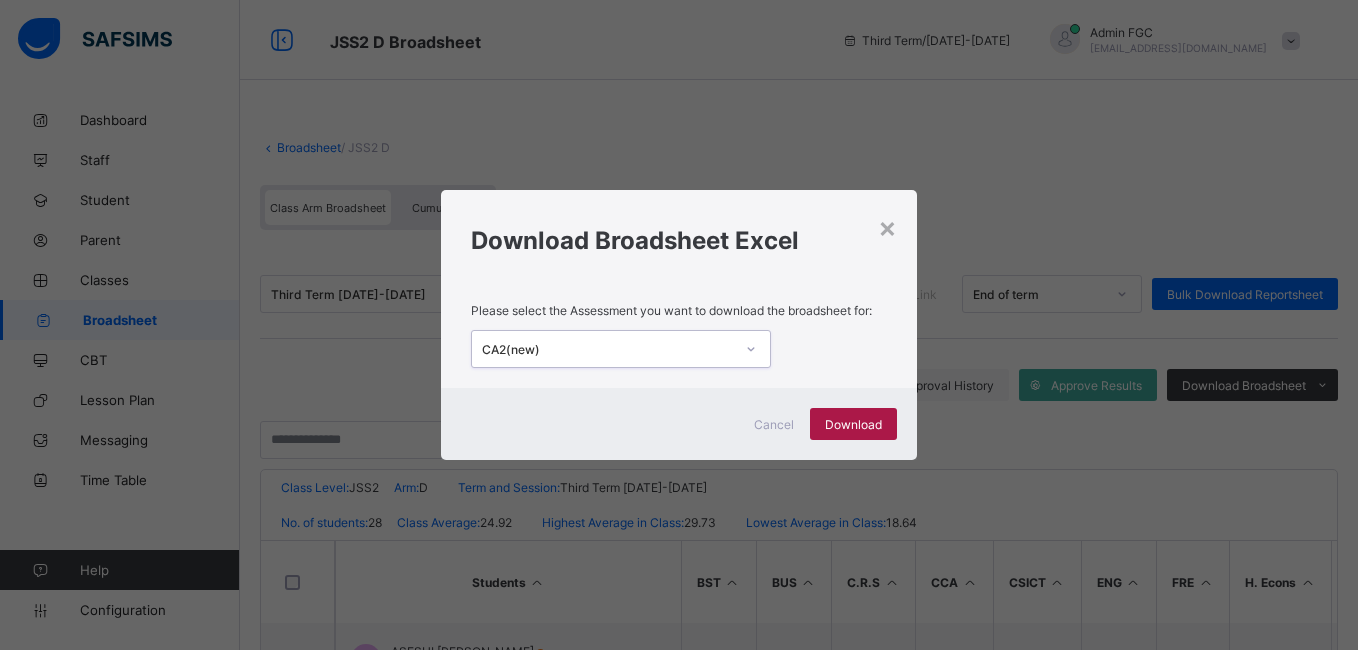 click on "Download" at bounding box center (853, 424) 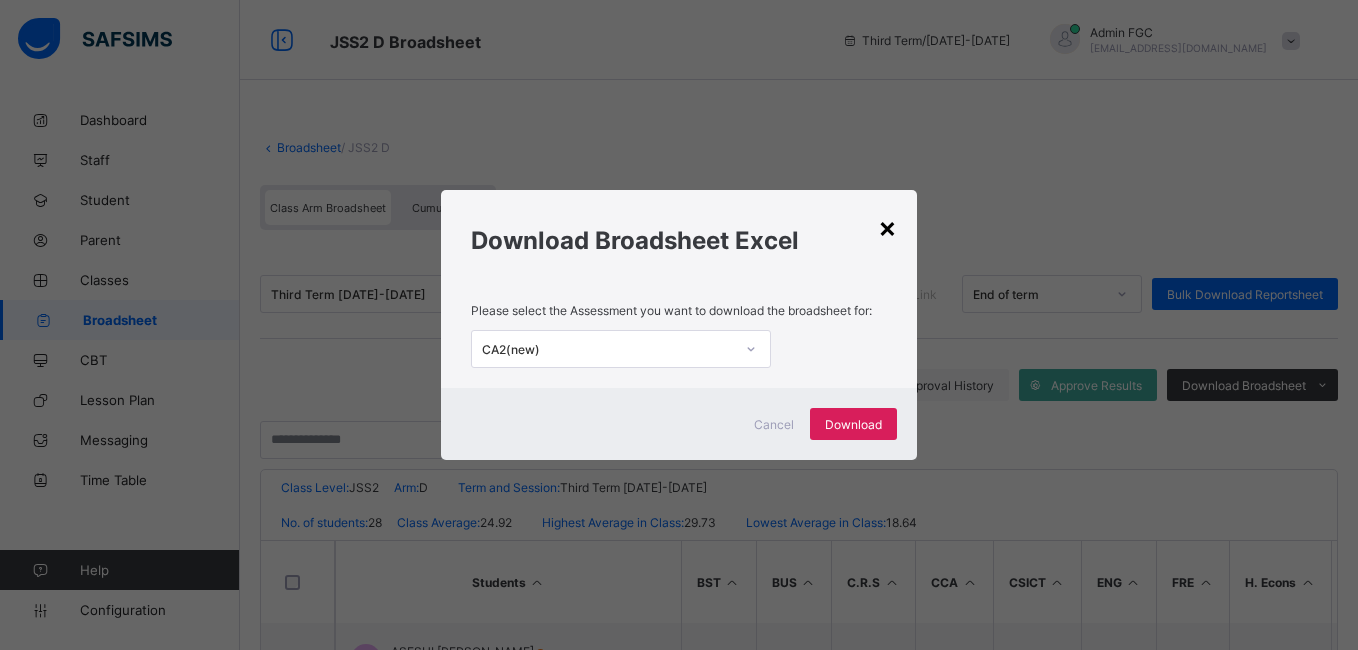 click on "×" at bounding box center (887, 227) 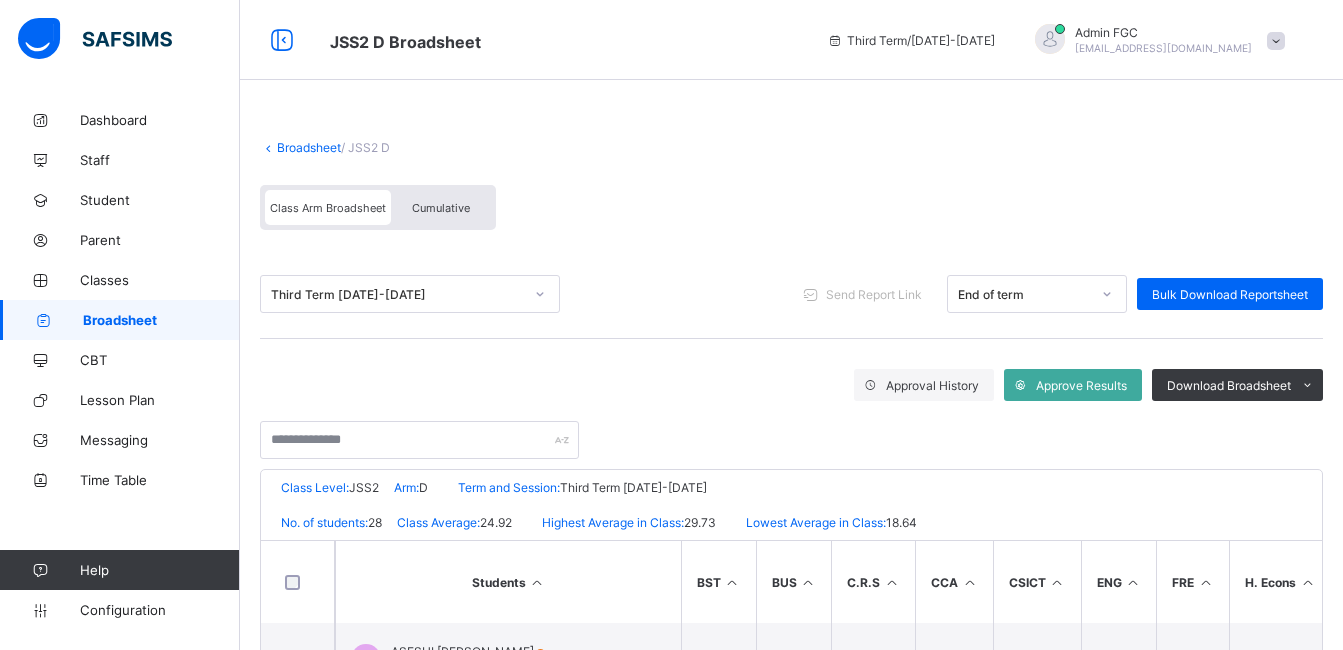 click on "Broadsheet" at bounding box center (120, 320) 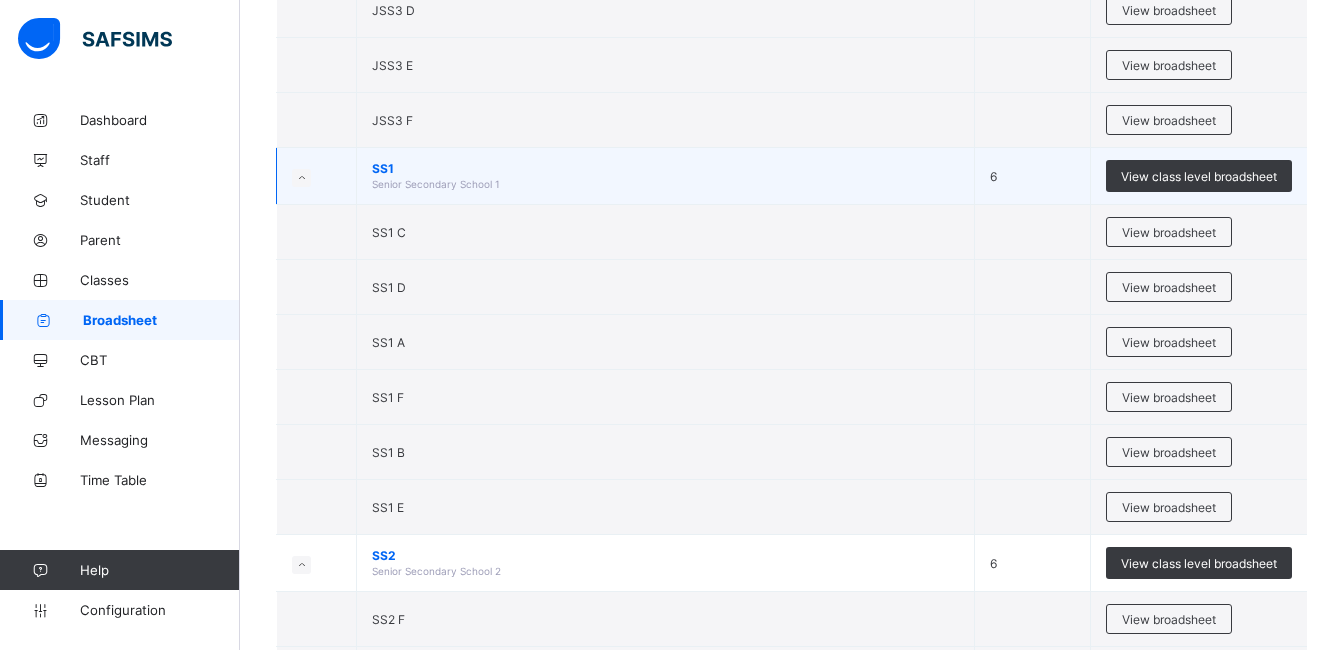 scroll, scrollTop: 1300, scrollLeft: 0, axis: vertical 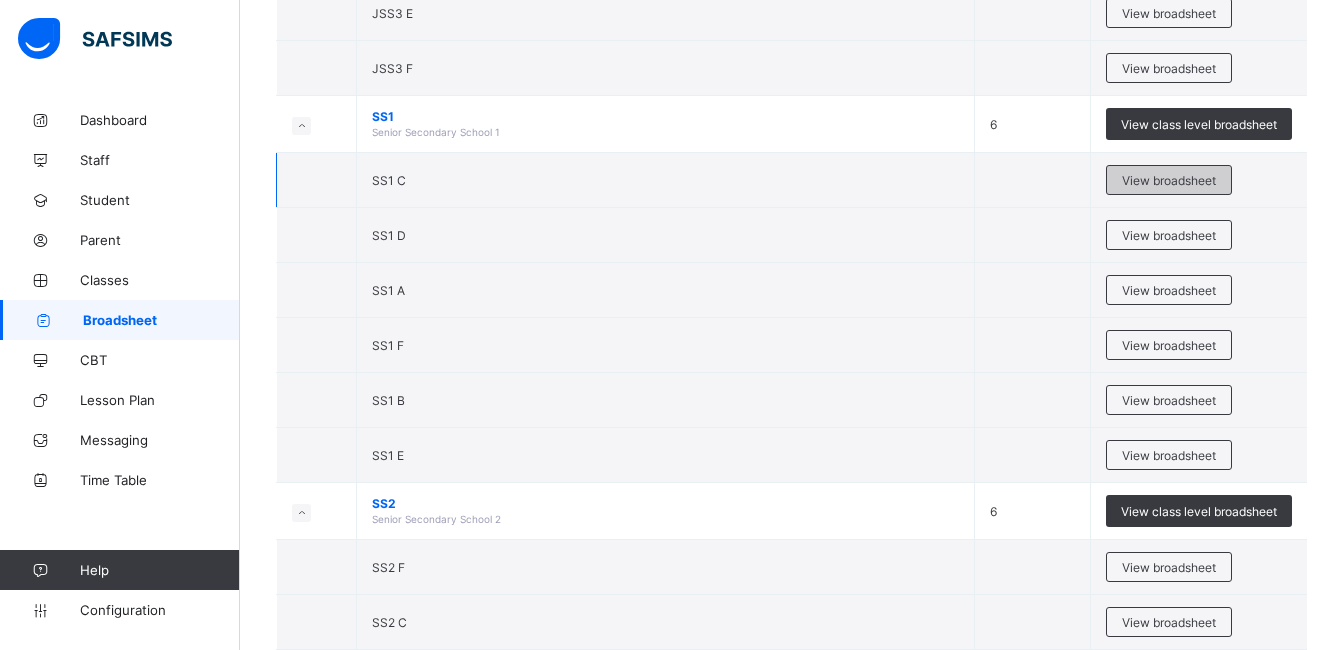 click on "View broadsheet" at bounding box center [1169, 180] 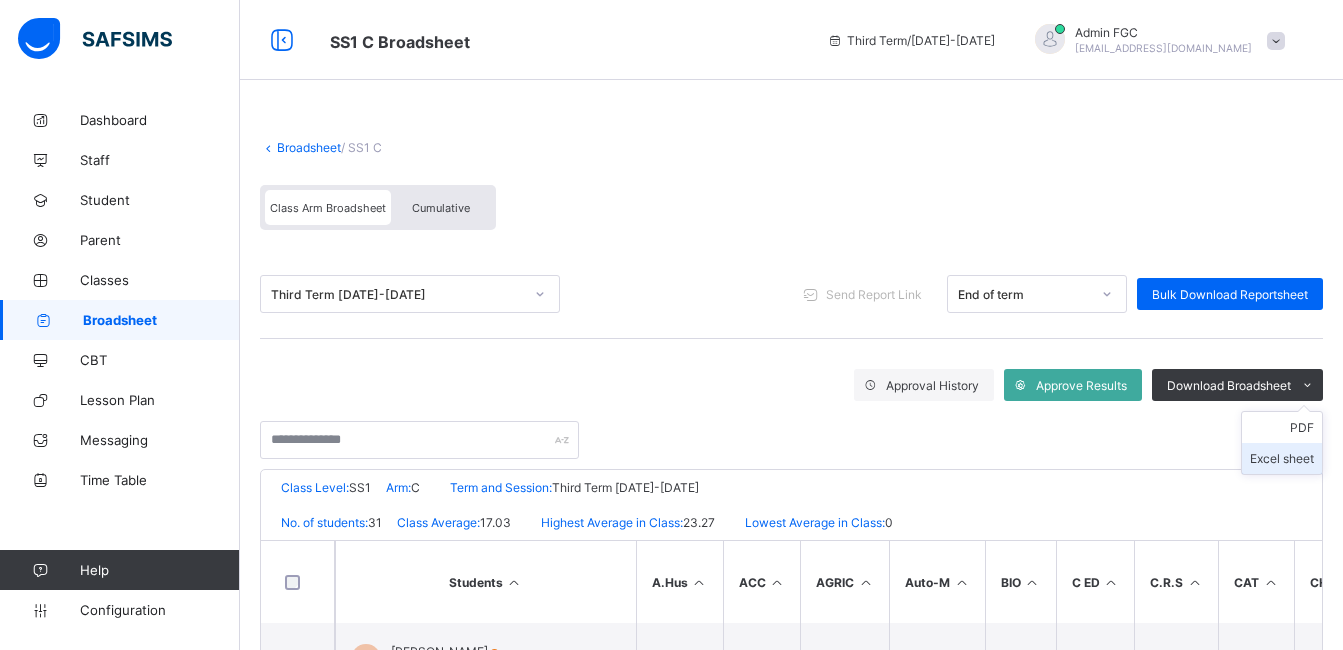 click on "Excel sheet" at bounding box center [1282, 458] 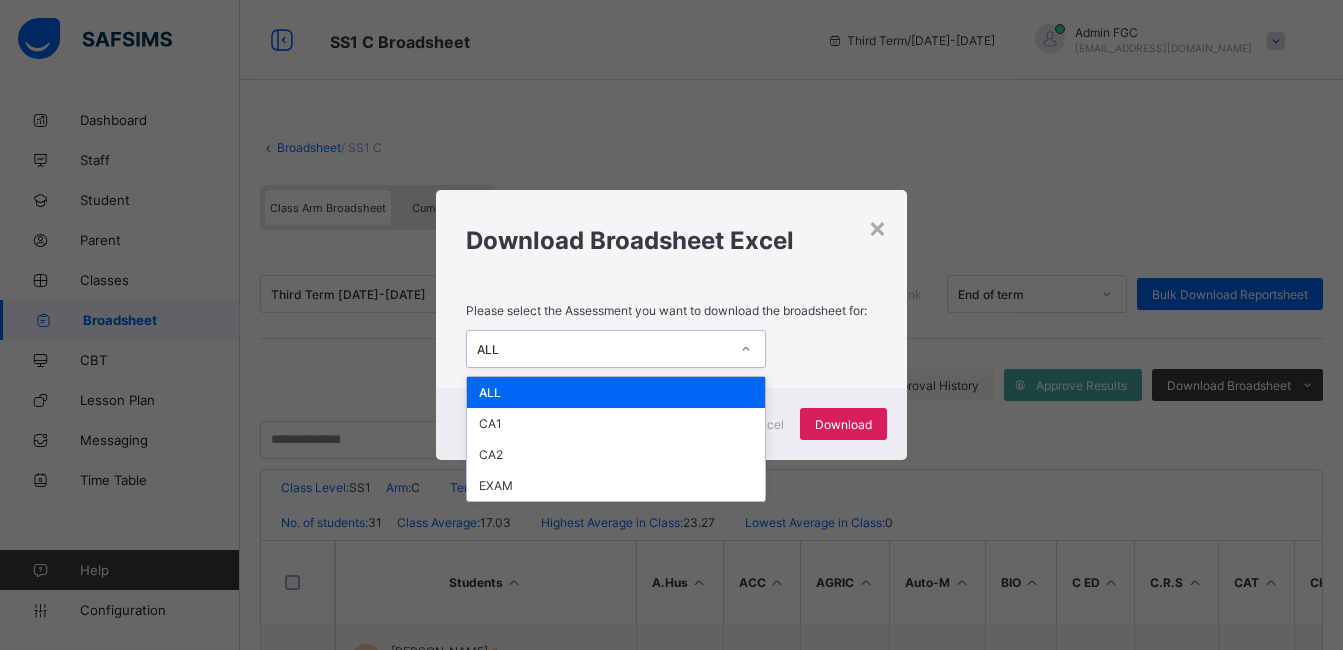 click 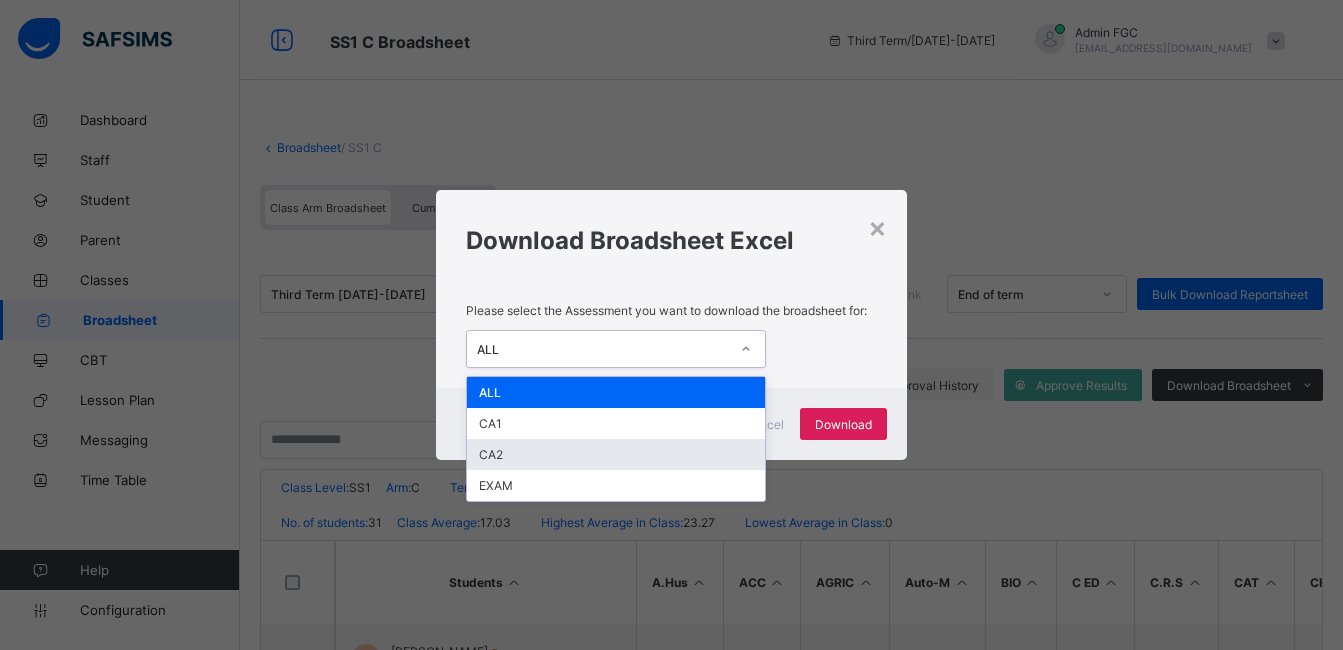 click on "CA2" at bounding box center [616, 454] 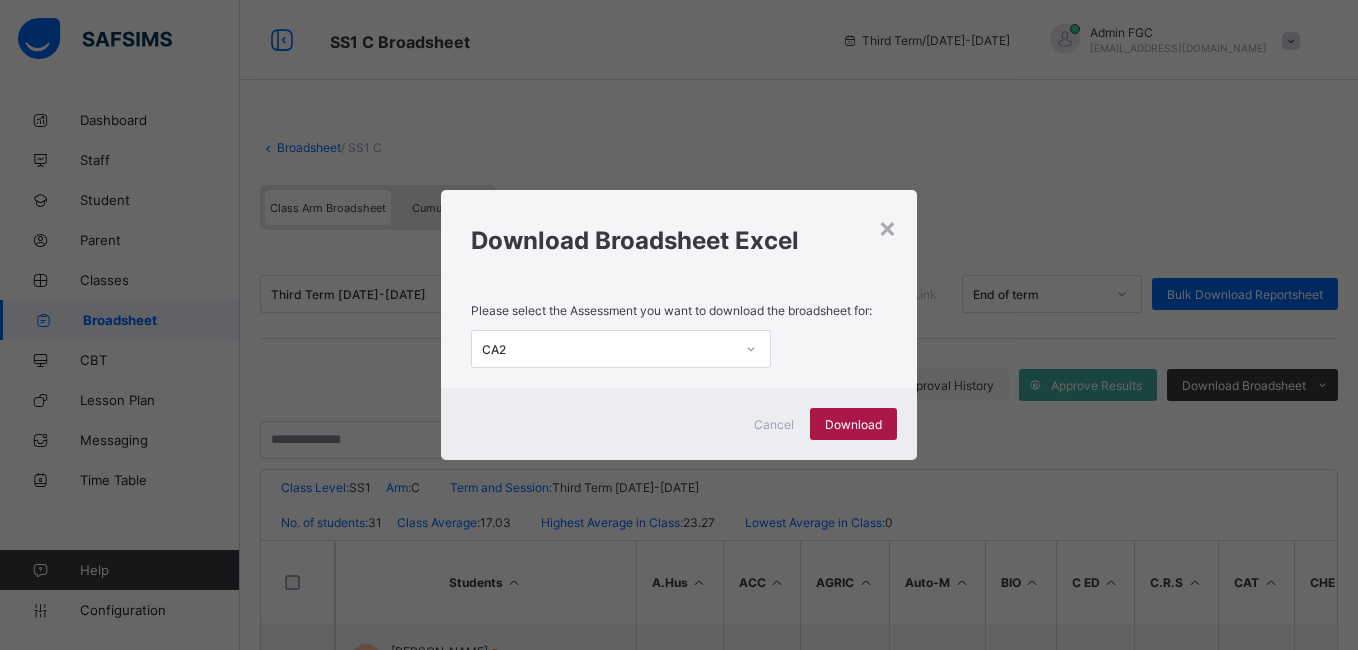 click on "Download" at bounding box center [853, 424] 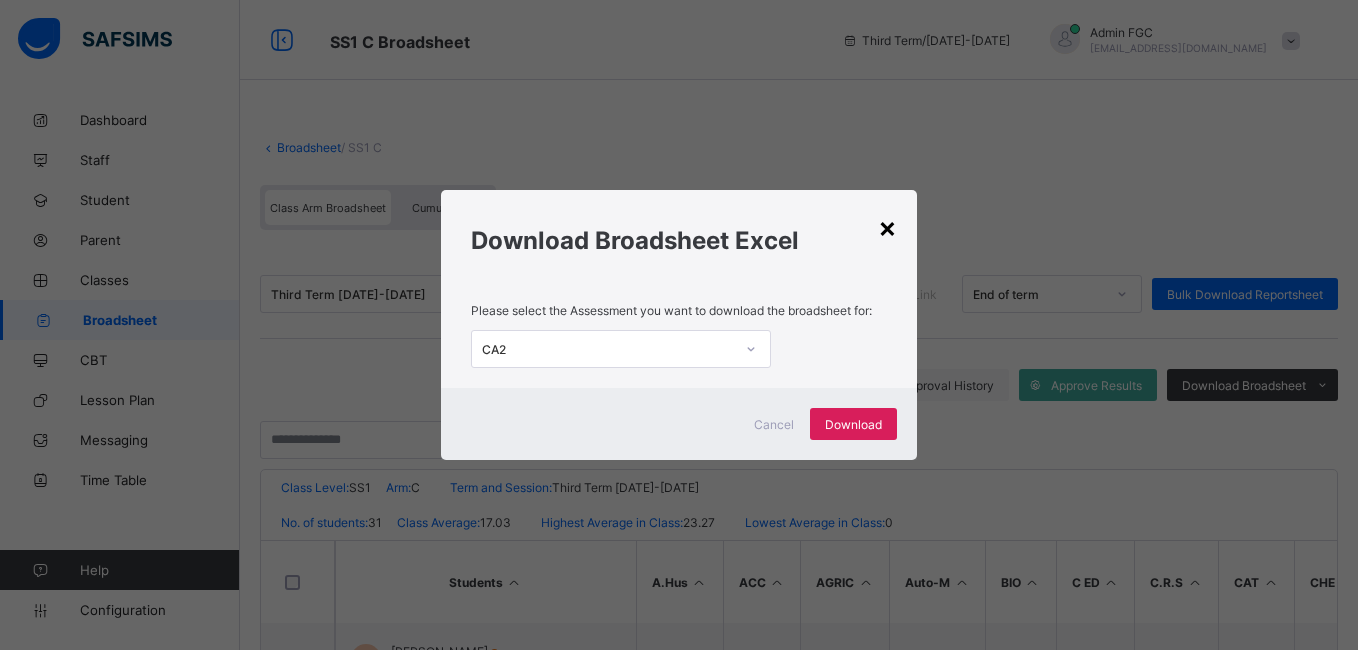 click on "×" at bounding box center [887, 227] 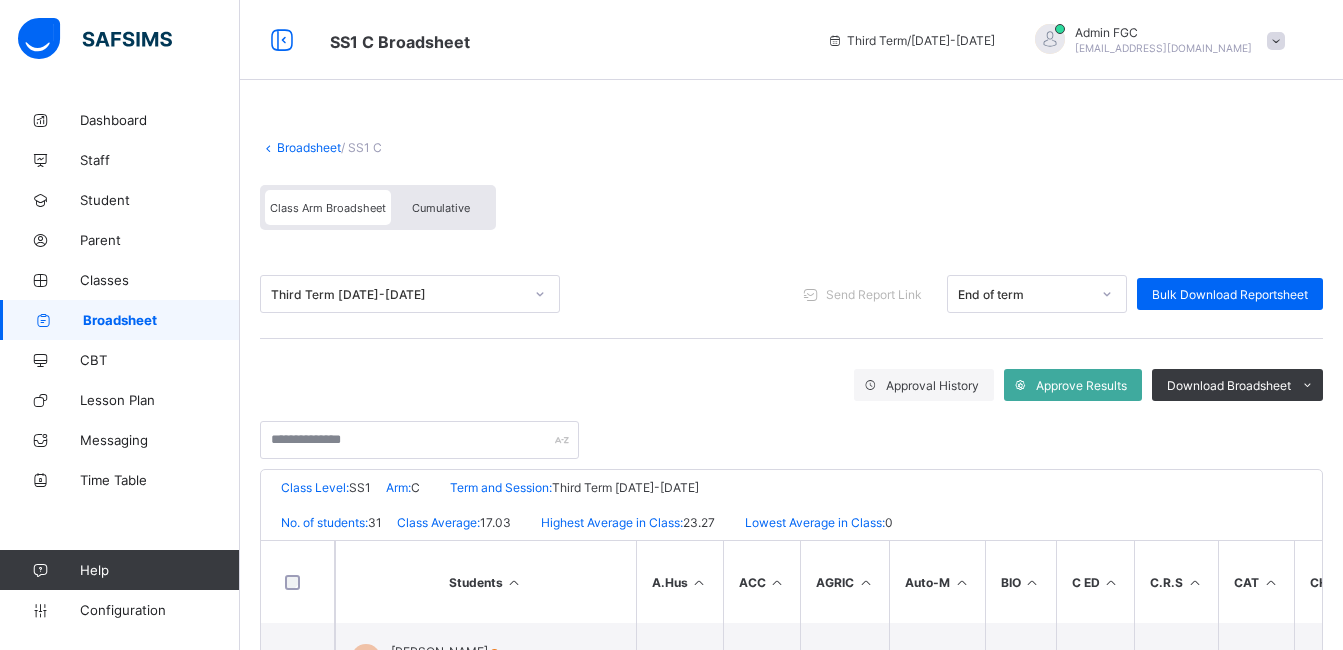 click on "Broadsheet" at bounding box center (161, 320) 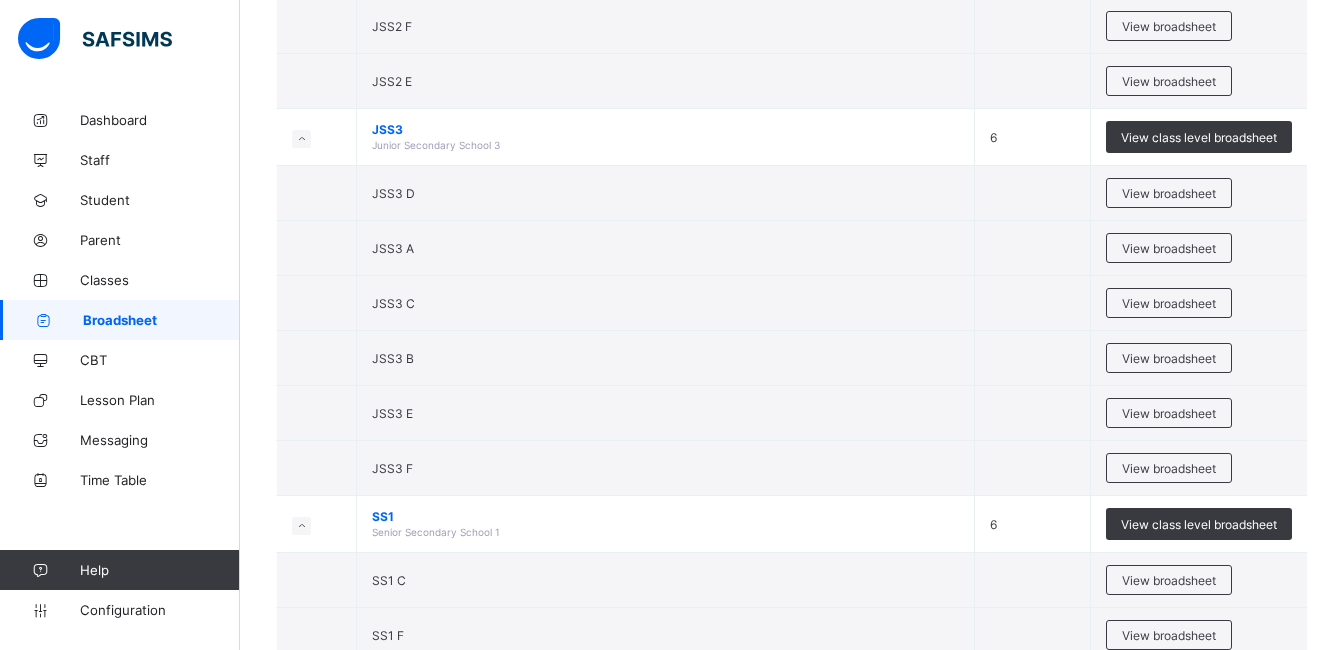 scroll, scrollTop: 1000, scrollLeft: 0, axis: vertical 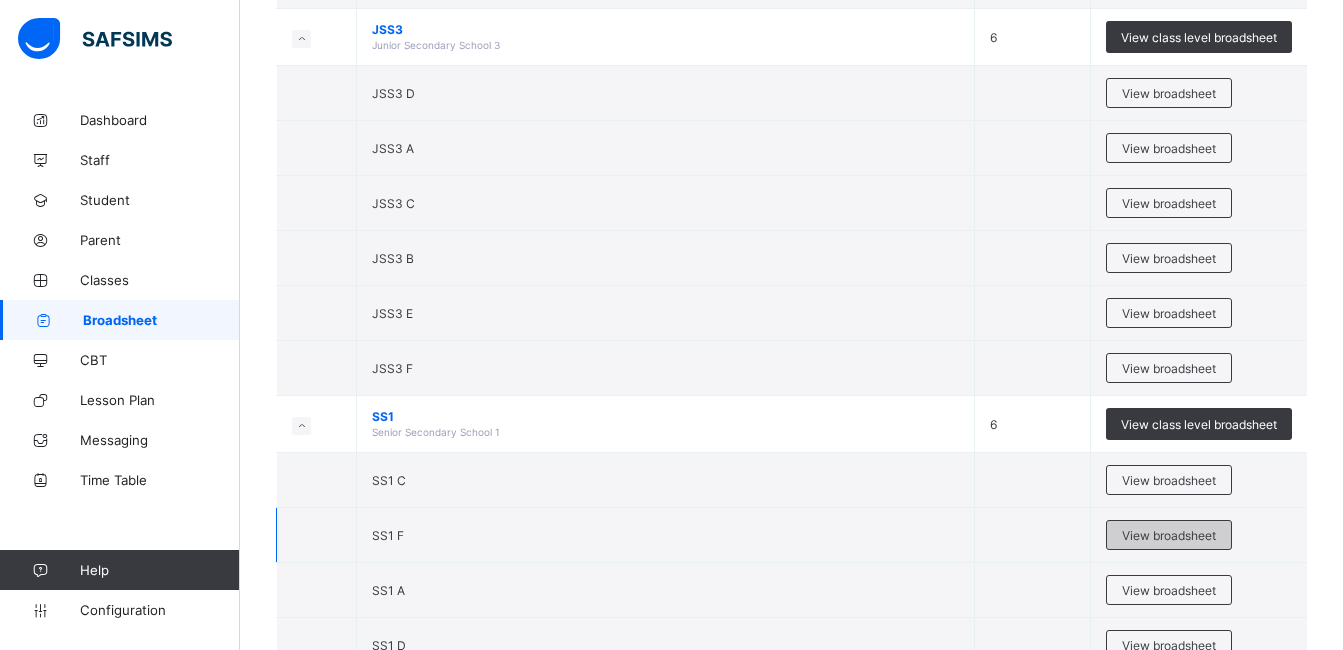 click on "View broadsheet" at bounding box center (1169, 535) 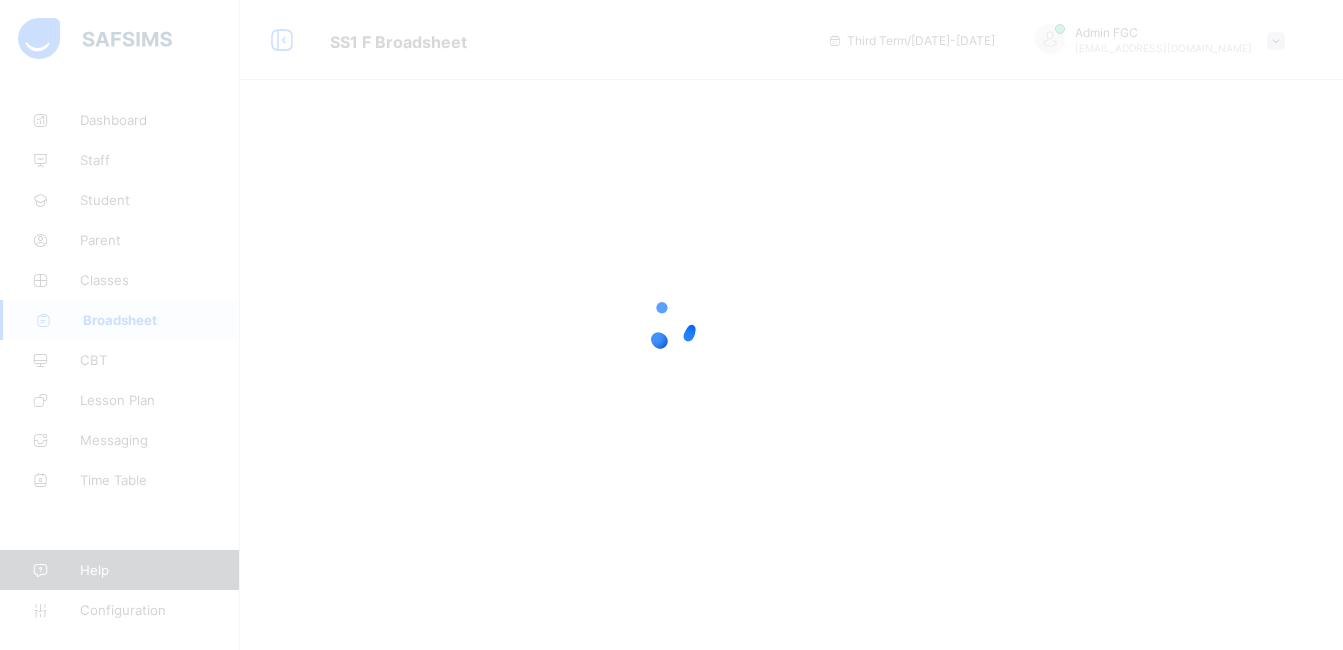 scroll, scrollTop: 0, scrollLeft: 0, axis: both 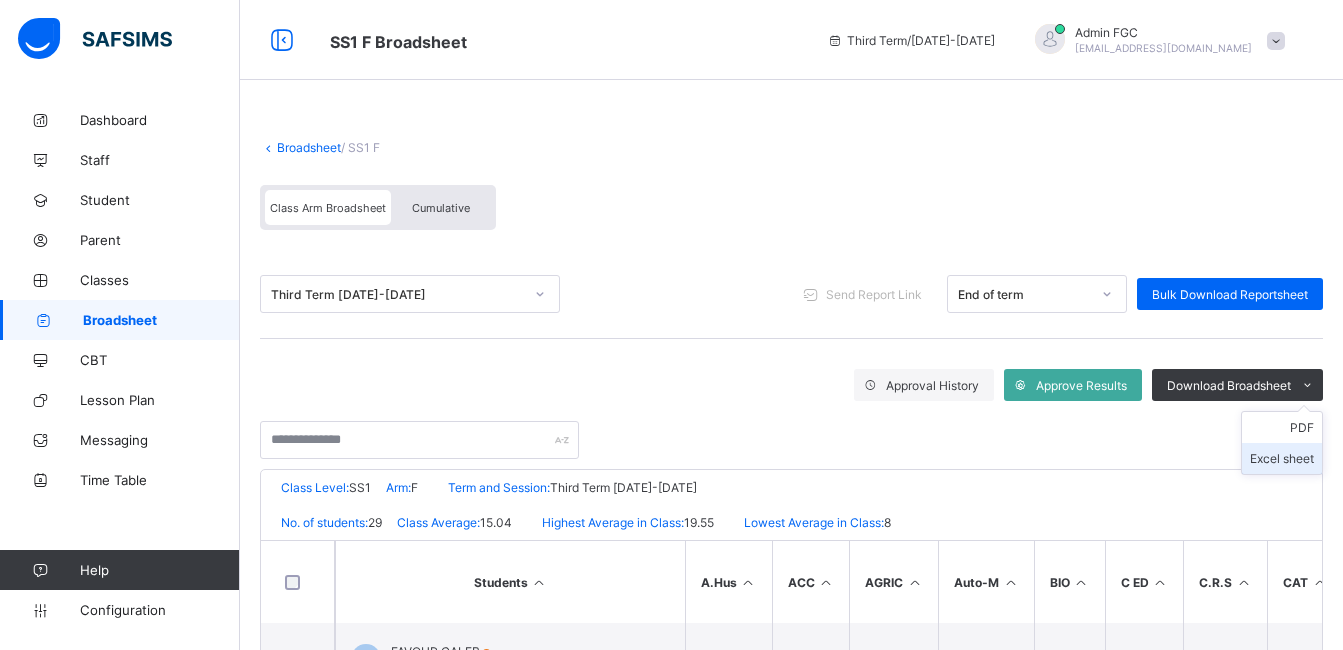 click on "Excel sheet" at bounding box center [1282, 458] 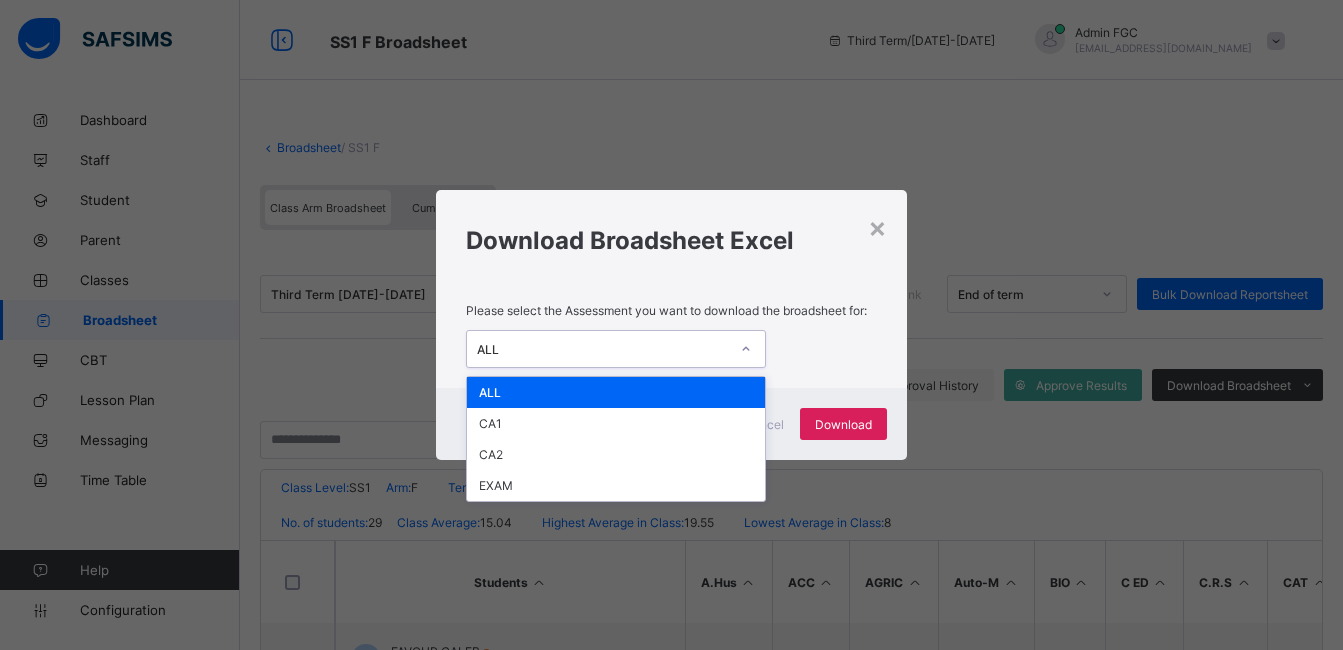 click on "ALL" at bounding box center [603, 349] 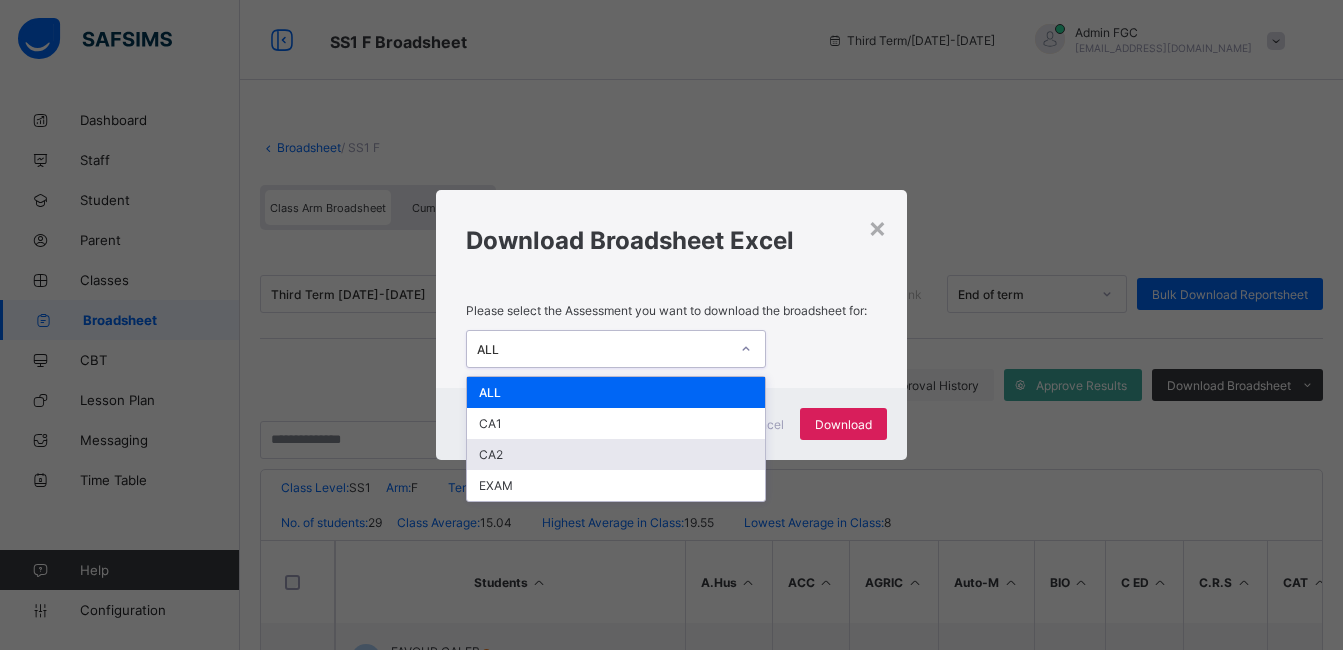 click on "CA2" at bounding box center [616, 454] 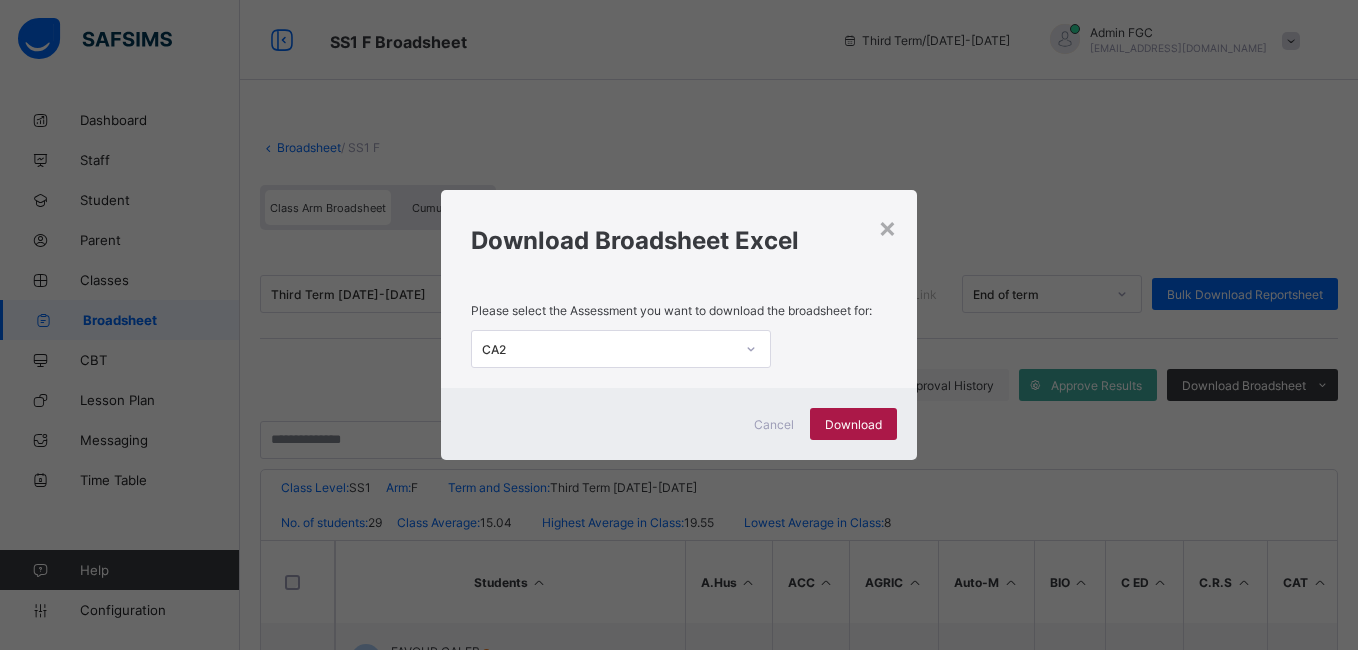 click on "Download" at bounding box center (853, 424) 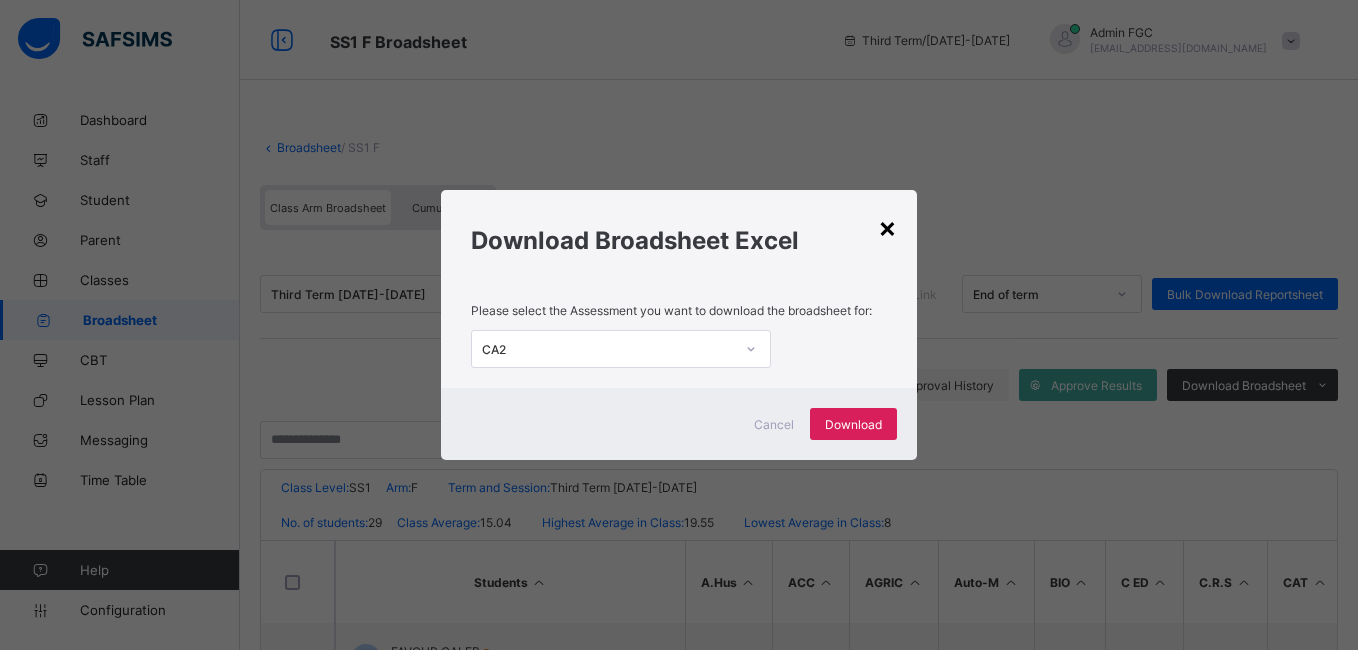 click on "×" at bounding box center (887, 227) 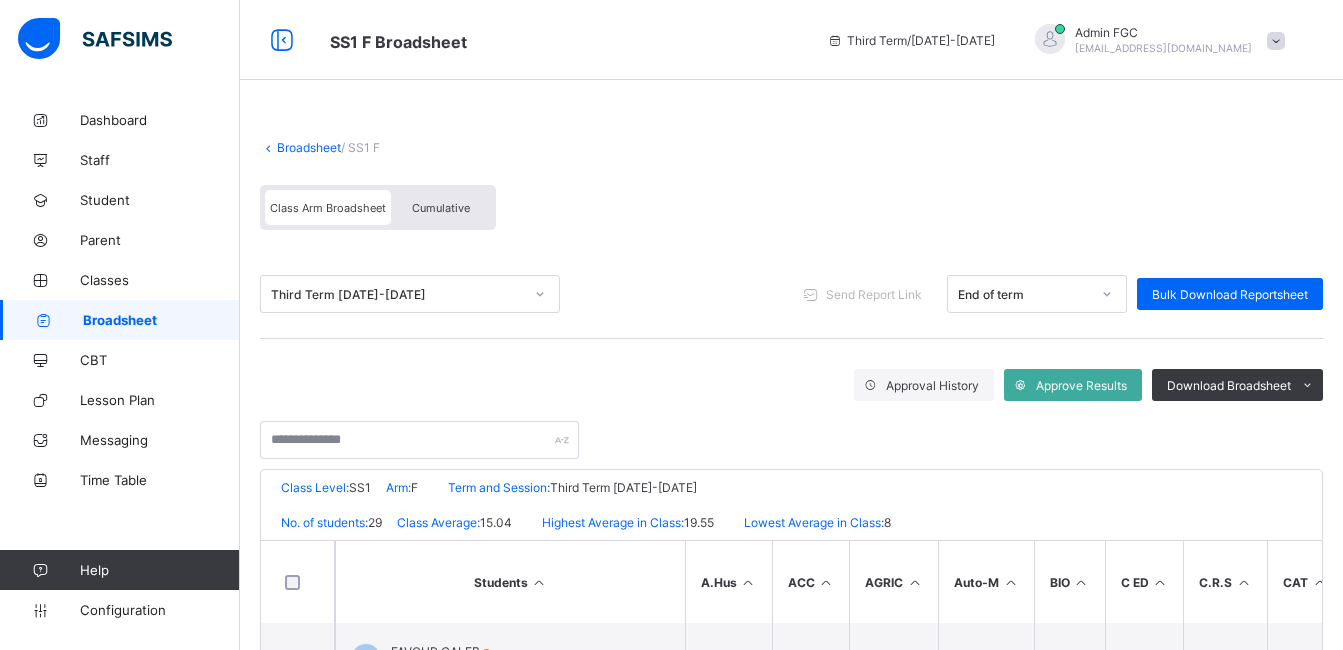 click on "Broadsheet" at bounding box center [120, 320] 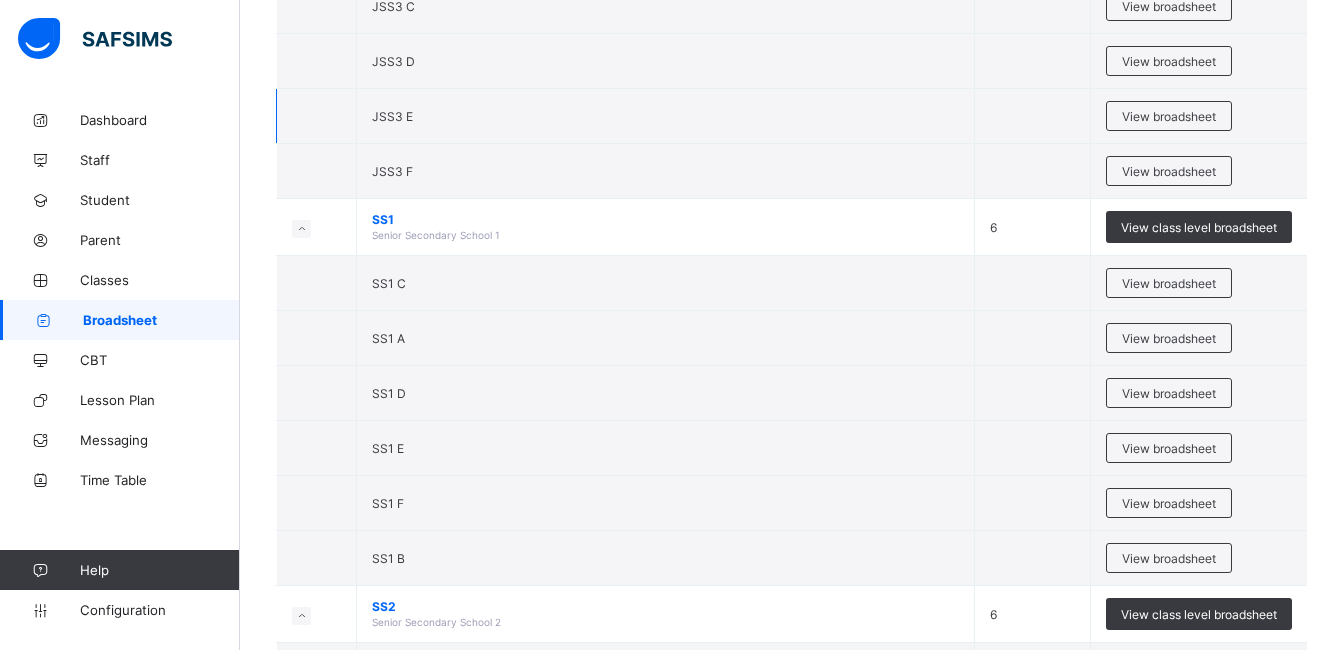 scroll, scrollTop: 1200, scrollLeft: 0, axis: vertical 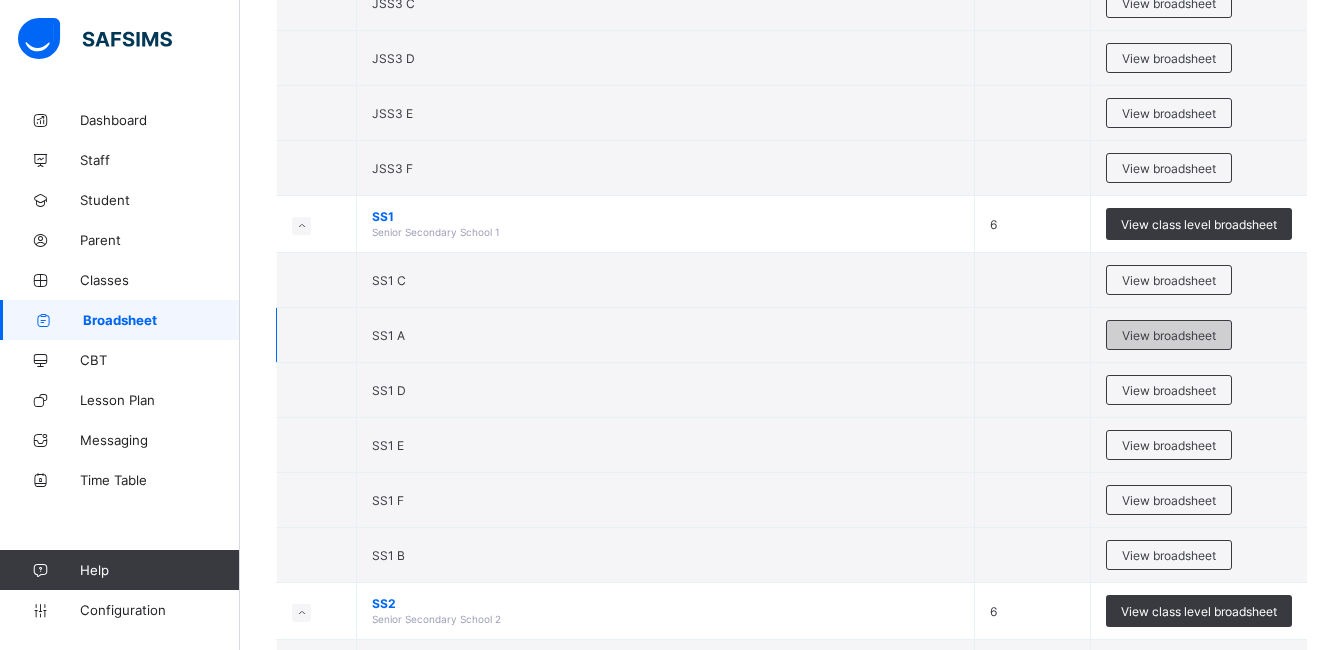 click on "View broadsheet" at bounding box center [1169, 335] 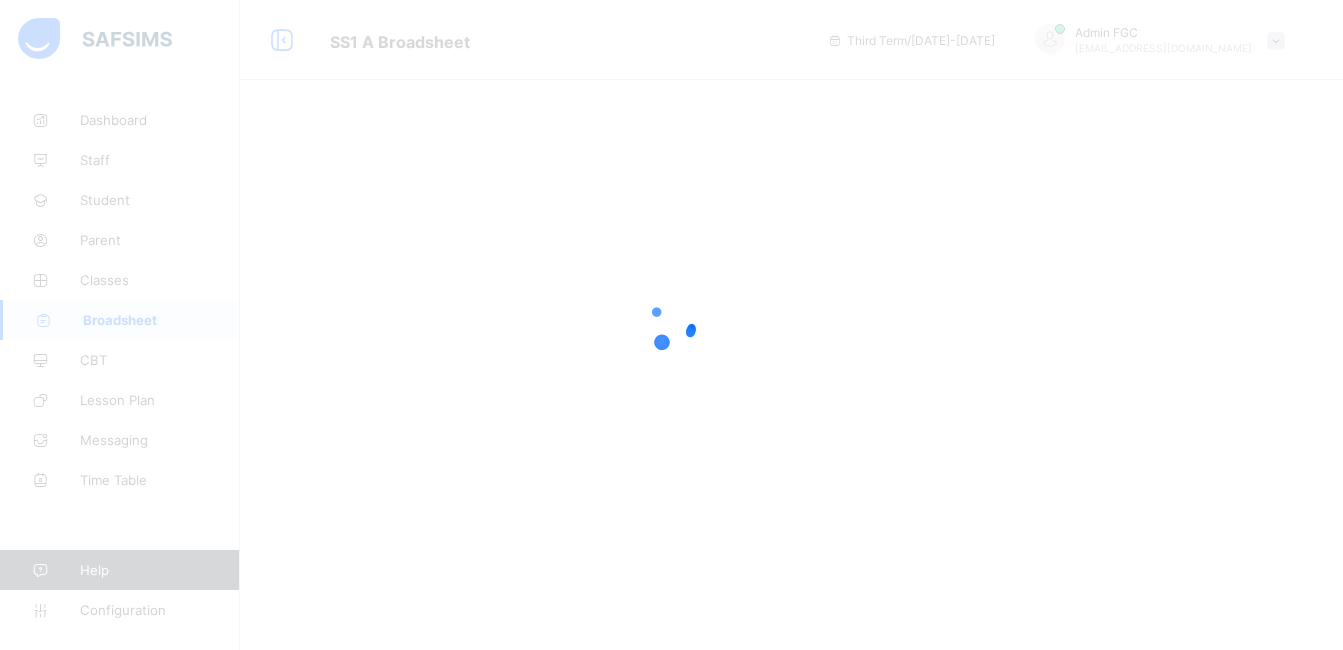 scroll, scrollTop: 0, scrollLeft: 0, axis: both 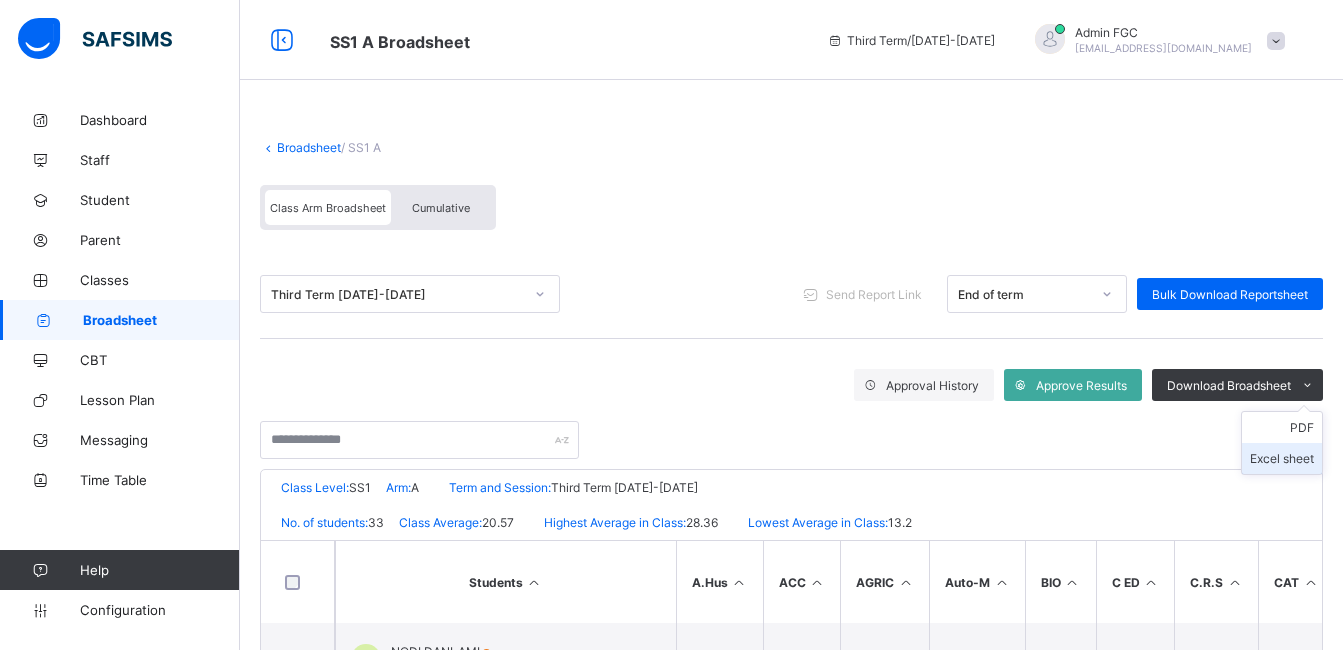 click on "Excel sheet" at bounding box center [1282, 458] 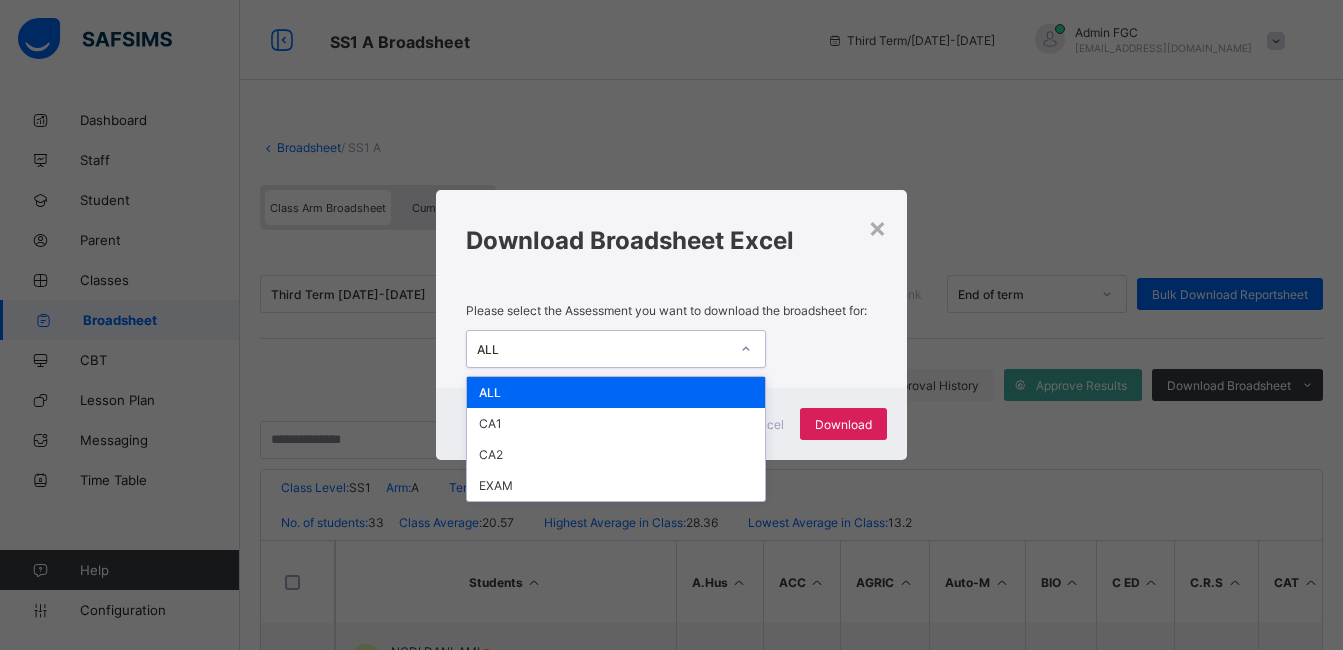 click on "ALL" at bounding box center (597, 349) 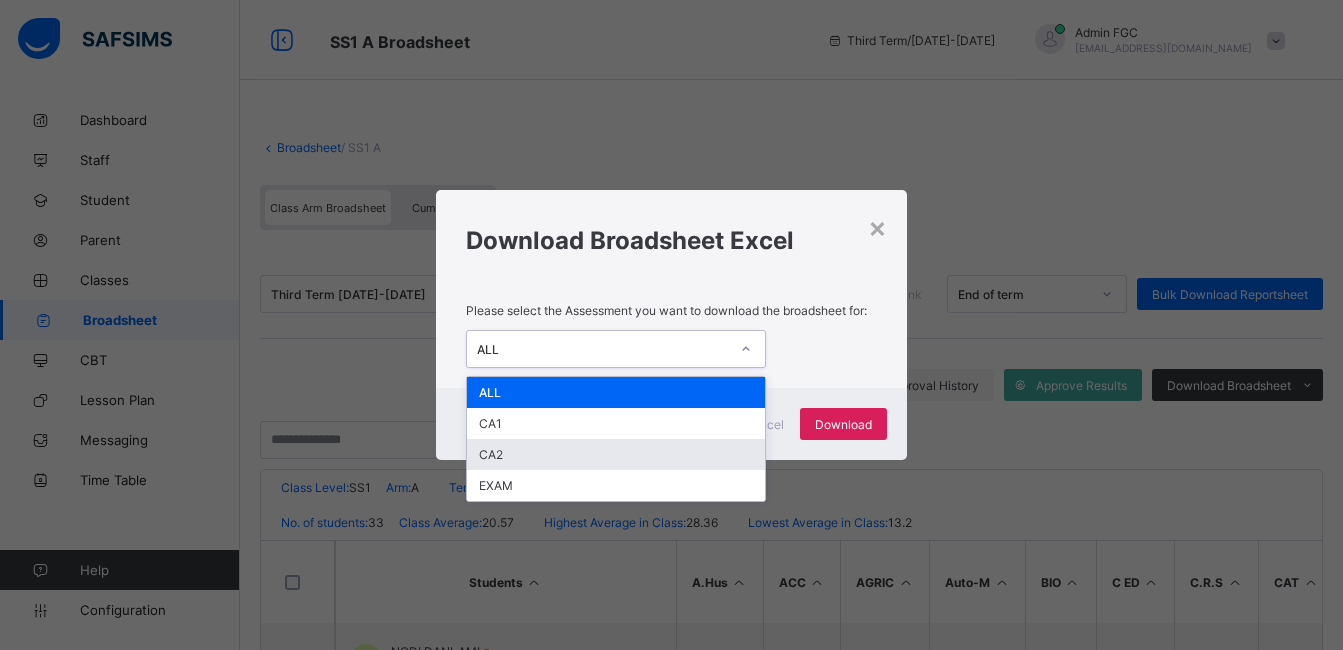 click on "CA2" at bounding box center [616, 454] 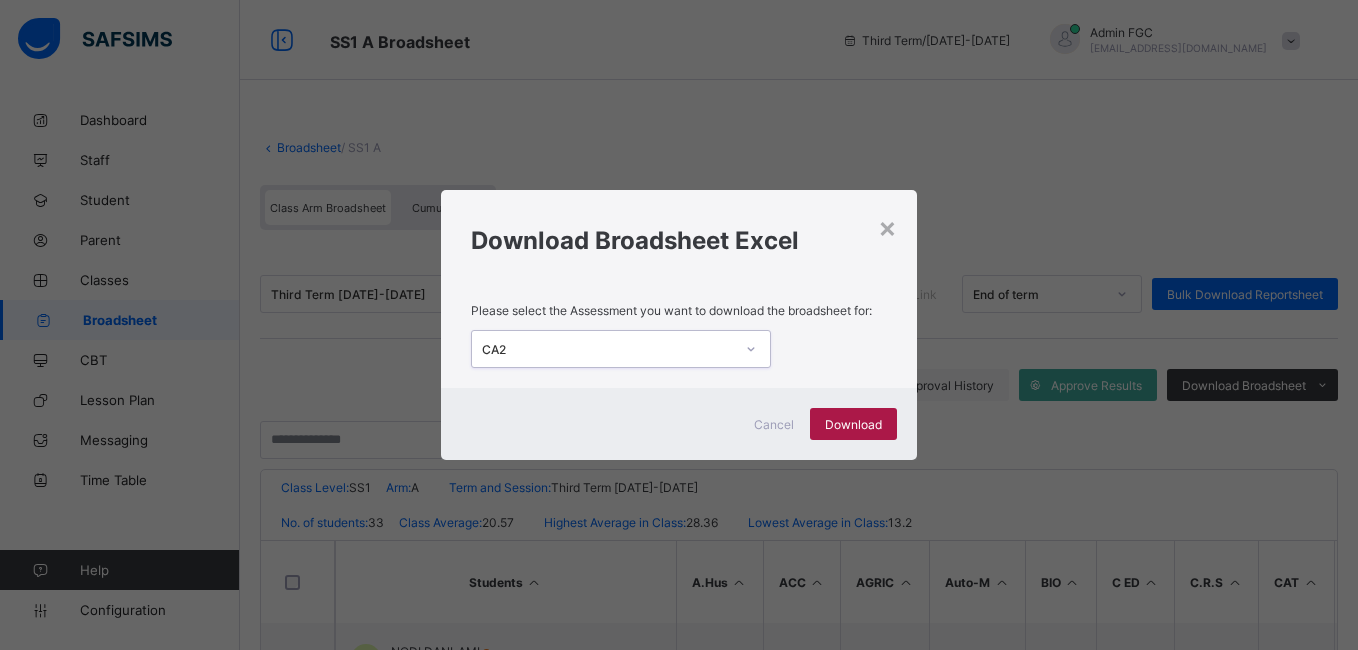 click on "Download" at bounding box center (853, 424) 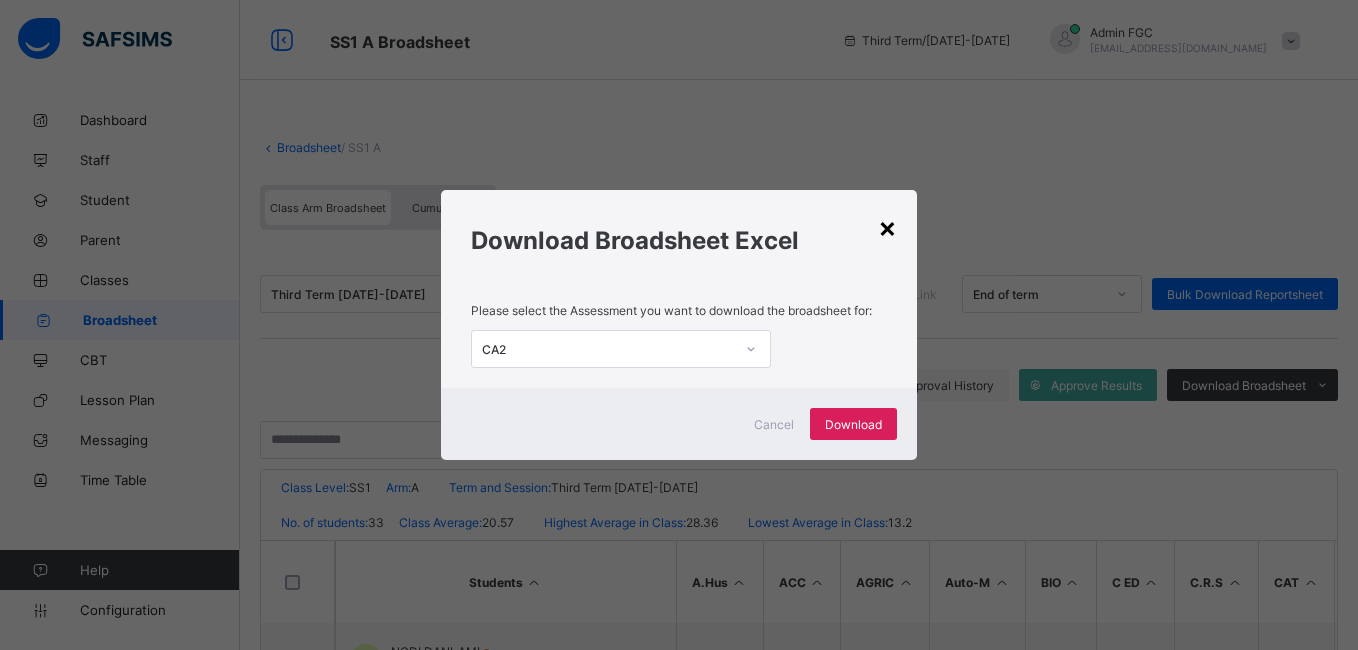 click on "×" at bounding box center (887, 227) 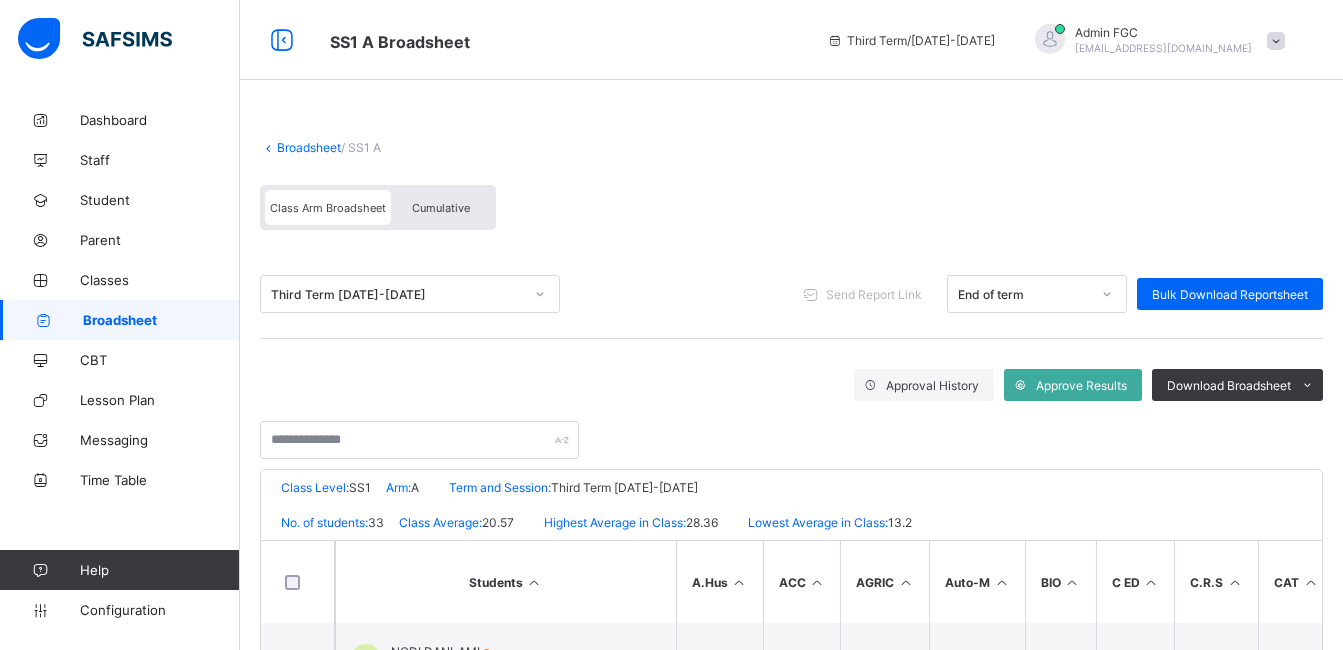 click on "Broadsheet" at bounding box center (120, 320) 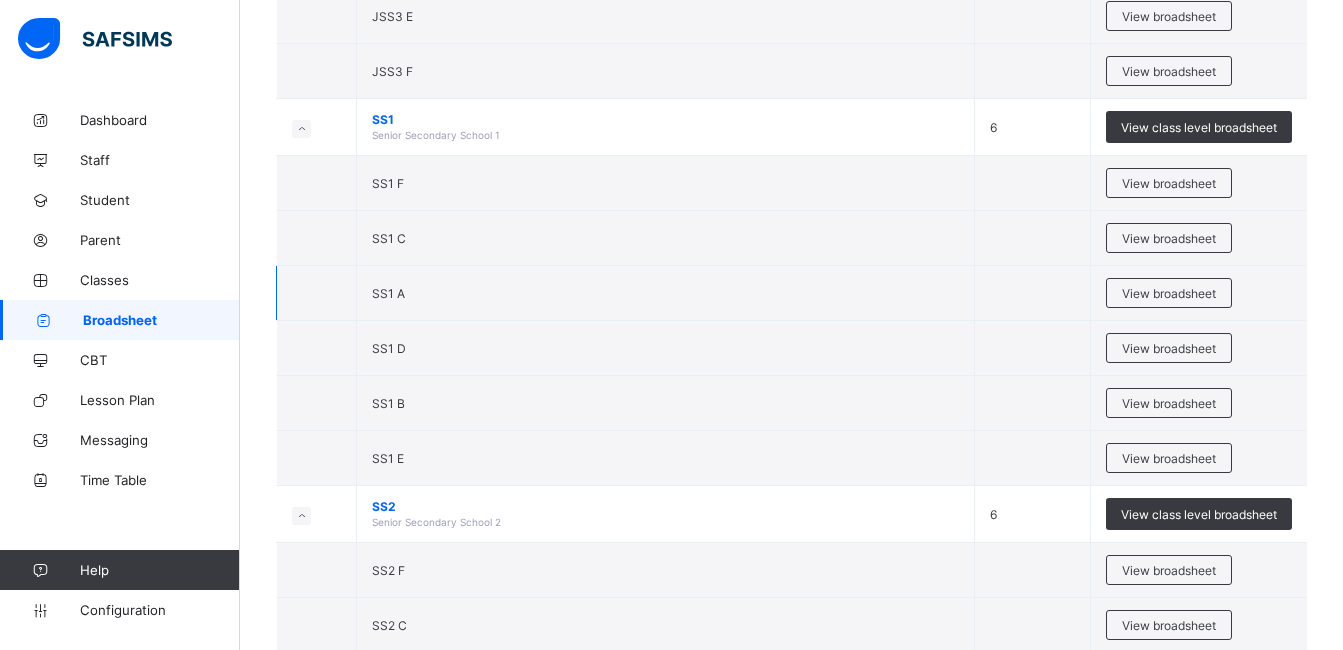 scroll, scrollTop: 1300, scrollLeft: 0, axis: vertical 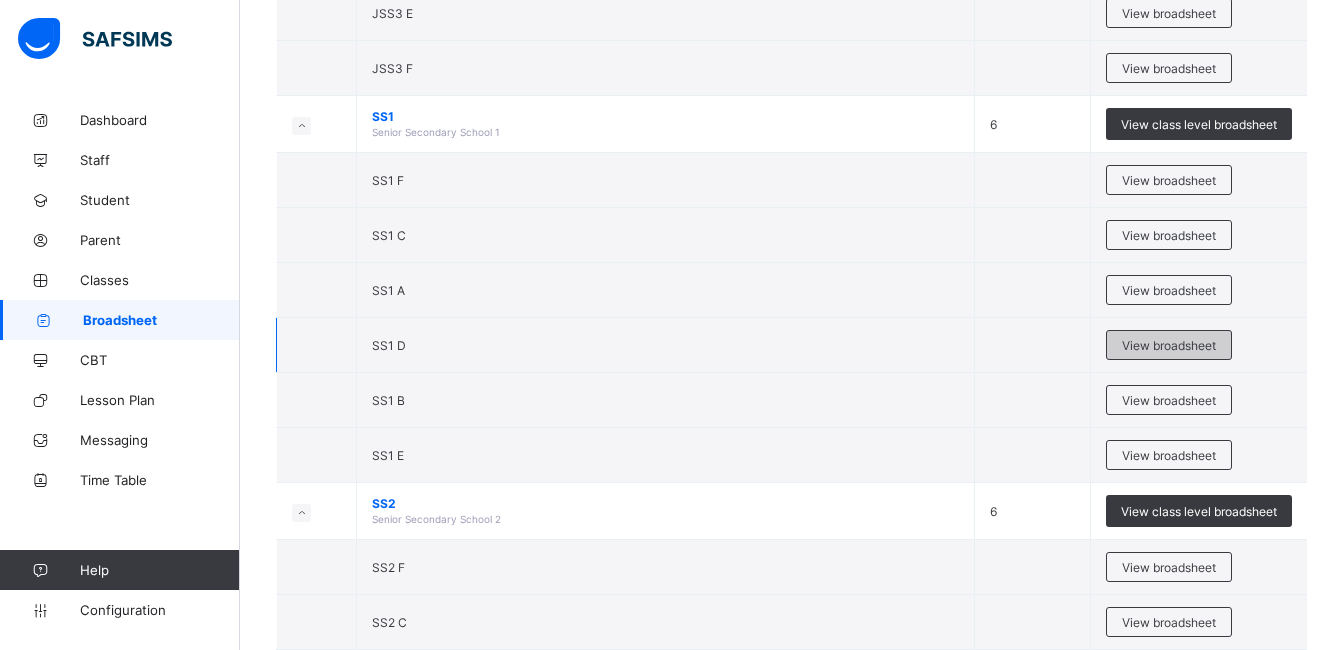 click on "View broadsheet" at bounding box center [1169, 345] 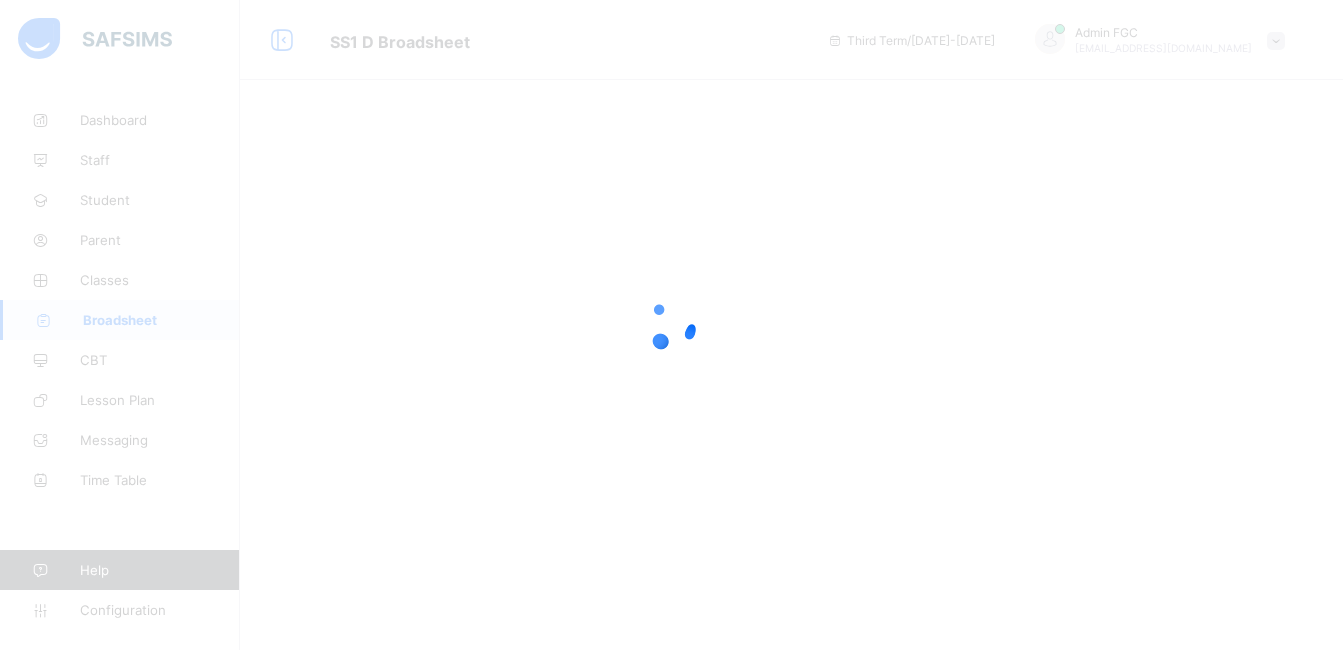 scroll, scrollTop: 0, scrollLeft: 0, axis: both 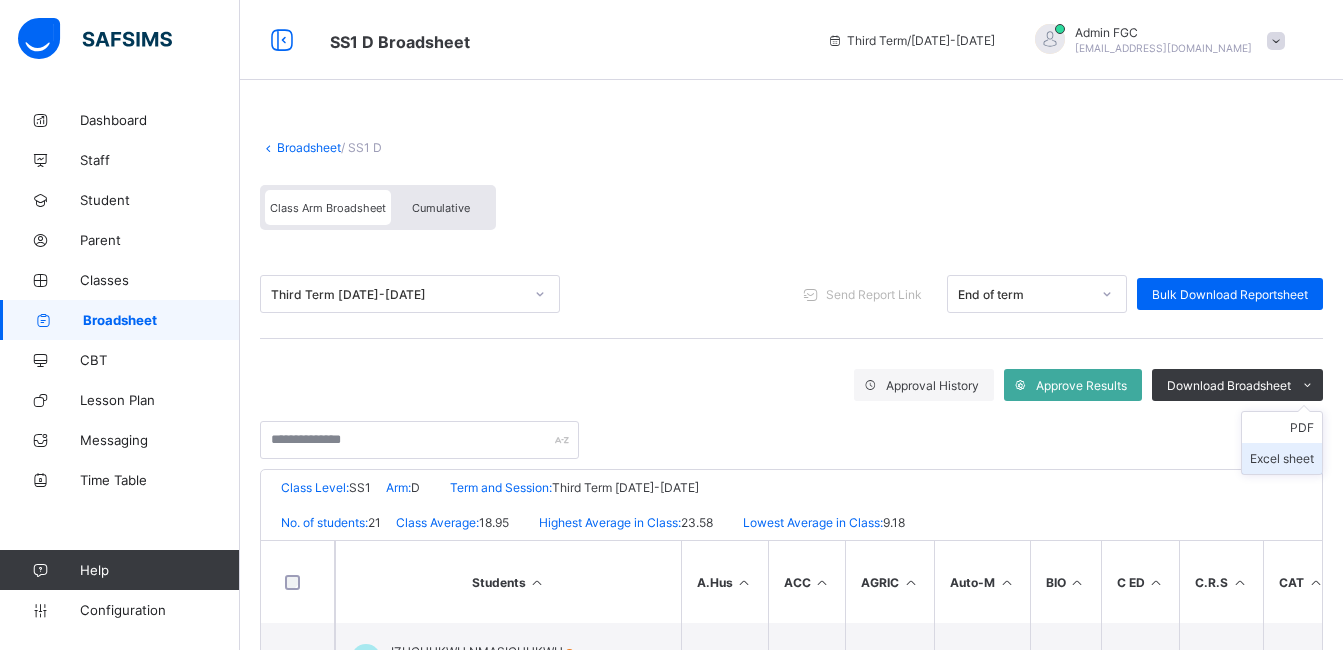 click on "Excel sheet" at bounding box center [1282, 458] 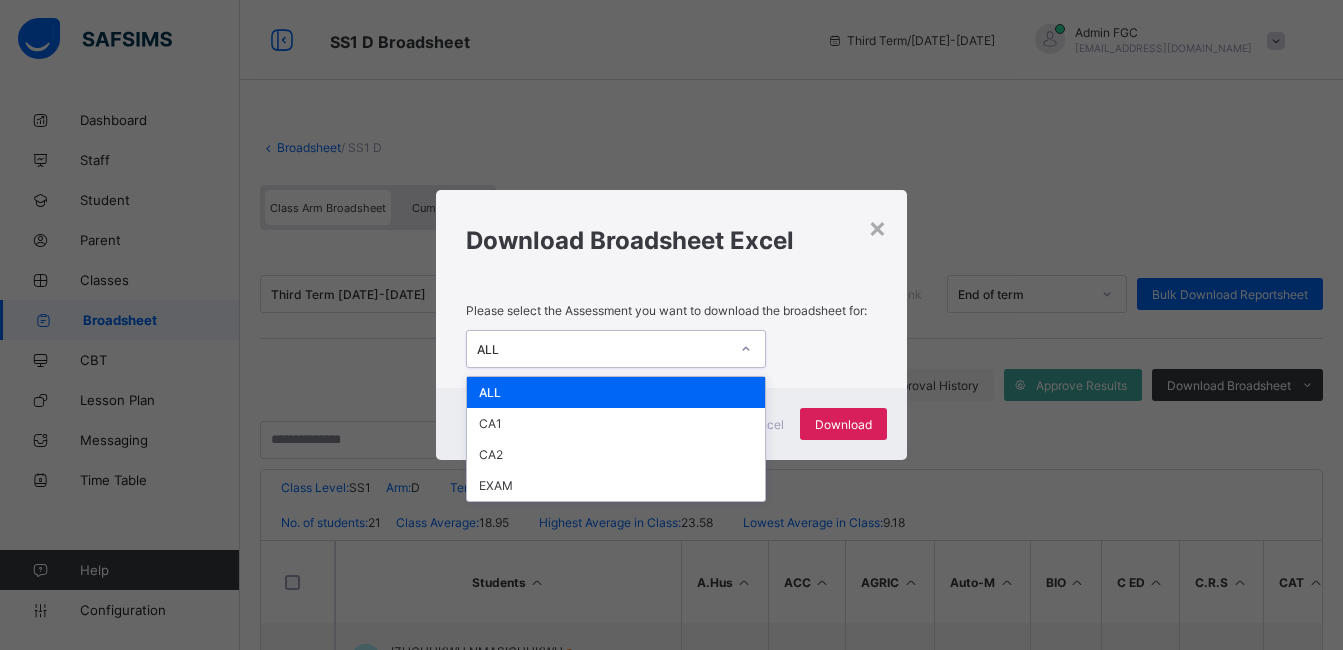 click on "ALL" at bounding box center [597, 349] 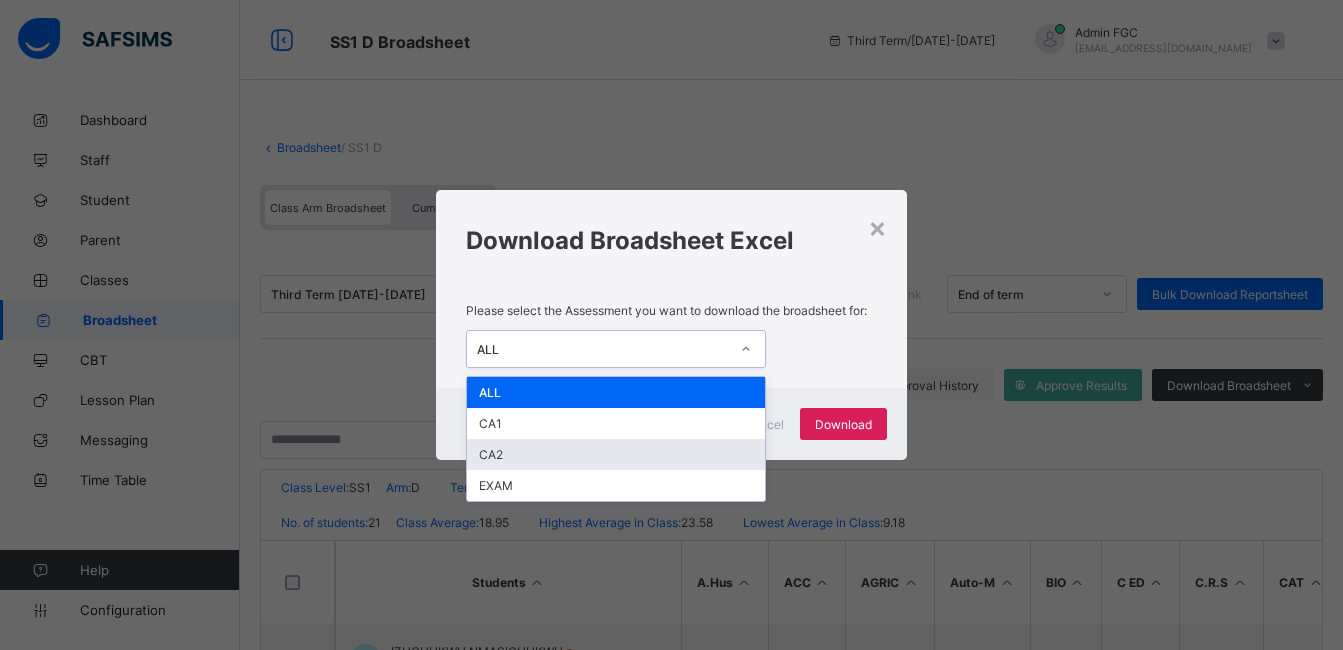 click on "CA2" at bounding box center [616, 454] 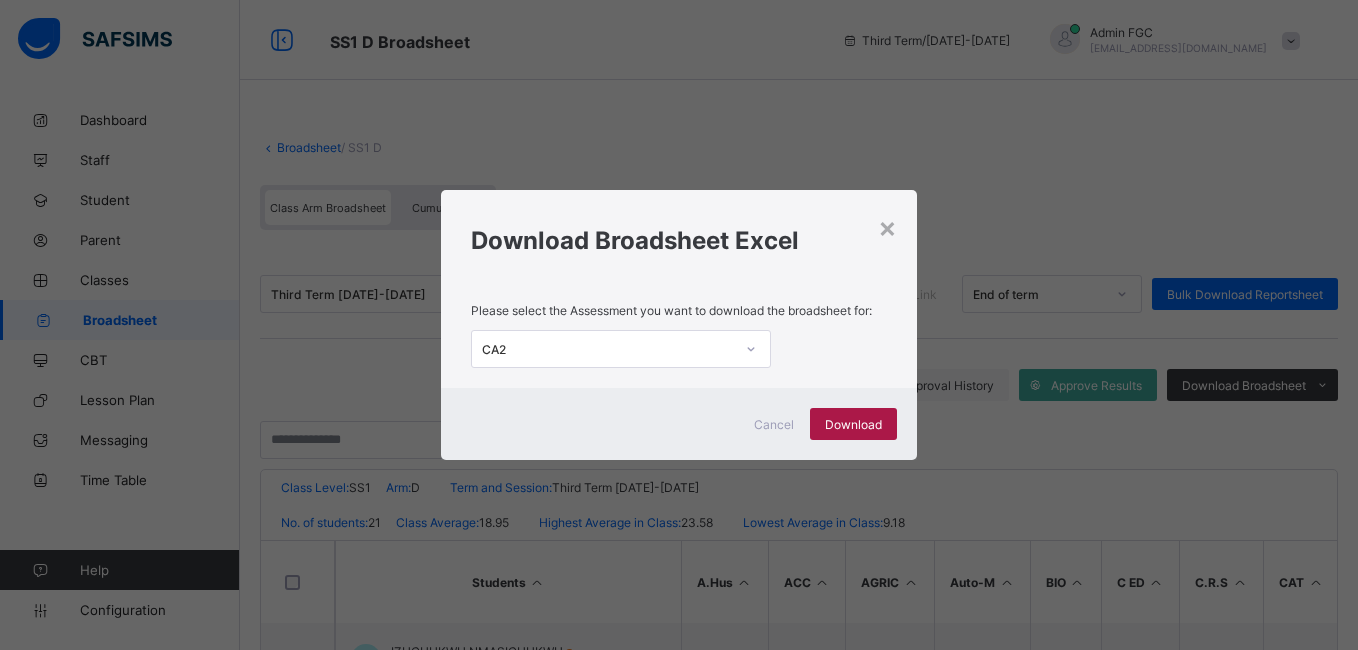click on "Download" at bounding box center (853, 424) 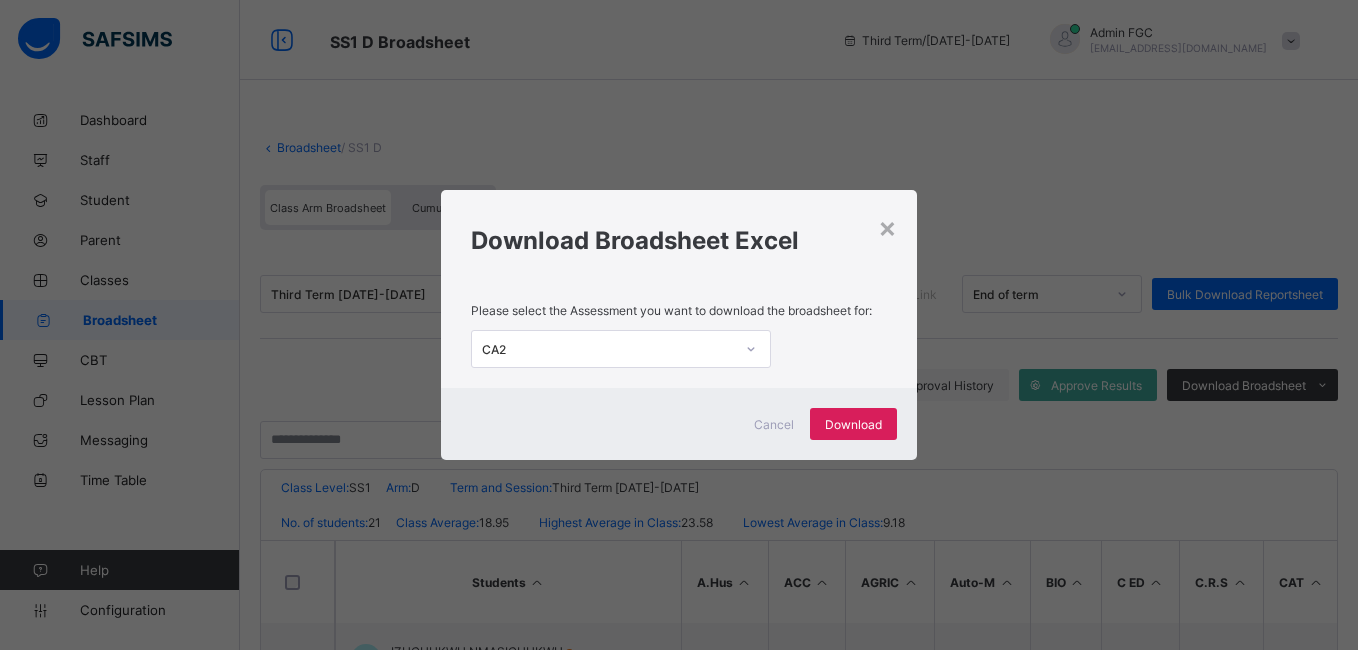 click on "×" at bounding box center [887, 227] 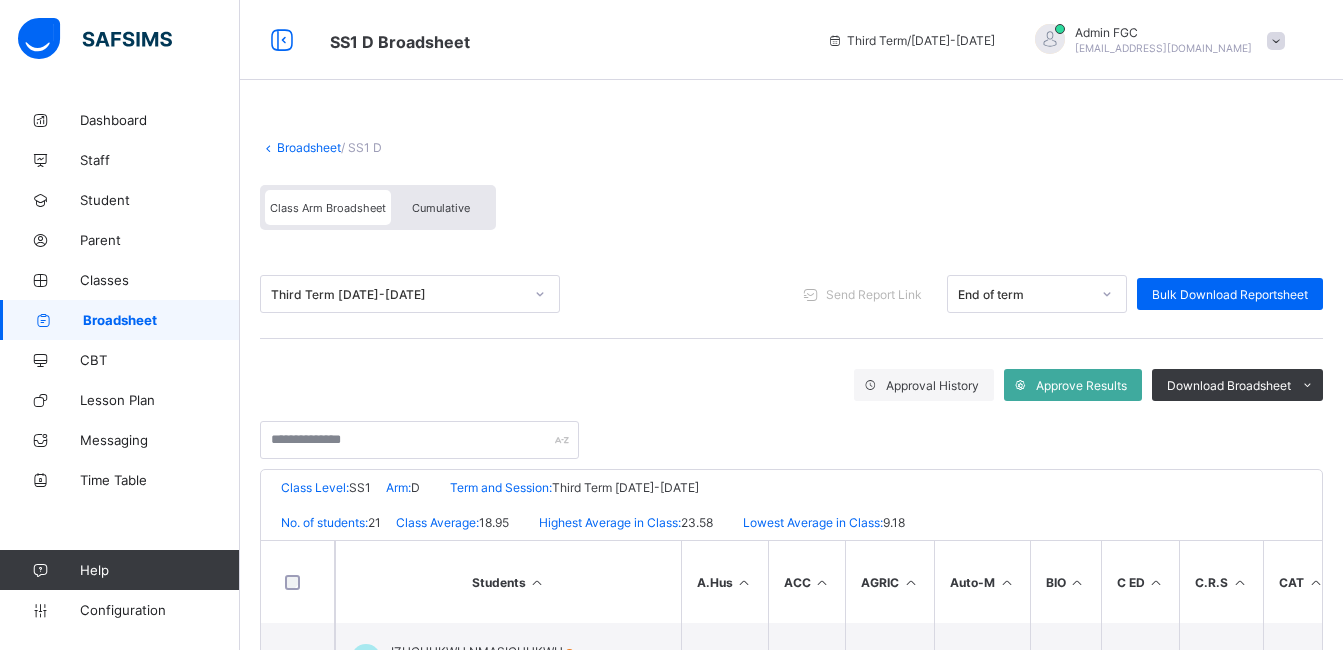 click on "Broadsheet" at bounding box center [161, 320] 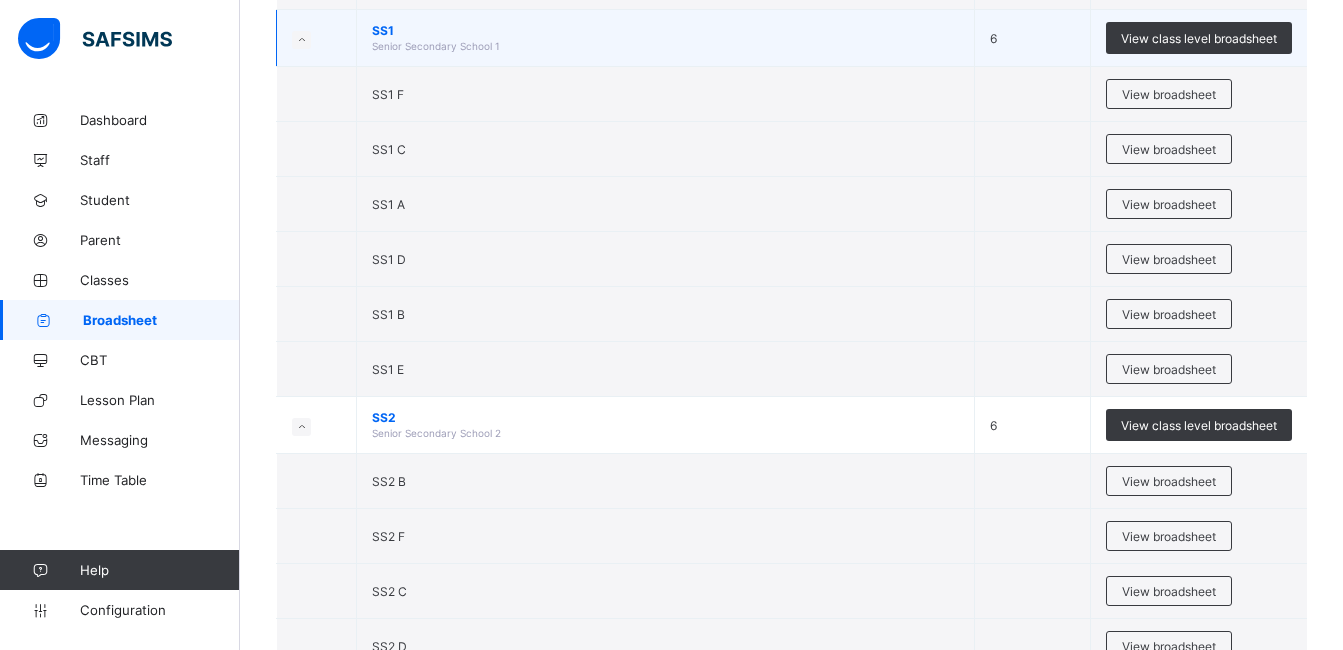 scroll, scrollTop: 1400, scrollLeft: 0, axis: vertical 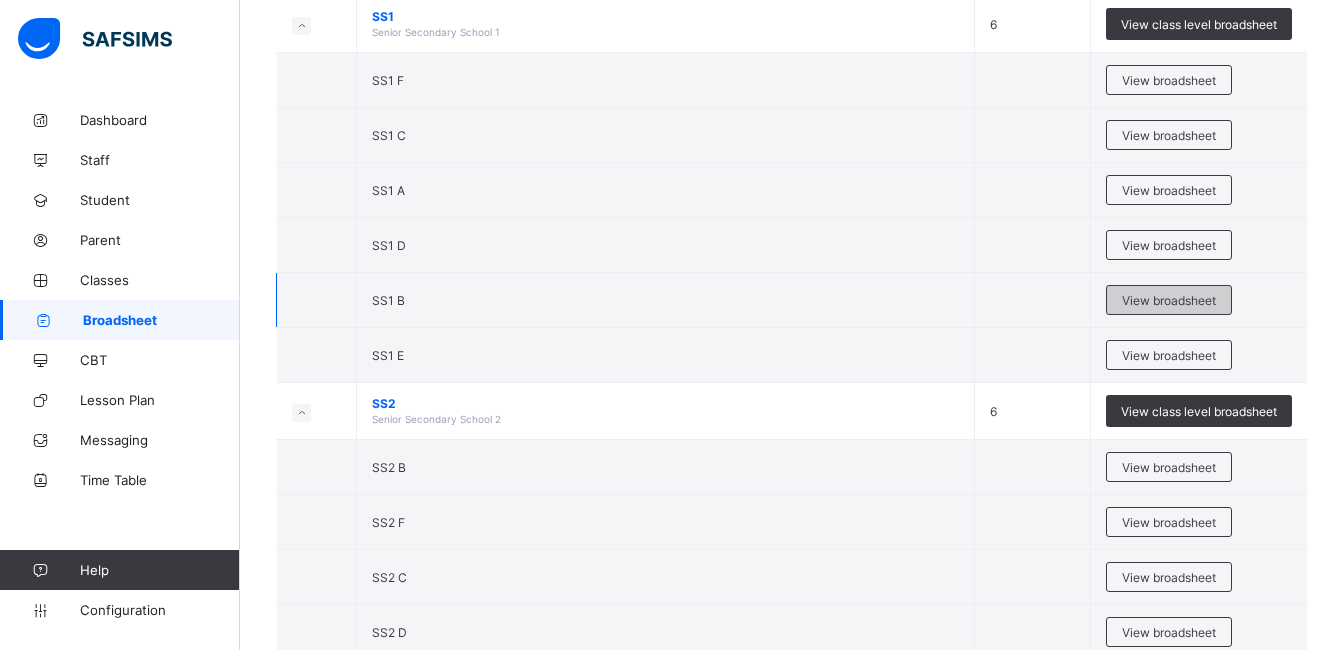 click on "View broadsheet" at bounding box center (1169, 300) 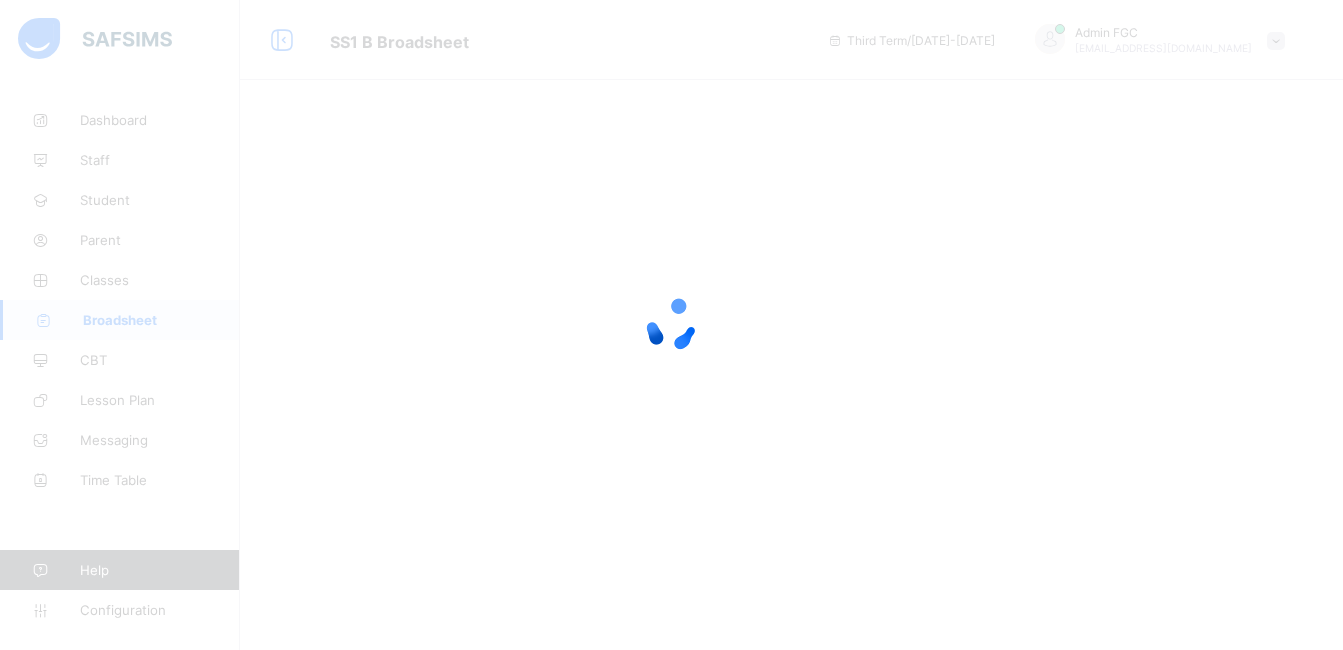 scroll, scrollTop: 0, scrollLeft: 0, axis: both 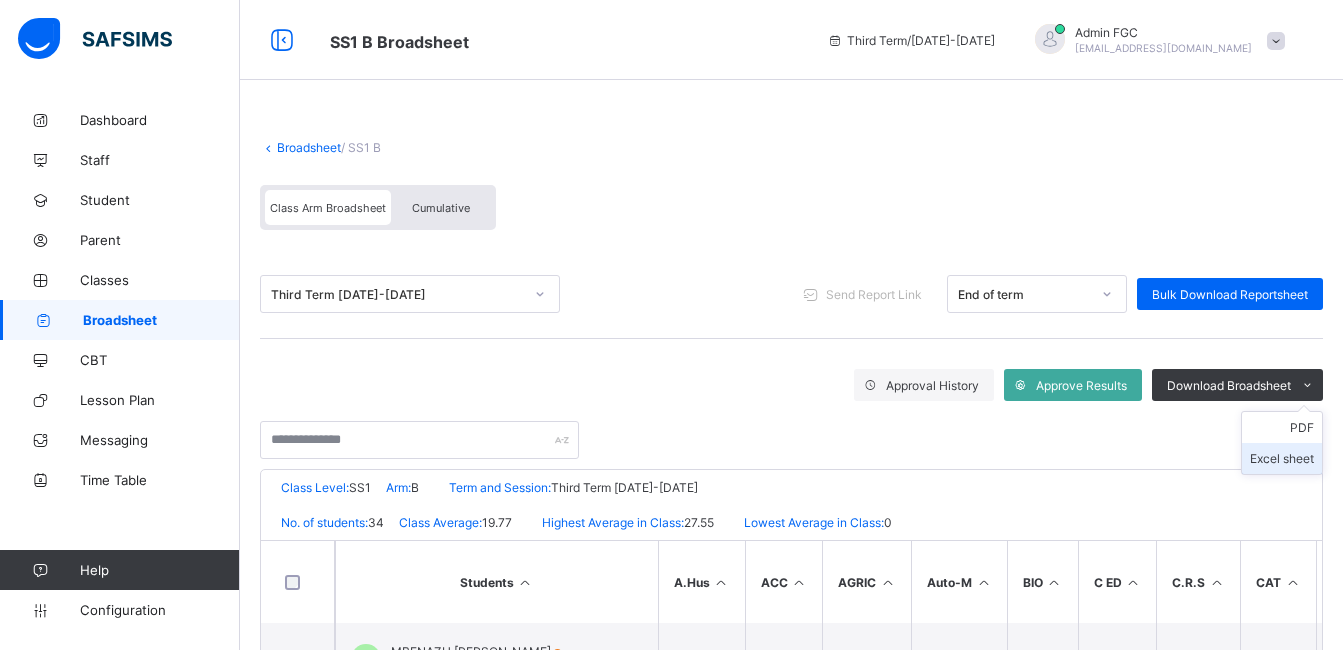 click on "Excel sheet" at bounding box center (1282, 458) 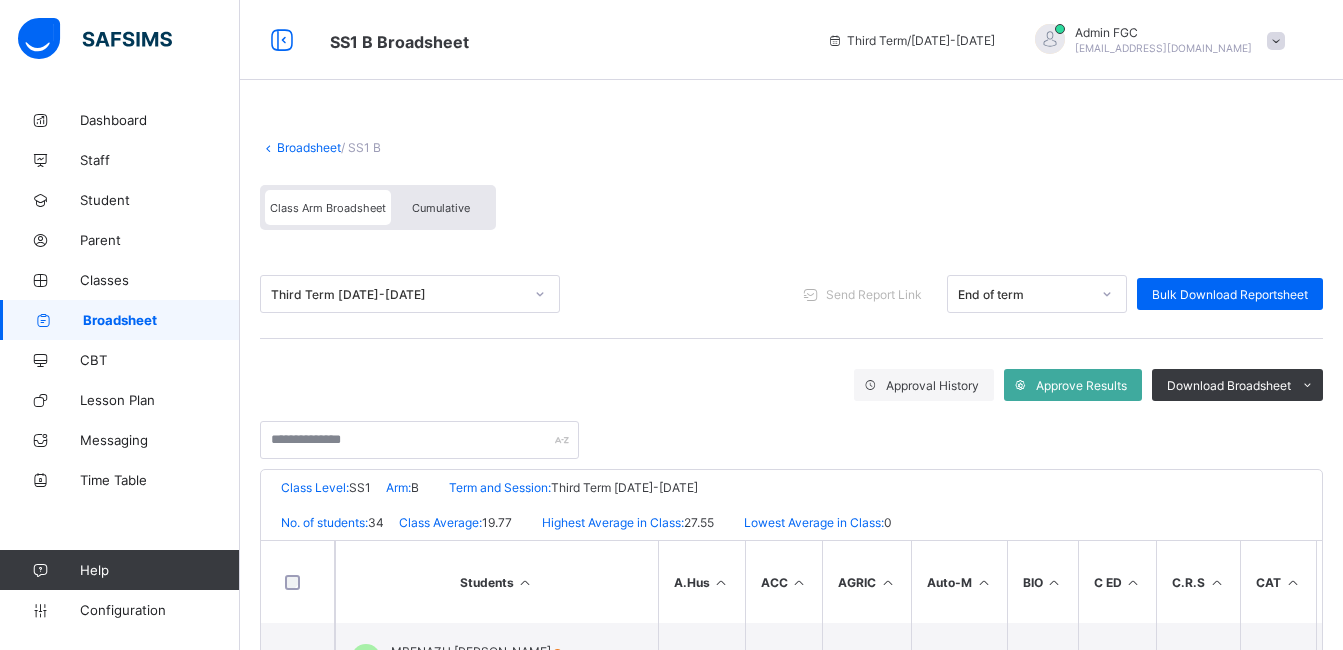 click on "× Download Broadsheet Excel Please select the Assessment you want to download the broadsheet for: ALL Cancel Download" at bounding box center [0, 0] 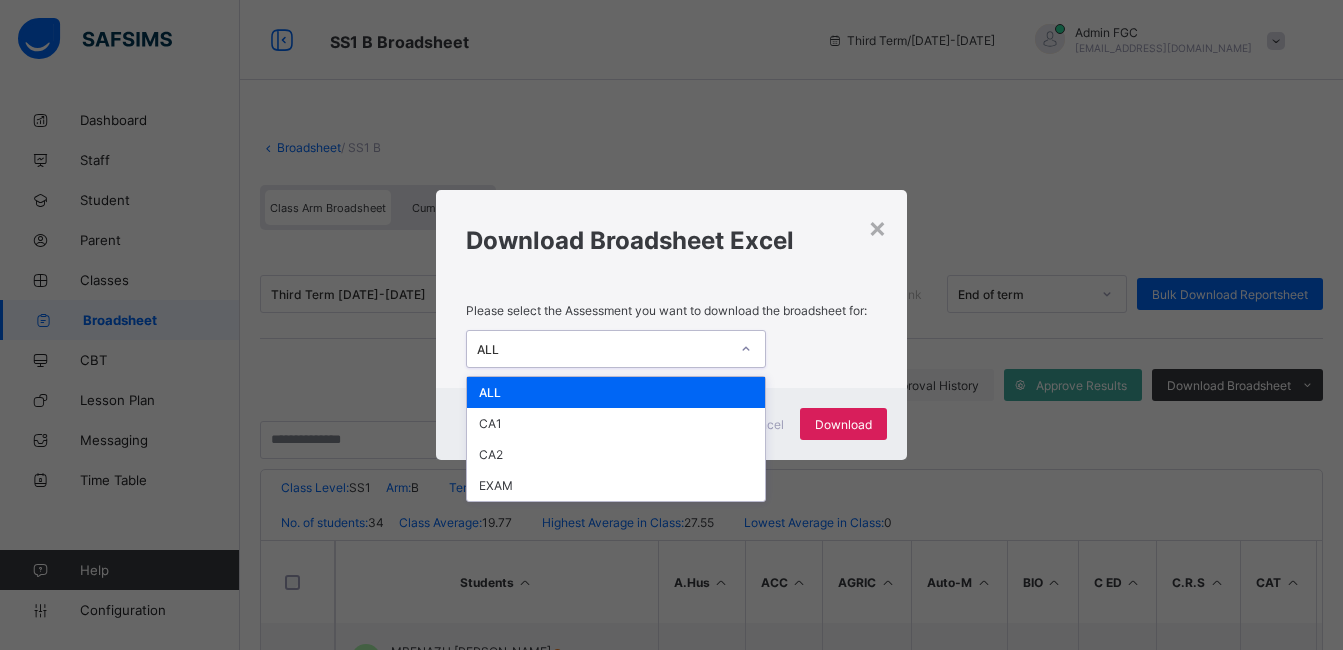 click on "ALL" at bounding box center (603, 349) 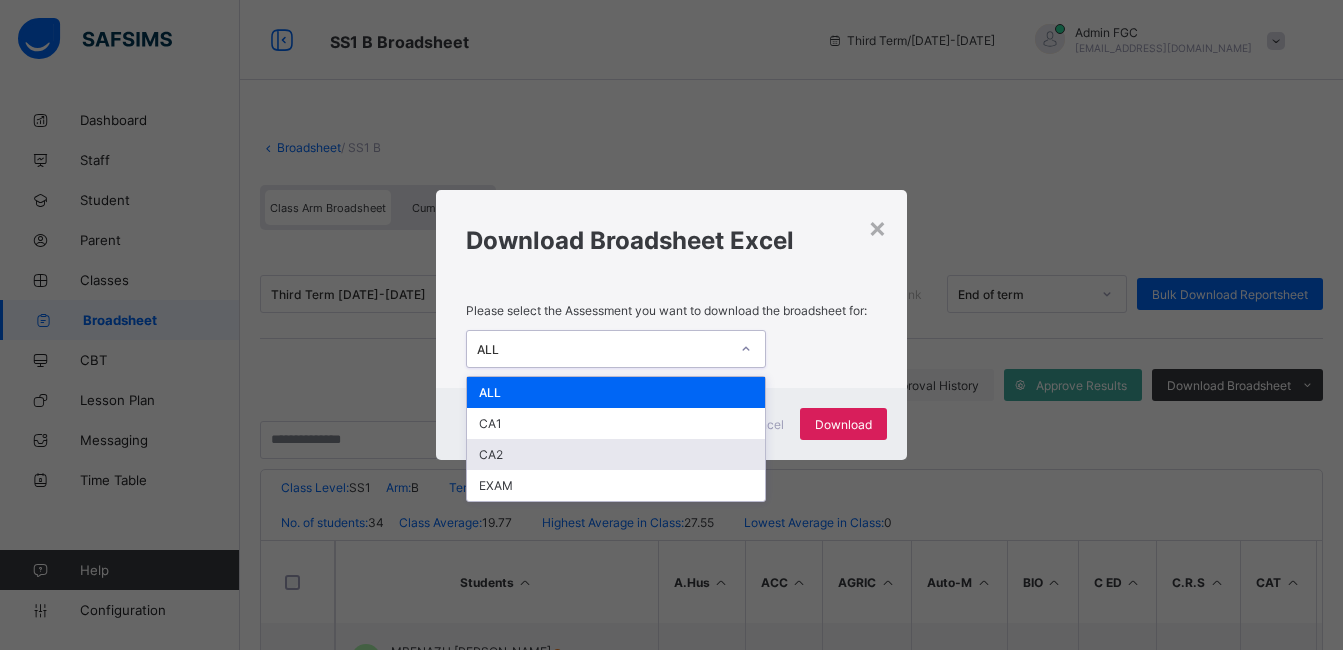 click on "CA2" at bounding box center [616, 454] 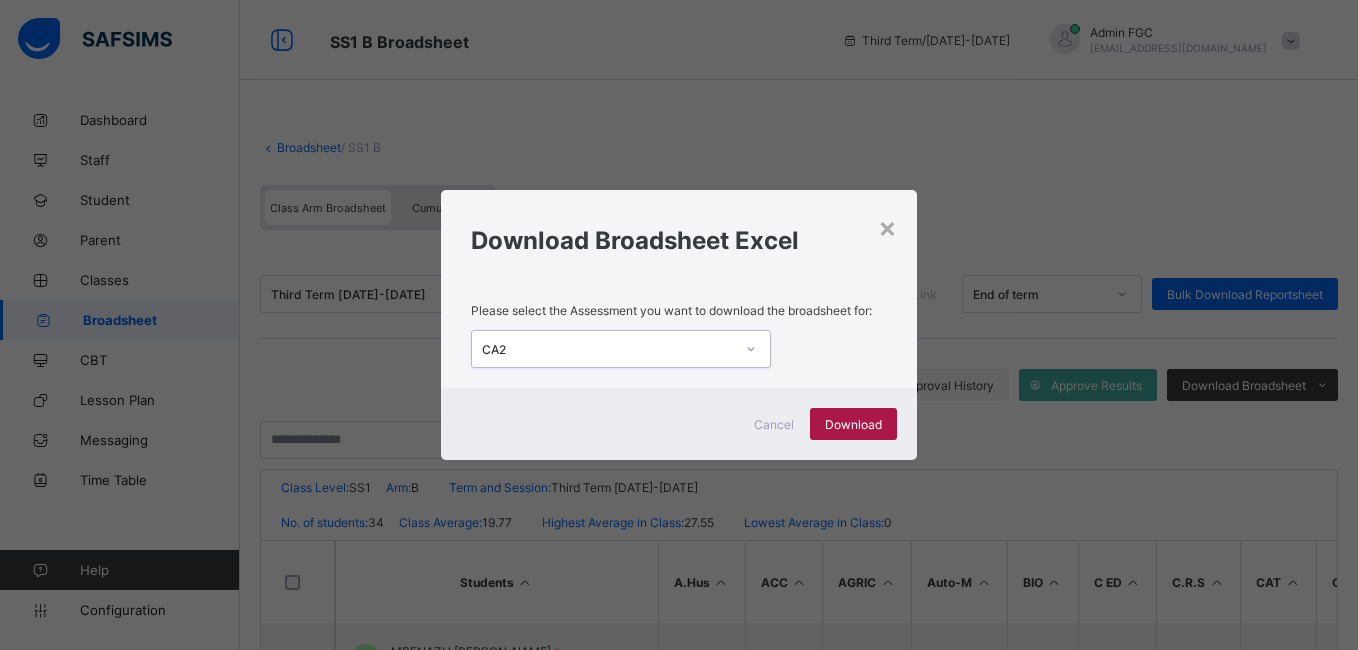 click on "Download" at bounding box center [853, 424] 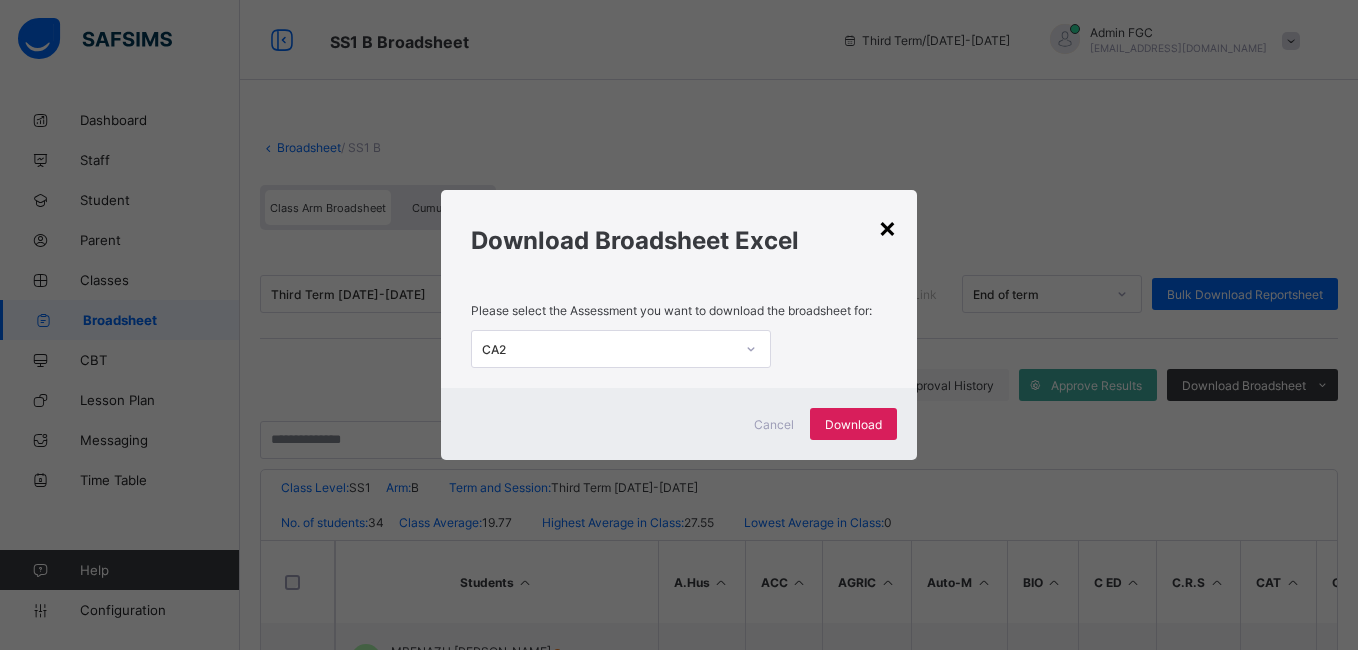 click on "×" at bounding box center [887, 227] 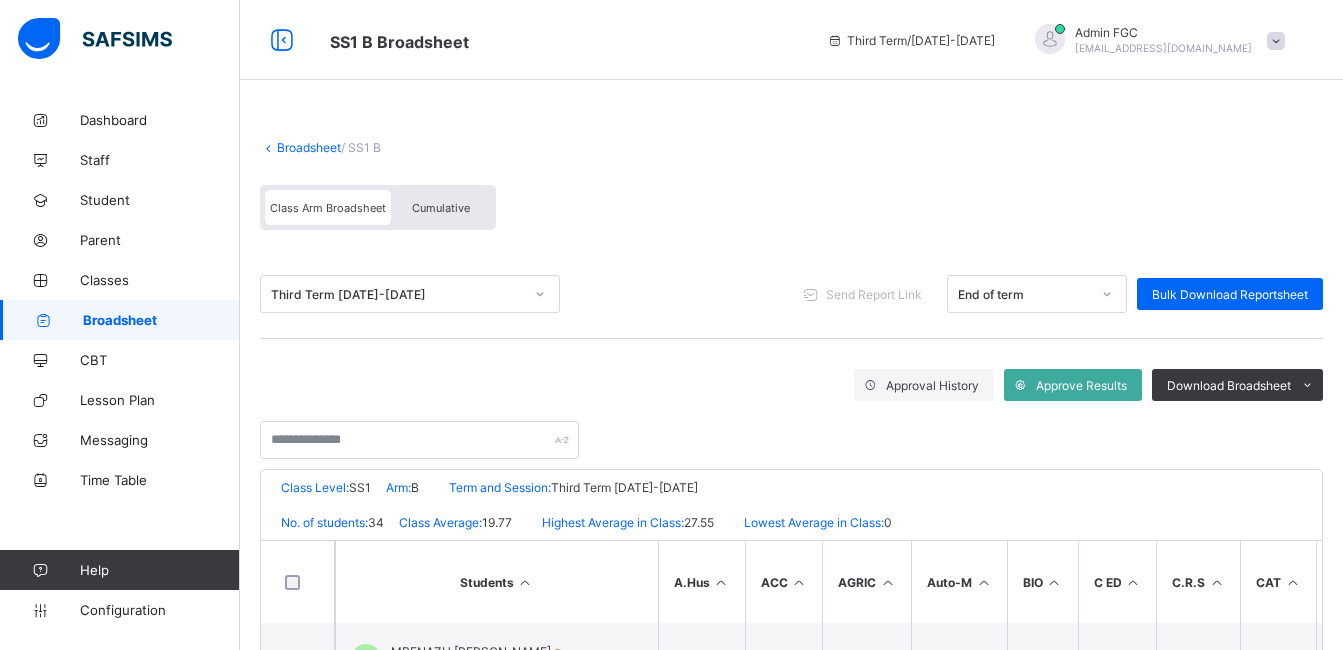 click on "Broadsheet" at bounding box center [161, 320] 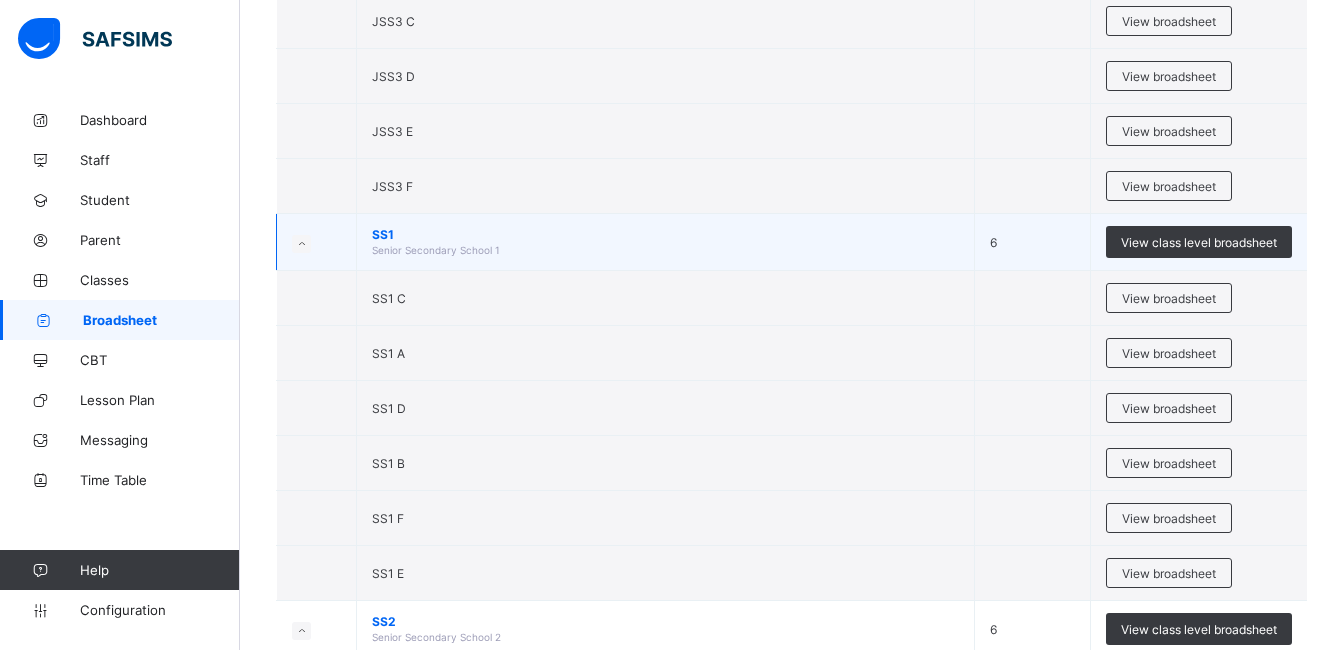 scroll, scrollTop: 1400, scrollLeft: 0, axis: vertical 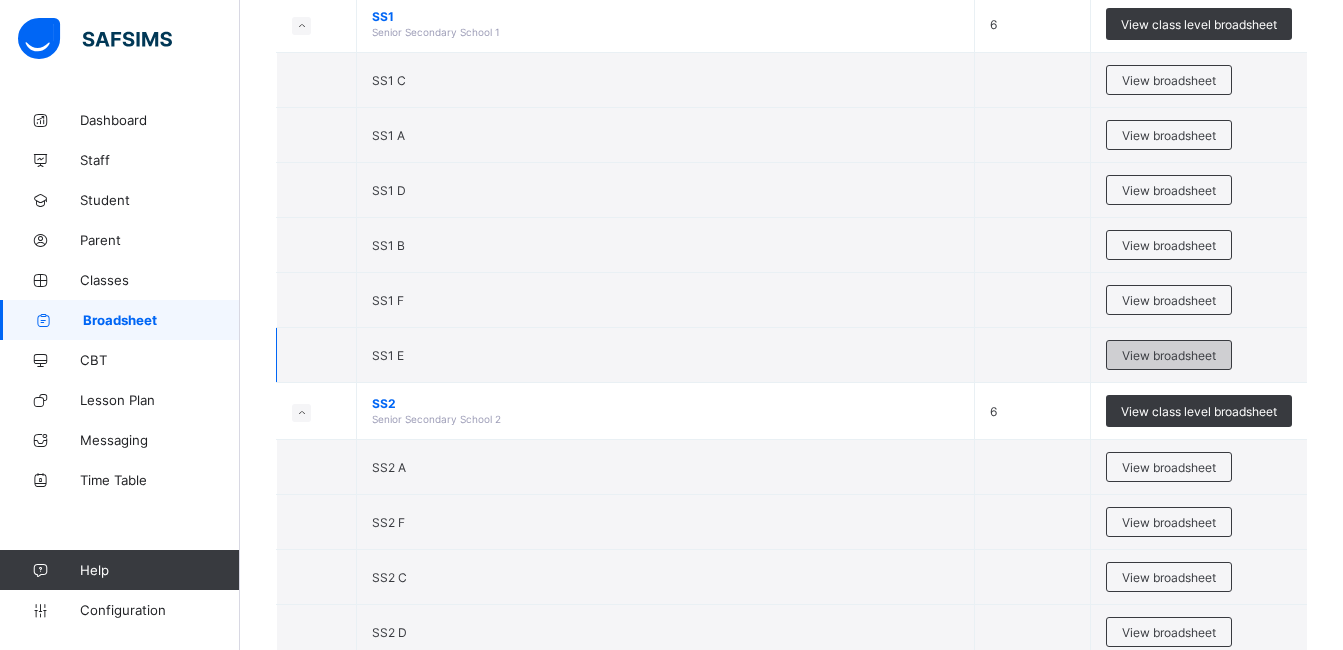 click on "View broadsheet" at bounding box center (1169, 355) 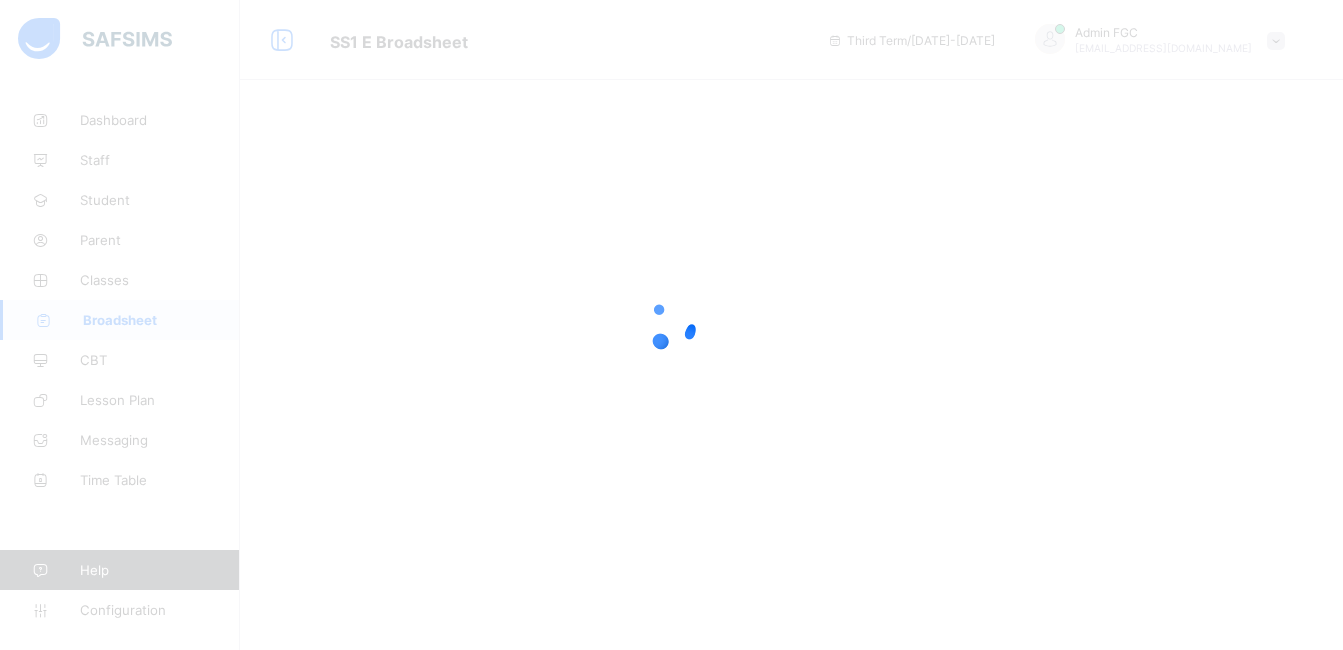 scroll, scrollTop: 0, scrollLeft: 0, axis: both 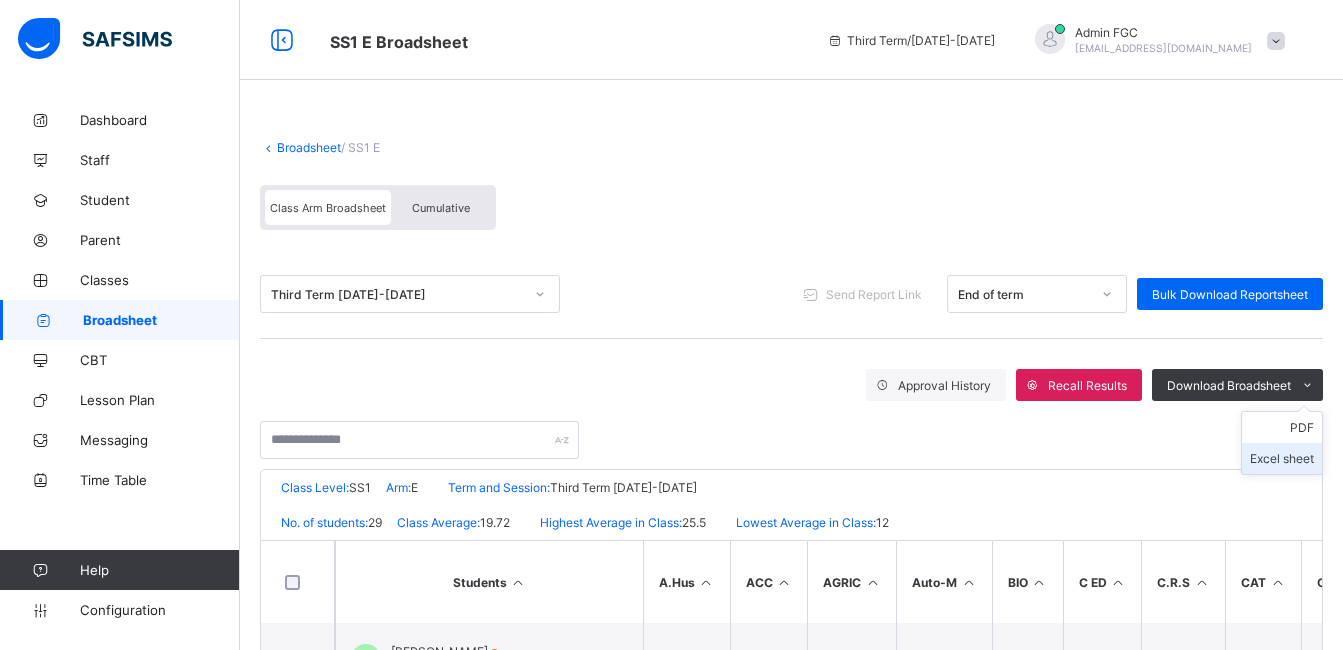 click on "Excel sheet" at bounding box center [1282, 458] 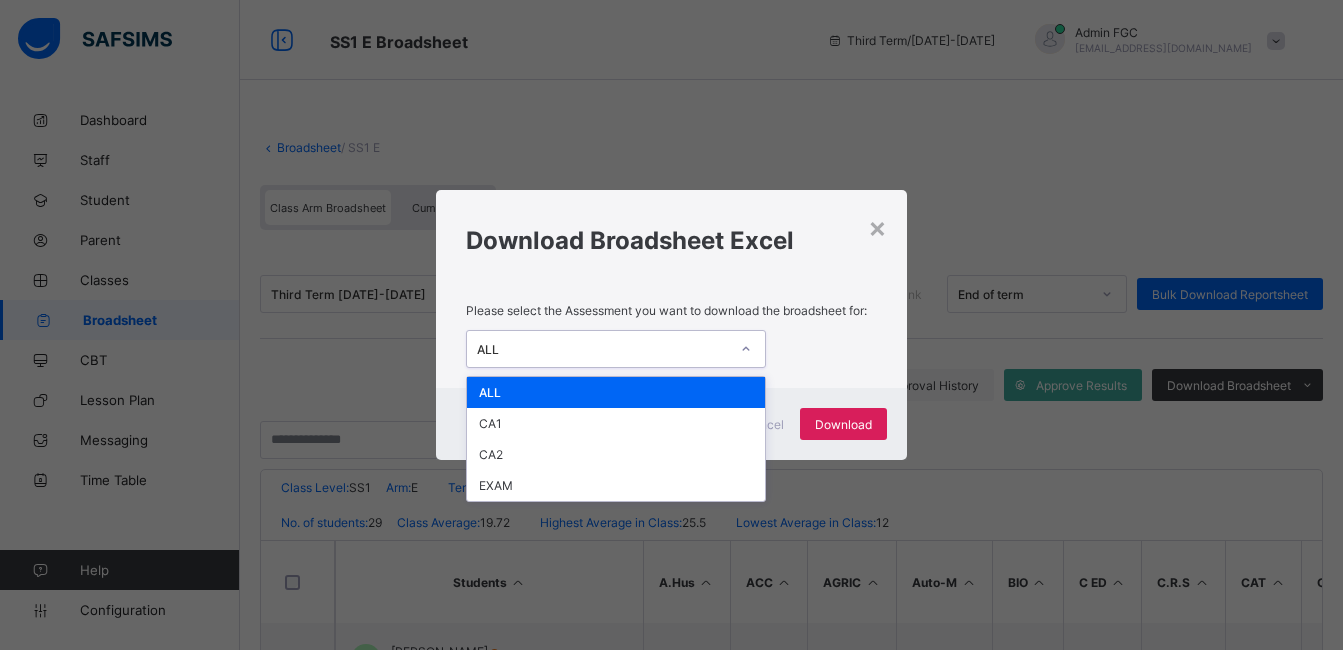 click on "ALL" at bounding box center (597, 349) 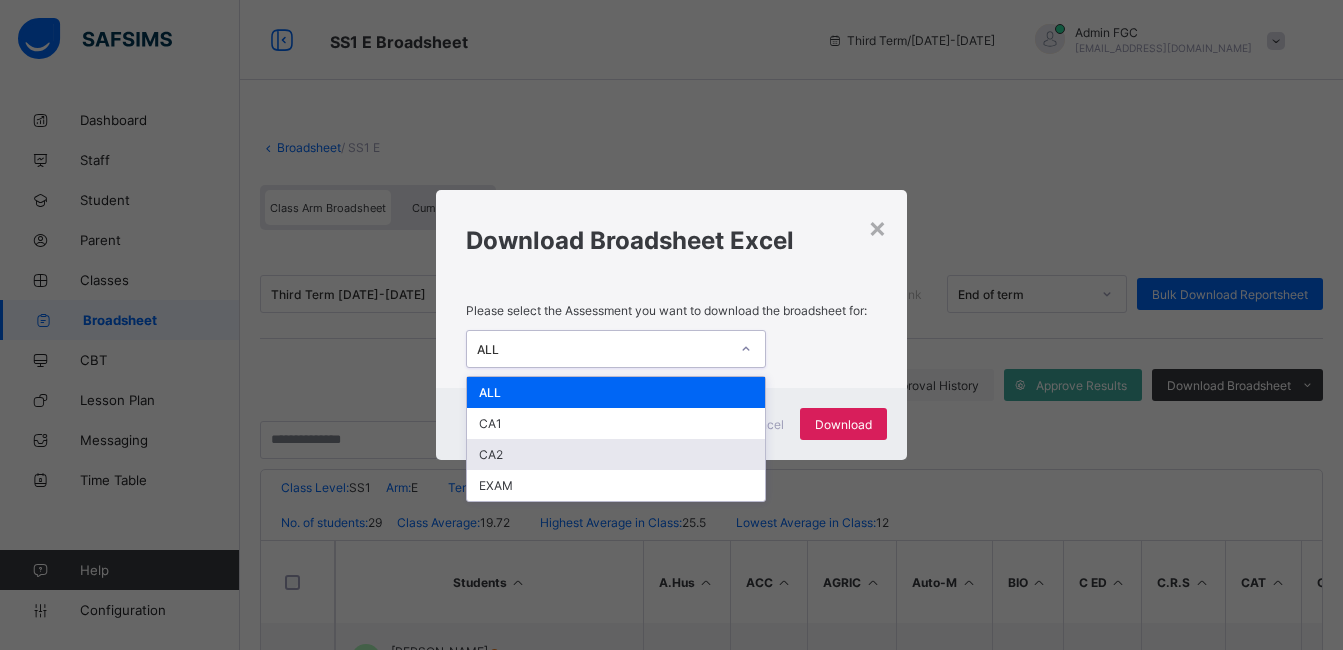 click on "CA2" at bounding box center (616, 454) 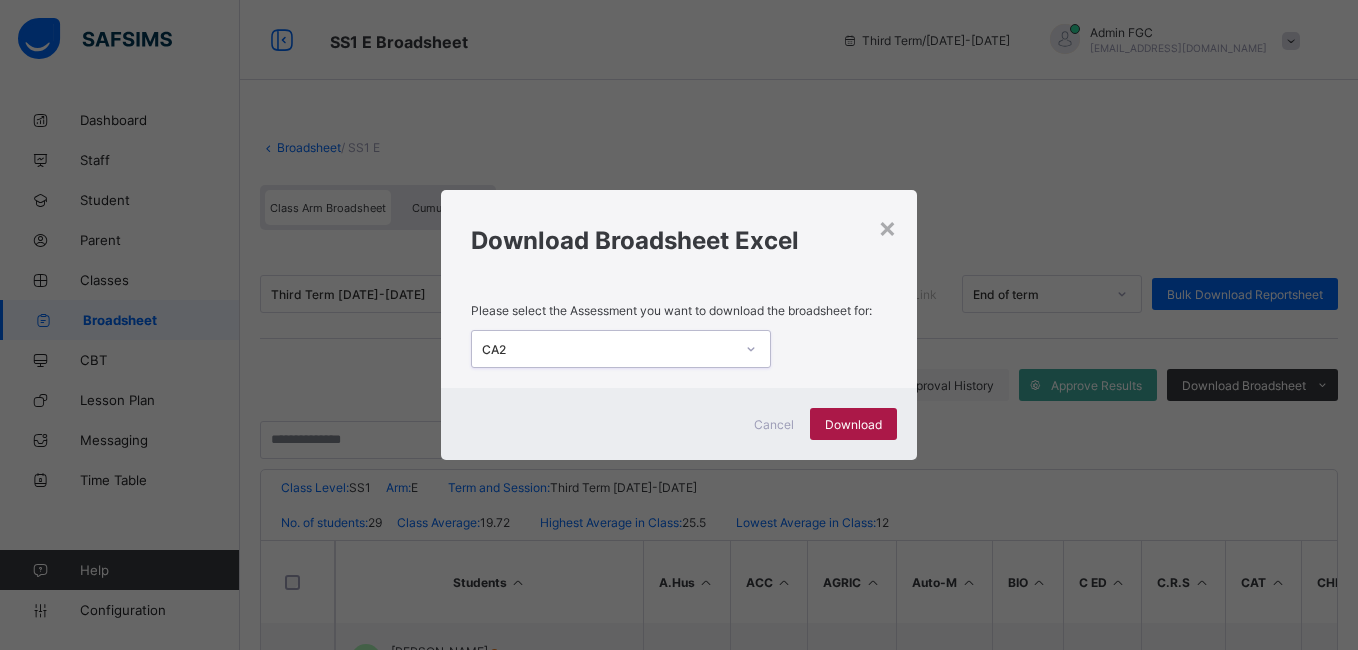 click on "Download" at bounding box center (853, 424) 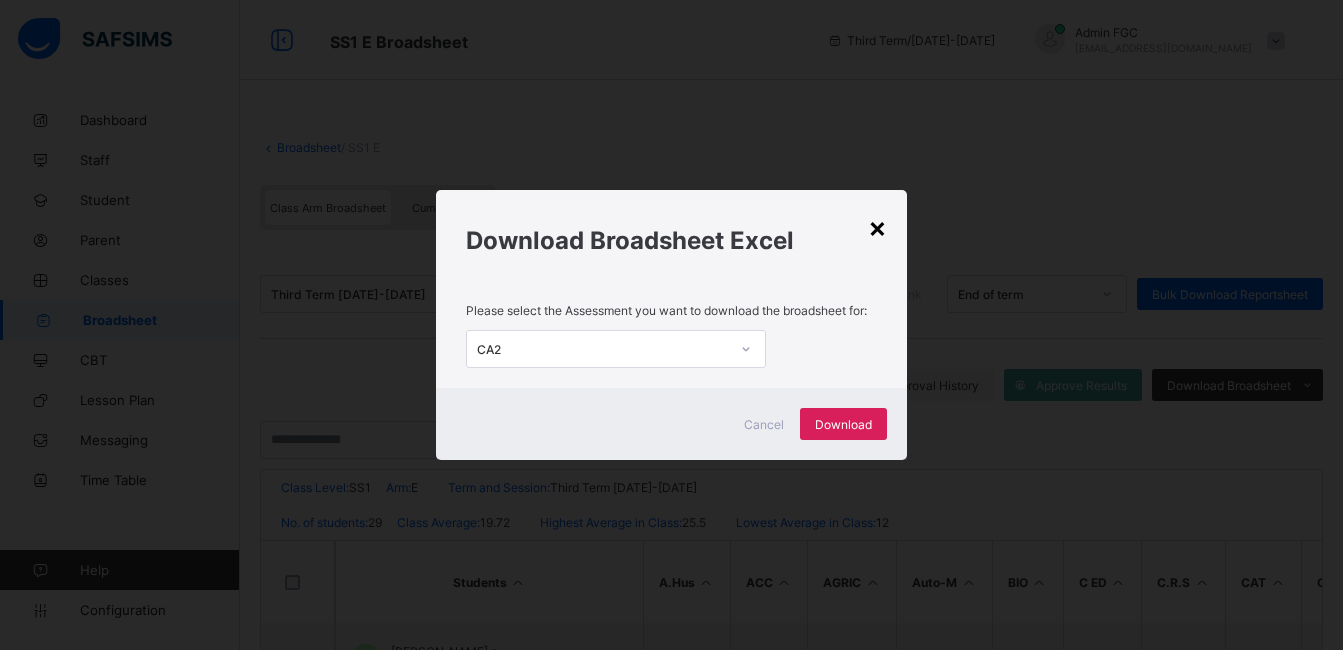 click on "×" at bounding box center (877, 227) 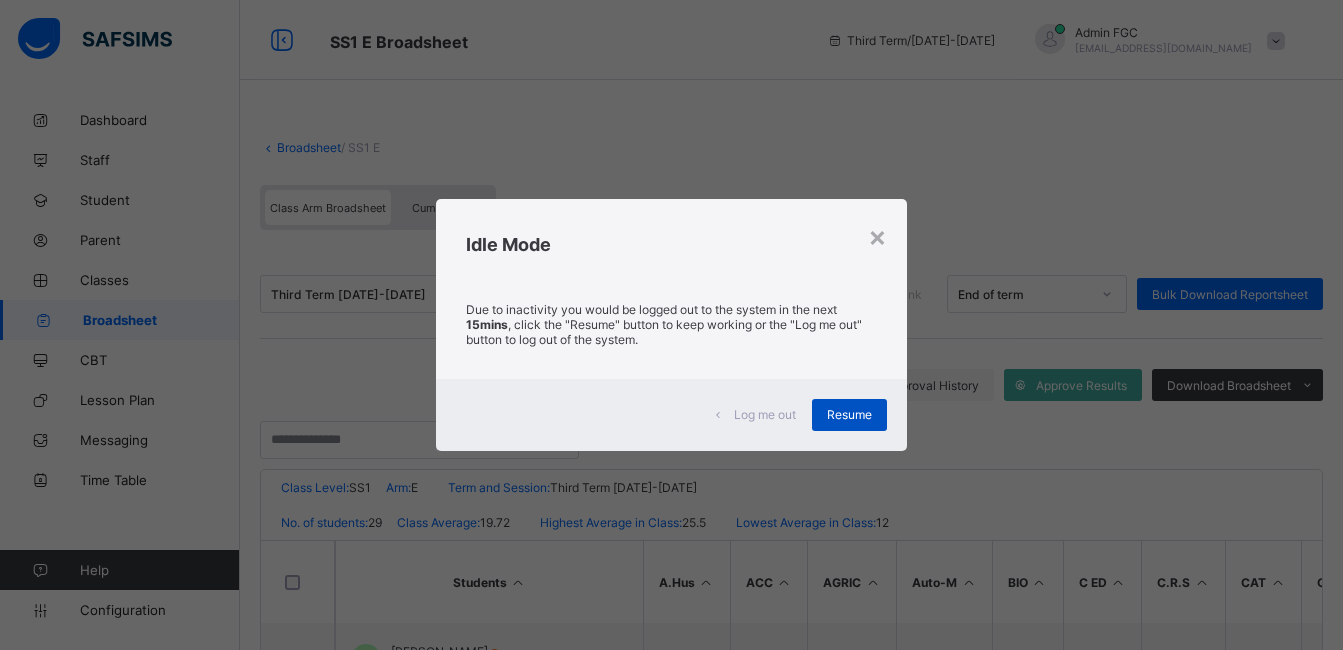 click on "Resume" at bounding box center [849, 415] 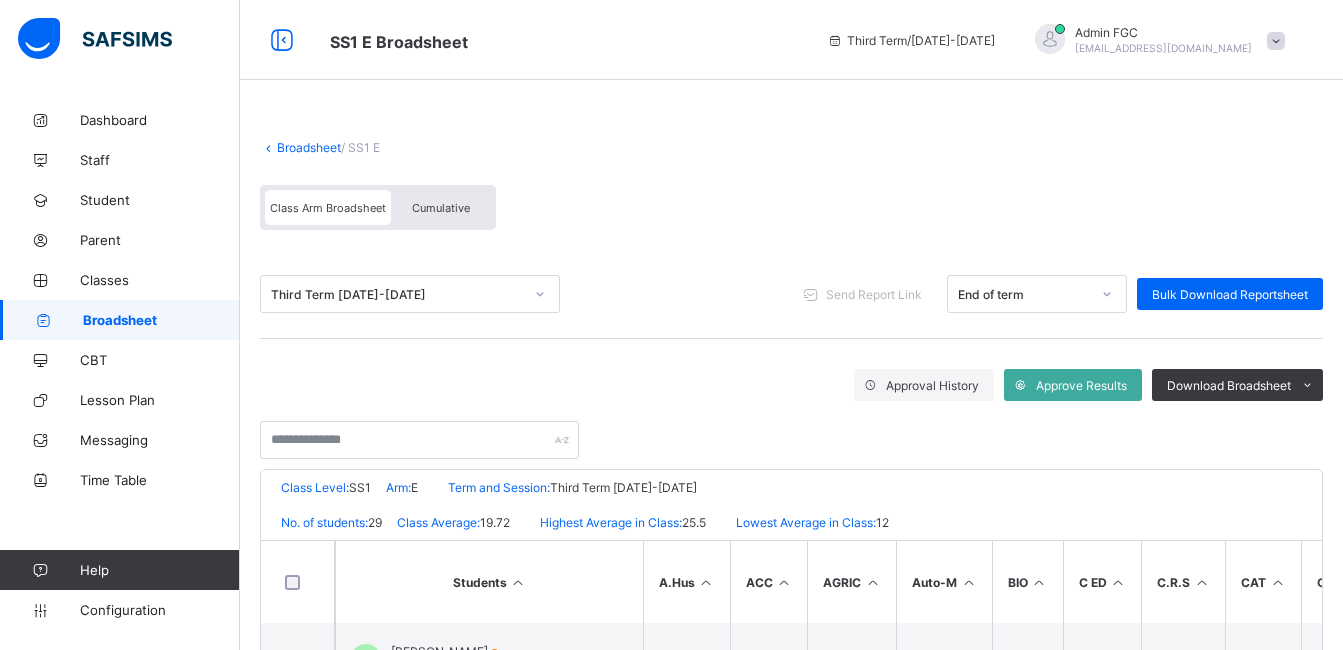 click on "Broadsheet" at bounding box center (120, 320) 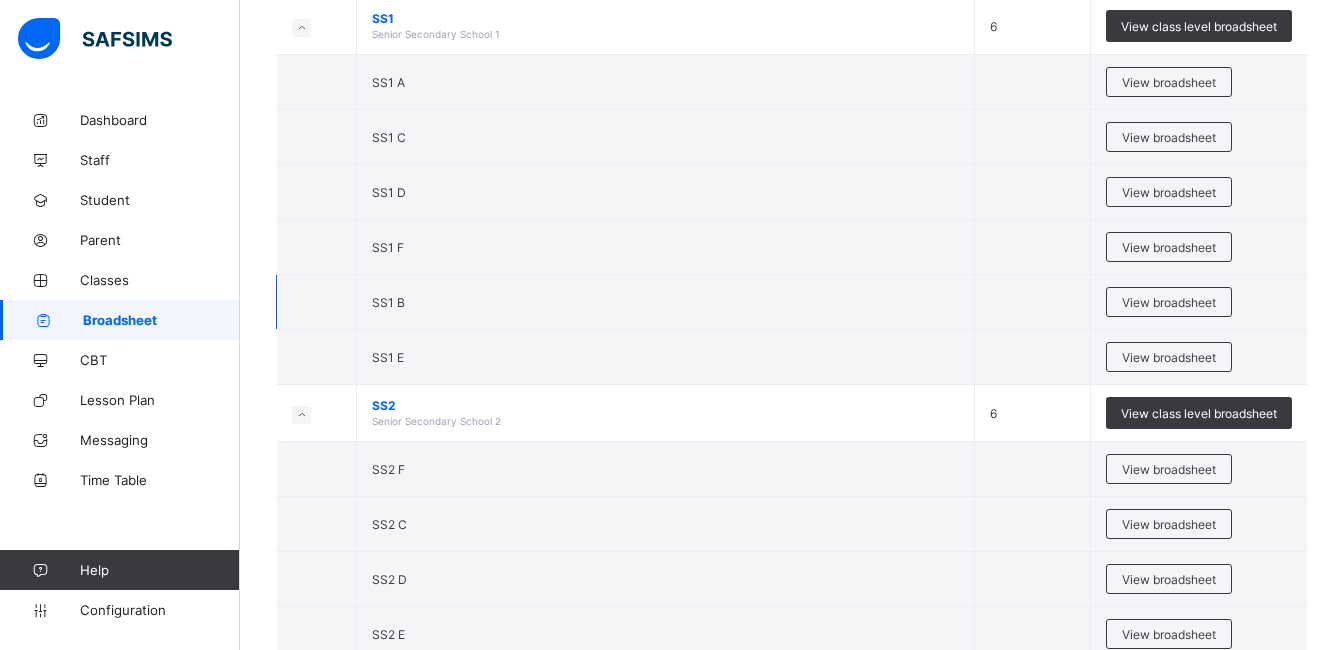 scroll, scrollTop: 1600, scrollLeft: 0, axis: vertical 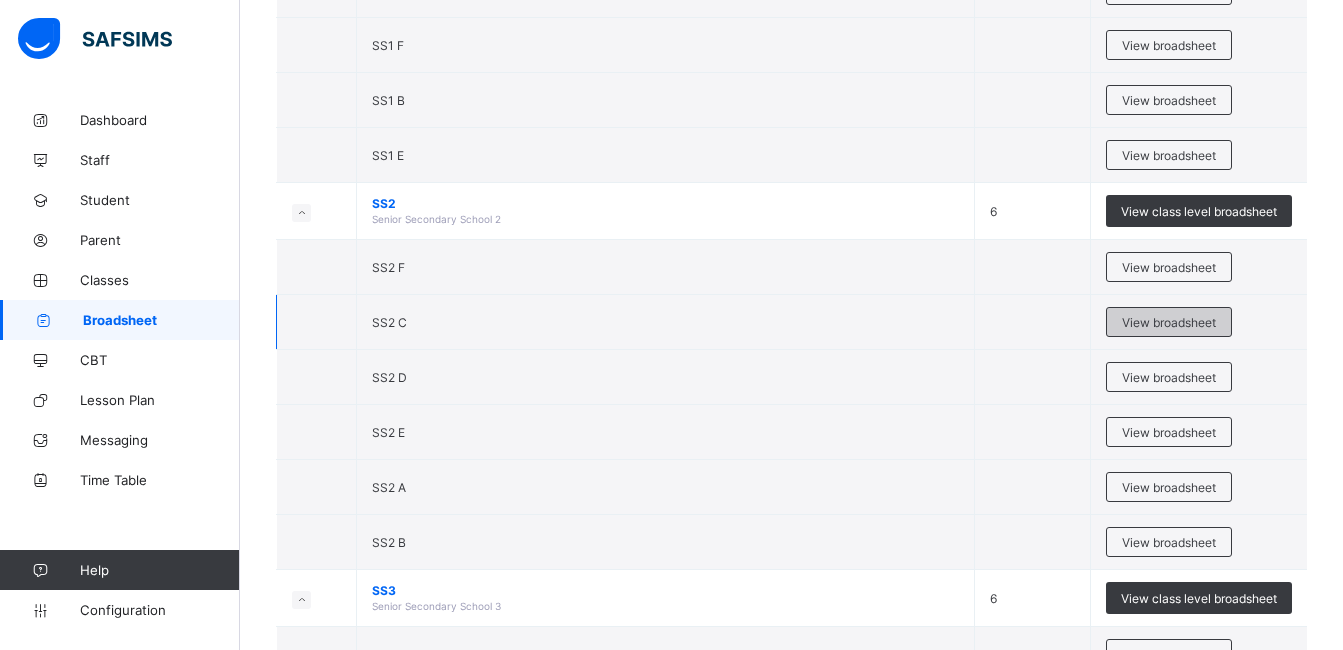 click on "View broadsheet" at bounding box center (1169, 322) 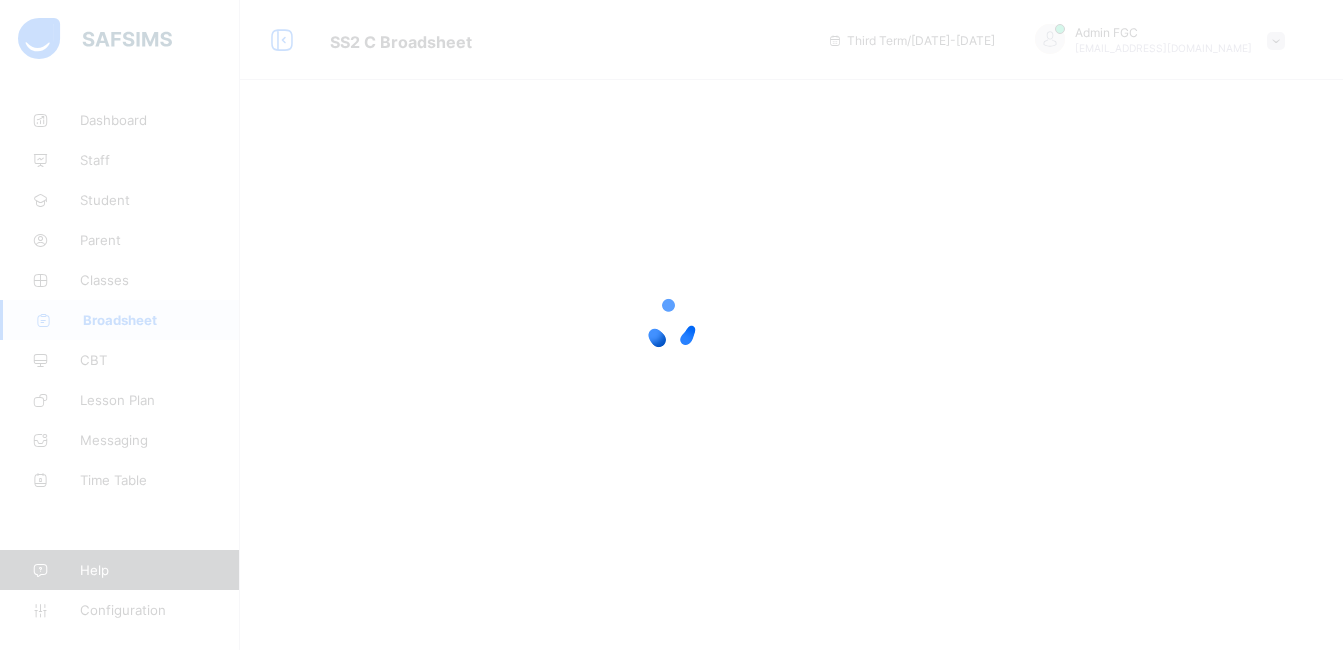 scroll, scrollTop: 0, scrollLeft: 0, axis: both 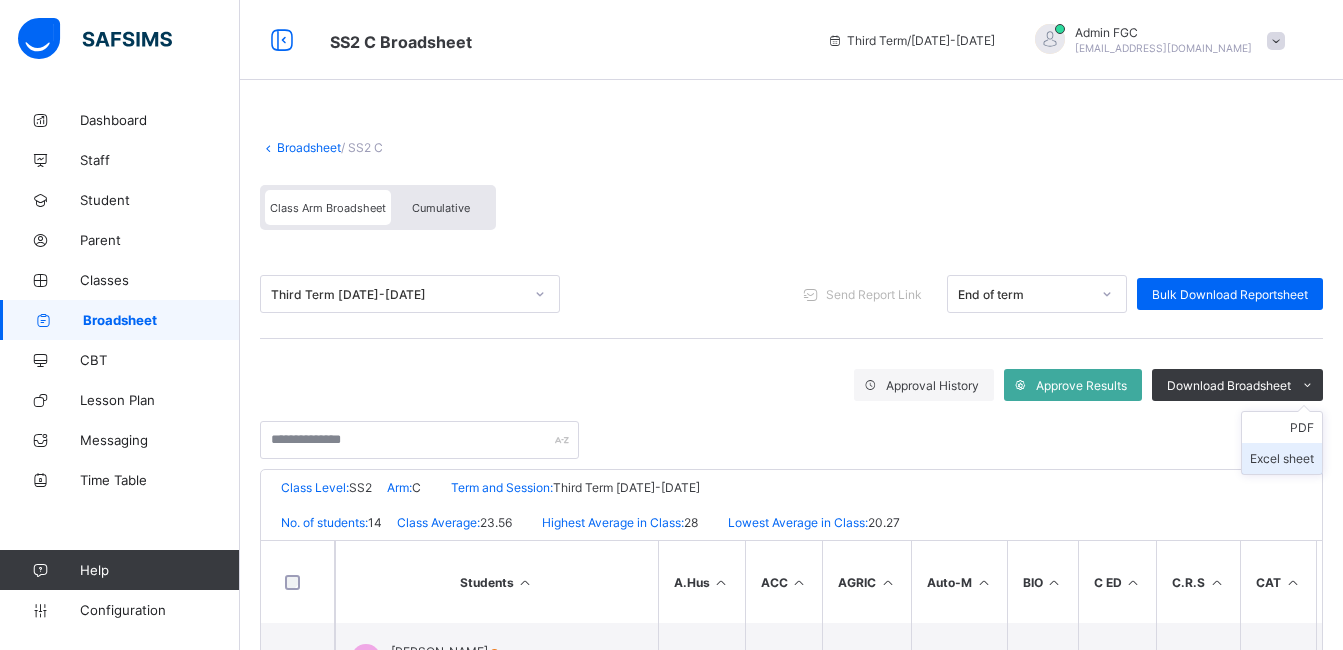 click on "Excel sheet" at bounding box center [1282, 458] 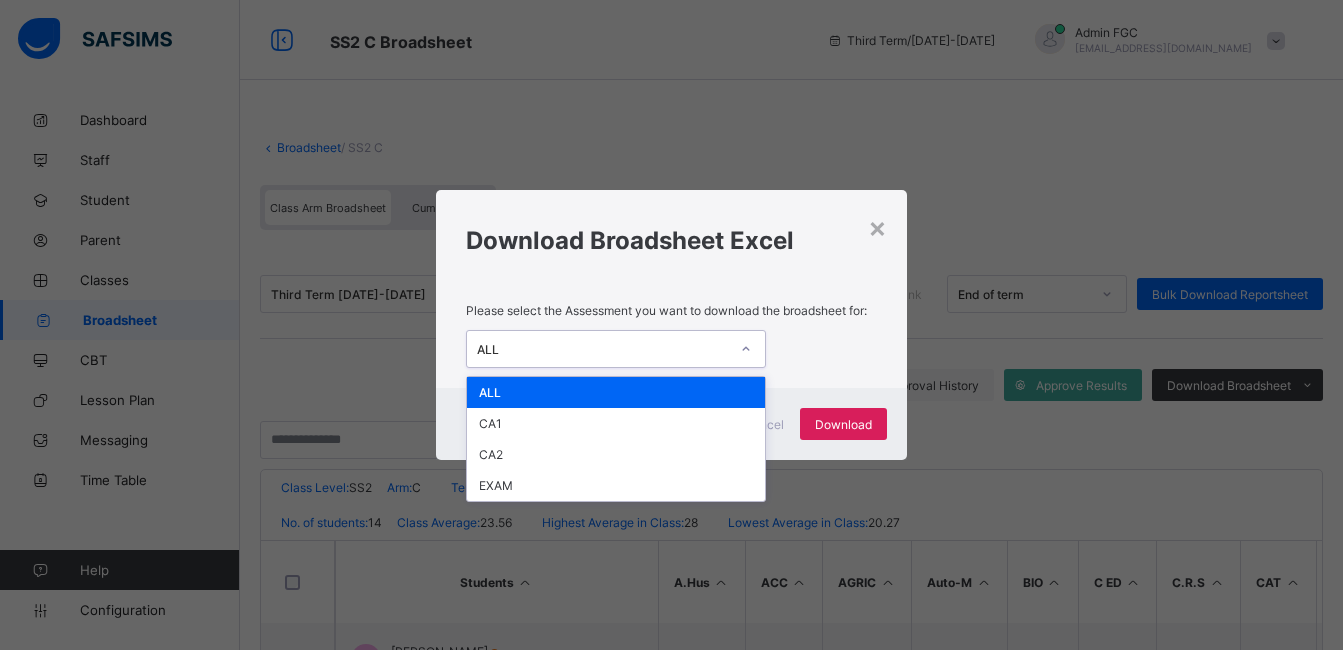 click on "ALL" at bounding box center (597, 349) 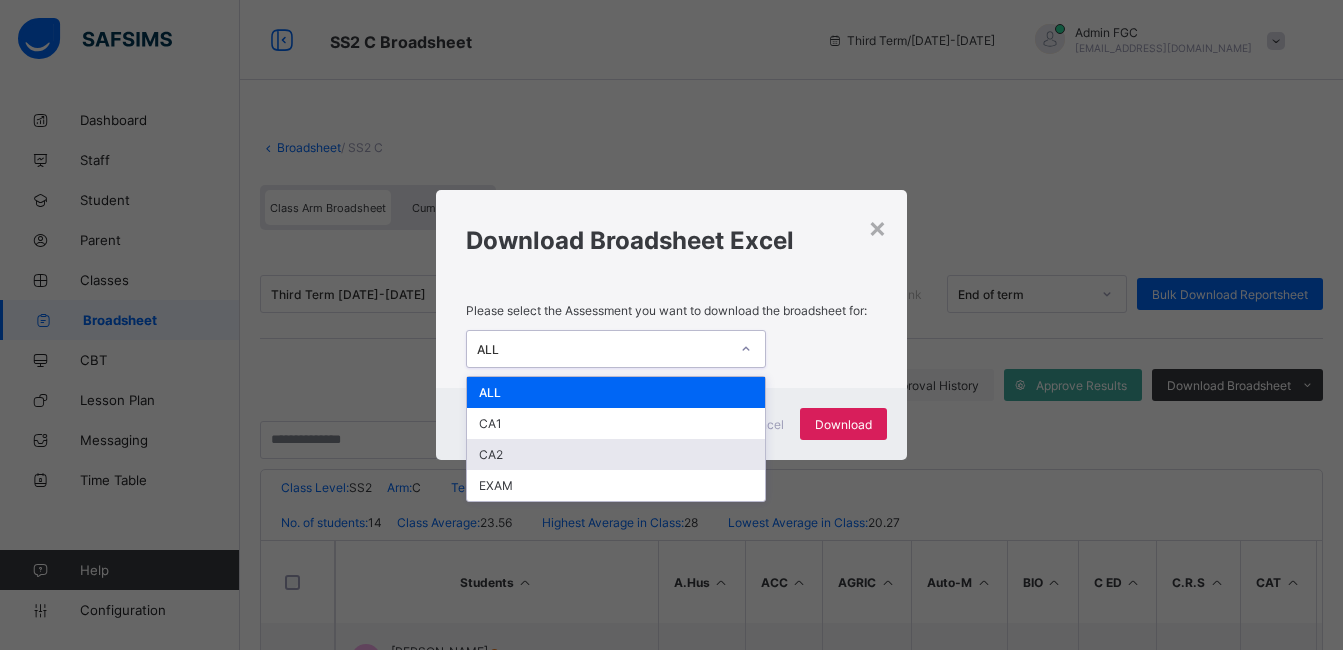 click on "CA2" at bounding box center [616, 454] 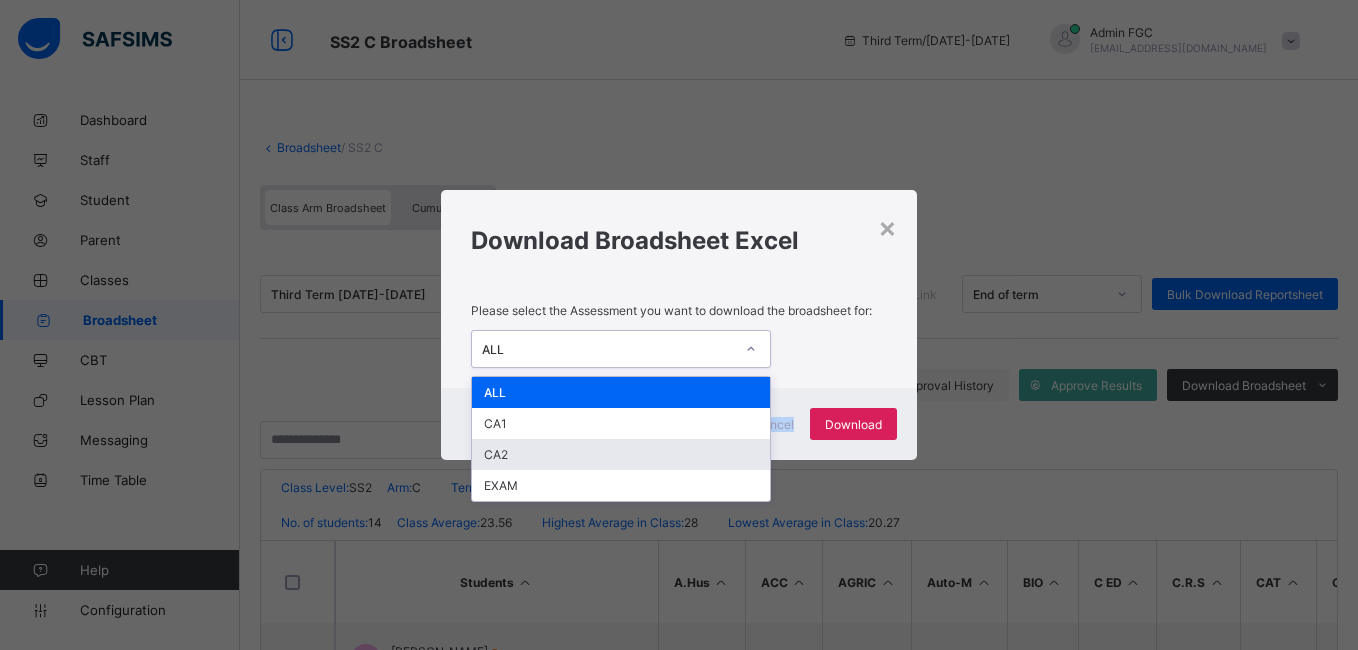 click on "Cancel Download" at bounding box center [678, 424] 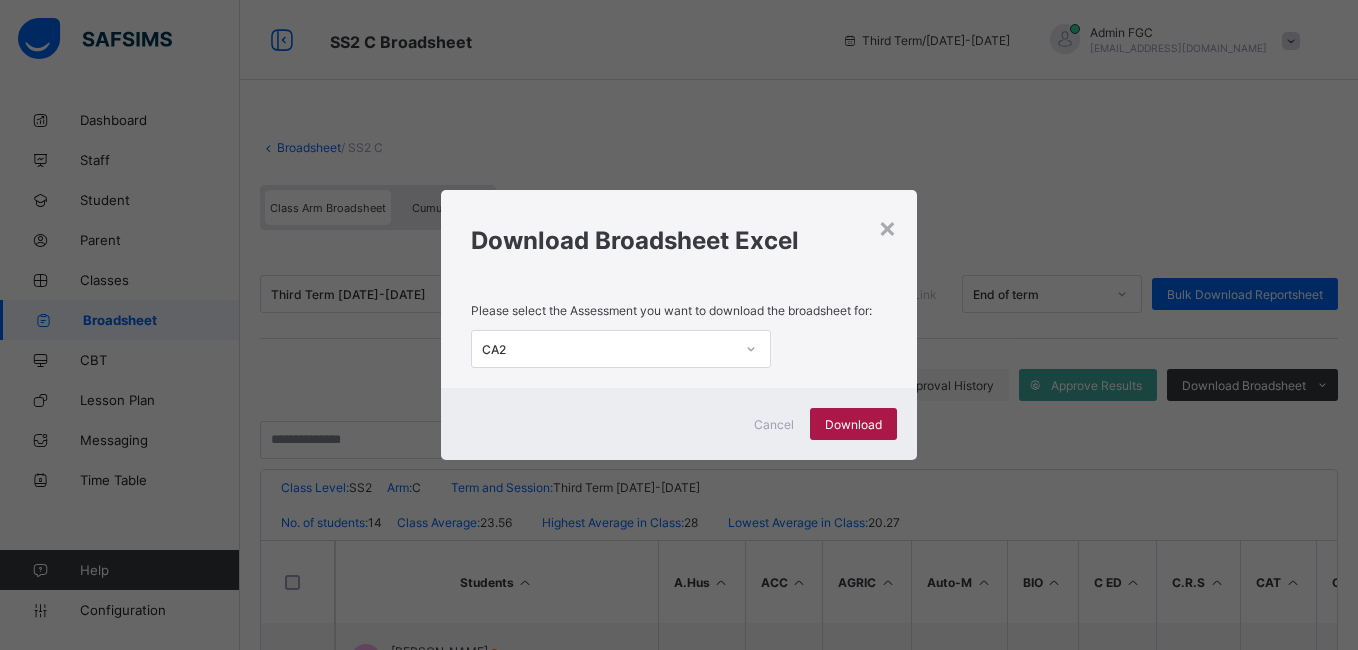drag, startPoint x: 637, startPoint y: 455, endPoint x: 846, endPoint y: 432, distance: 210.26175 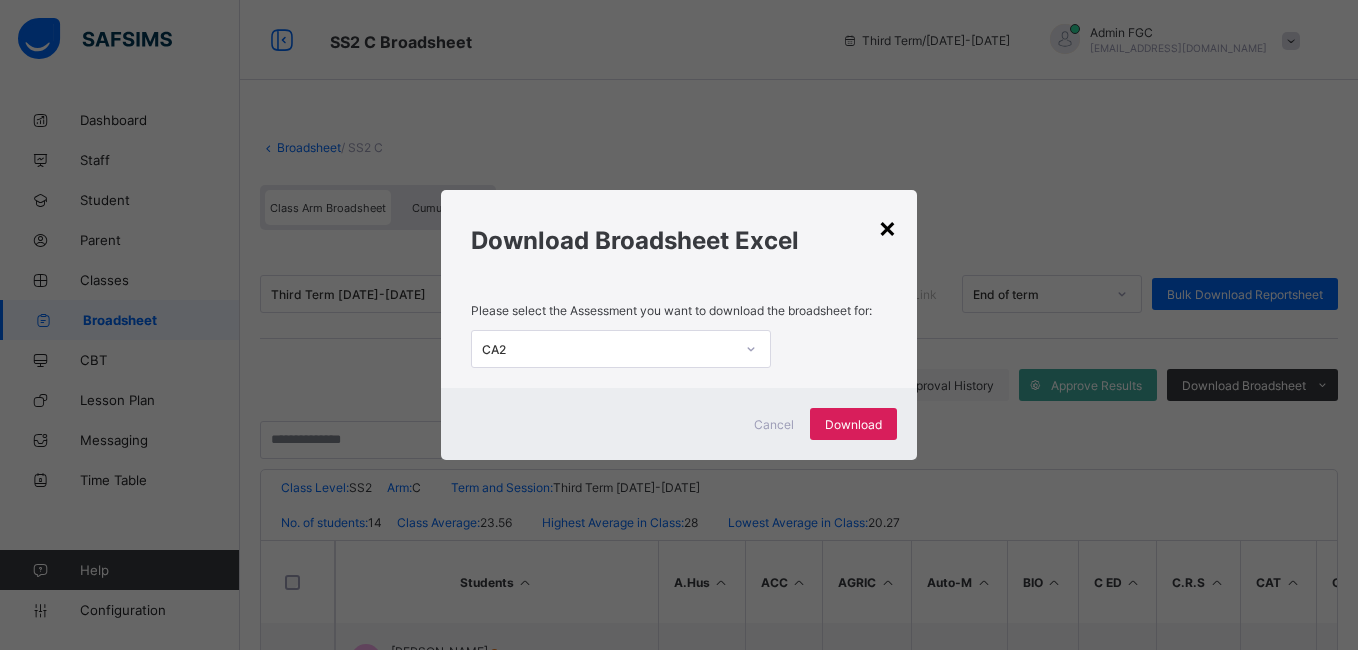 click on "×" at bounding box center [887, 227] 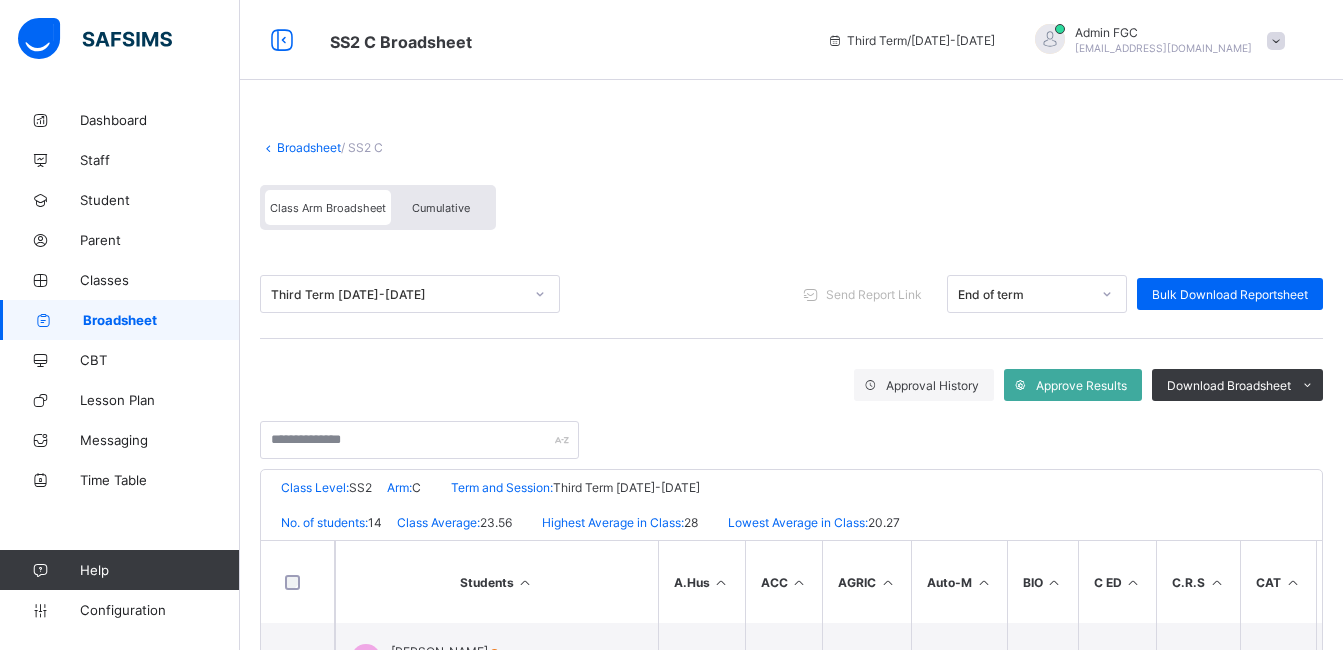 click on "Broadsheet" at bounding box center (161, 320) 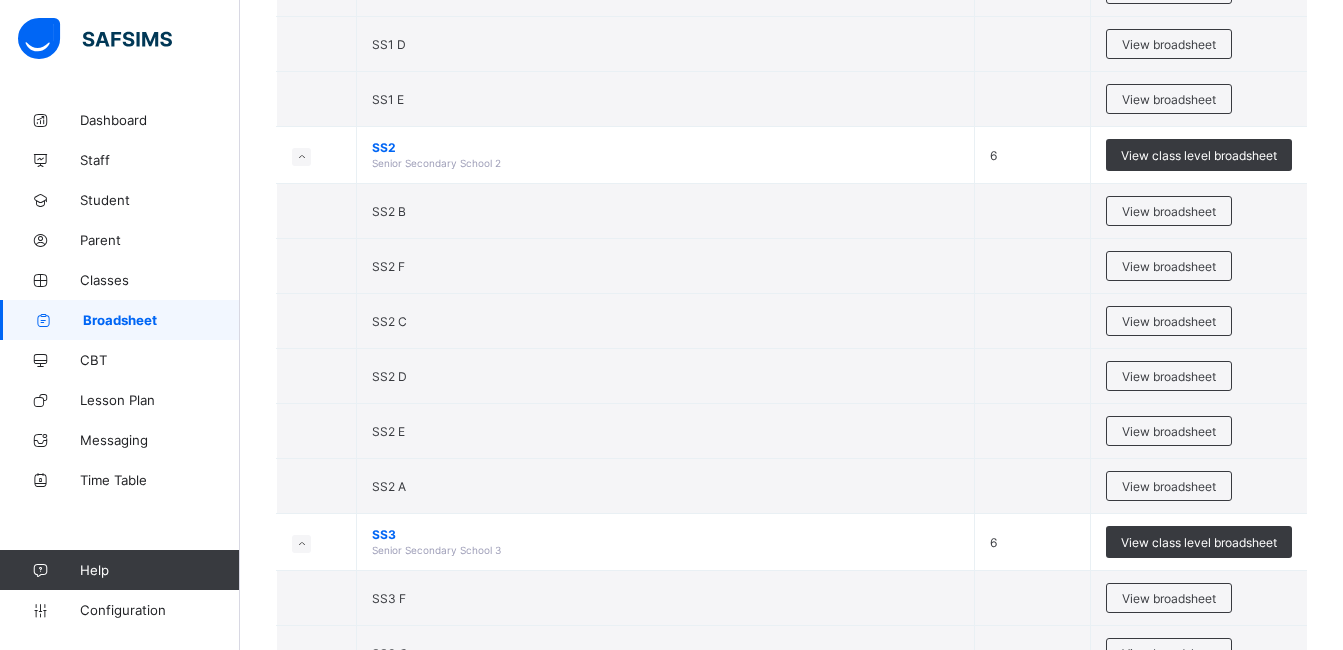 scroll, scrollTop: 1700, scrollLeft: 0, axis: vertical 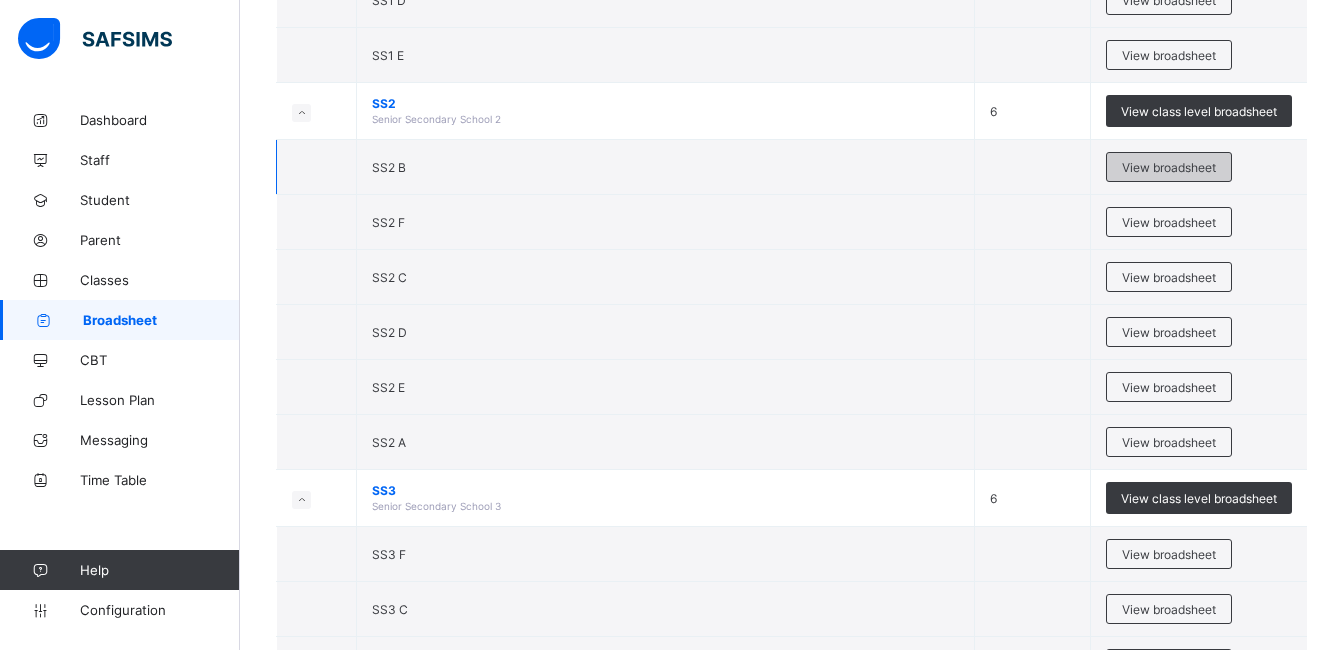 click on "View broadsheet" at bounding box center (1169, 167) 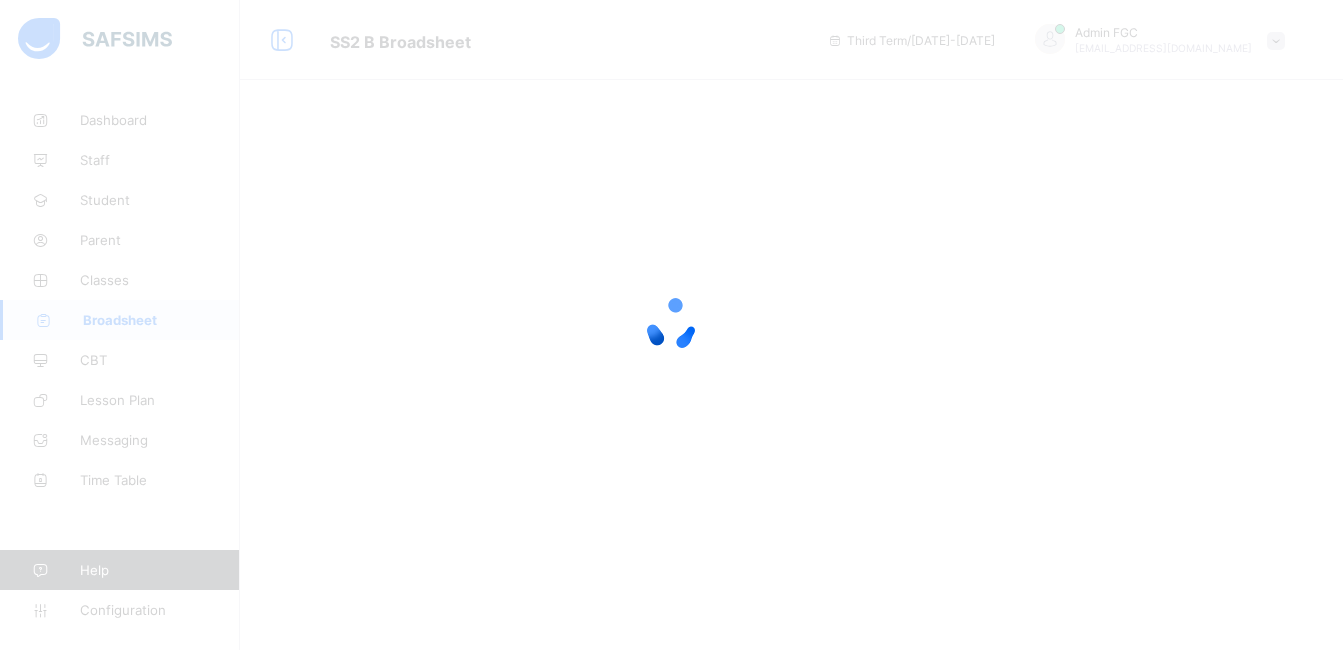 scroll, scrollTop: 0, scrollLeft: 0, axis: both 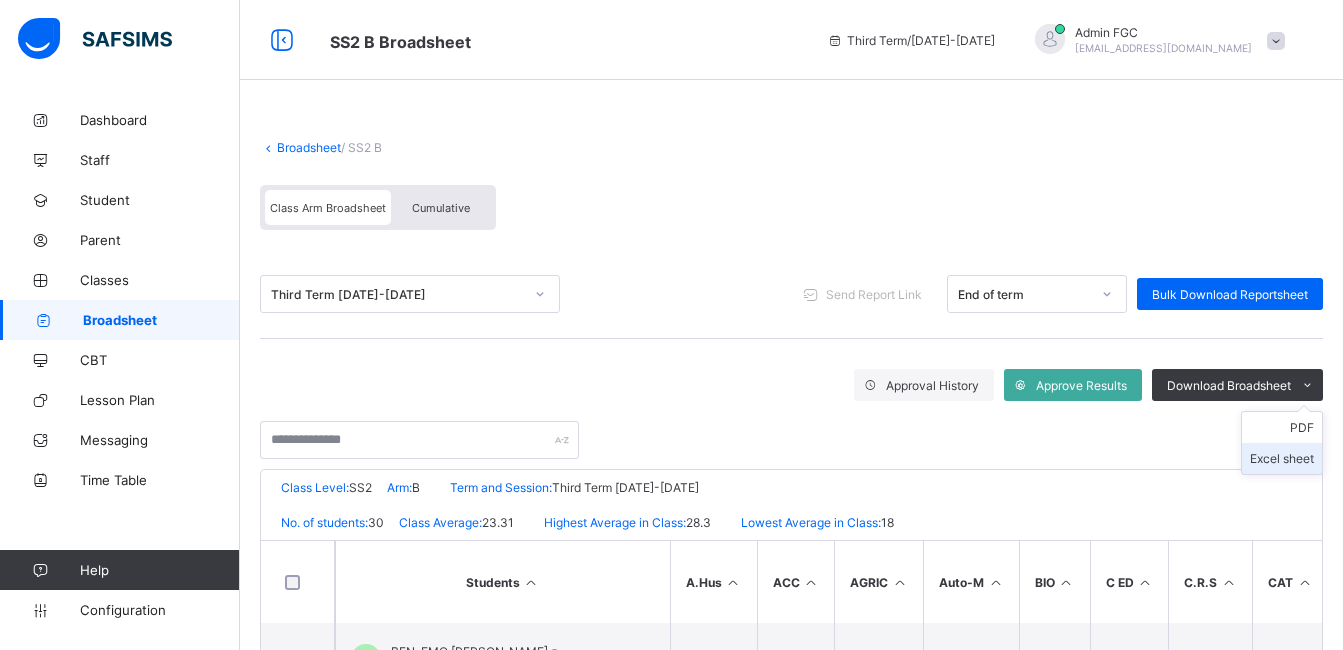 click on "Excel sheet" at bounding box center (1282, 458) 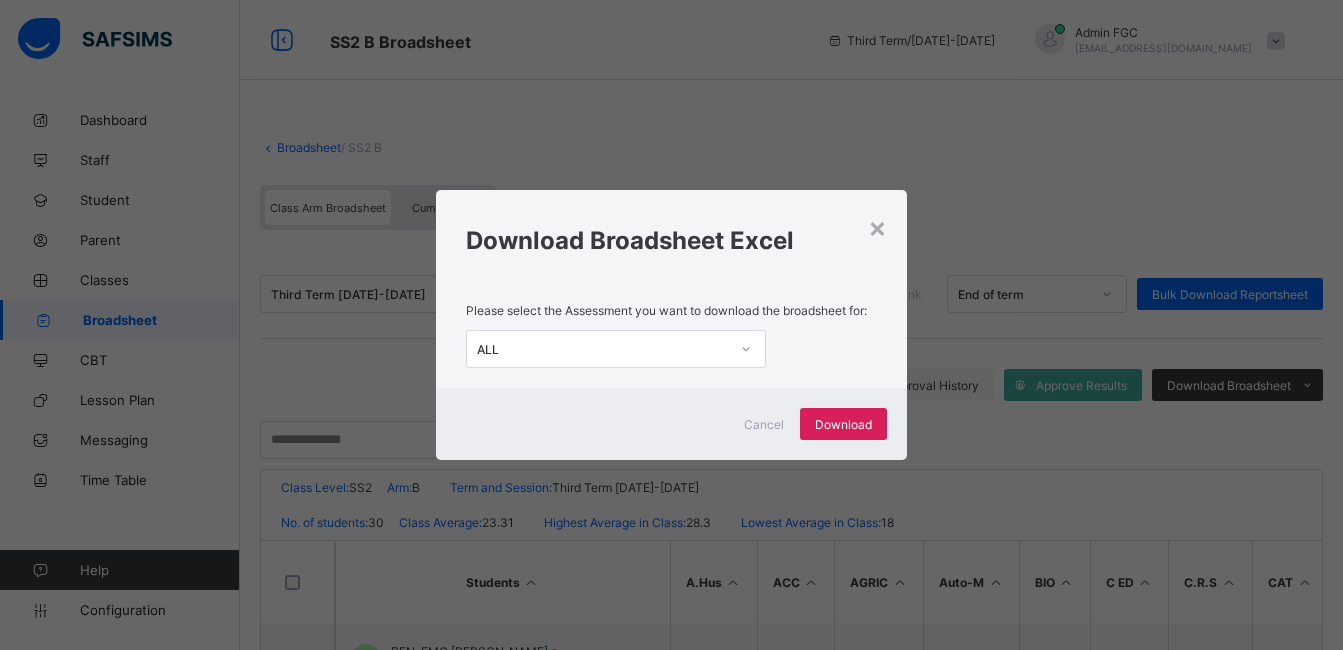 click on "ALL" at bounding box center [603, 349] 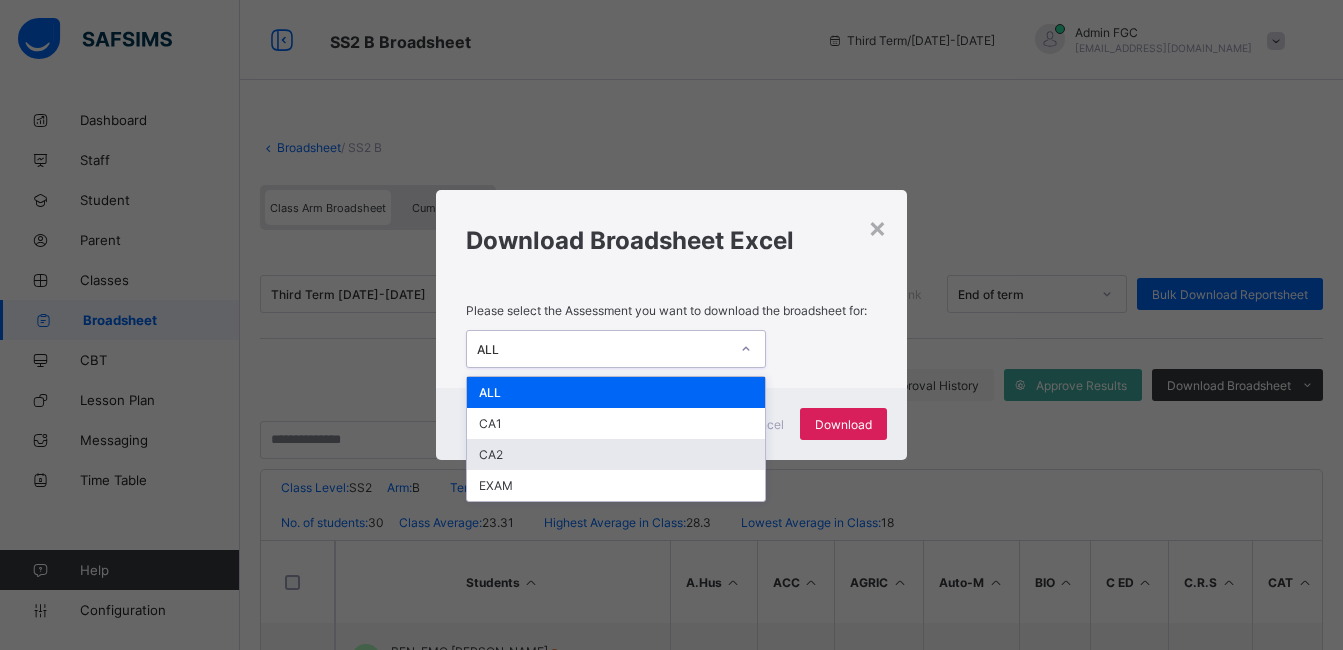 click on "CA2" at bounding box center (616, 454) 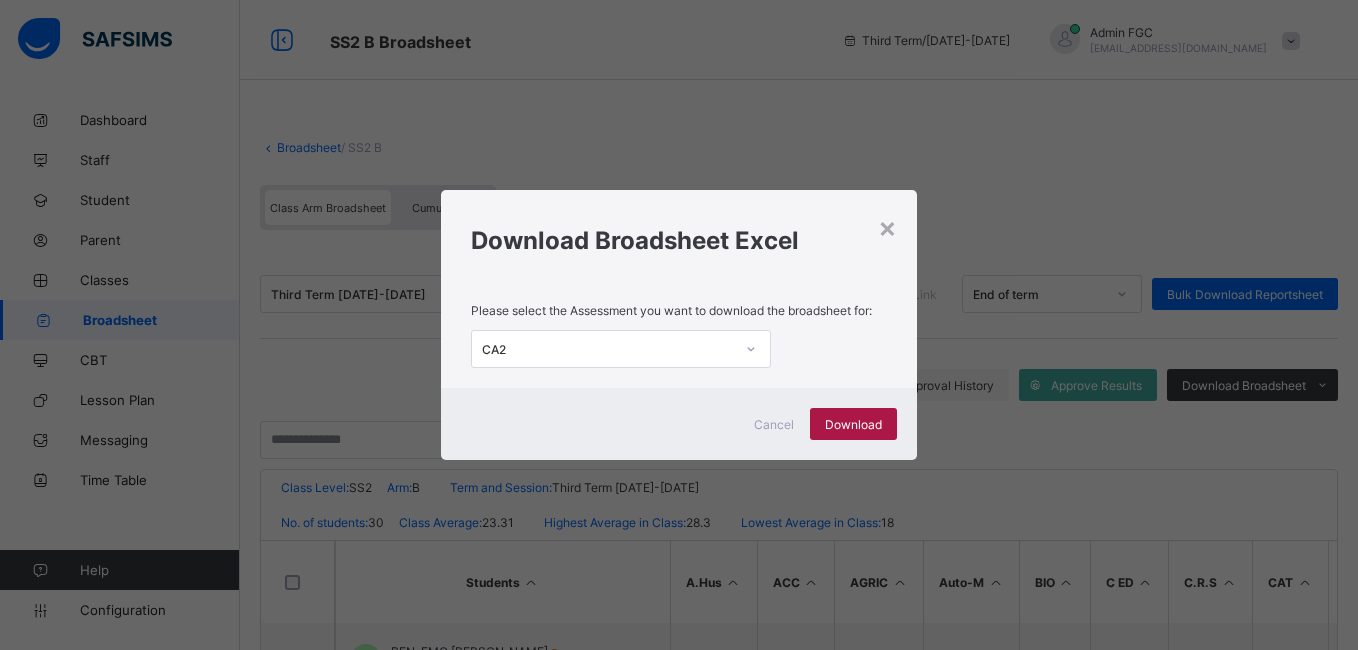 click on "Download" at bounding box center [853, 424] 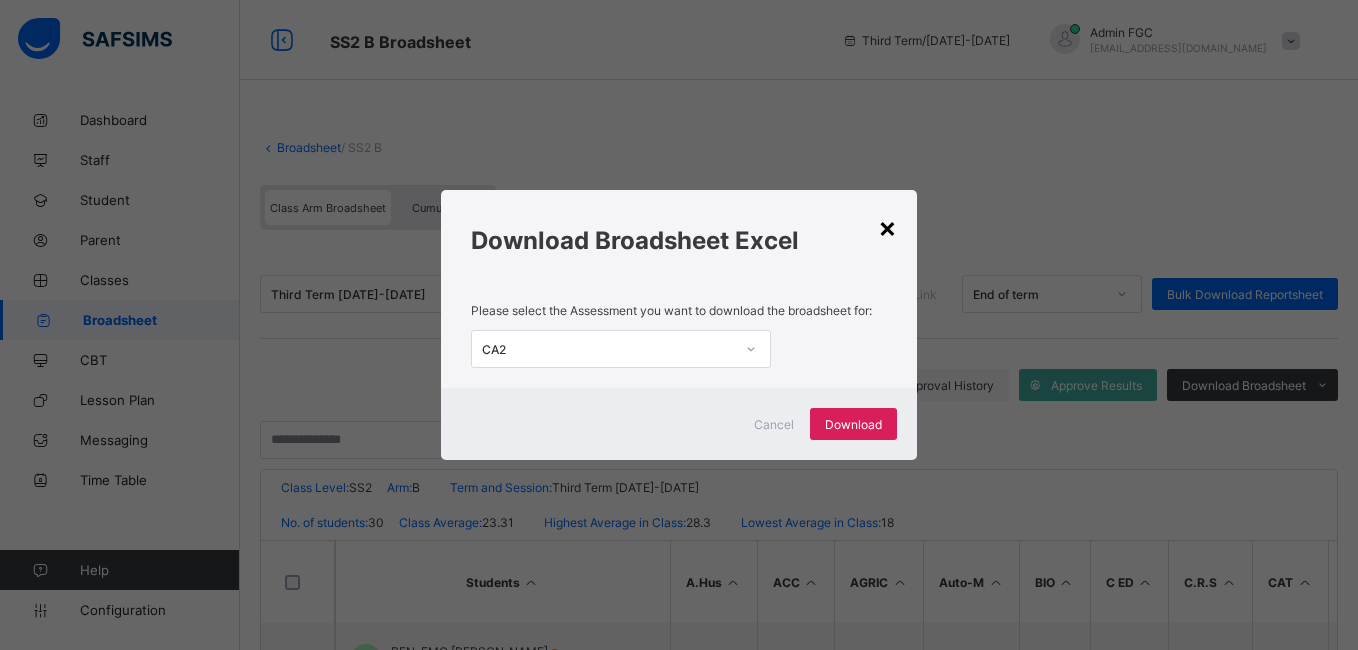 click on "×" at bounding box center (887, 227) 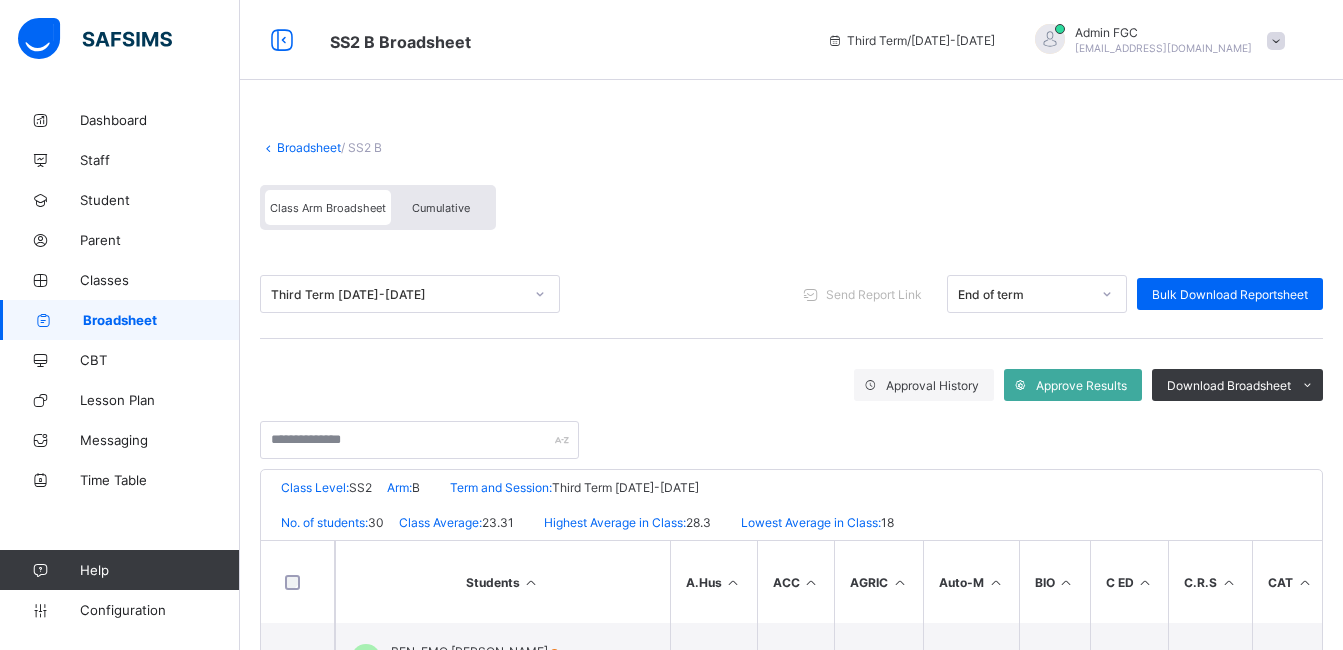 click on "Broadsheet" at bounding box center [120, 320] 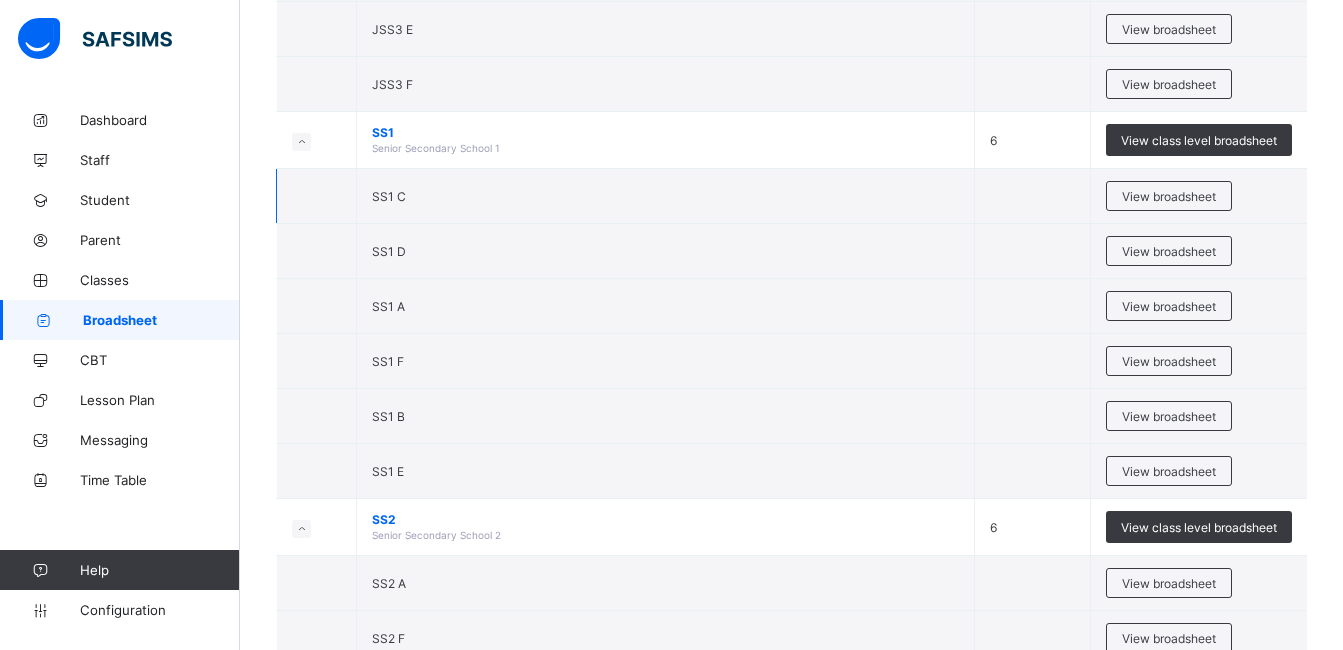 scroll, scrollTop: 1600, scrollLeft: 0, axis: vertical 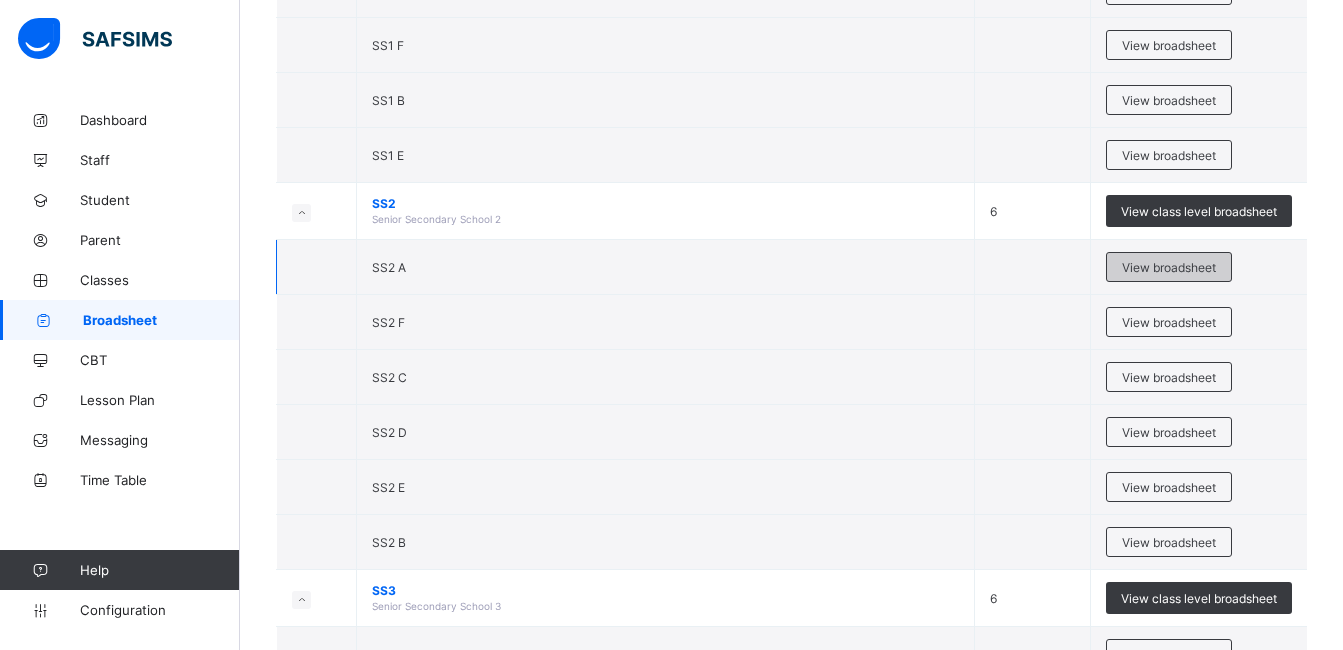 click on "View broadsheet" at bounding box center [1169, 267] 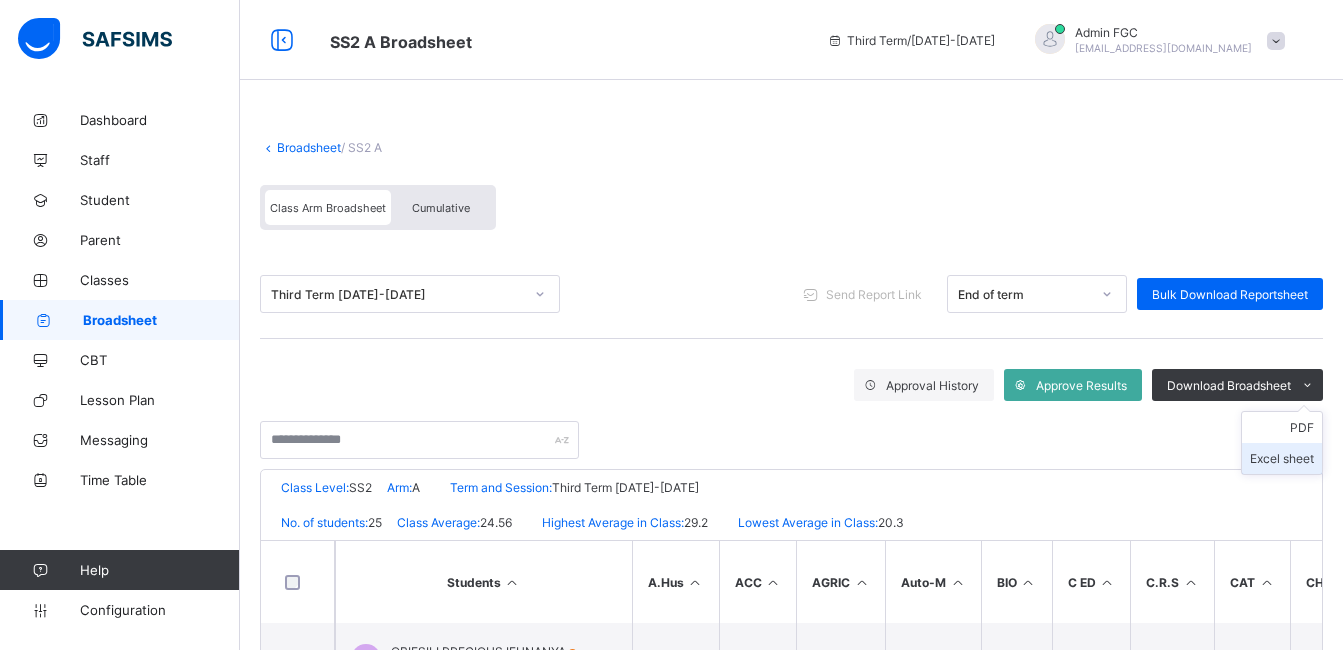 click on "Excel sheet" at bounding box center [1282, 458] 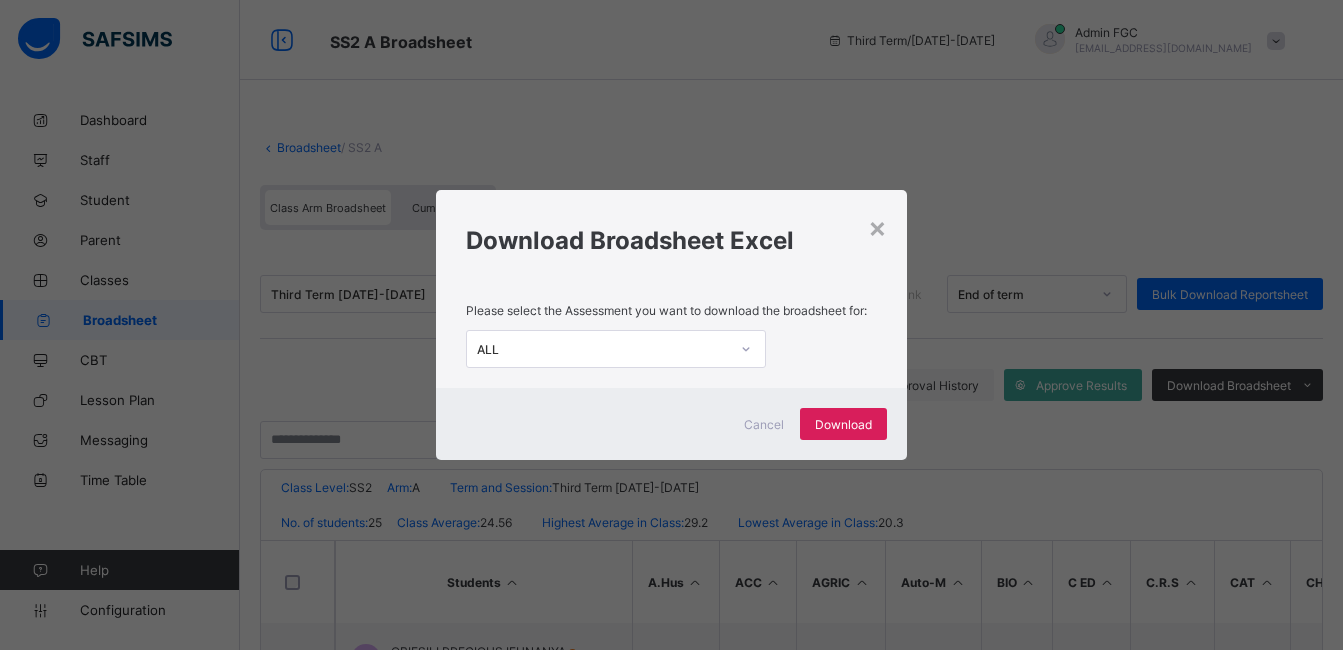 click on "ALL" at bounding box center [603, 349] 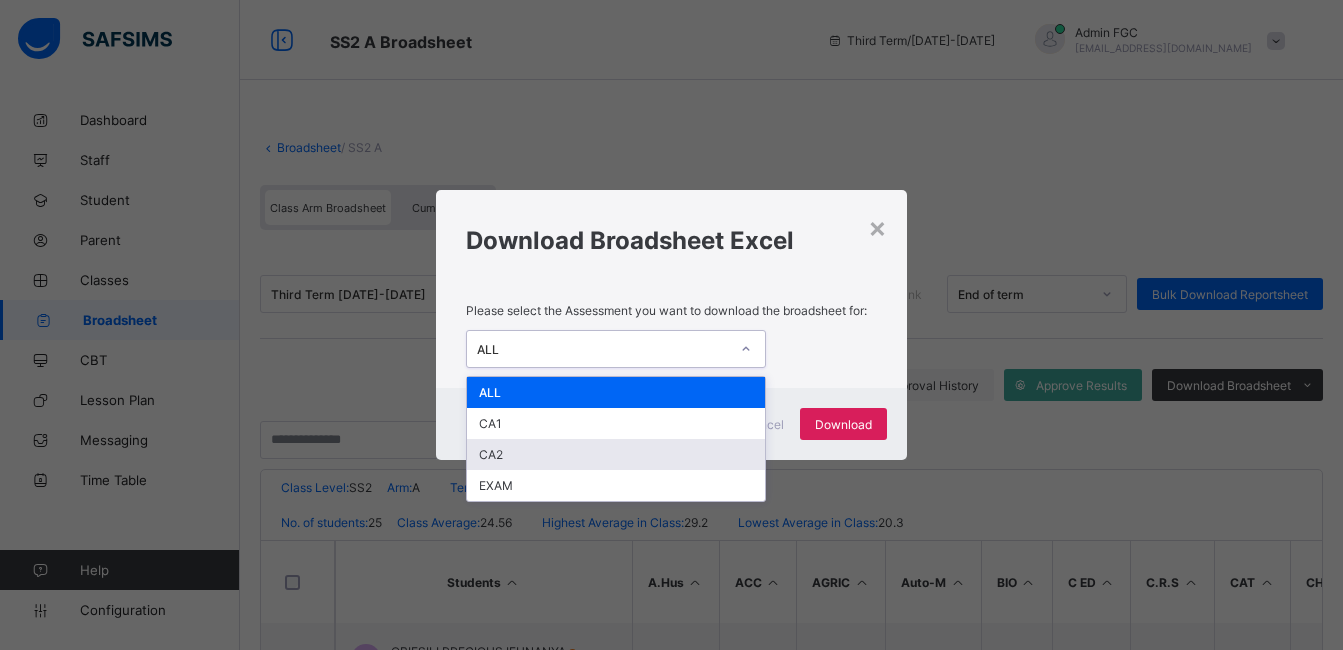 click on "CA2" at bounding box center (616, 454) 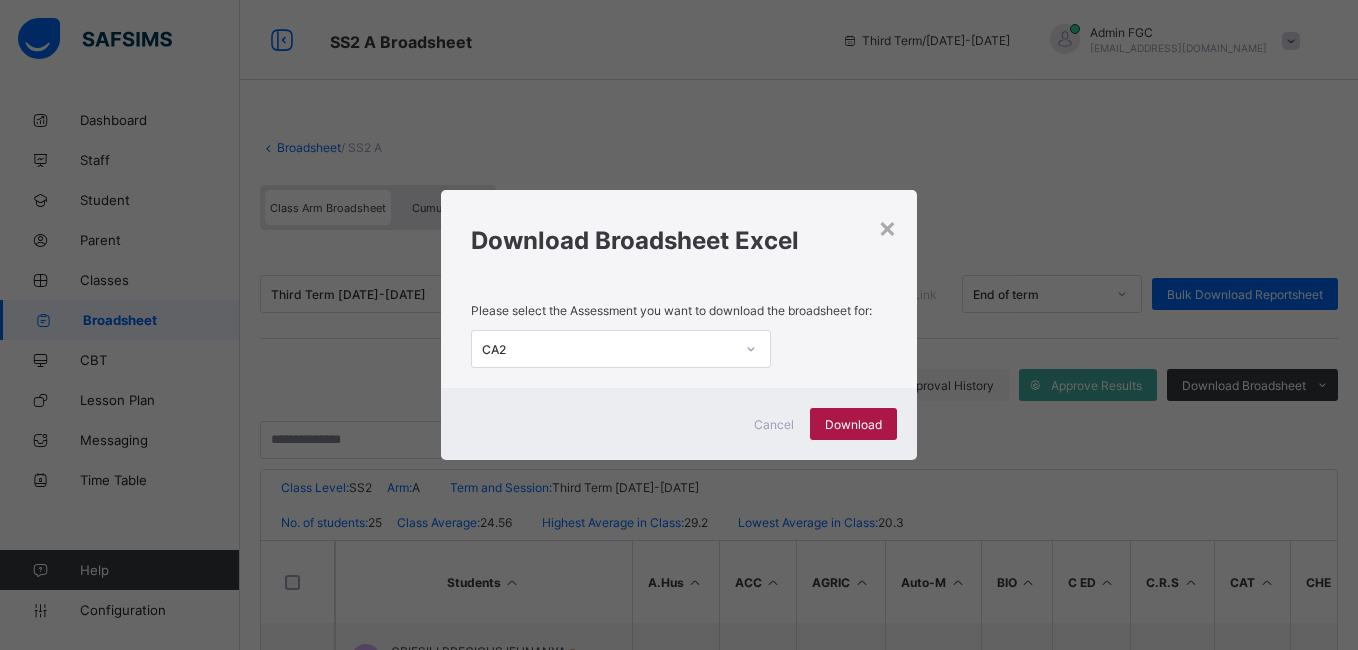 click on "Download" at bounding box center (853, 424) 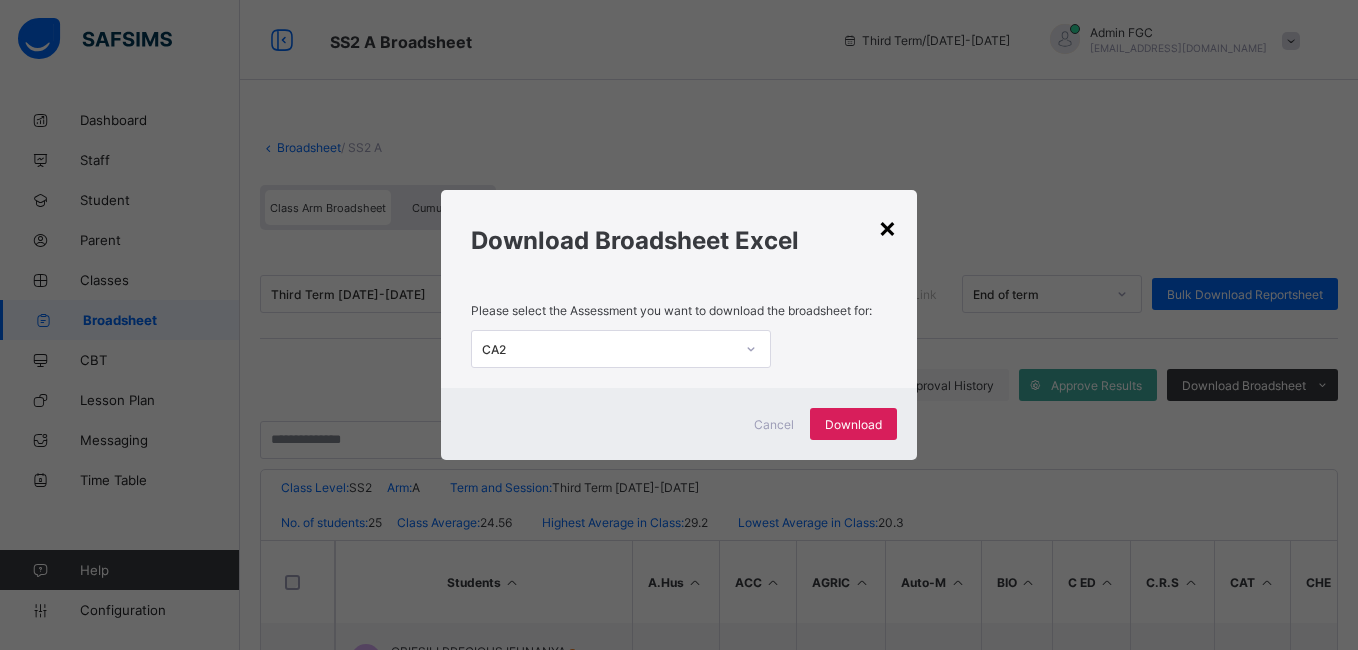 click on "×" at bounding box center [887, 227] 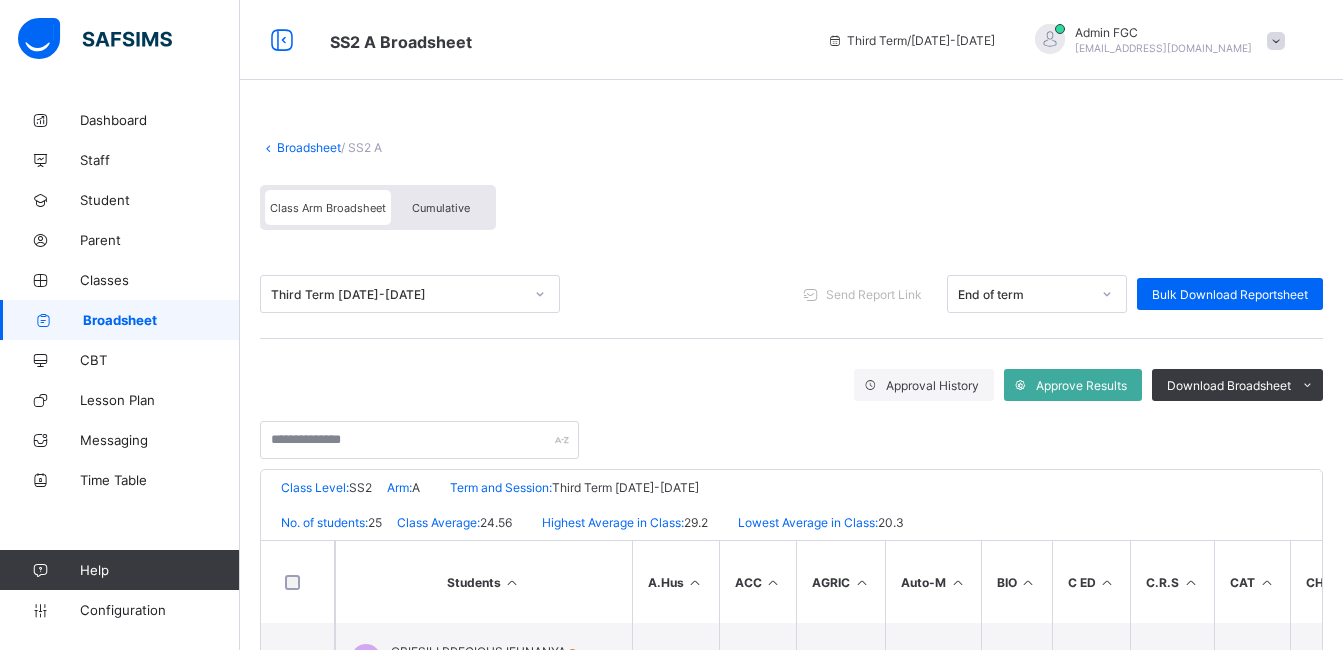 click on "Broadsheet" at bounding box center (161, 320) 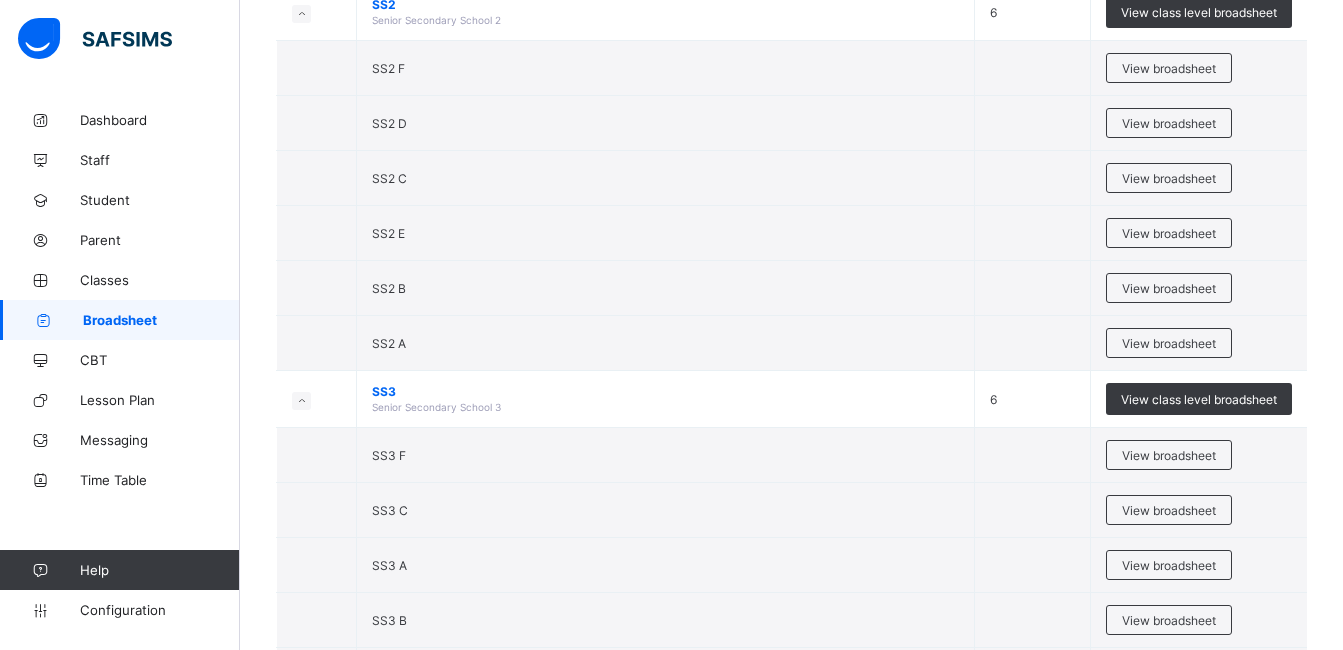 scroll, scrollTop: 1800, scrollLeft: 0, axis: vertical 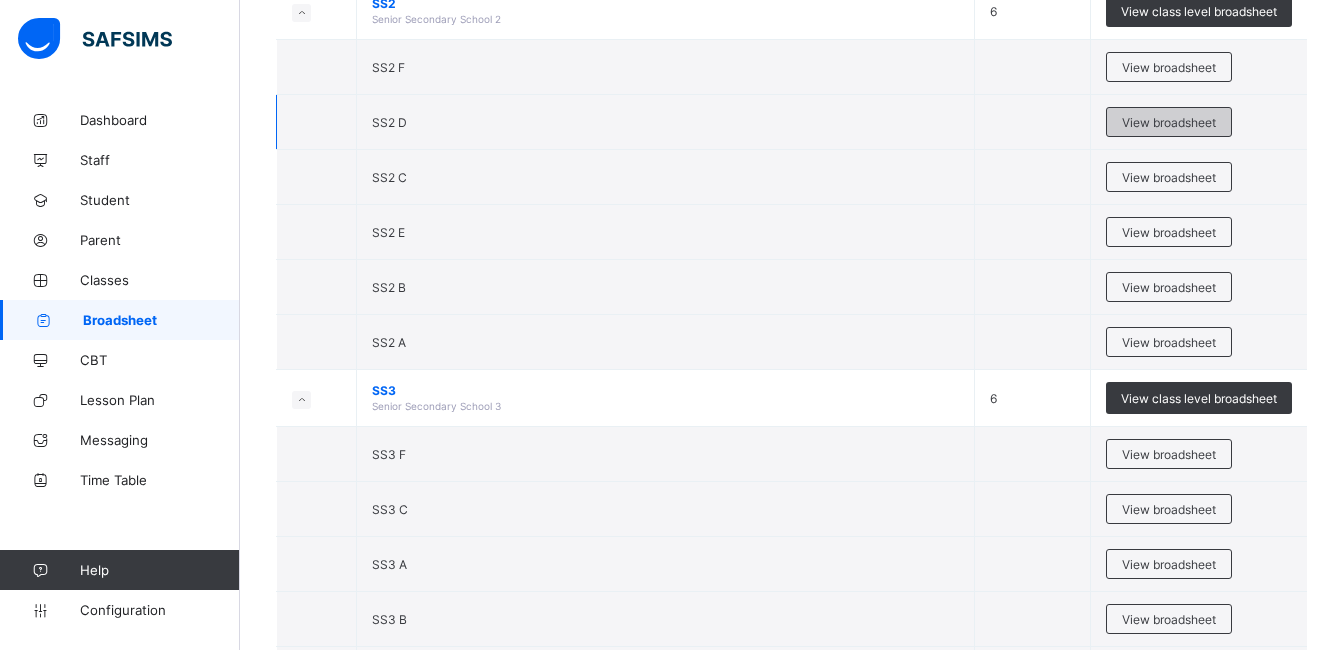 click on "View broadsheet" at bounding box center [1169, 122] 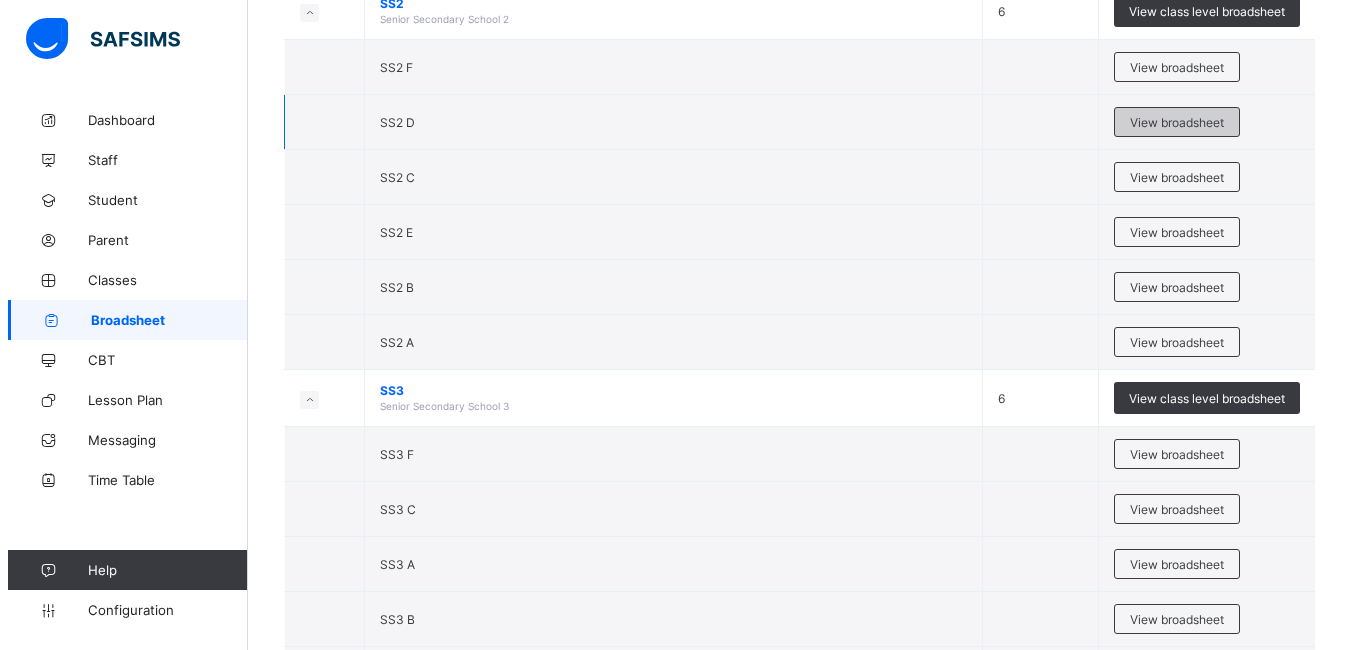 scroll, scrollTop: 0, scrollLeft: 0, axis: both 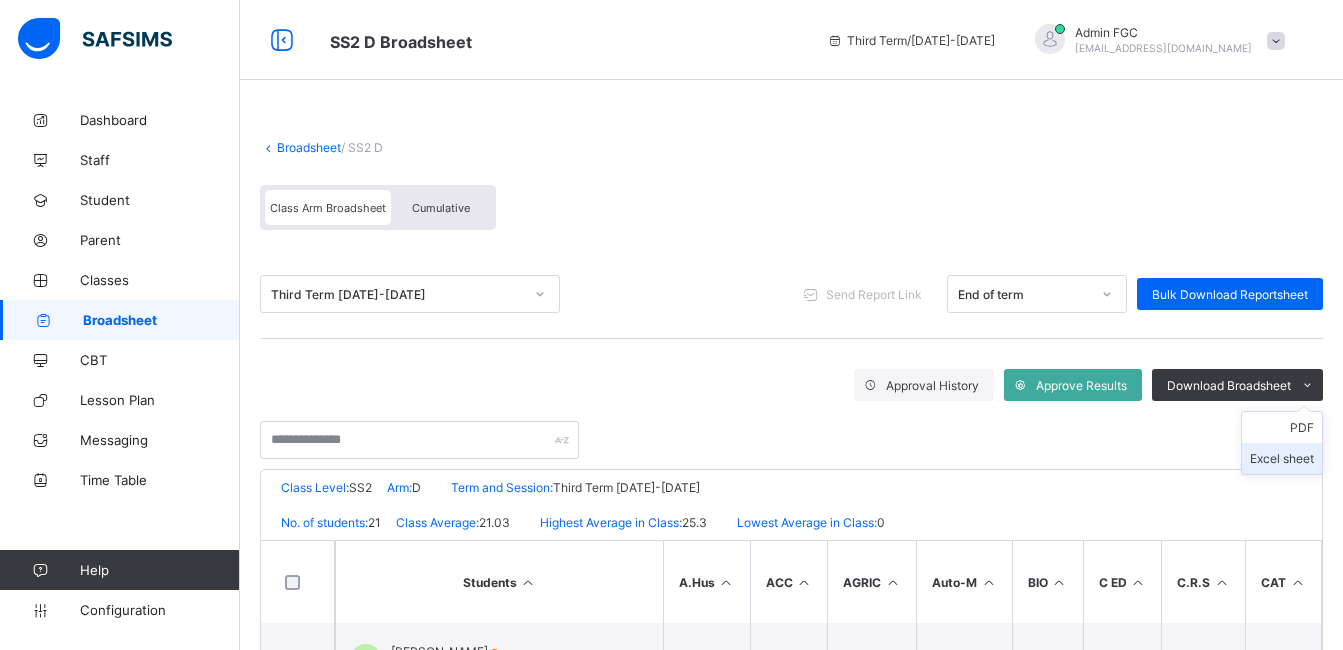 click on "Excel sheet" at bounding box center [1282, 458] 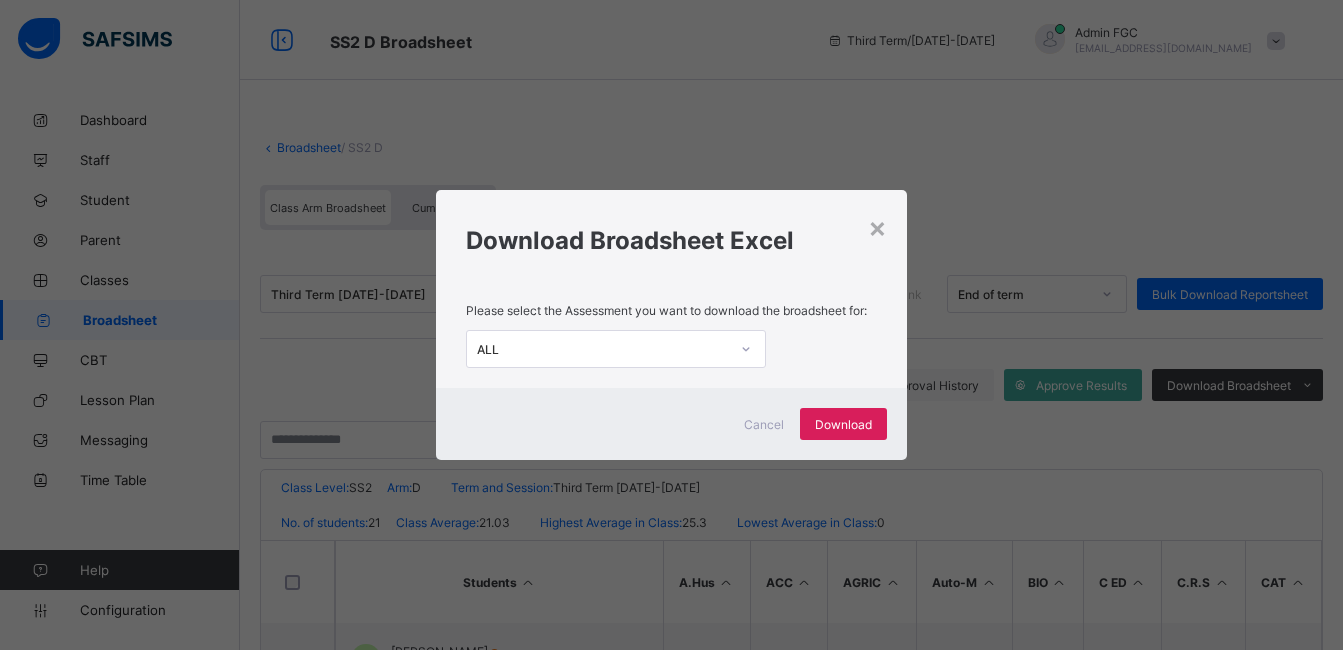 click 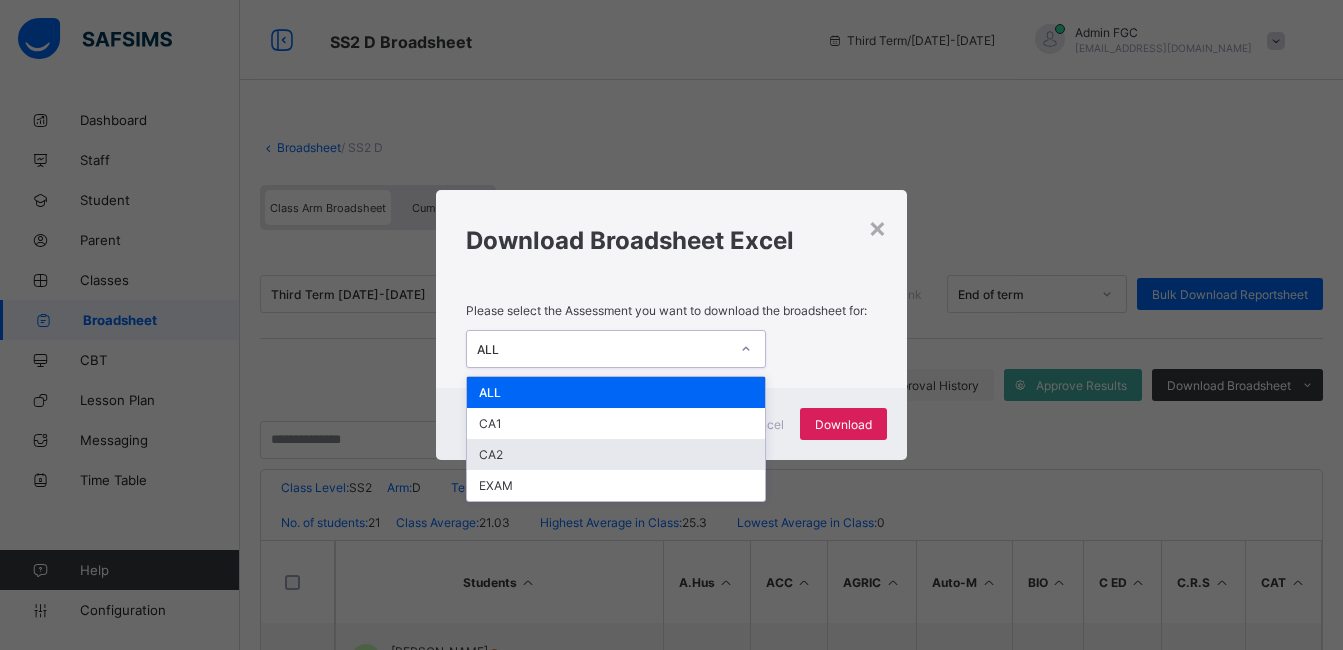 click on "CA2" at bounding box center (616, 454) 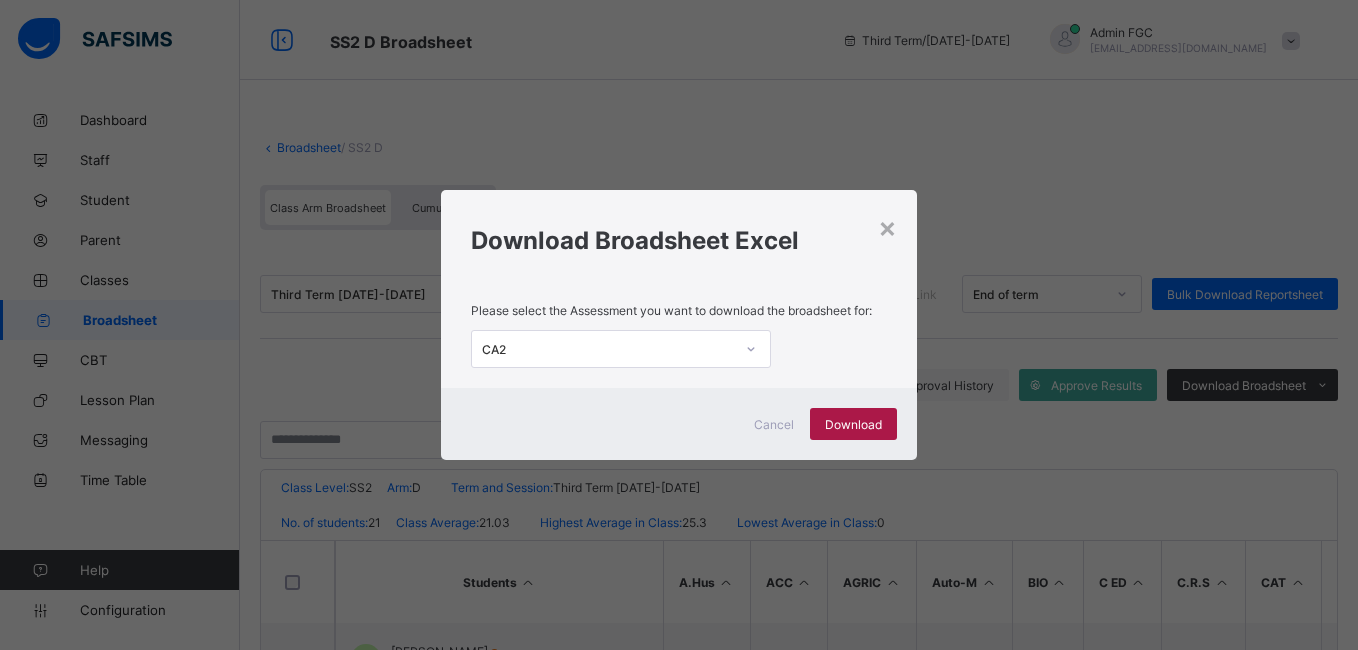 click on "Download" at bounding box center [853, 424] 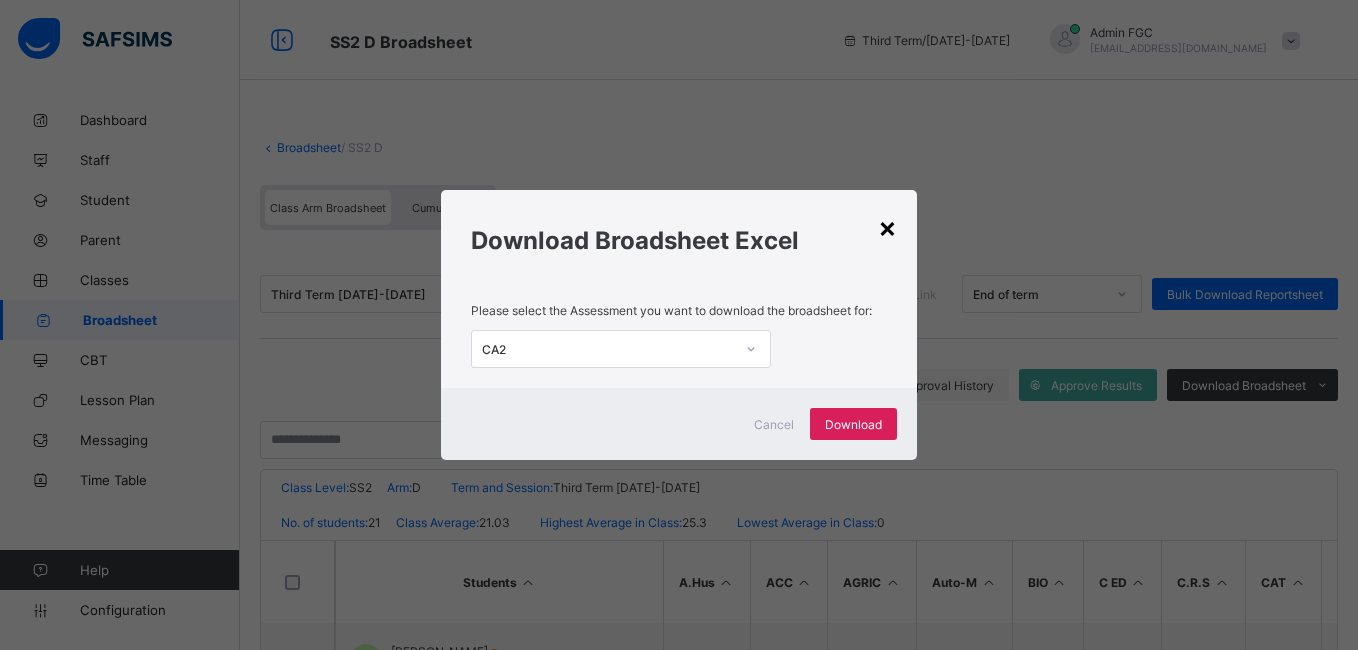 click on "×" at bounding box center (887, 227) 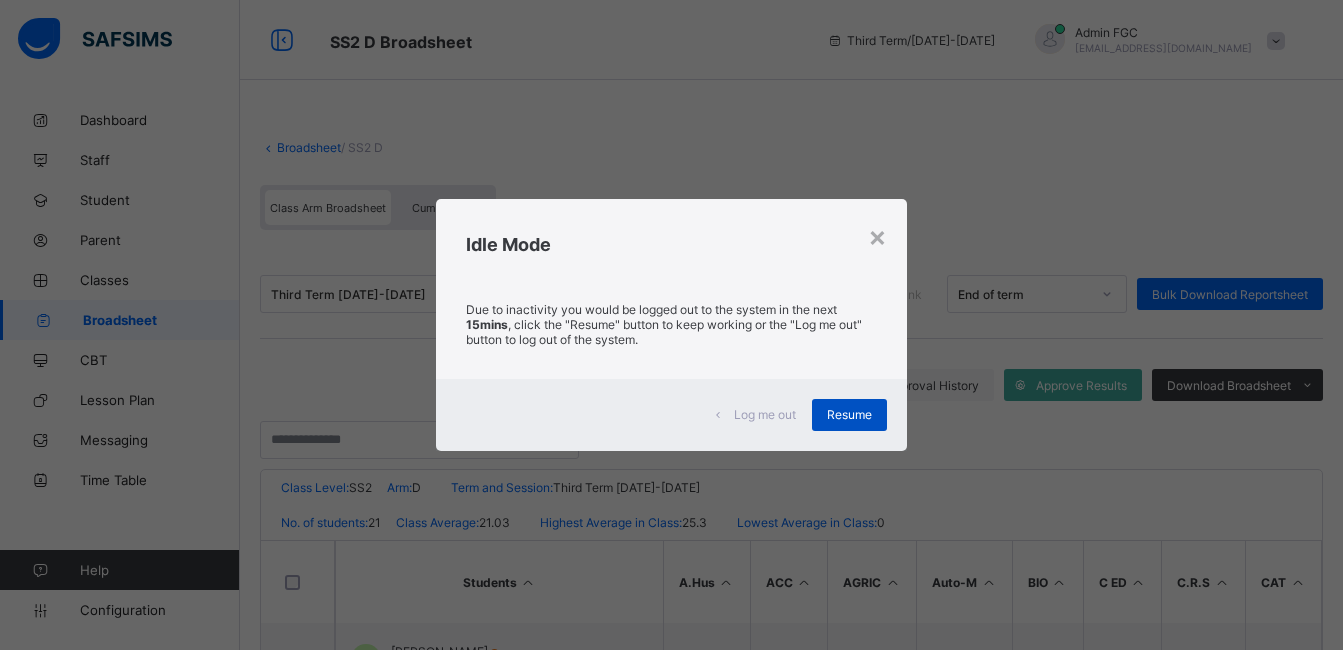 click on "Resume" at bounding box center [849, 414] 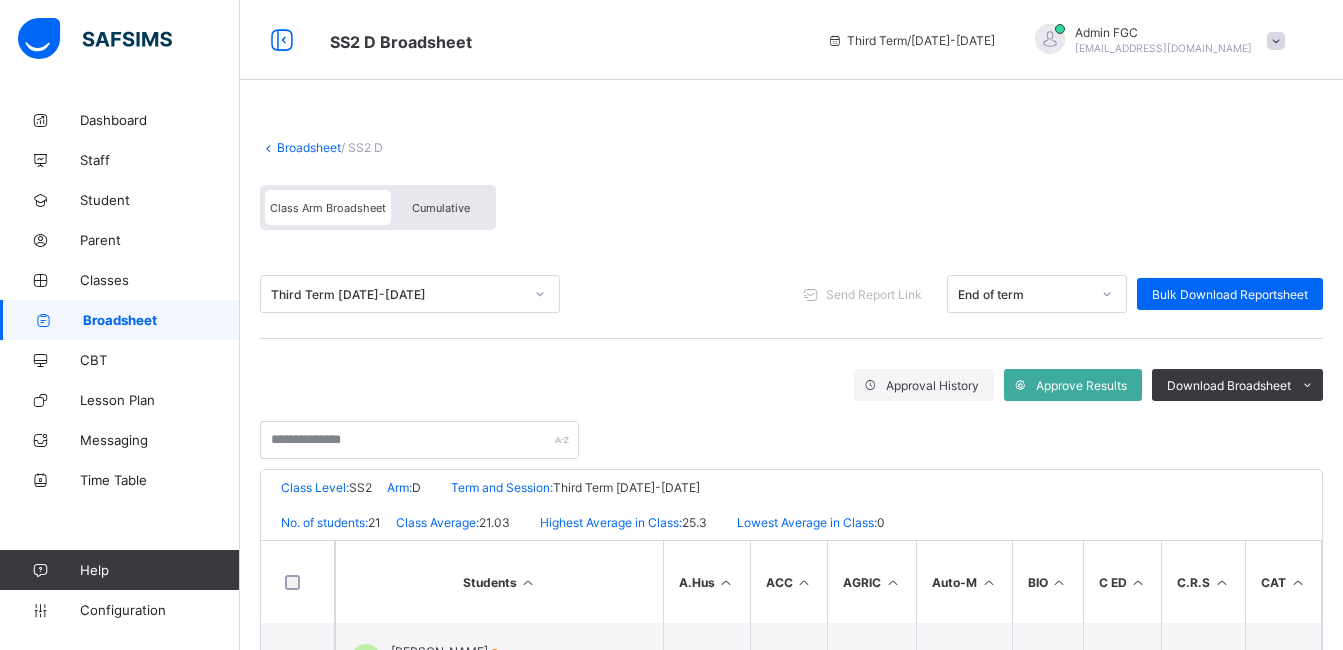 click on "Admin   FGC [EMAIL_ADDRESS][DOMAIN_NAME]" at bounding box center (1163, 40) 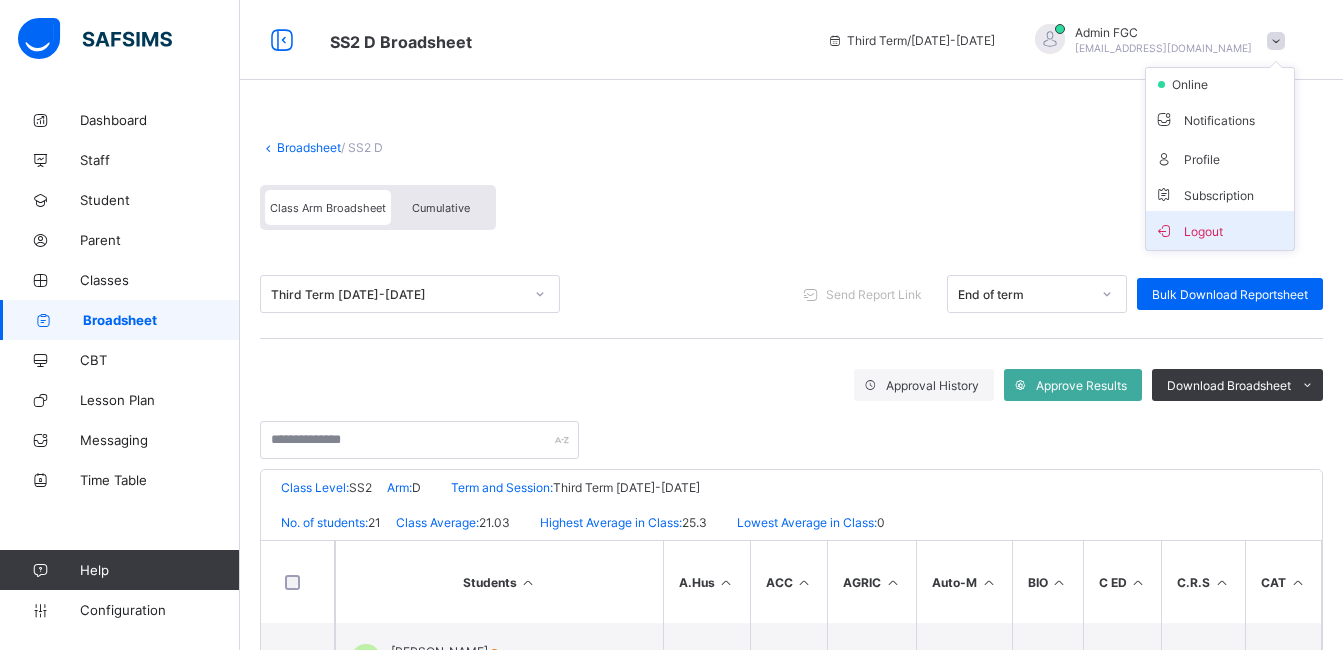 click on "Logout" at bounding box center [1220, 230] 